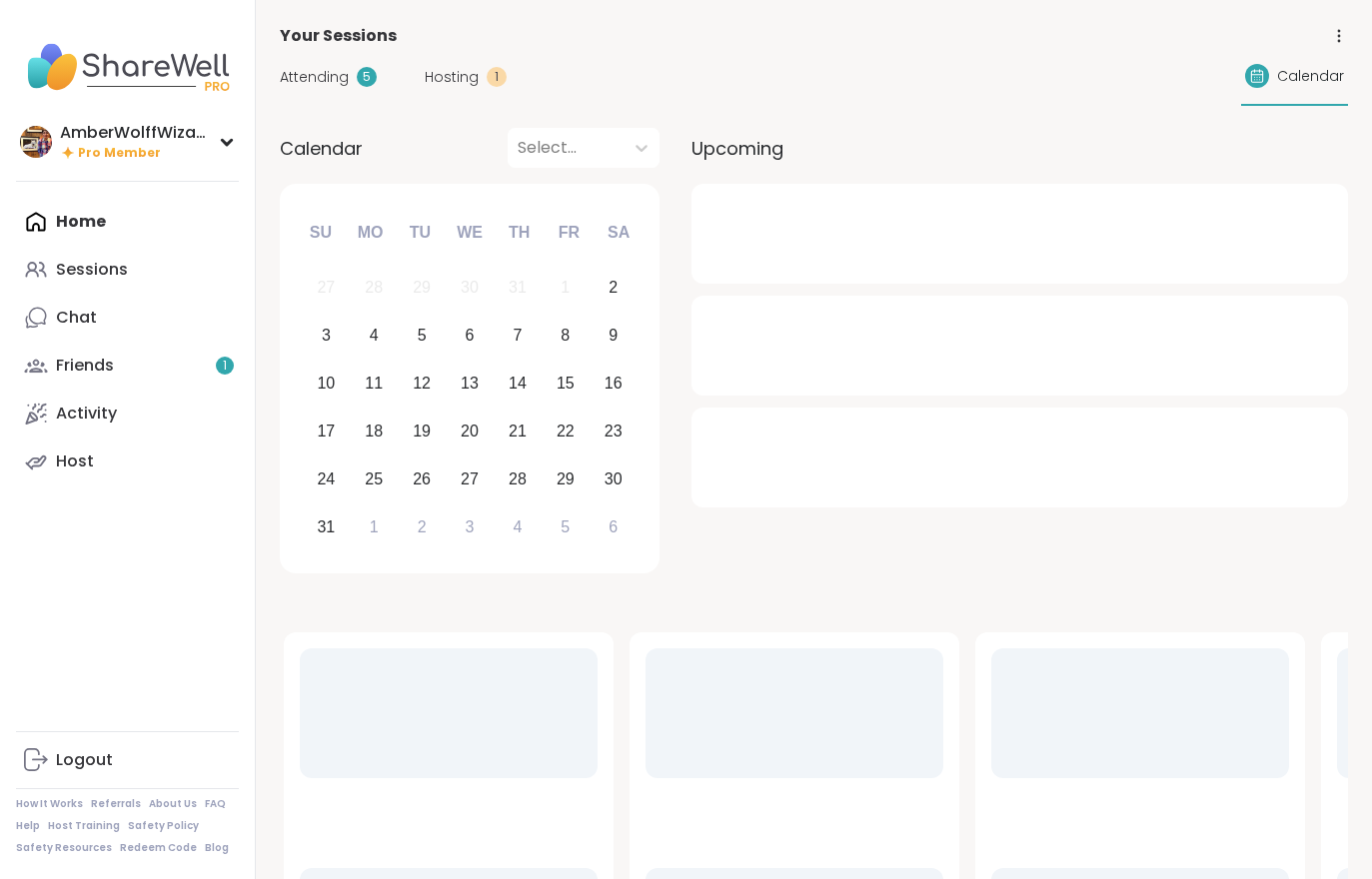 scroll, scrollTop: 0, scrollLeft: 0, axis: both 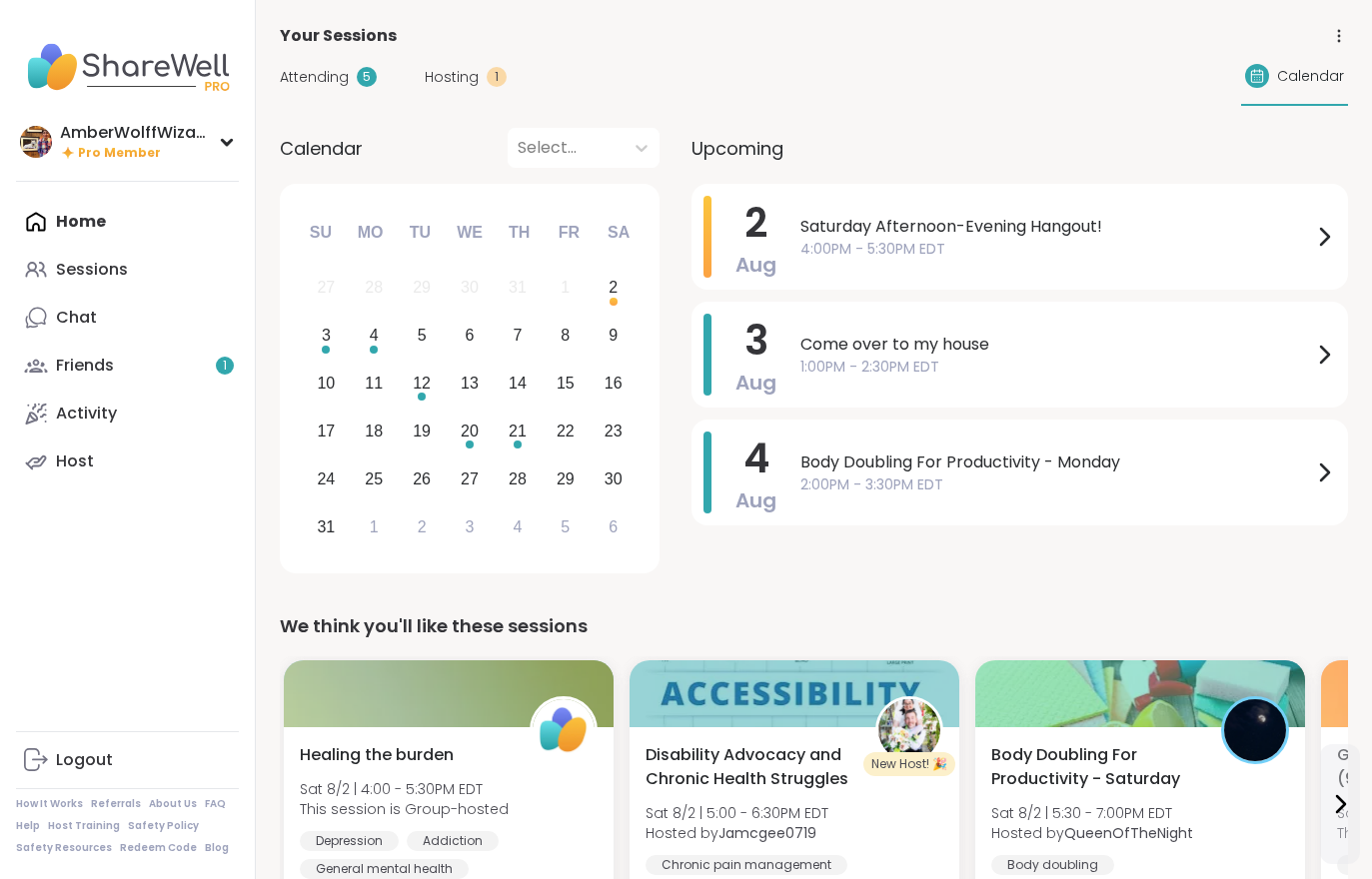 click on "Friends 1" at bounding box center (127, 366) 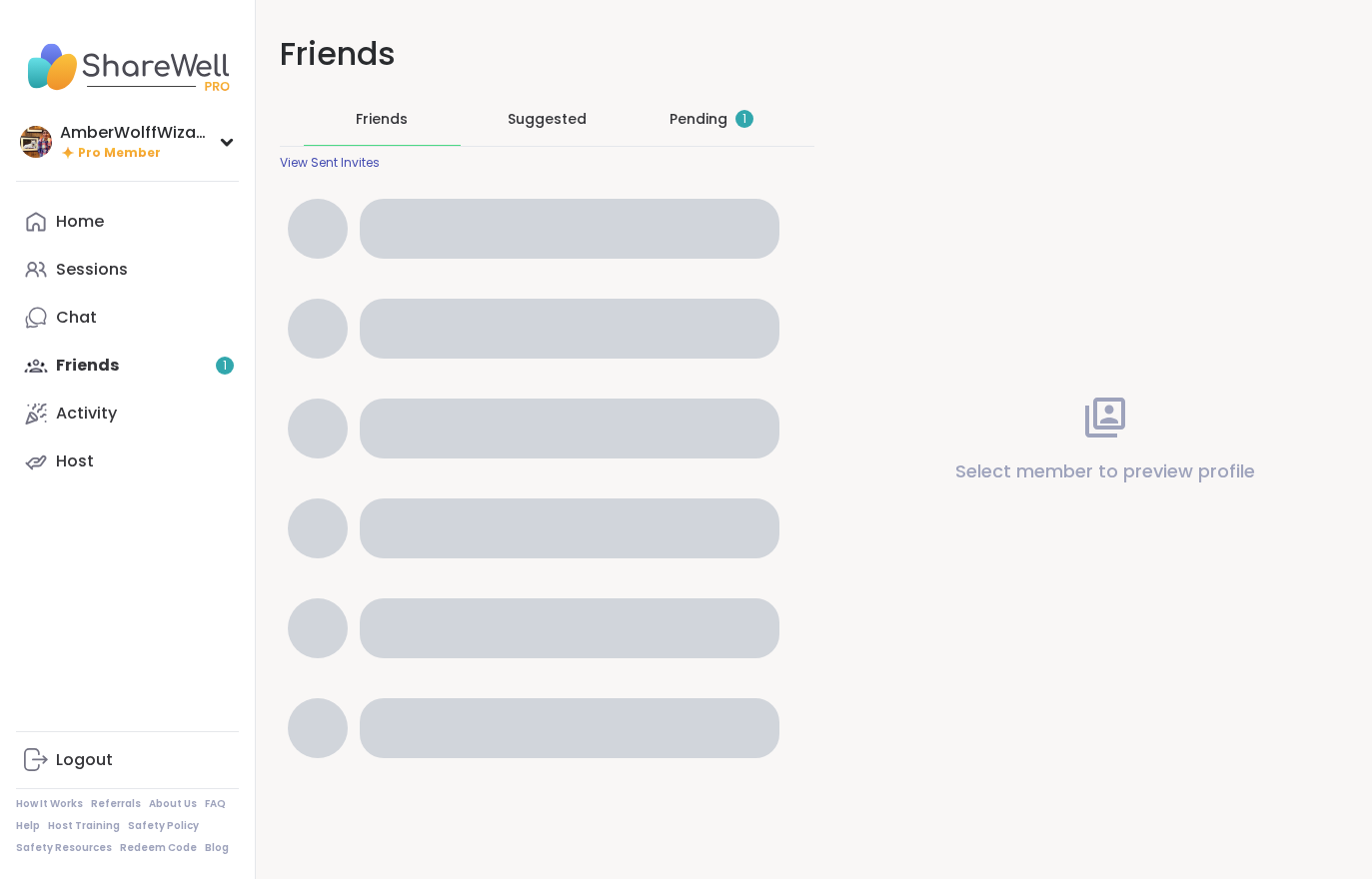 scroll, scrollTop: 0, scrollLeft: 0, axis: both 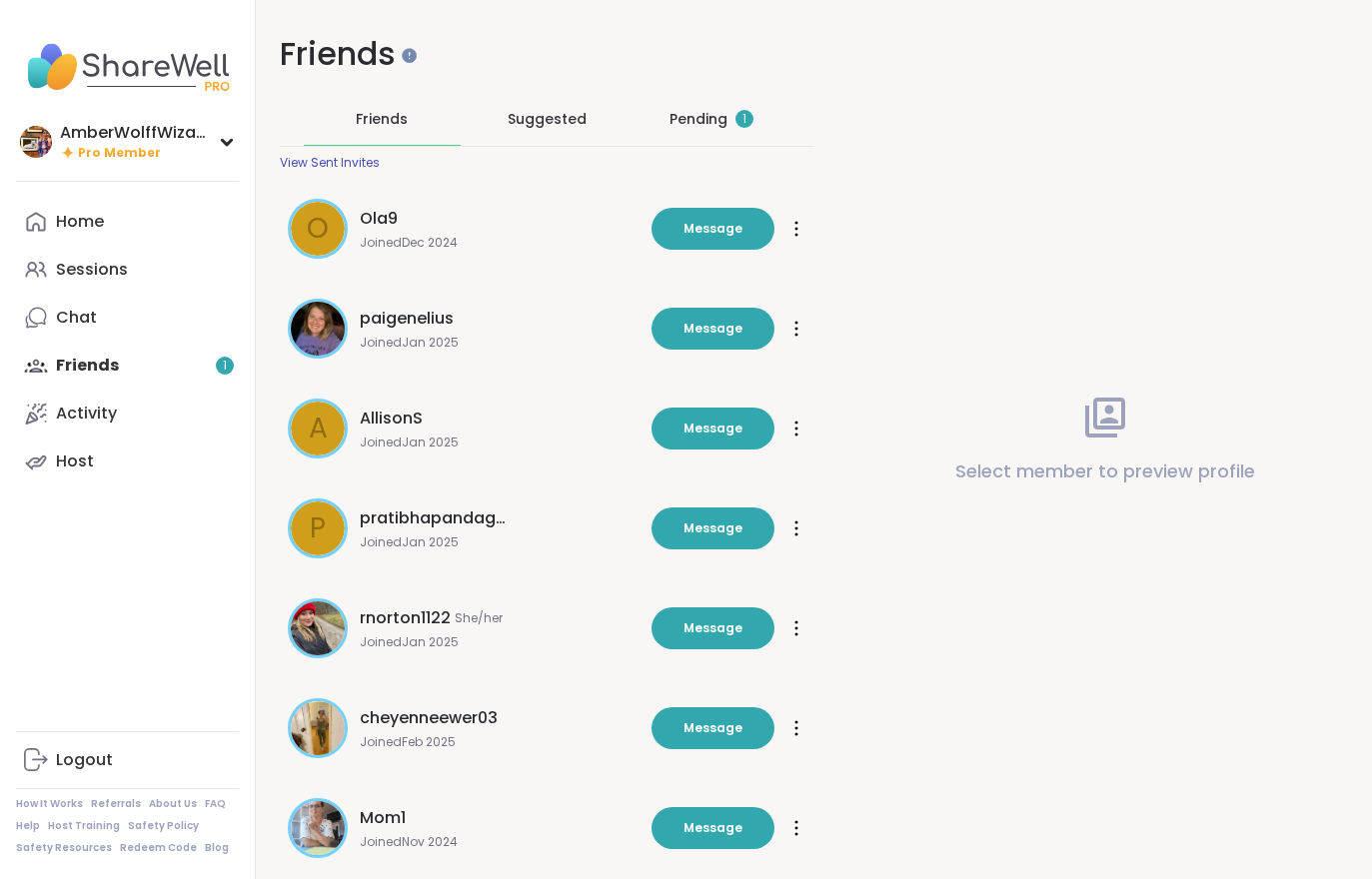 click on "Pending   1" at bounding box center (711, 119) 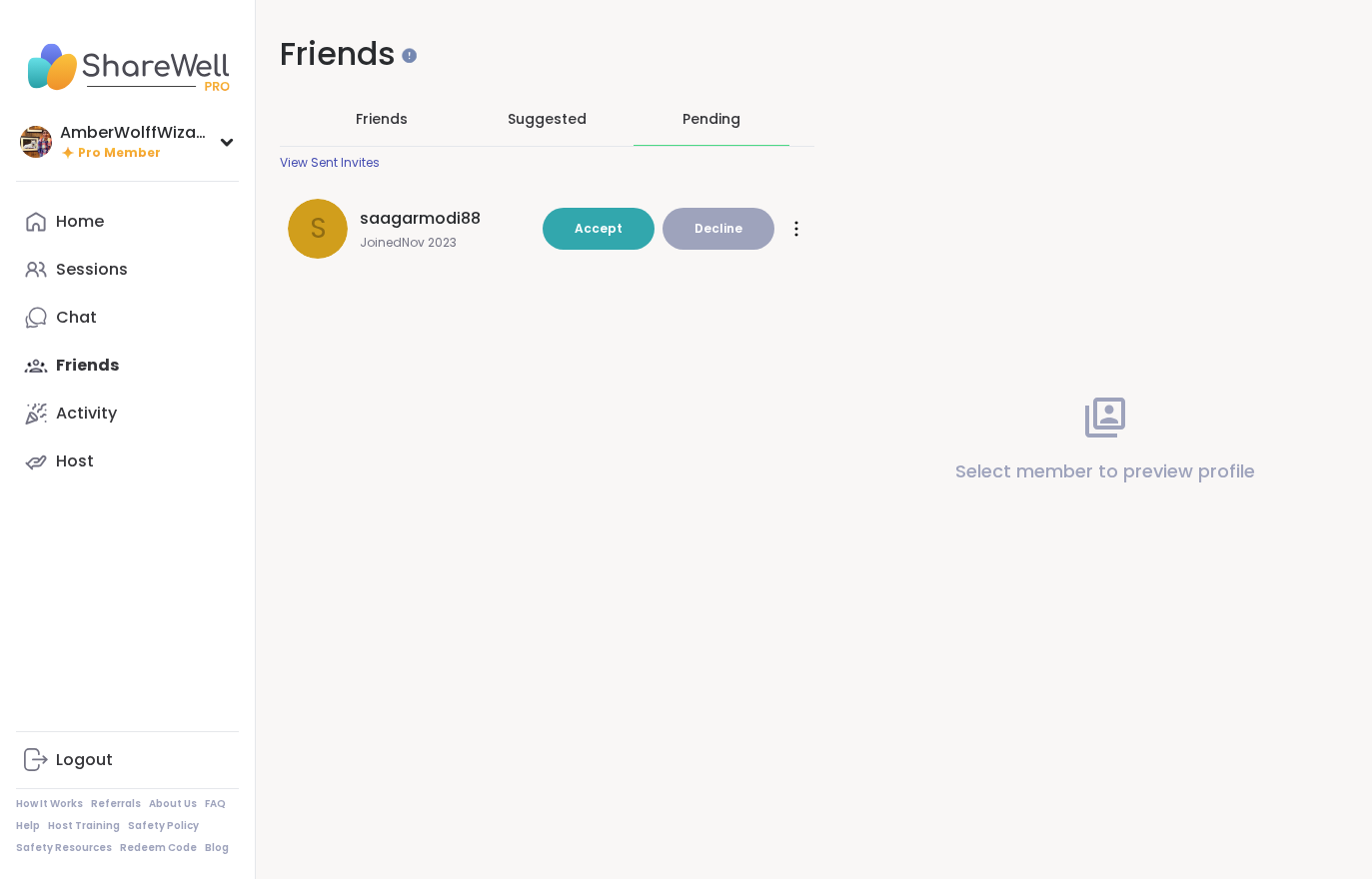 click on "Accept" at bounding box center (599, 228) 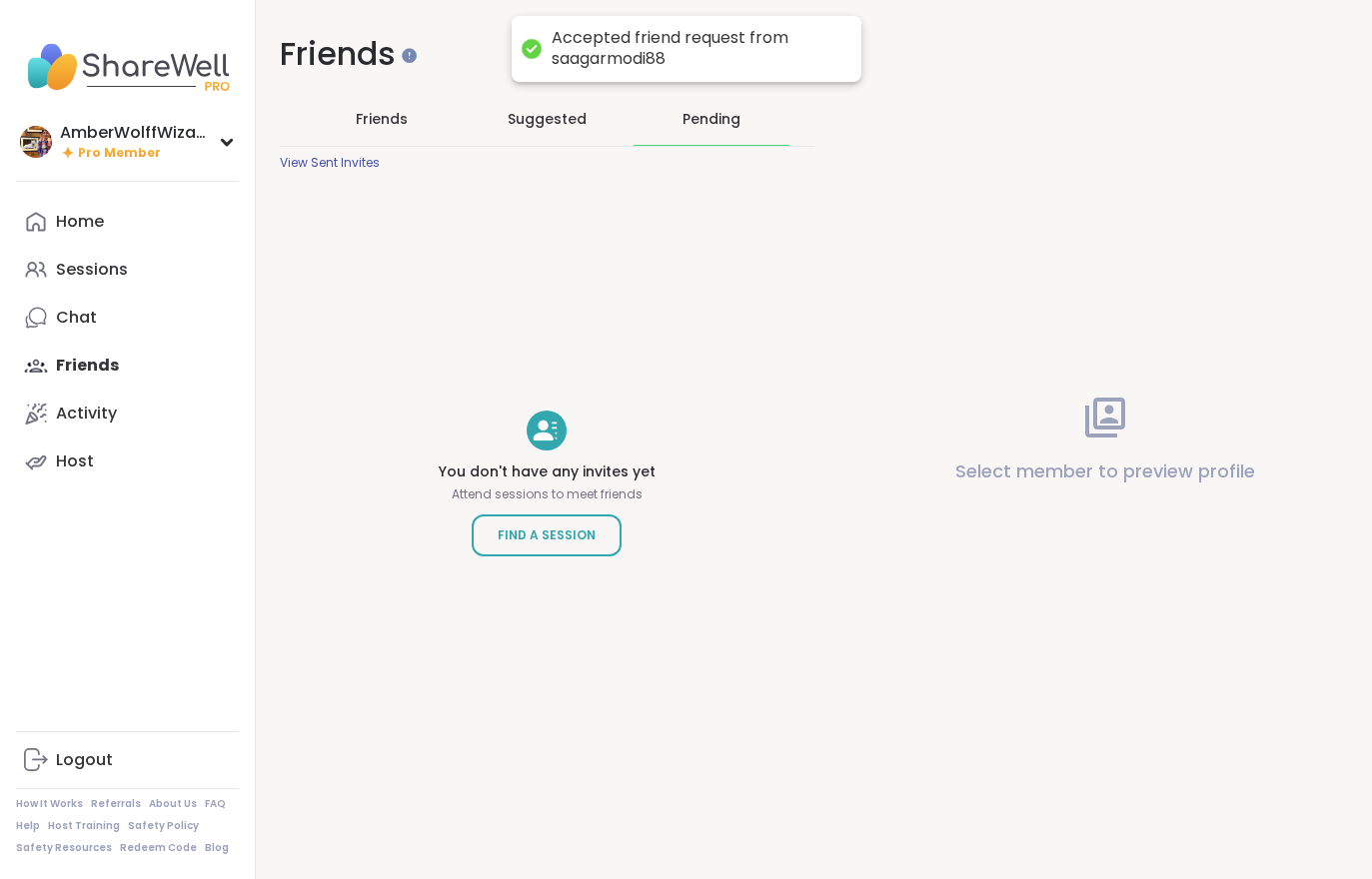 click on "Home" at bounding box center [80, 222] 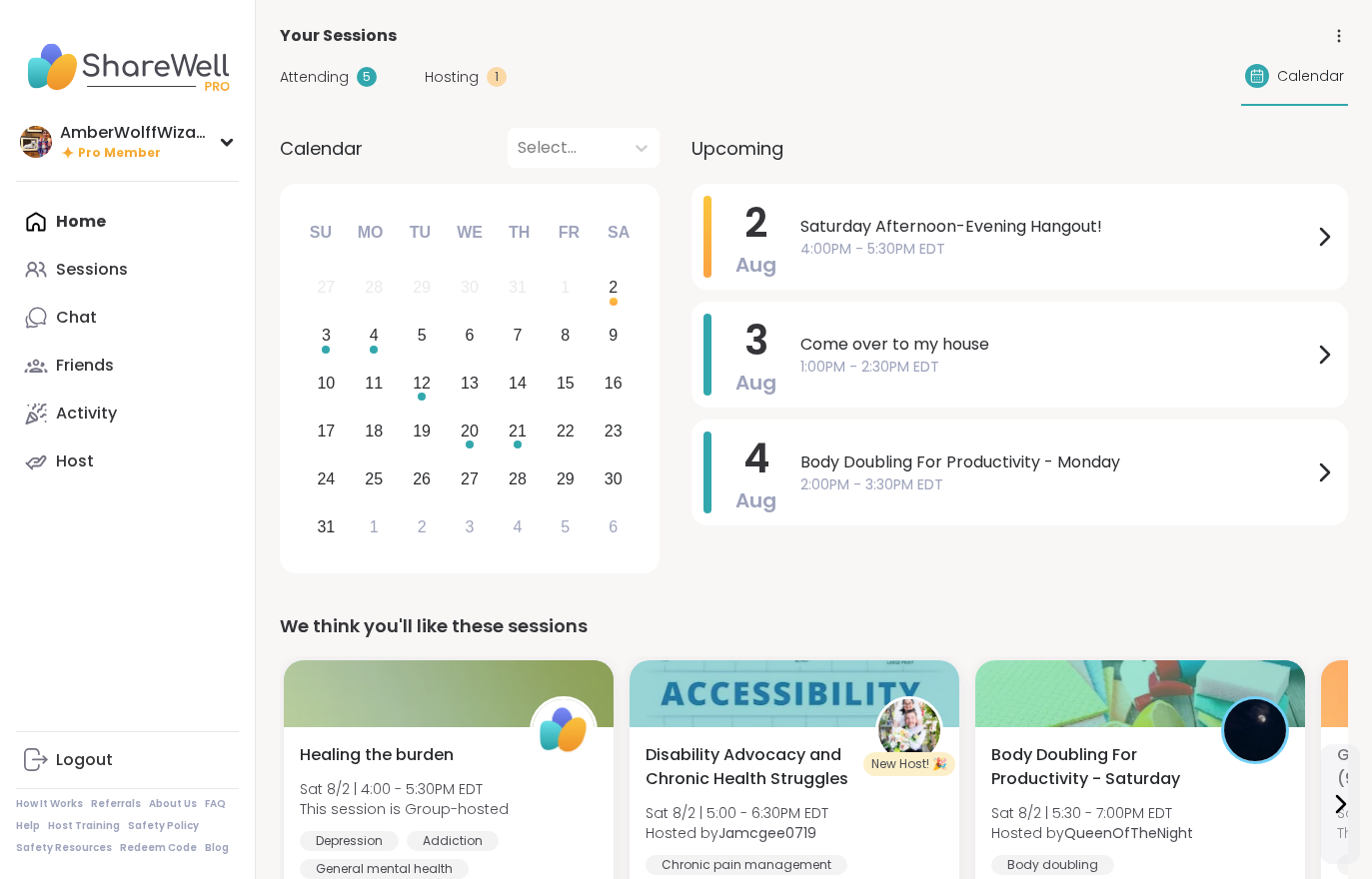 click on "Hosting" at bounding box center [452, 77] 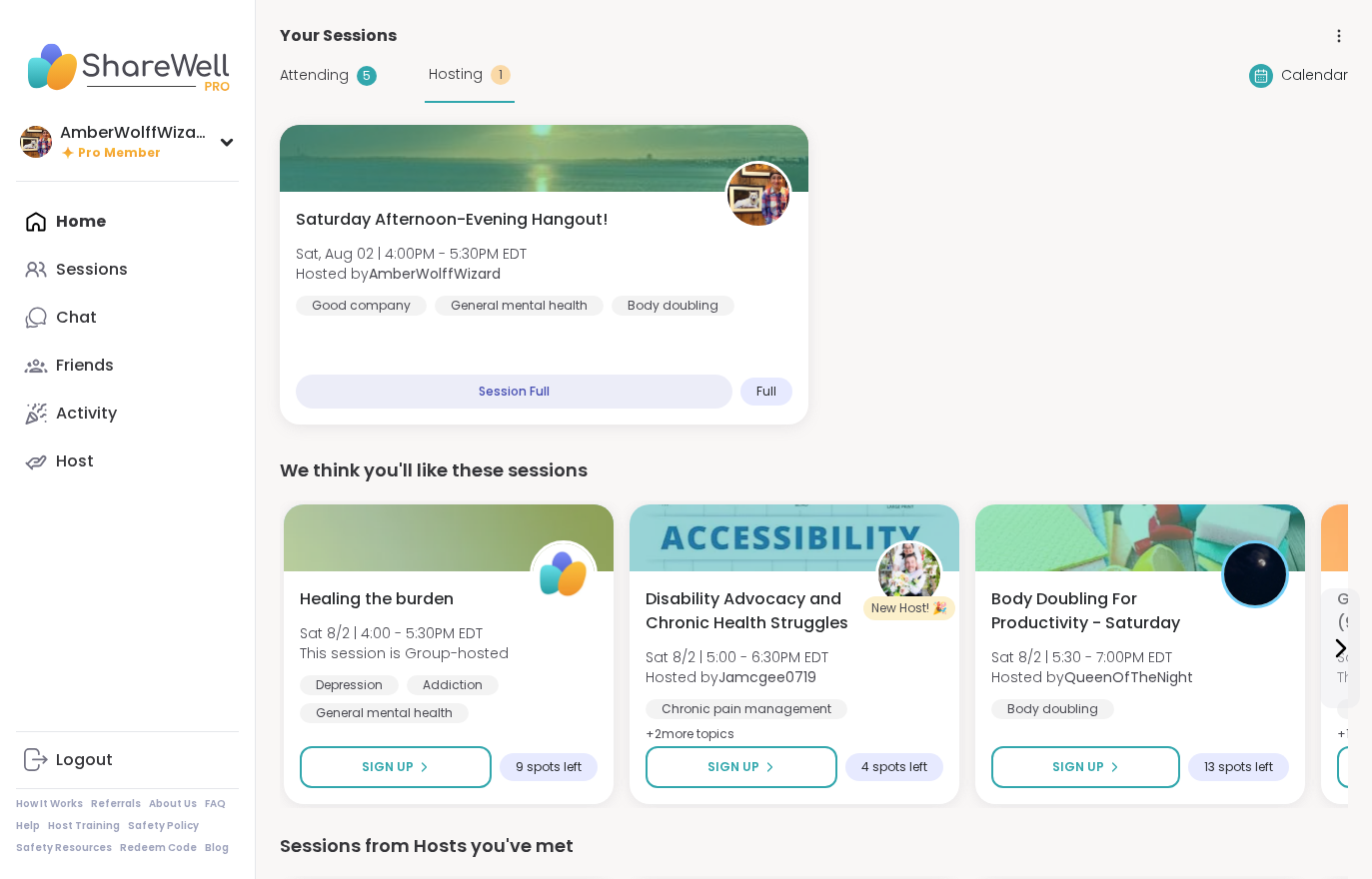 click on "Good company" at bounding box center (361, 306) 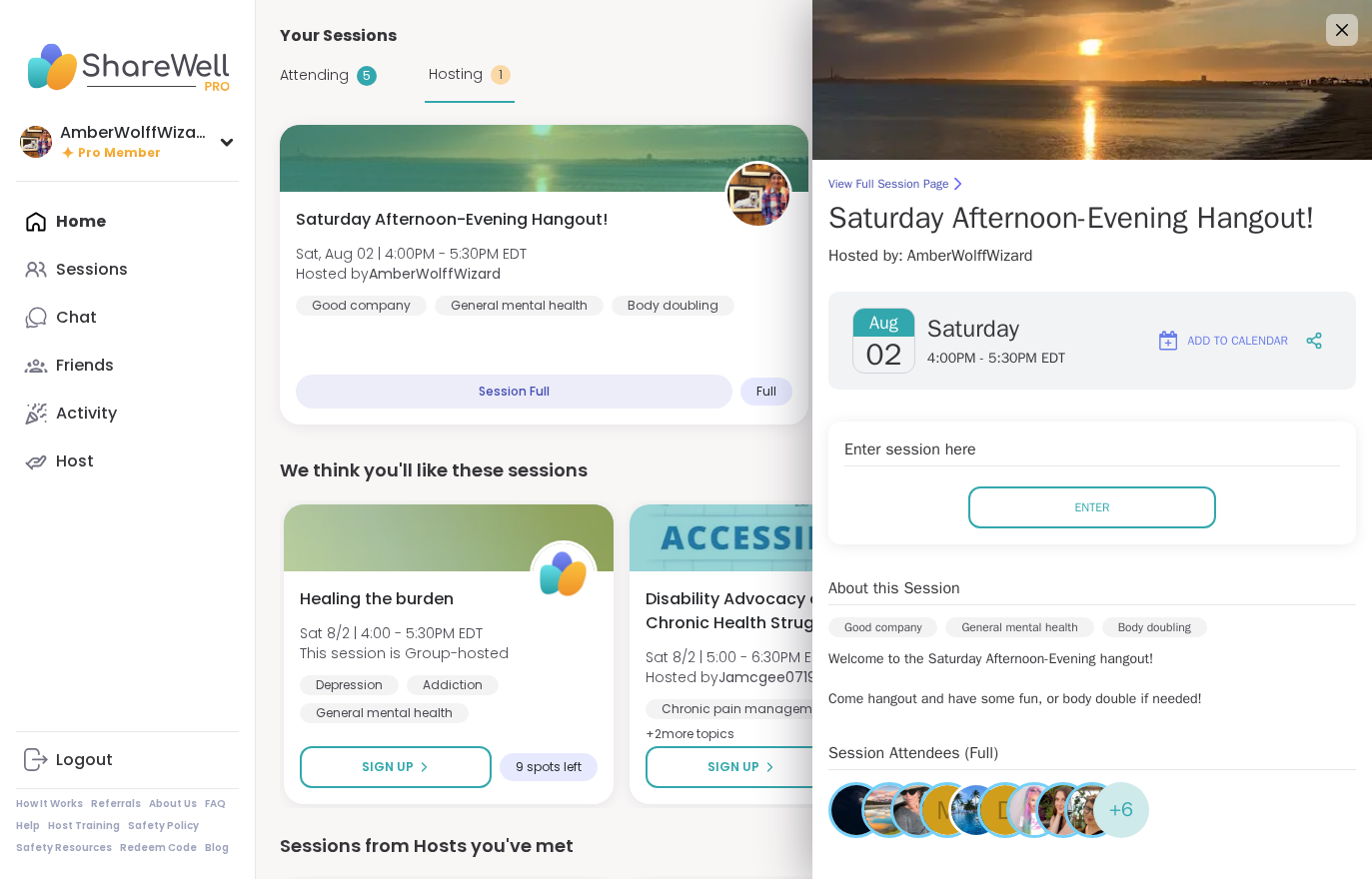 click on "Enter" at bounding box center [1092, 507] 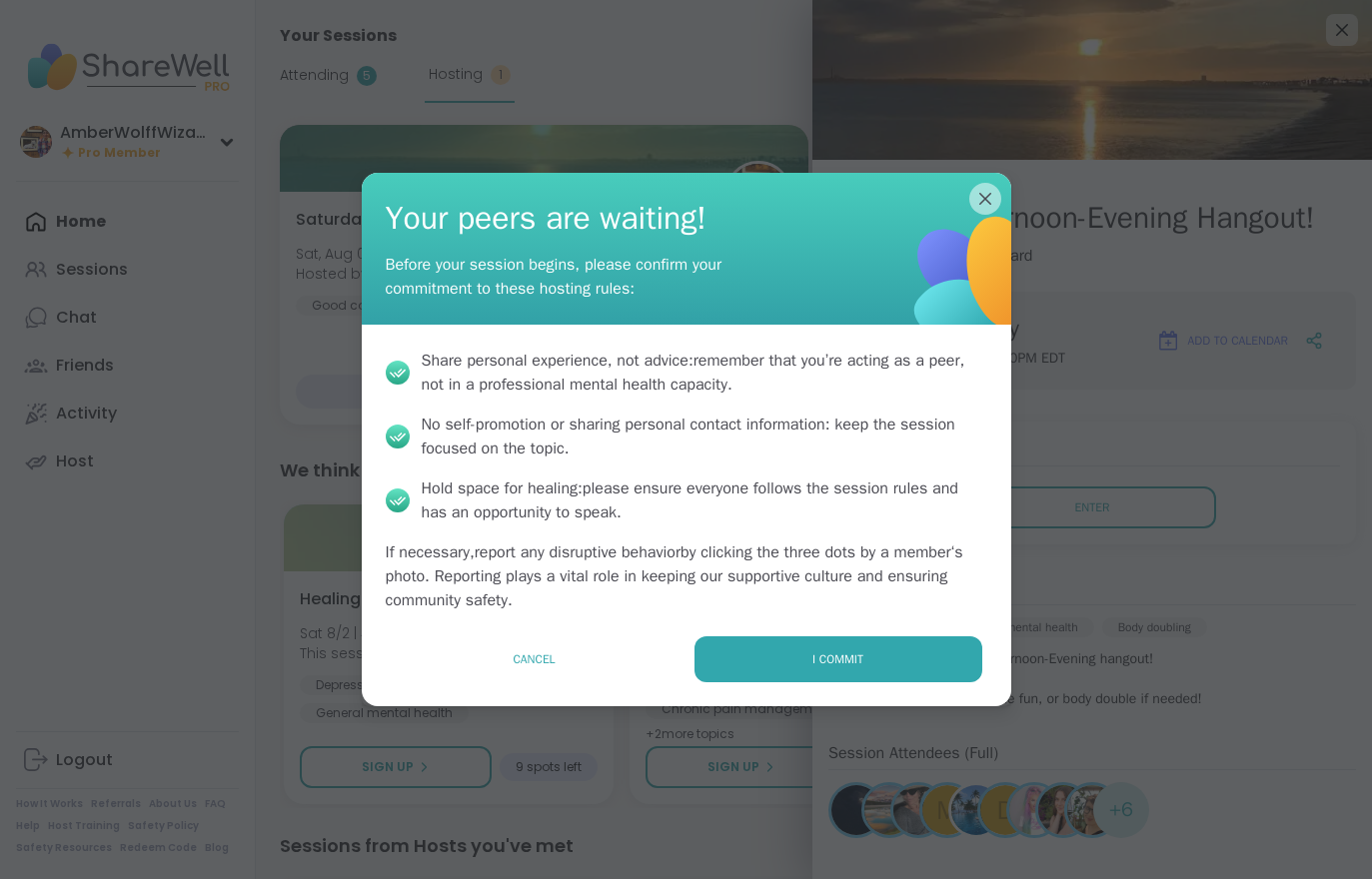 click on "I commit" at bounding box center [838, 659] 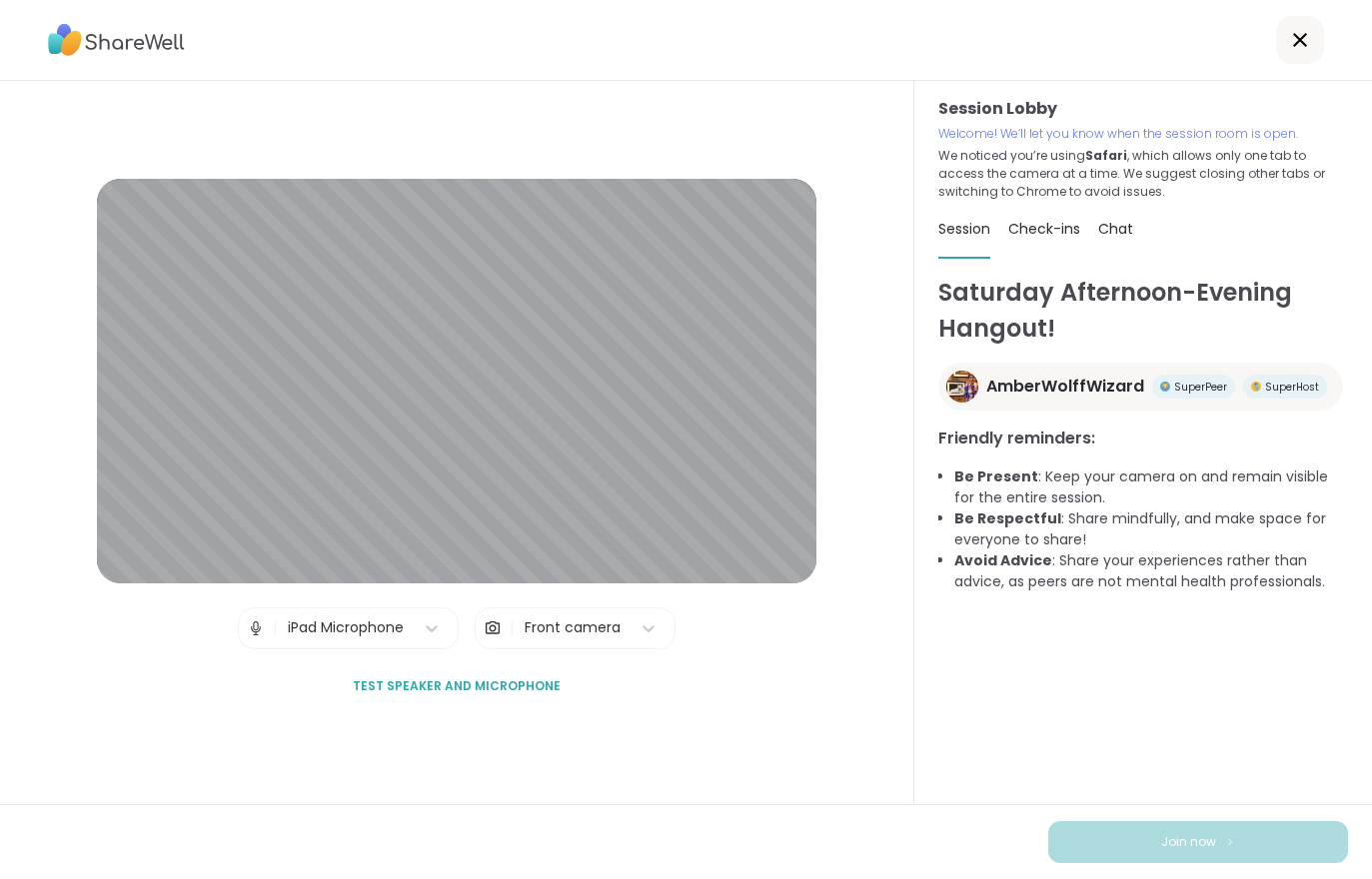 click on "Saturday Afternoon-Evening Hangout!  AmberWolffWizard SuperPeer SuperHost Friendly reminders: Be Present : Keep your camera on and remain visible for the entire session. Be Respectful : Share mindfully, and make space for everyone to share! Avoid Advice : Share your experiences rather than advice, as peers are not mental health professionals." at bounding box center [1143, 559] 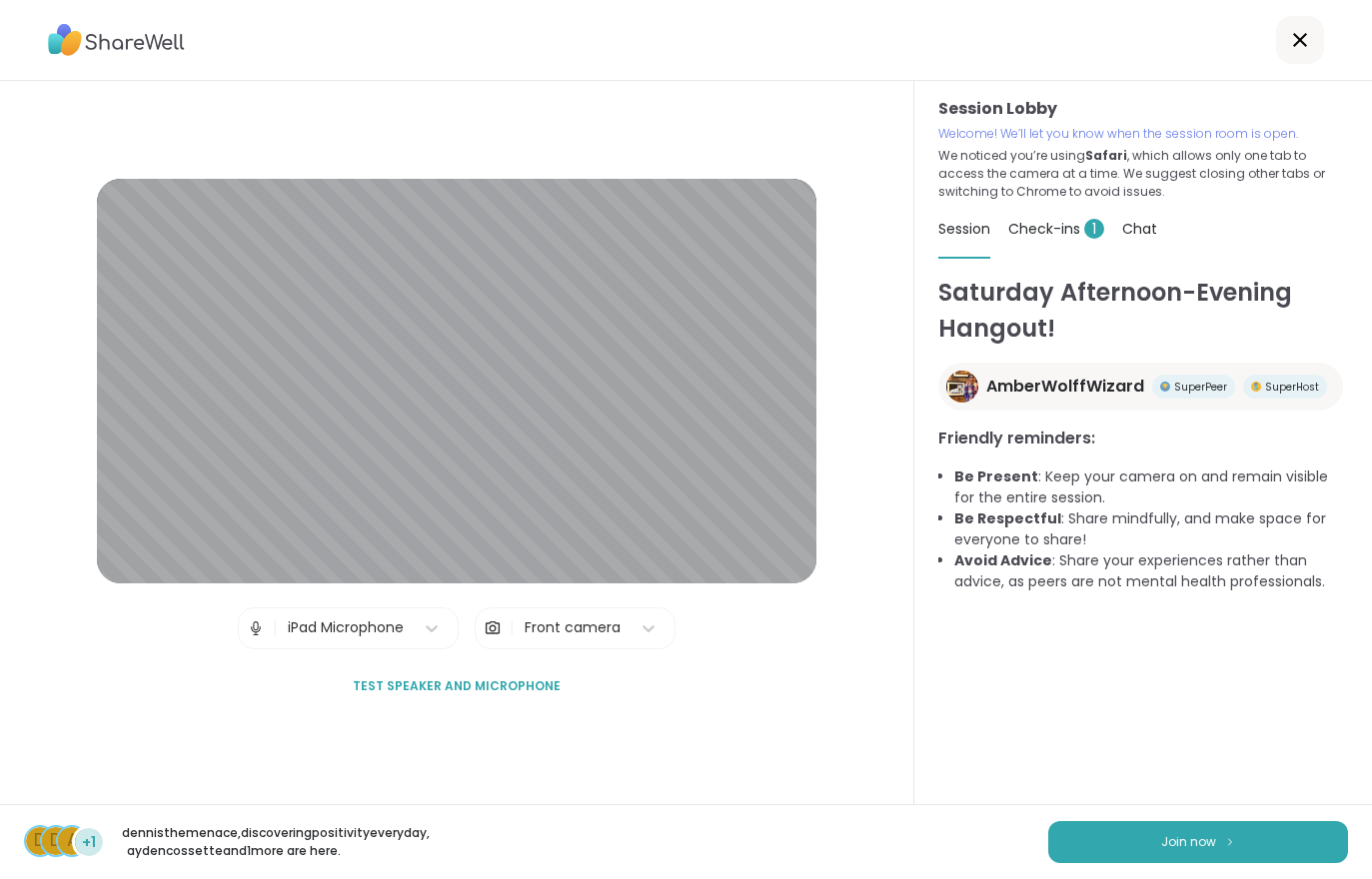 click on "Join now" at bounding box center [1198, 842] 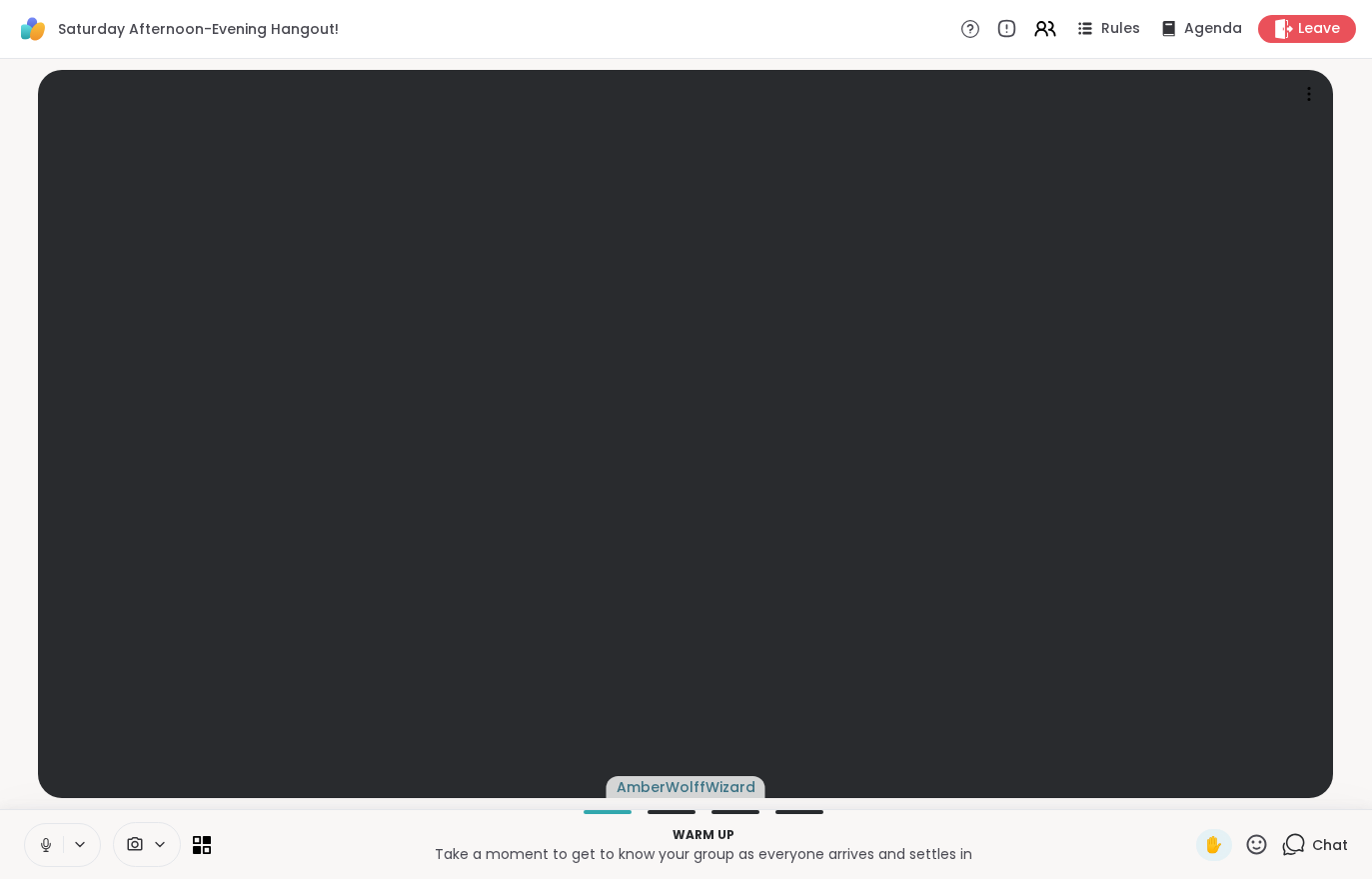 click at bounding box center (44, 845) 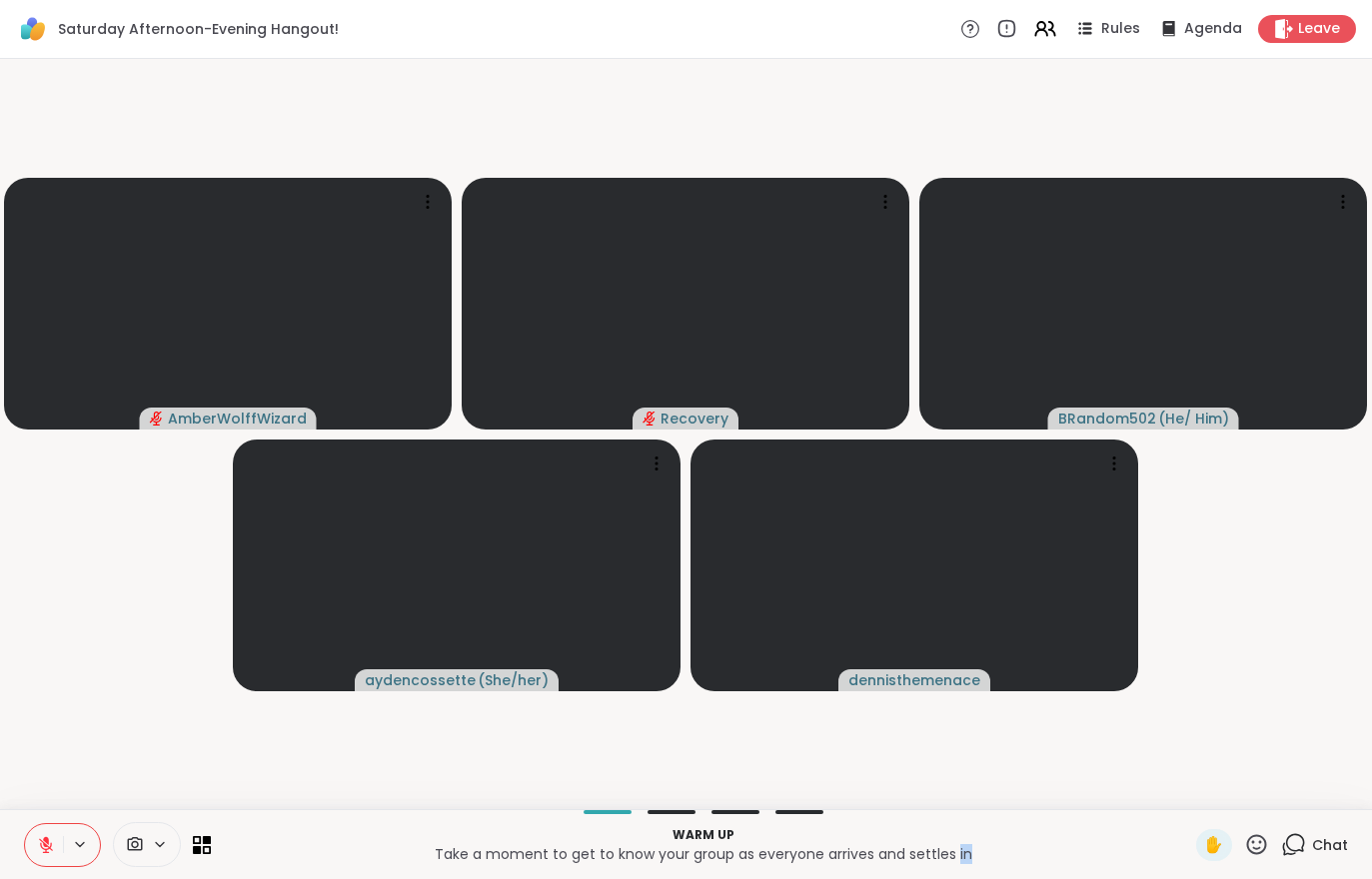 click at bounding box center [44, 845] 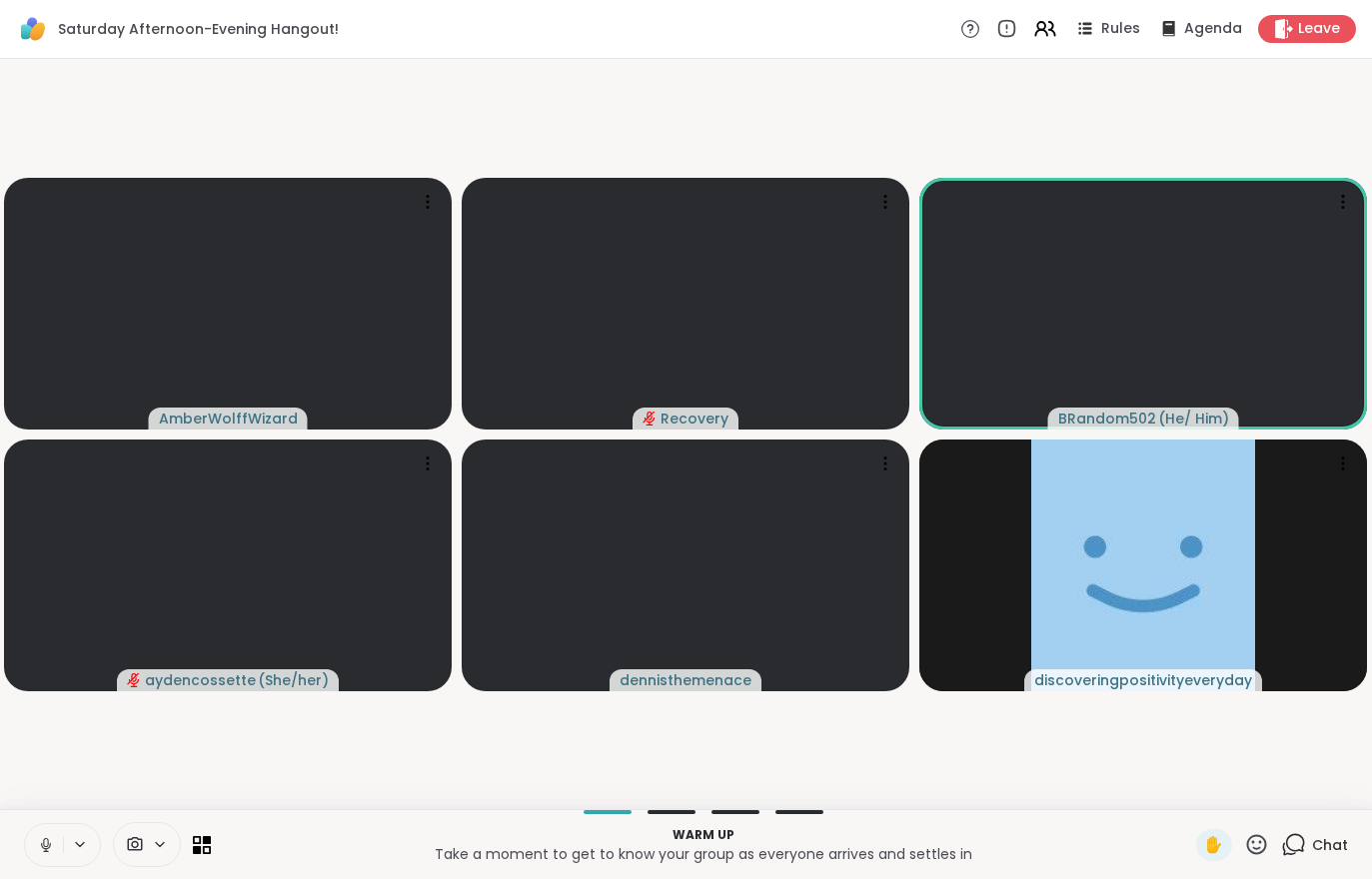 click 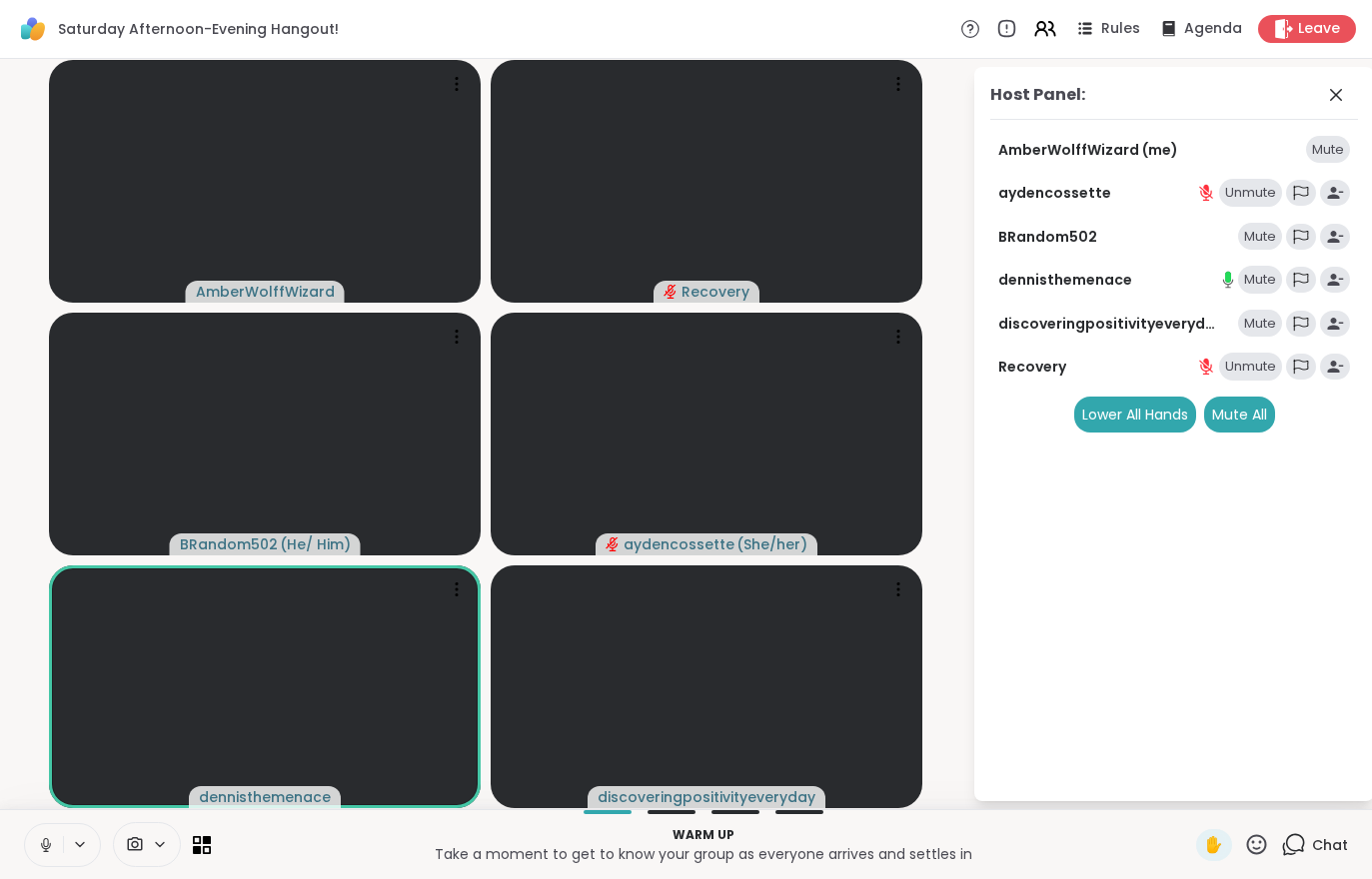click on "Mute All" at bounding box center (1239, 415) 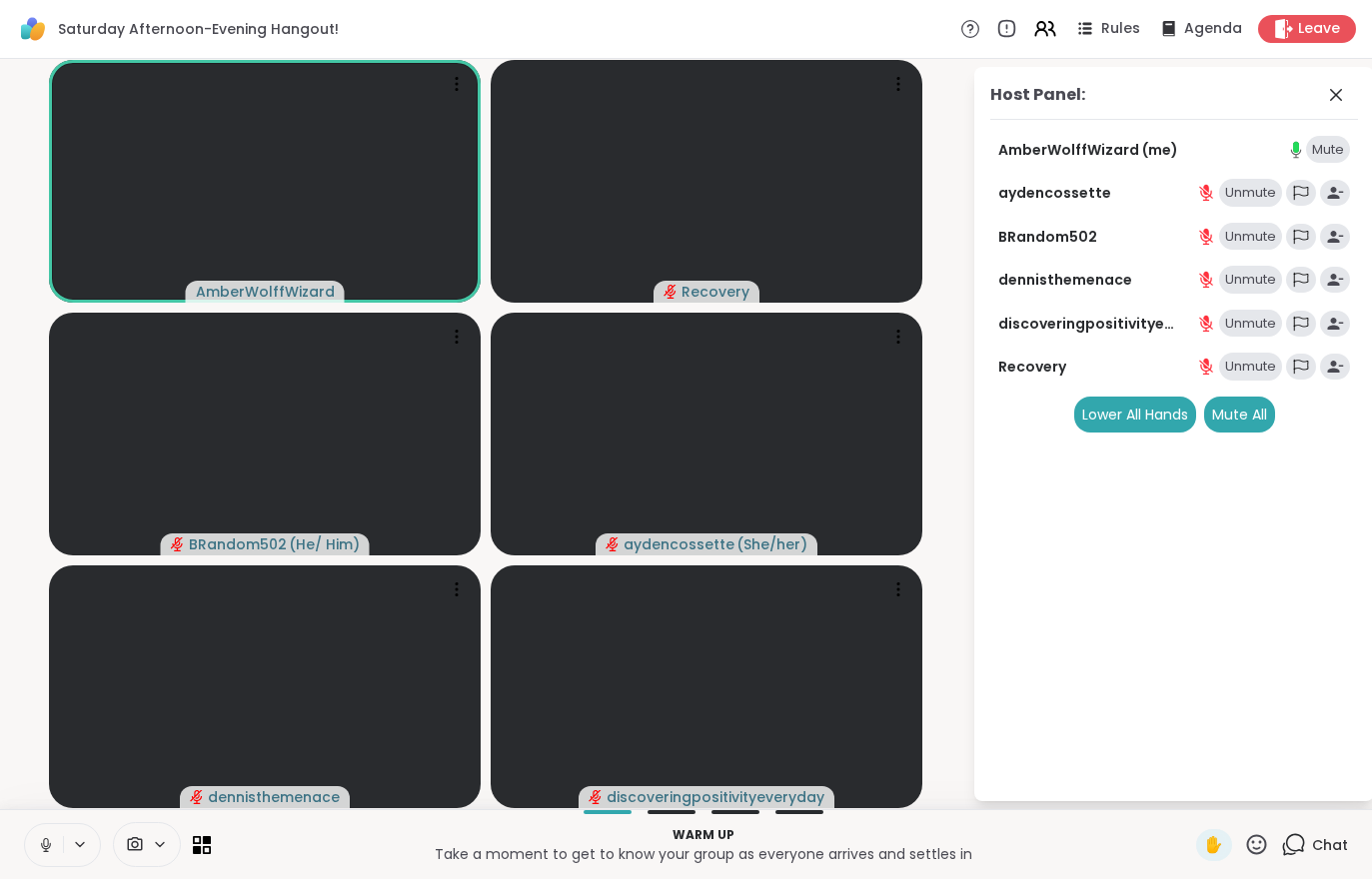 click at bounding box center [44, 845] 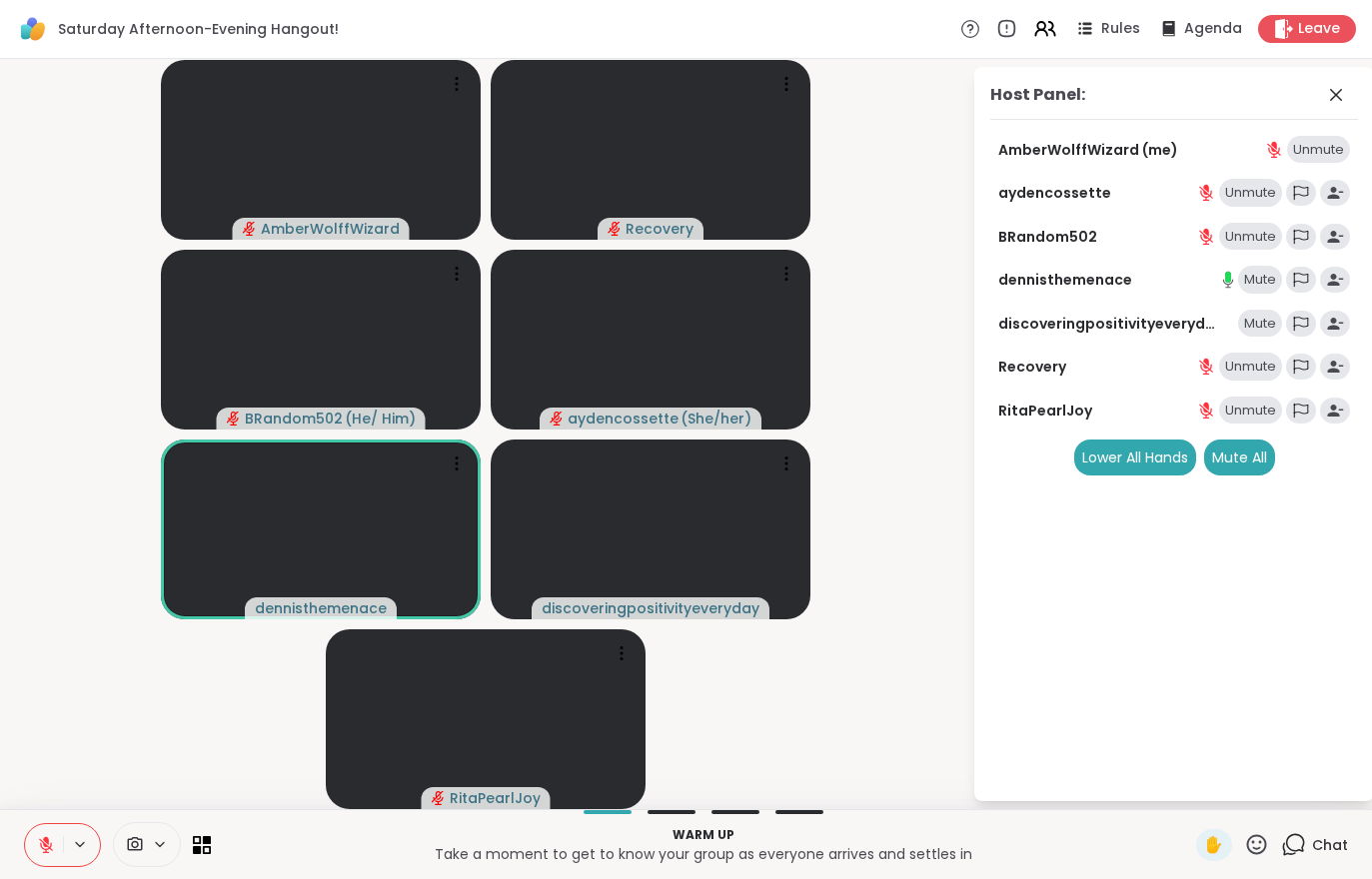 click 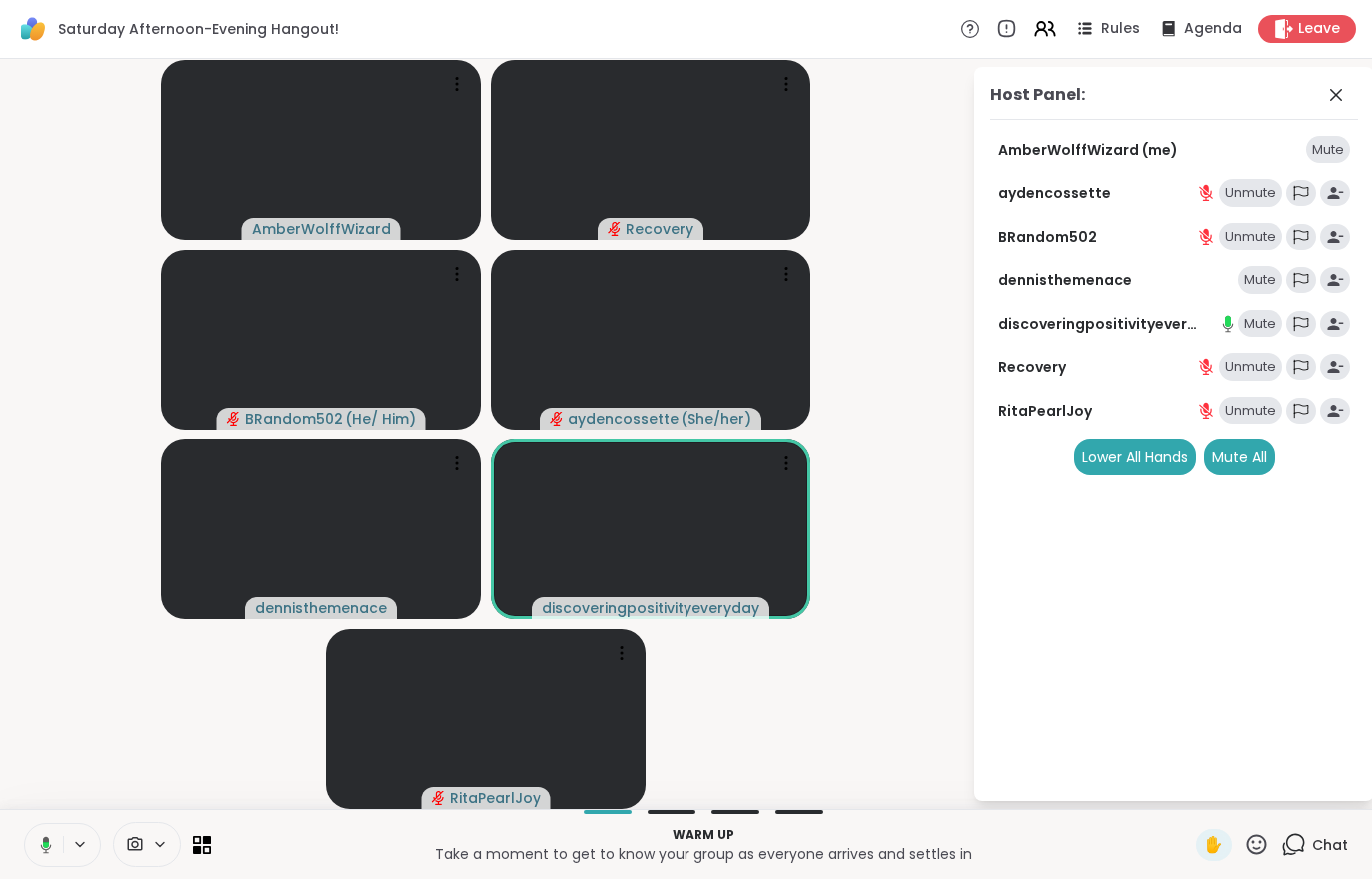 click at bounding box center (42, 845) 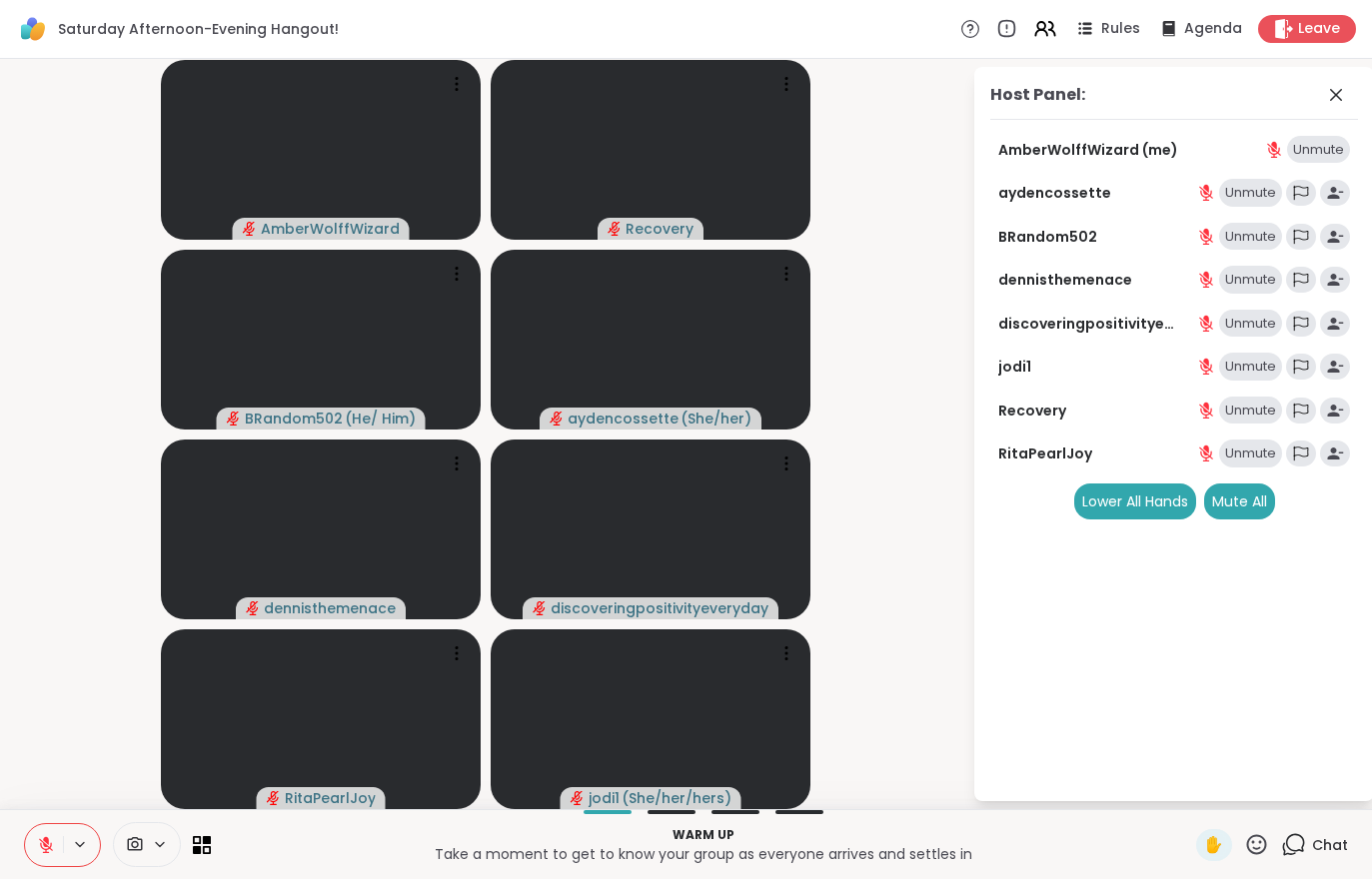 click at bounding box center (44, 845) 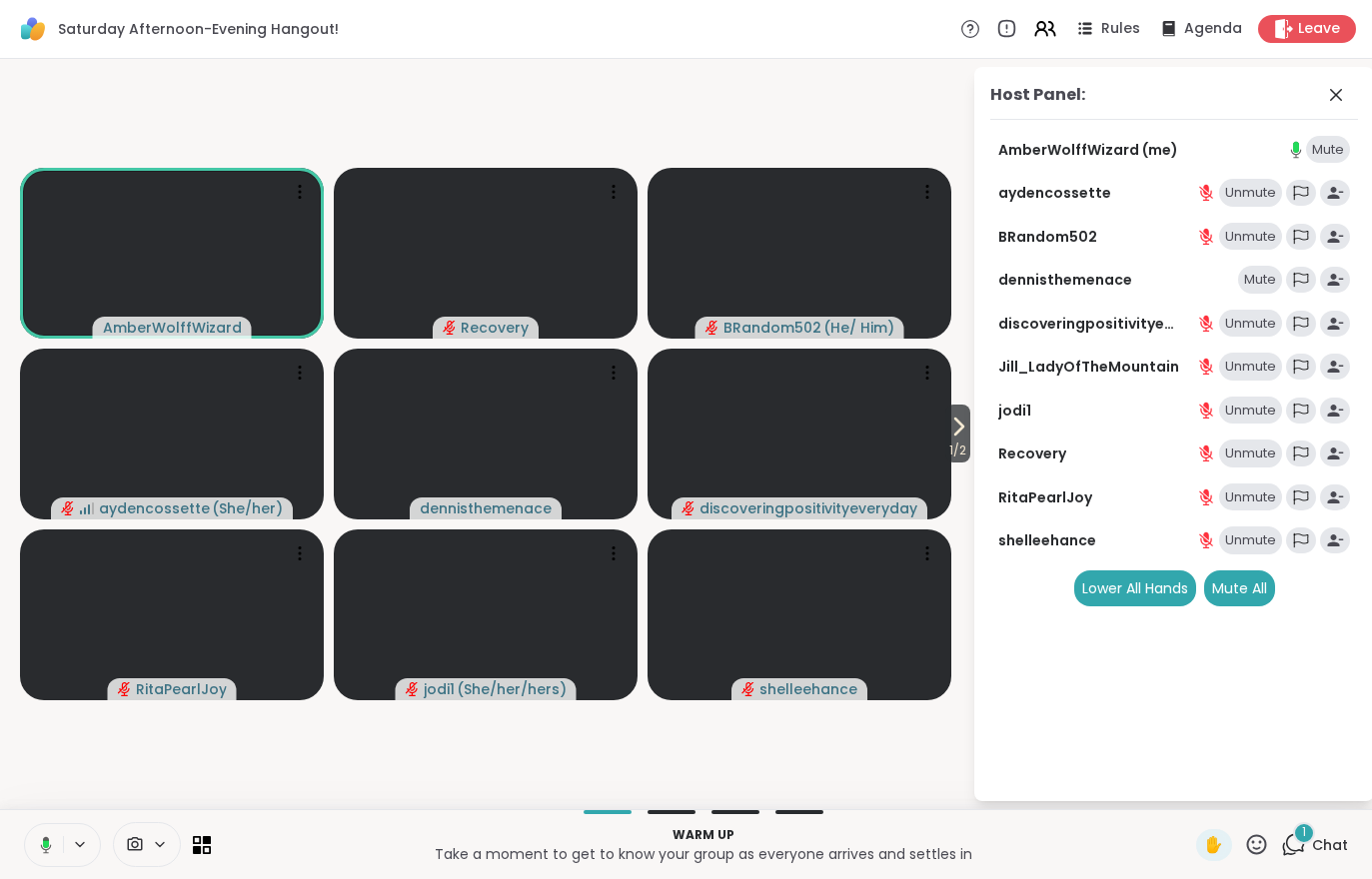 click on "Host Panel: AmberWolffWizard   (me) Mute aydencossette   Unmute BRandom502   Unmute dennisthemenace   Mute discoveringpositivityeveryday   Unmute Jill_LadyOfTheMountain   Unmute jodi1   Unmute Recovery   Unmute RitaPearlJoy   Unmute shelleehance   Unmute Lower All Hands Mute All" at bounding box center (1160, 434) 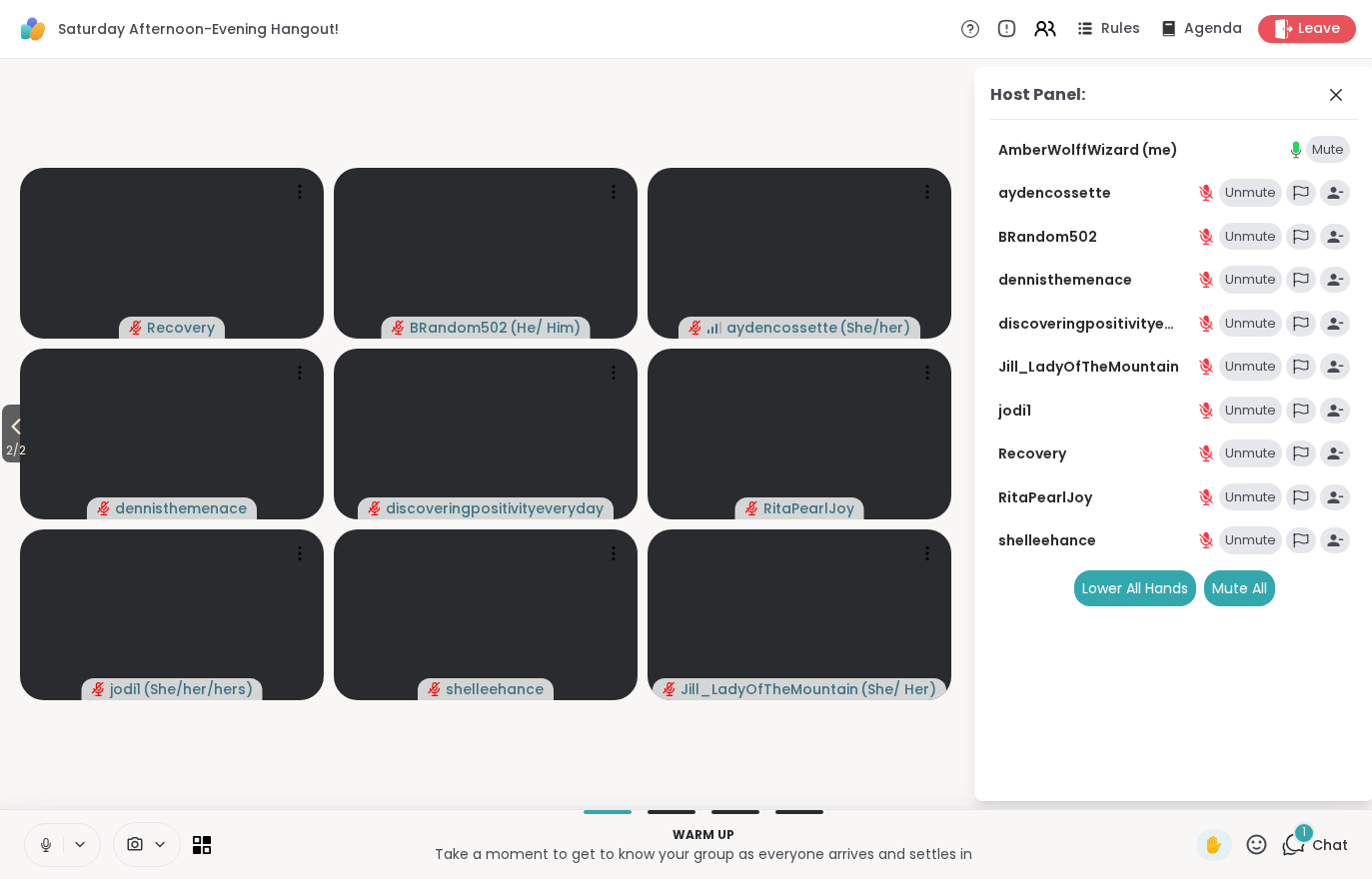 click on "Chat" at bounding box center [1330, 845] 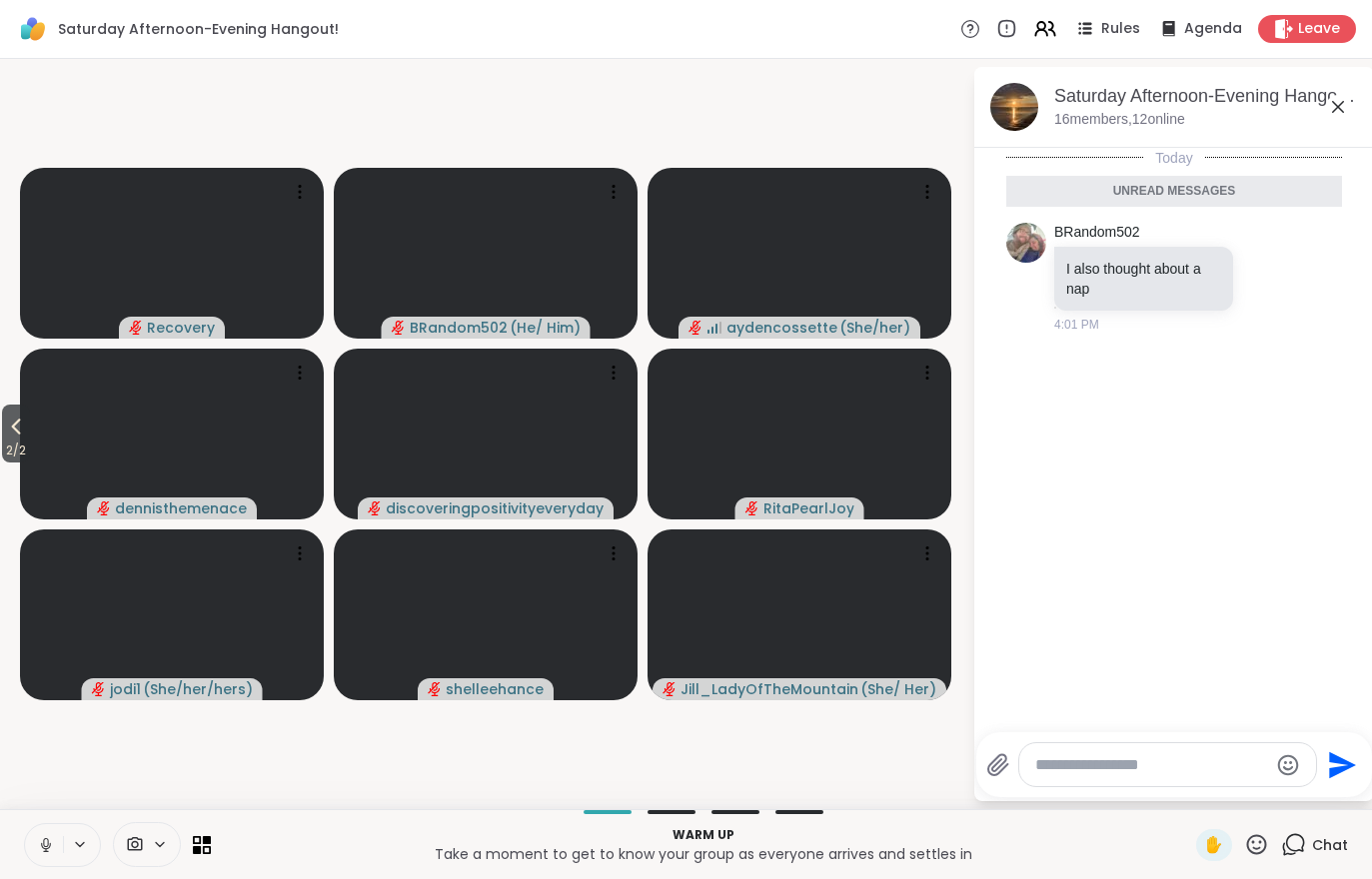 click 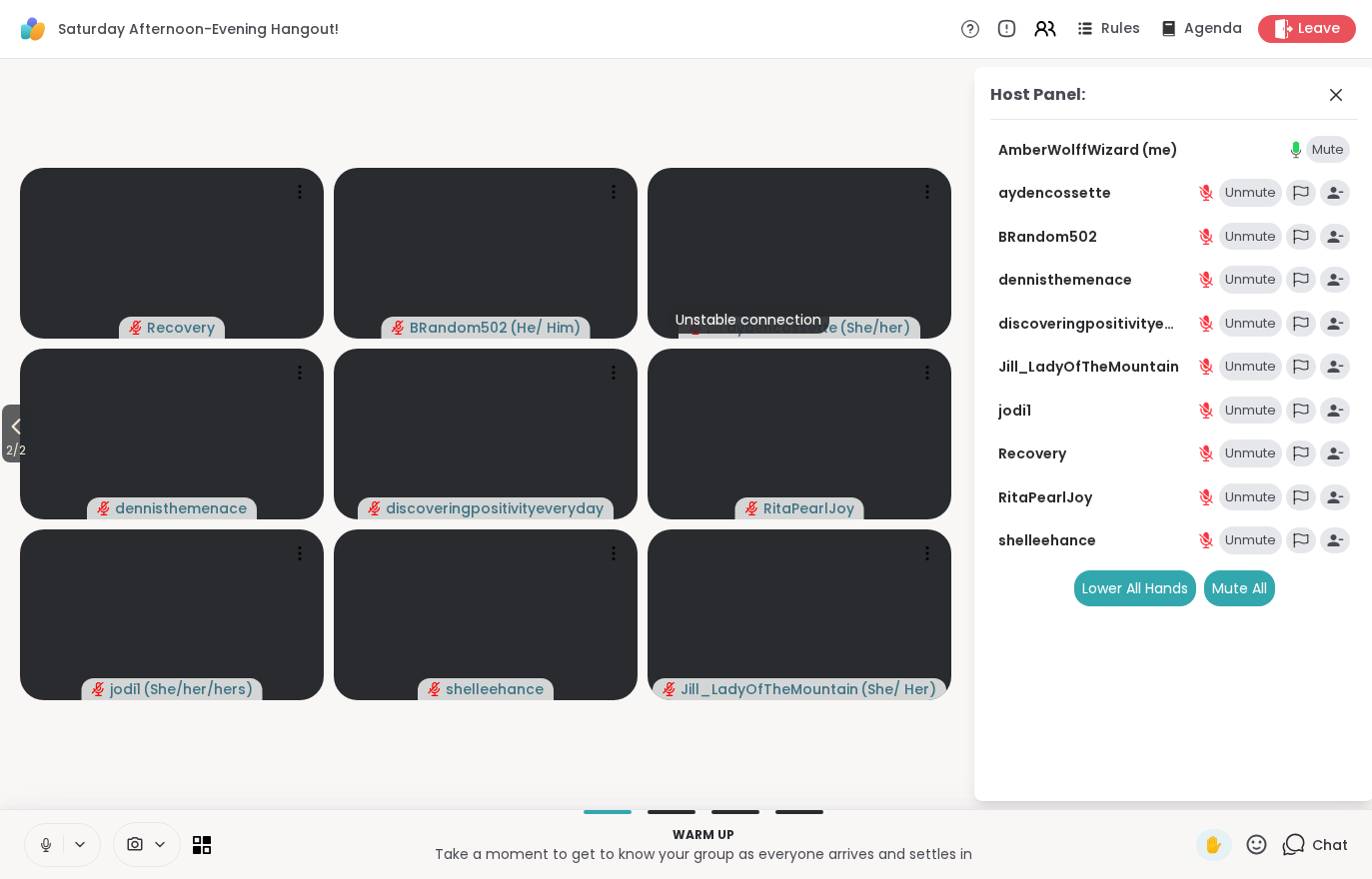 click at bounding box center (44, 845) 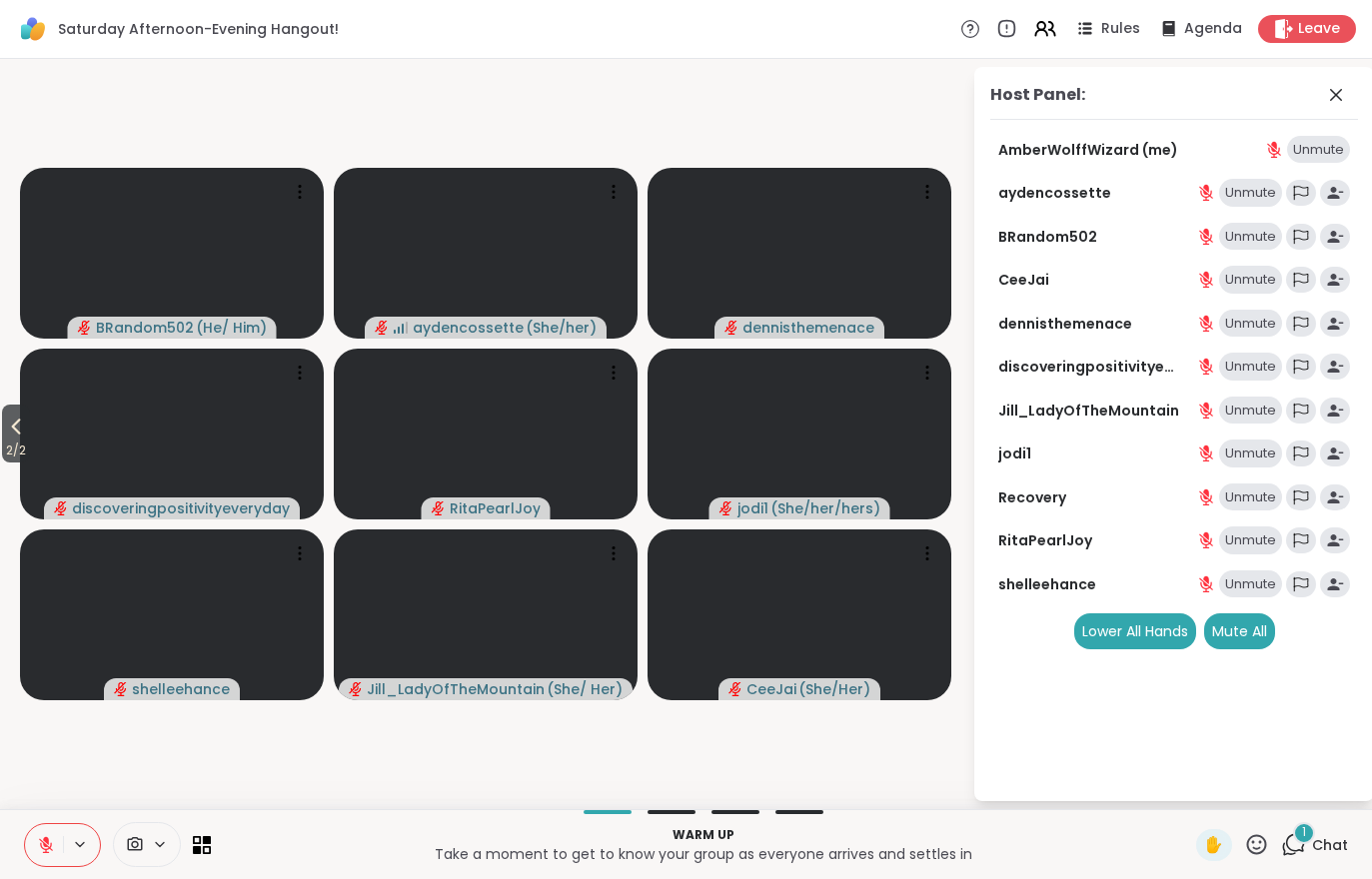 click on "Warm up Take a moment to get to know your group as everyone arrives and settles in ✋ 1 Chat" at bounding box center (686, 844) 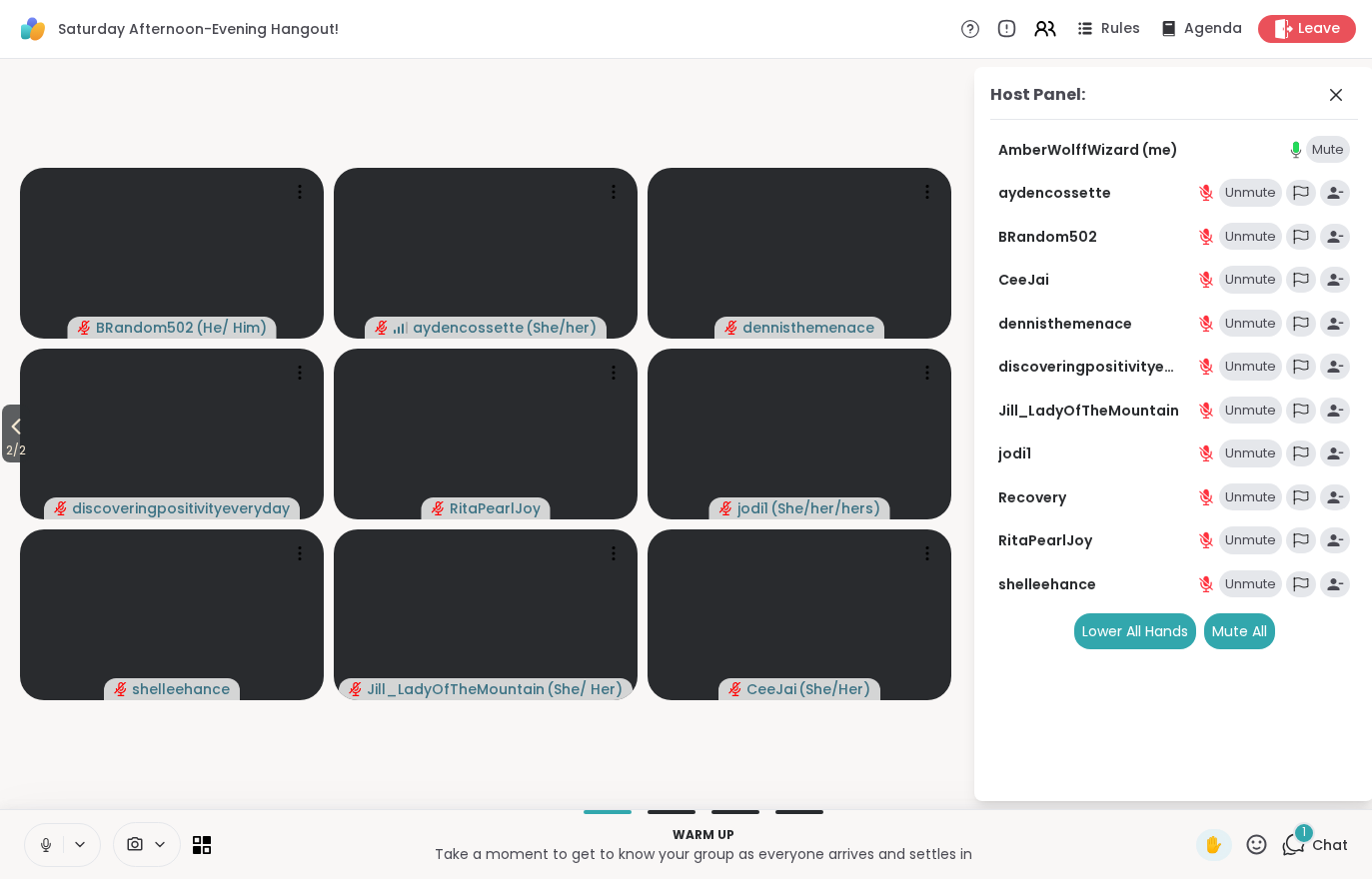click on "1 Chat" at bounding box center [1314, 845] 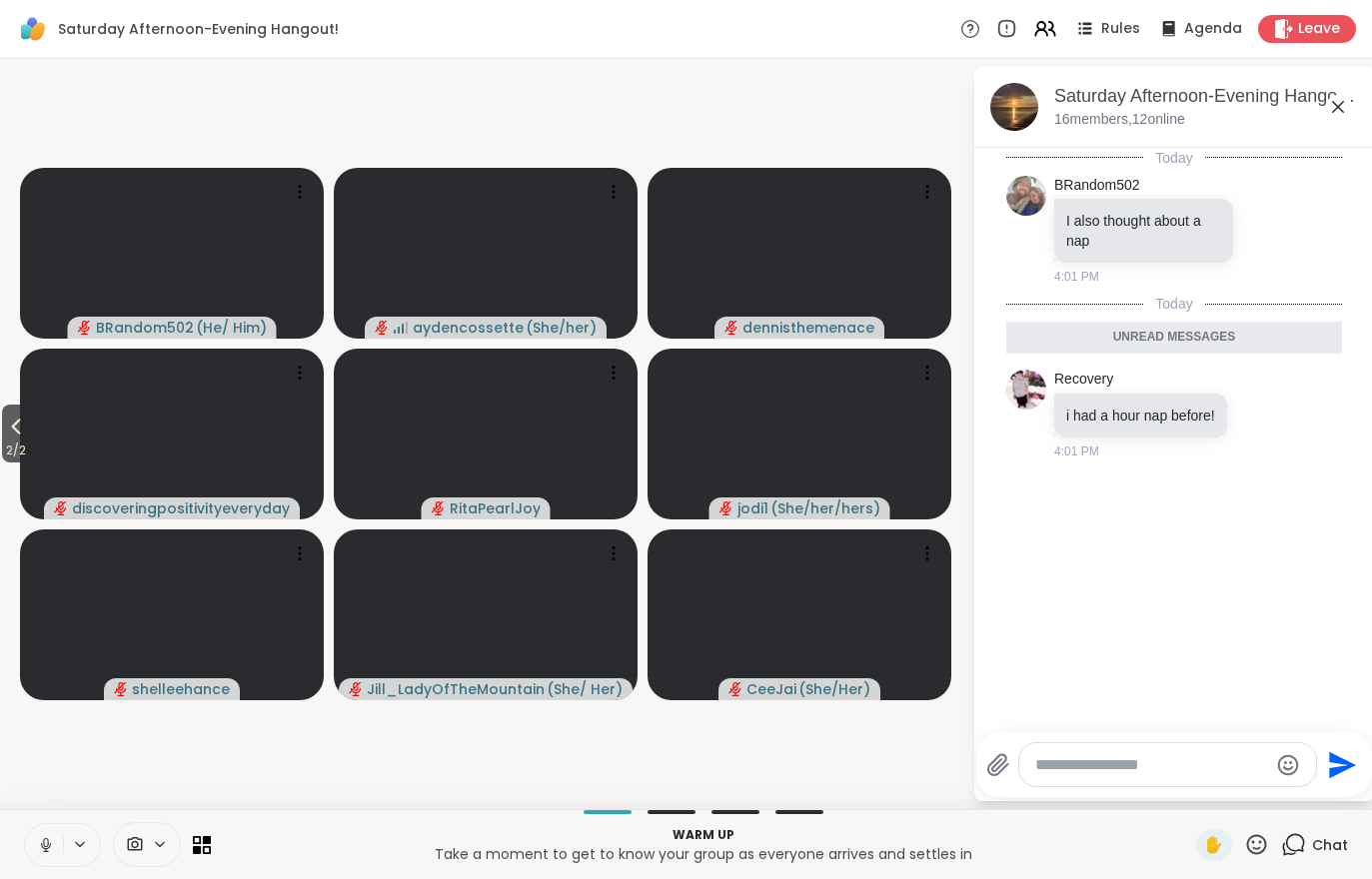 click on "2  /  2" at bounding box center [16, 450] 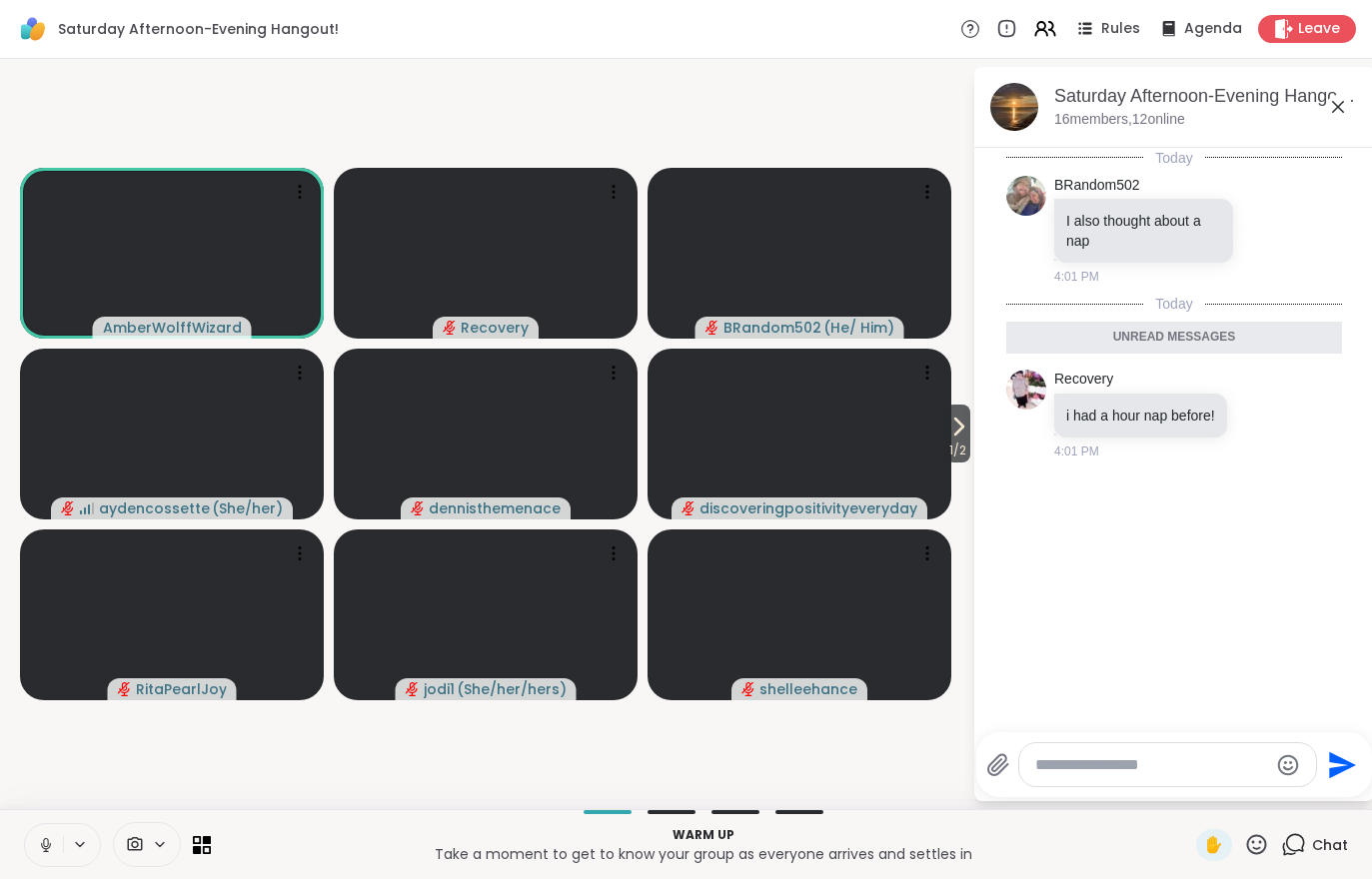 click at bounding box center [44, 845] 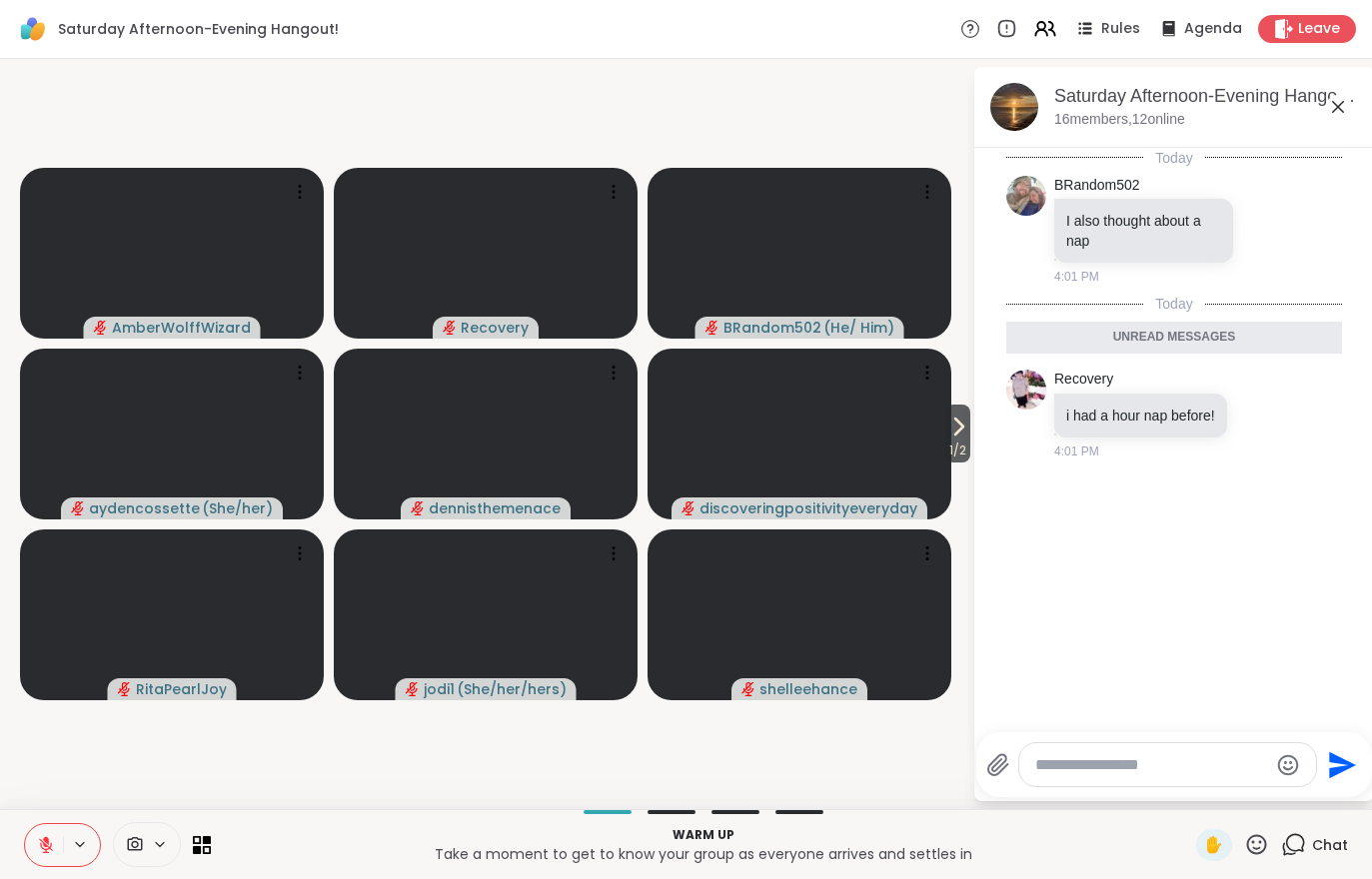 click on "1  /  2" at bounding box center (957, 434) 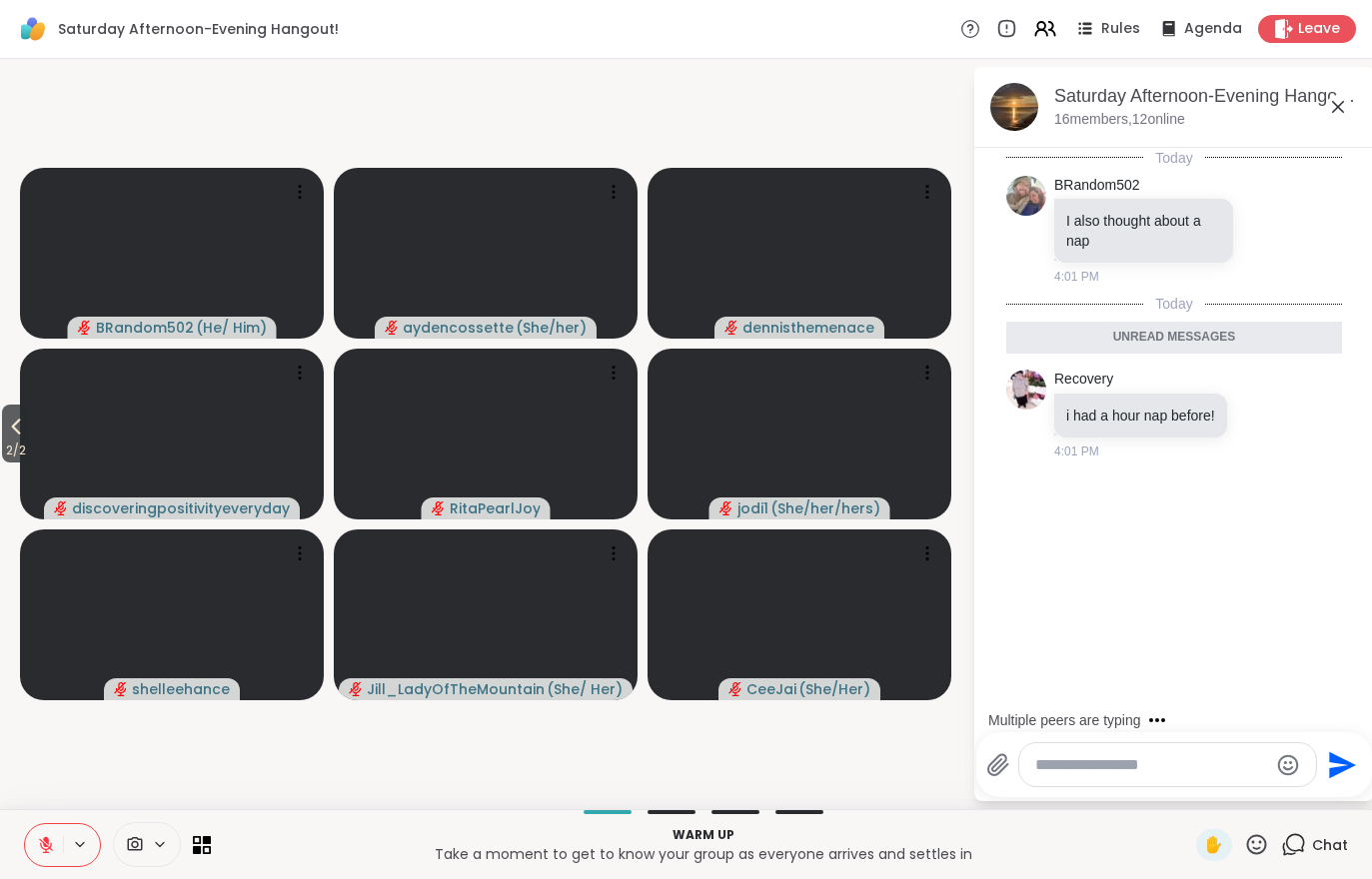 click at bounding box center [44, 845] 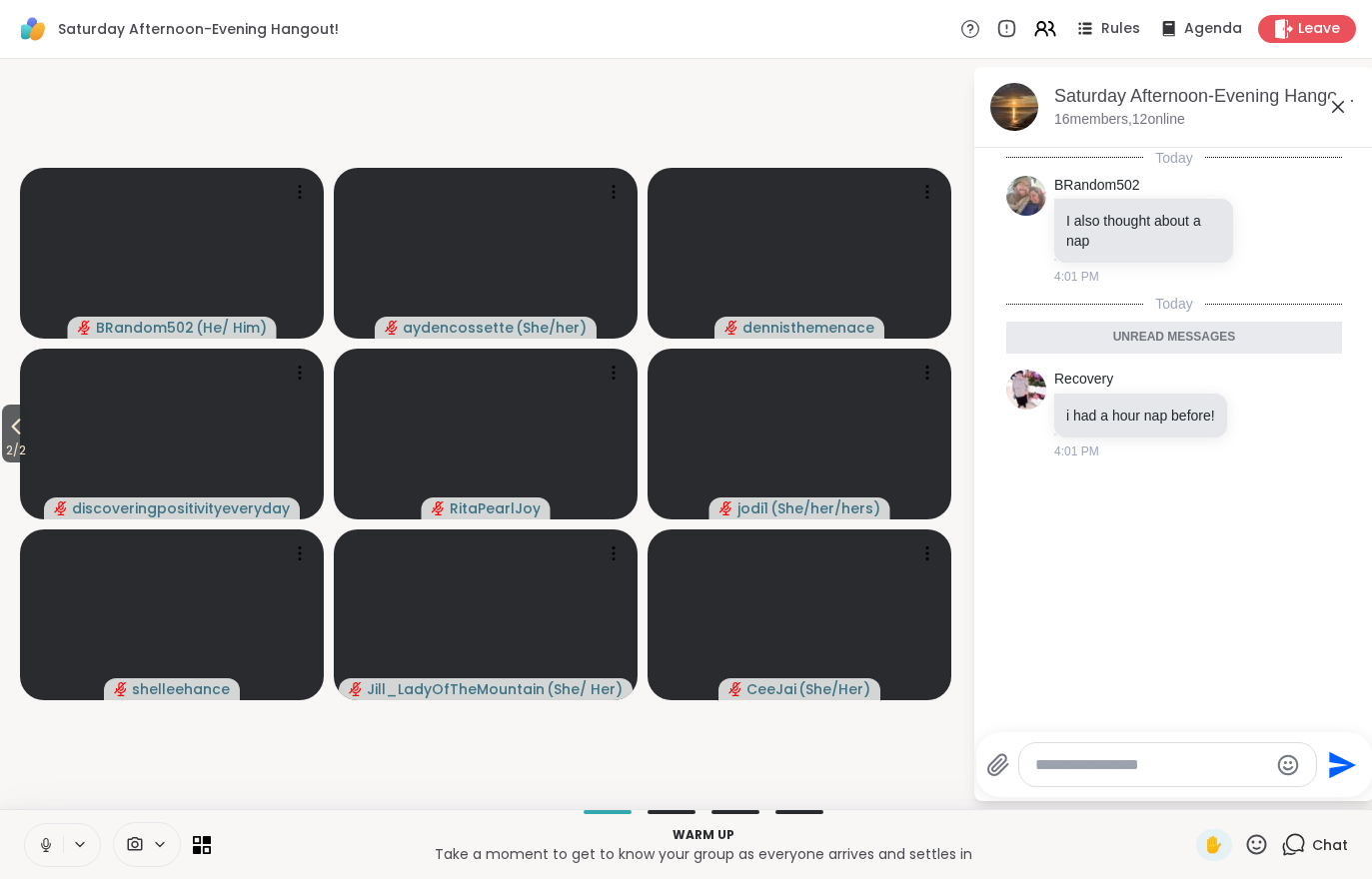 click 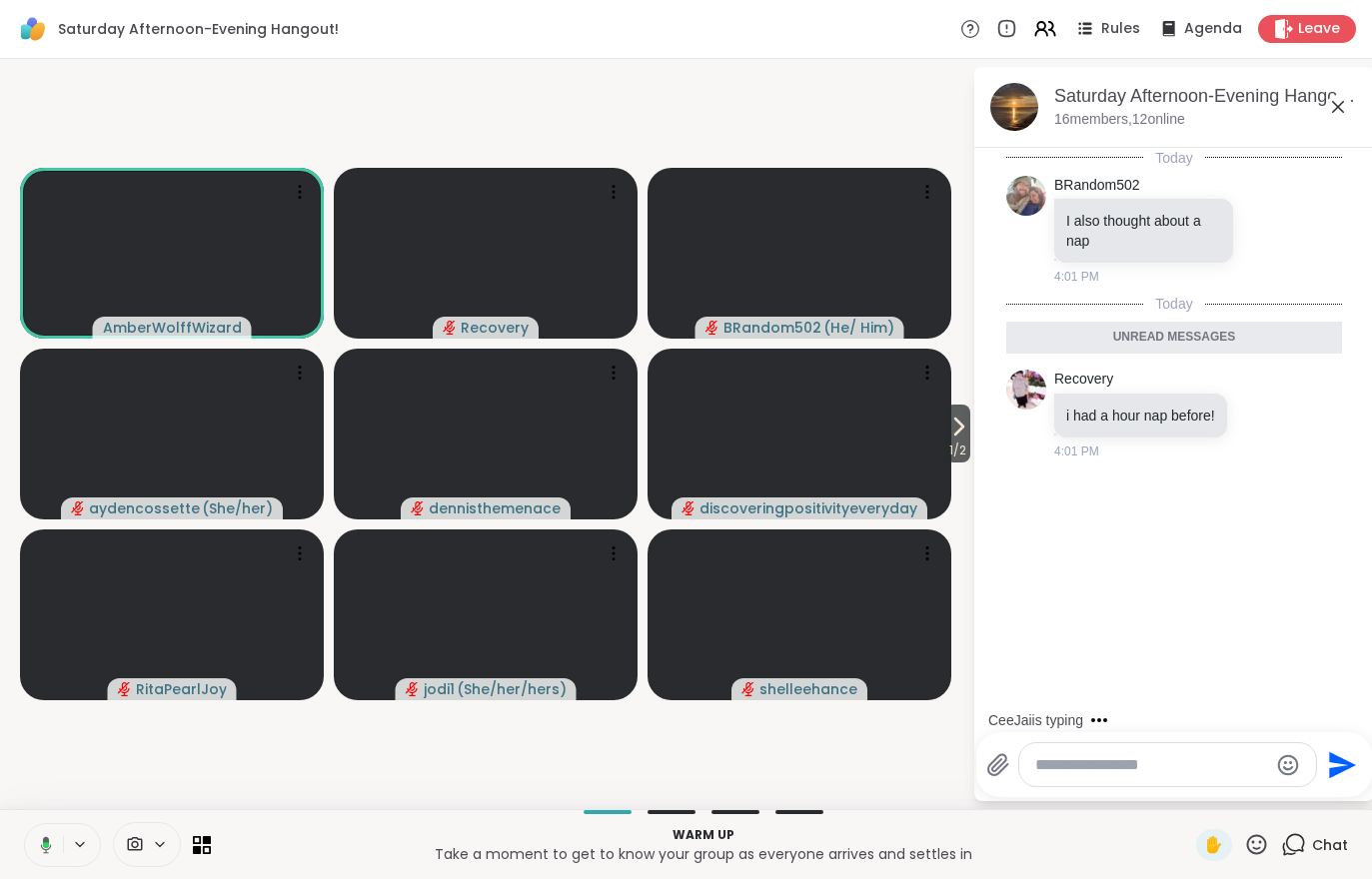 click on "1  /  2" at bounding box center [957, 450] 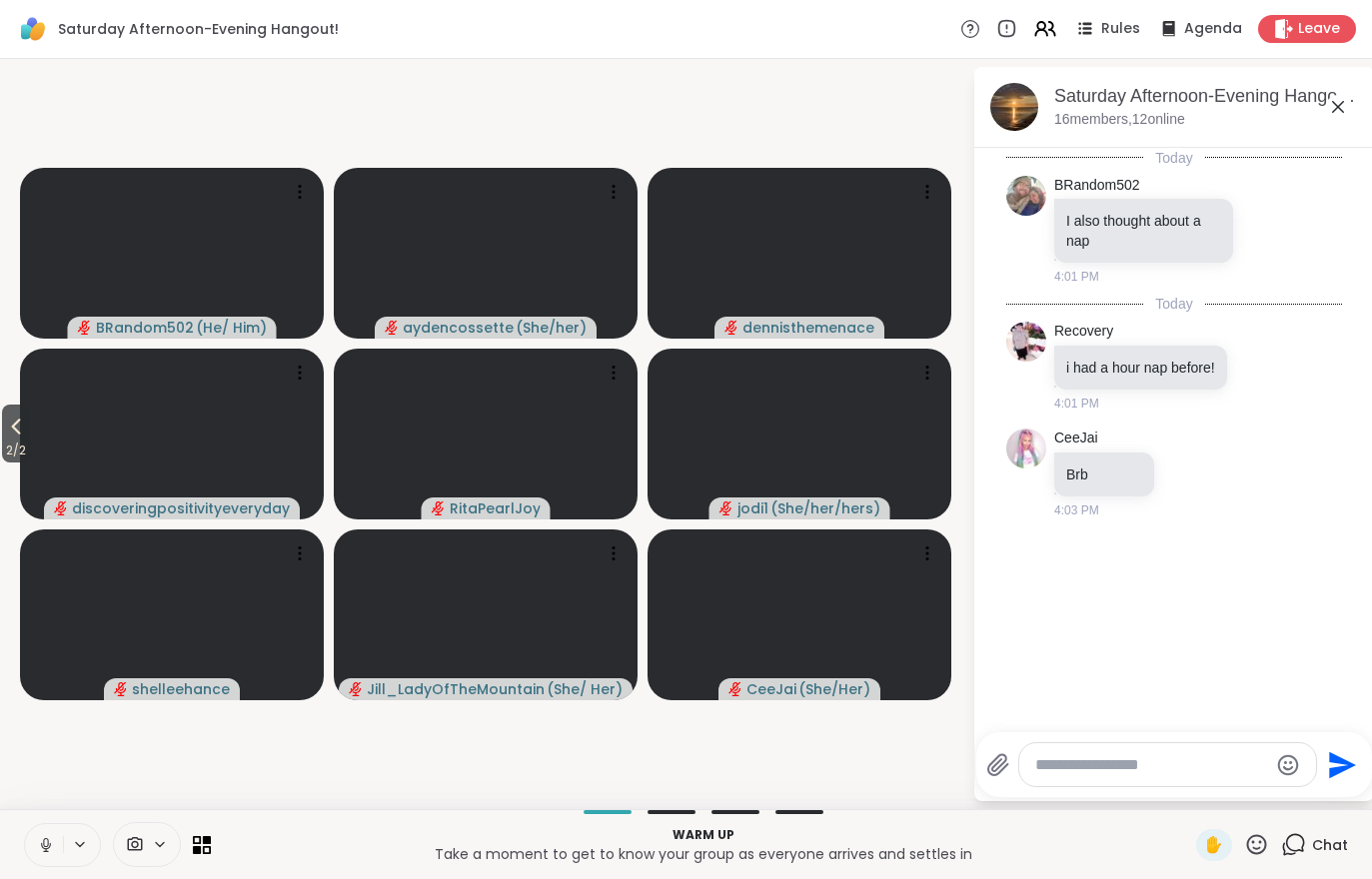 click at bounding box center (44, 845) 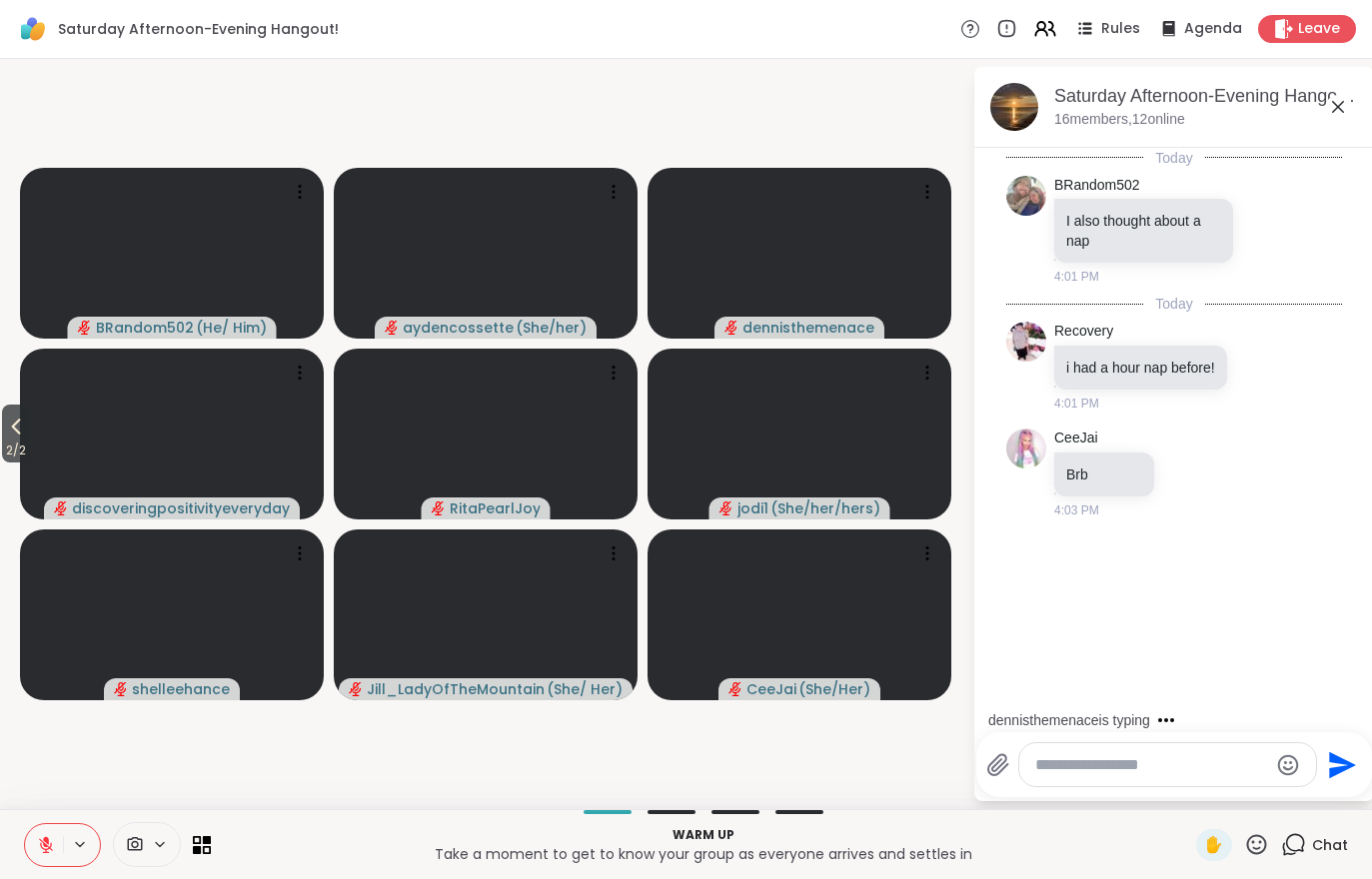 click on "2  /  2" at bounding box center (16, 450) 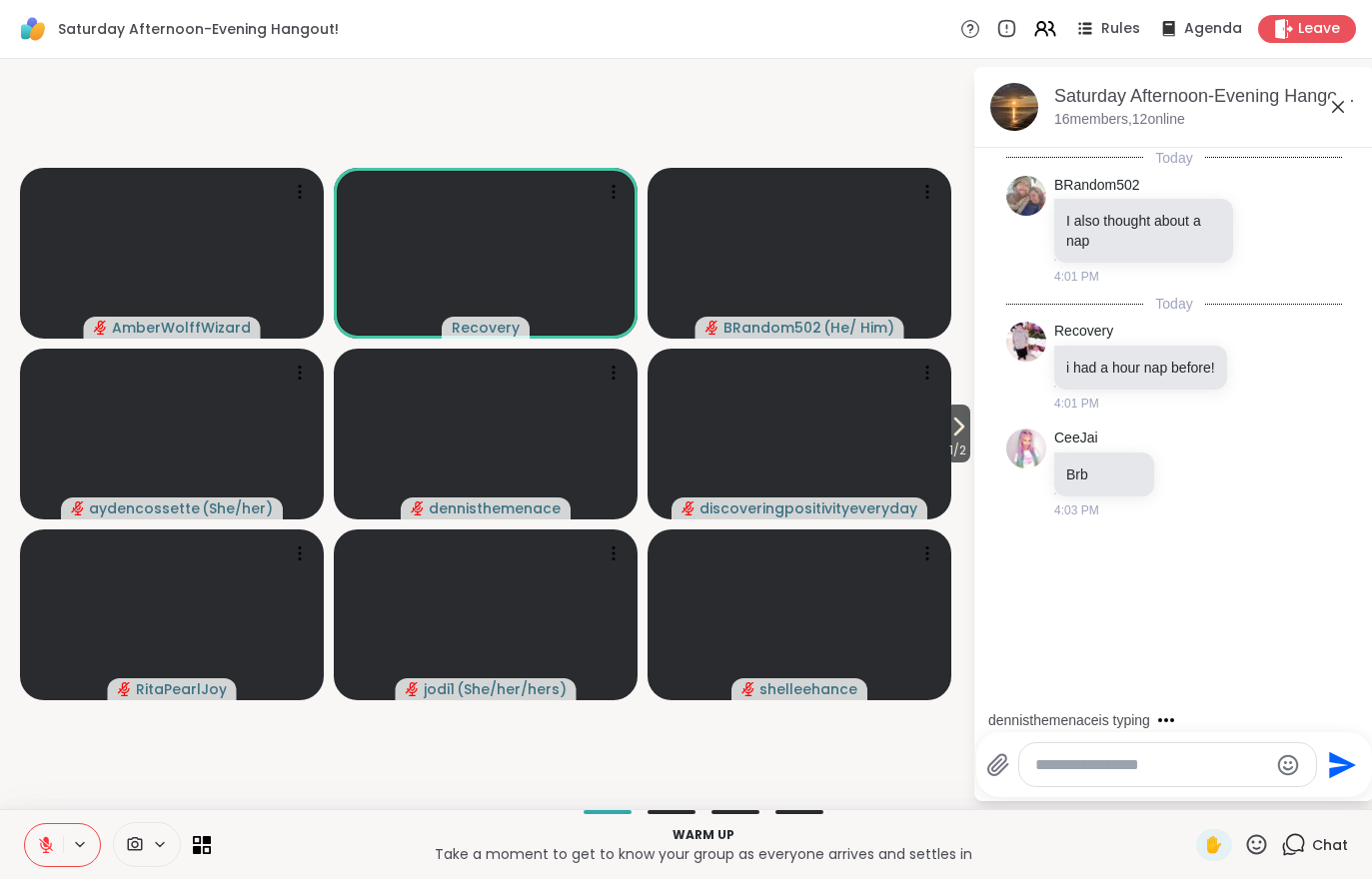 click 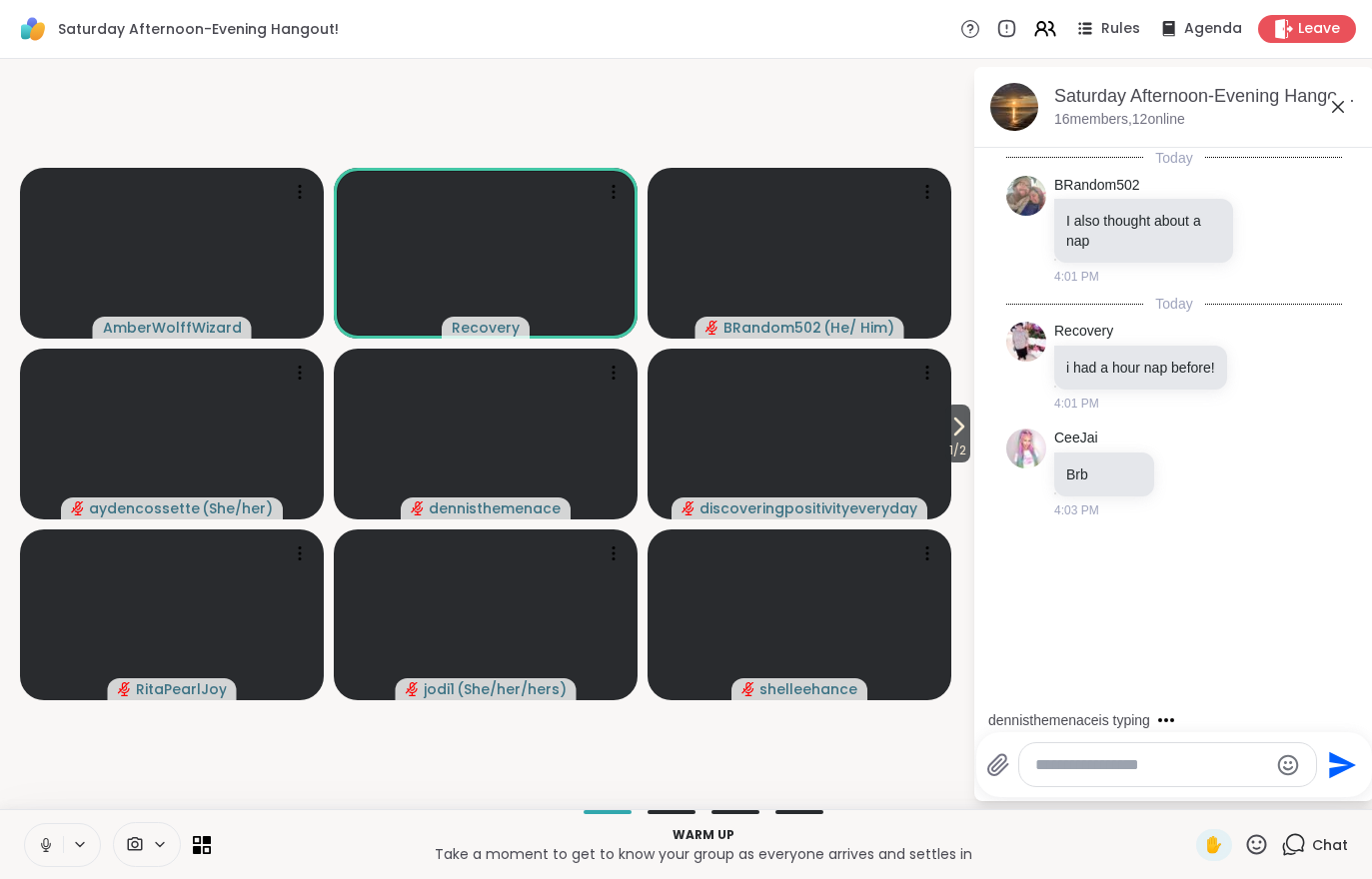click 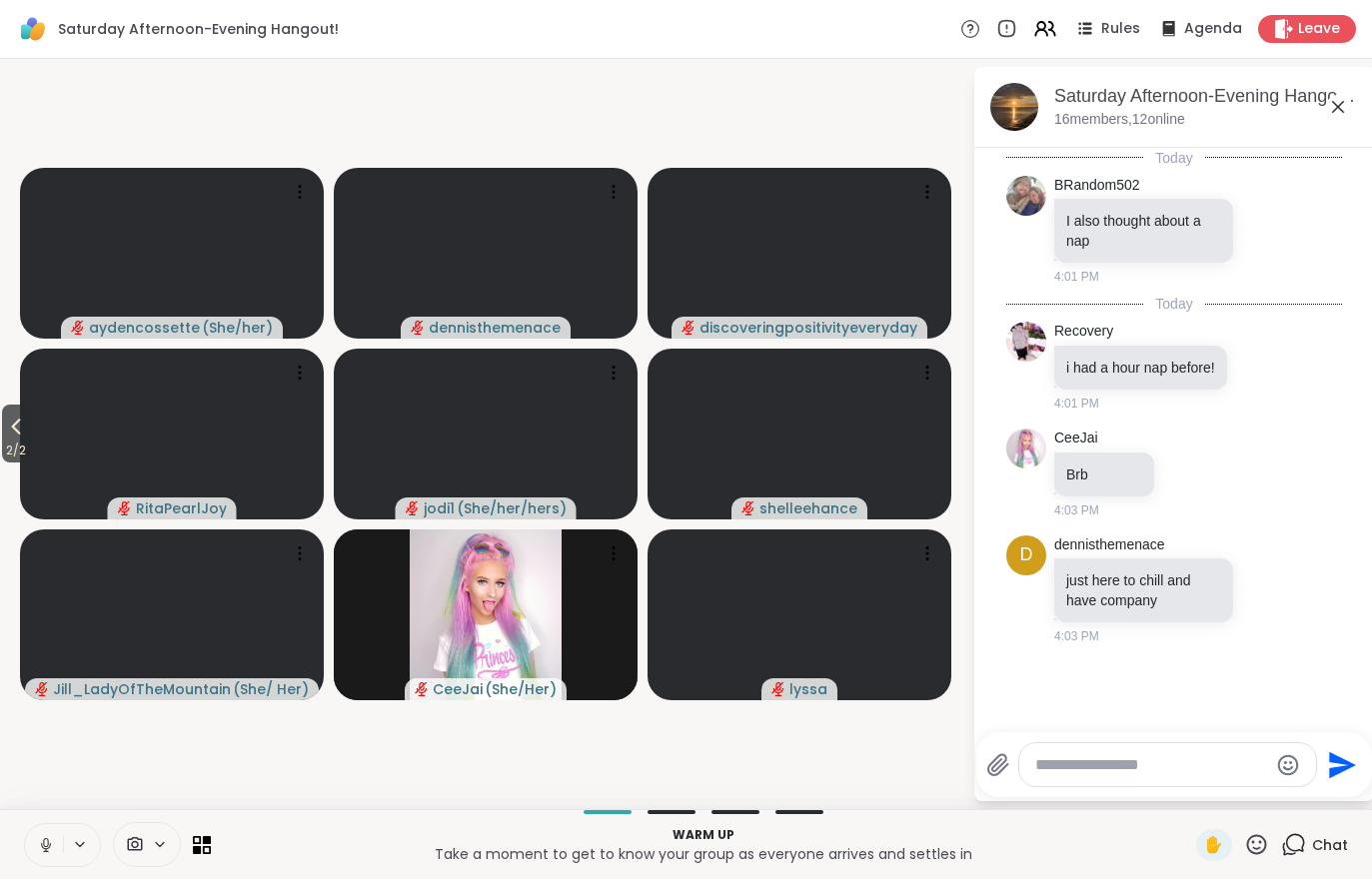 click at bounding box center (44, 845) 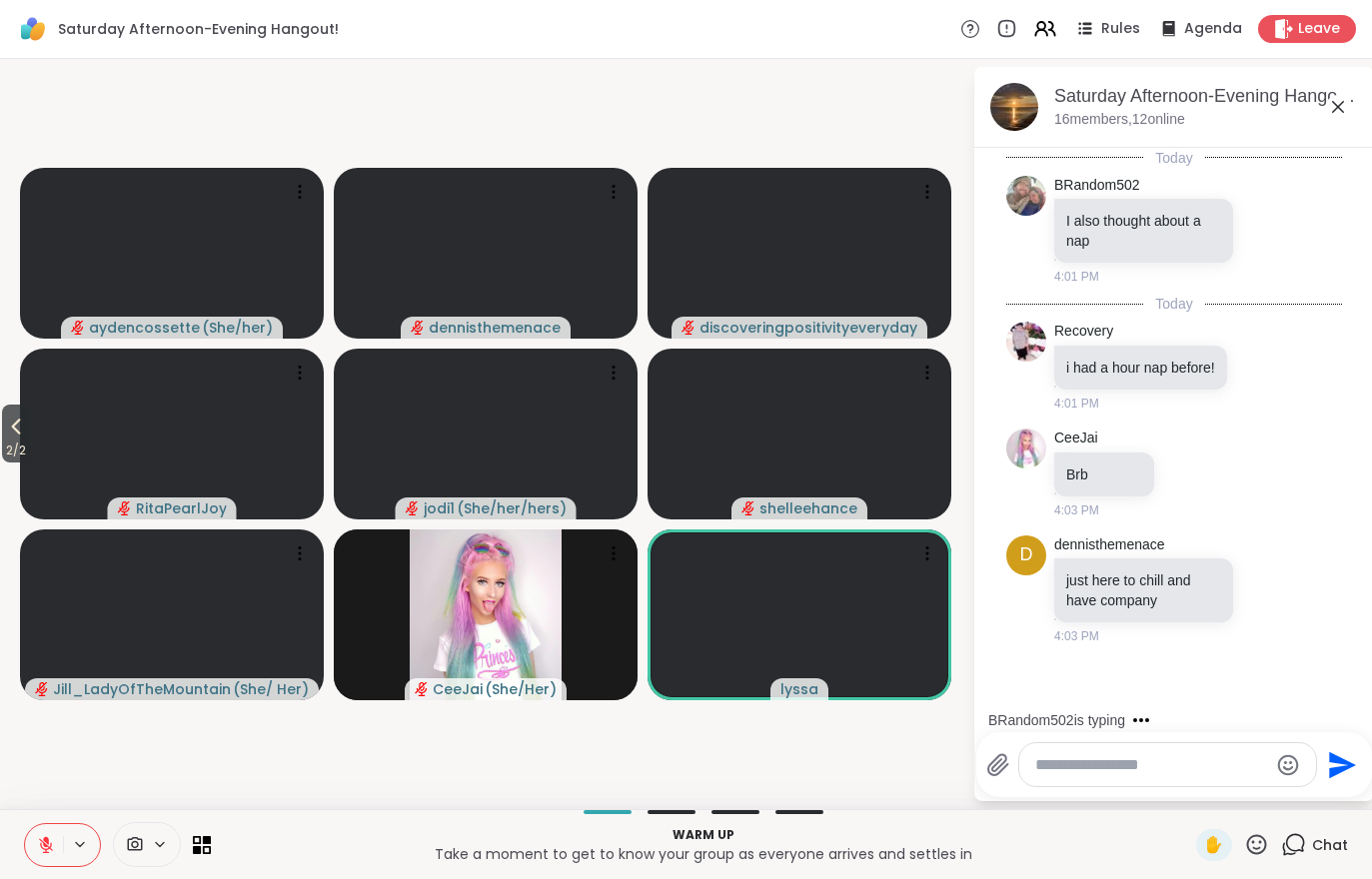 click 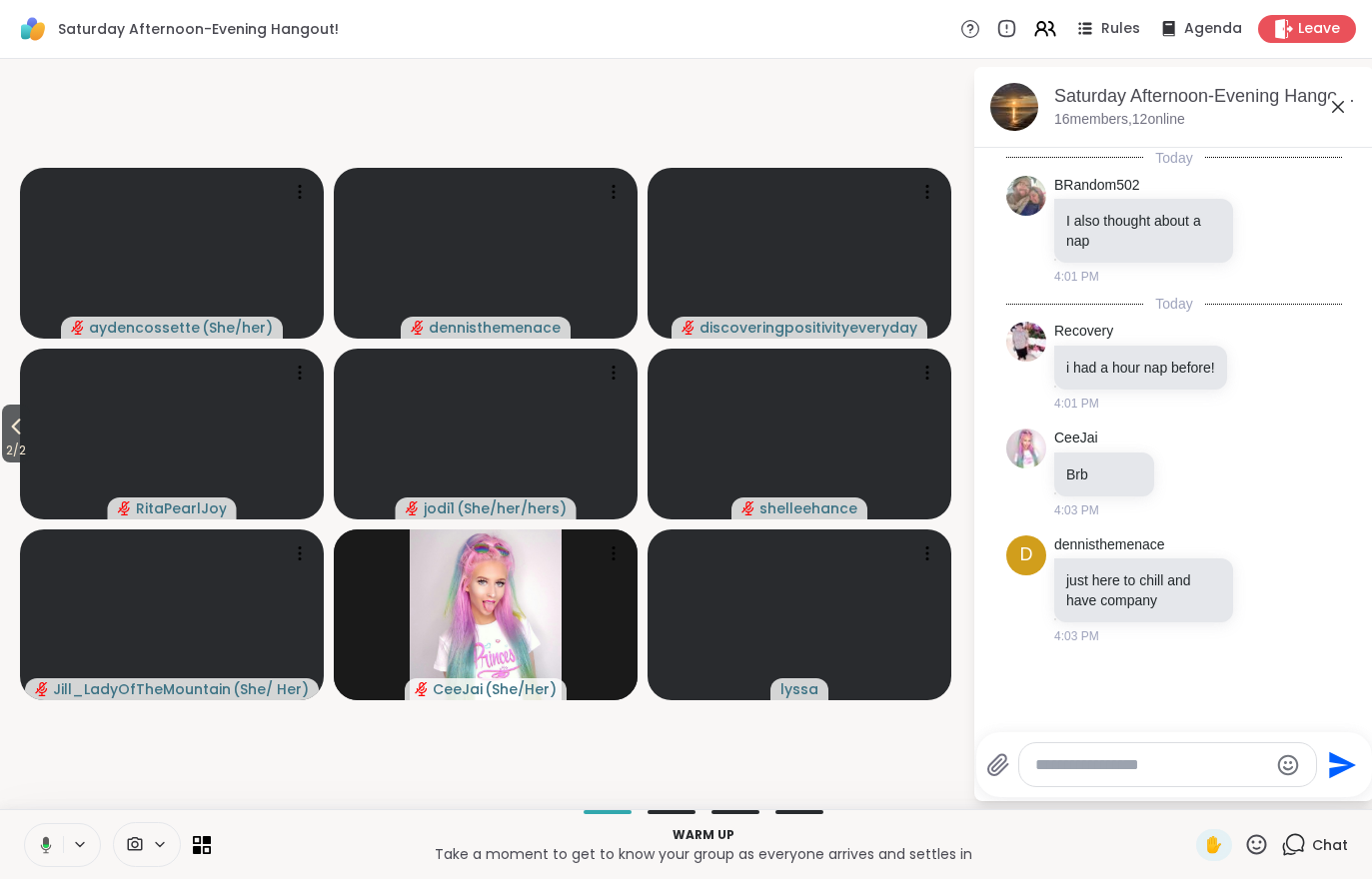 click at bounding box center (42, 845) 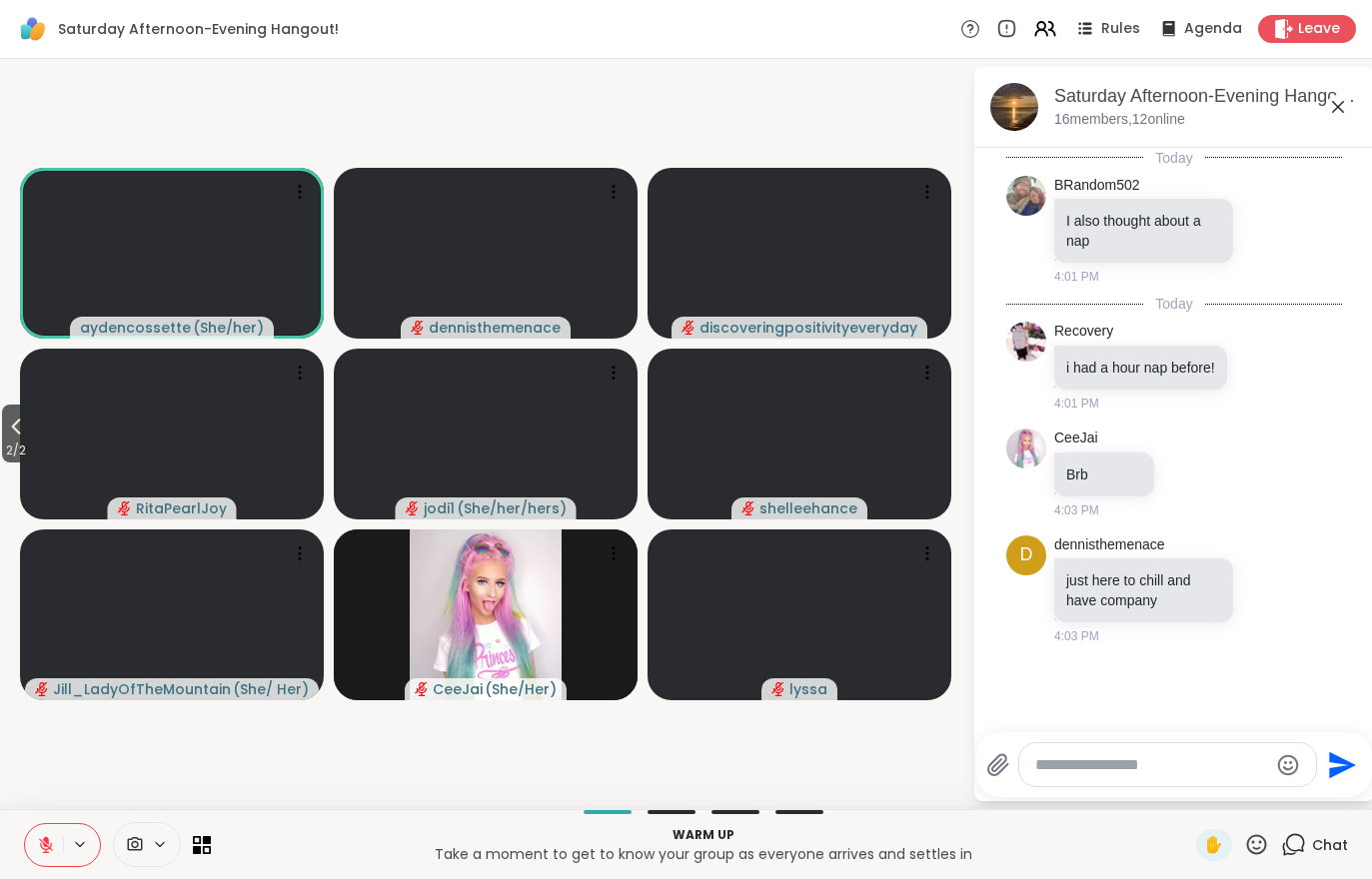 scroll, scrollTop: 97, scrollLeft: 0, axis: vertical 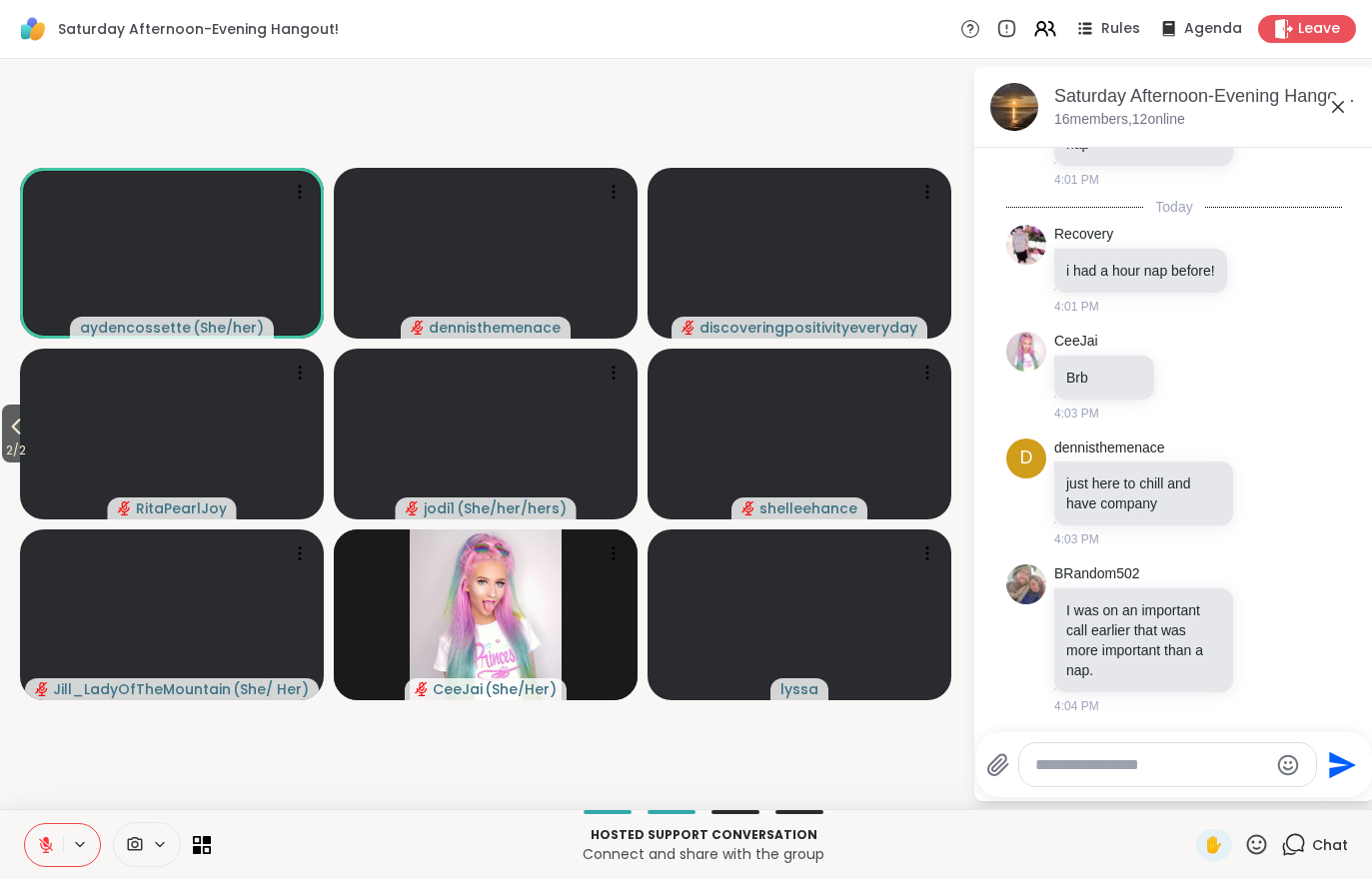 click 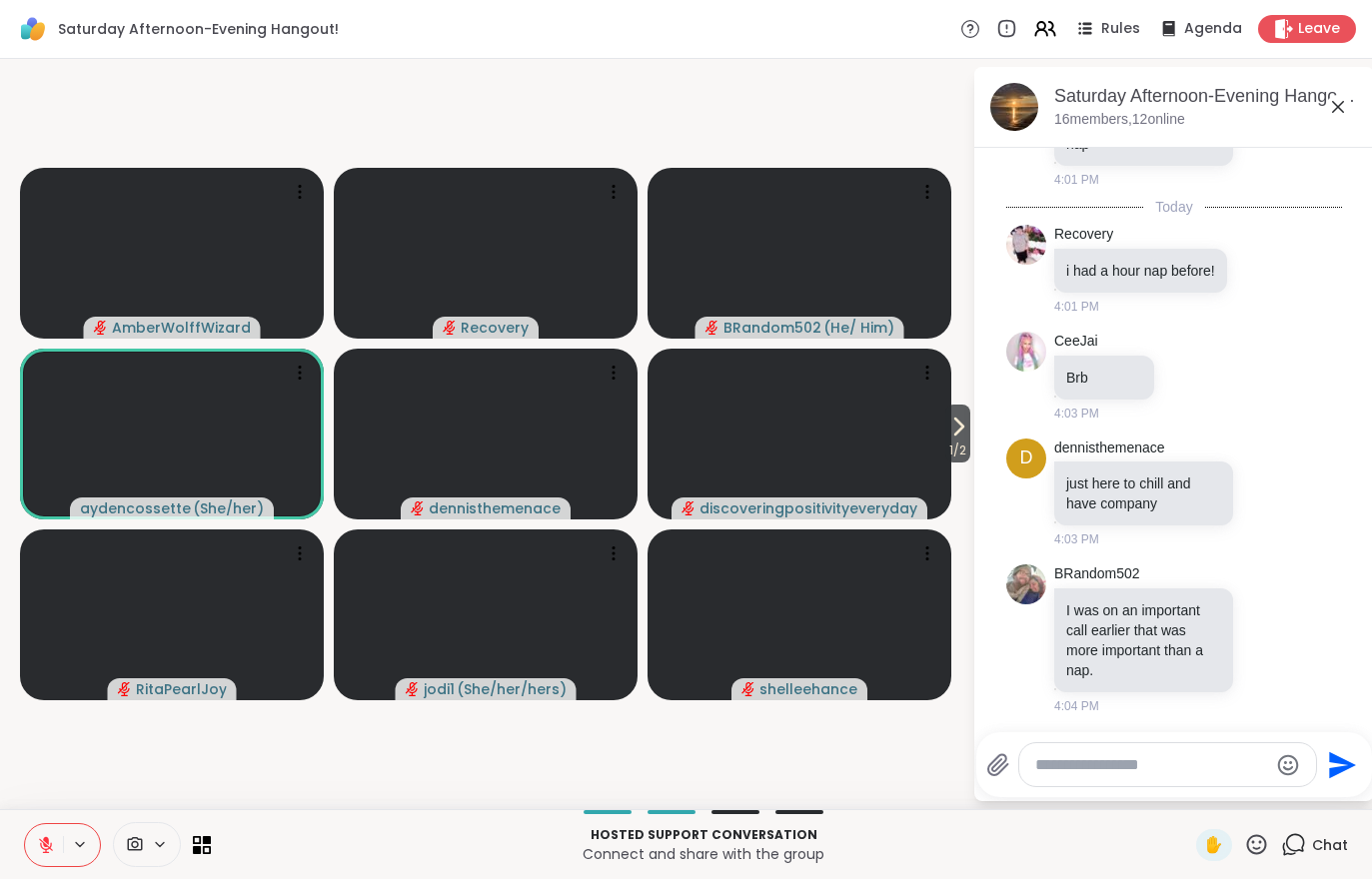 click on "1  /  2" at bounding box center (957, 450) 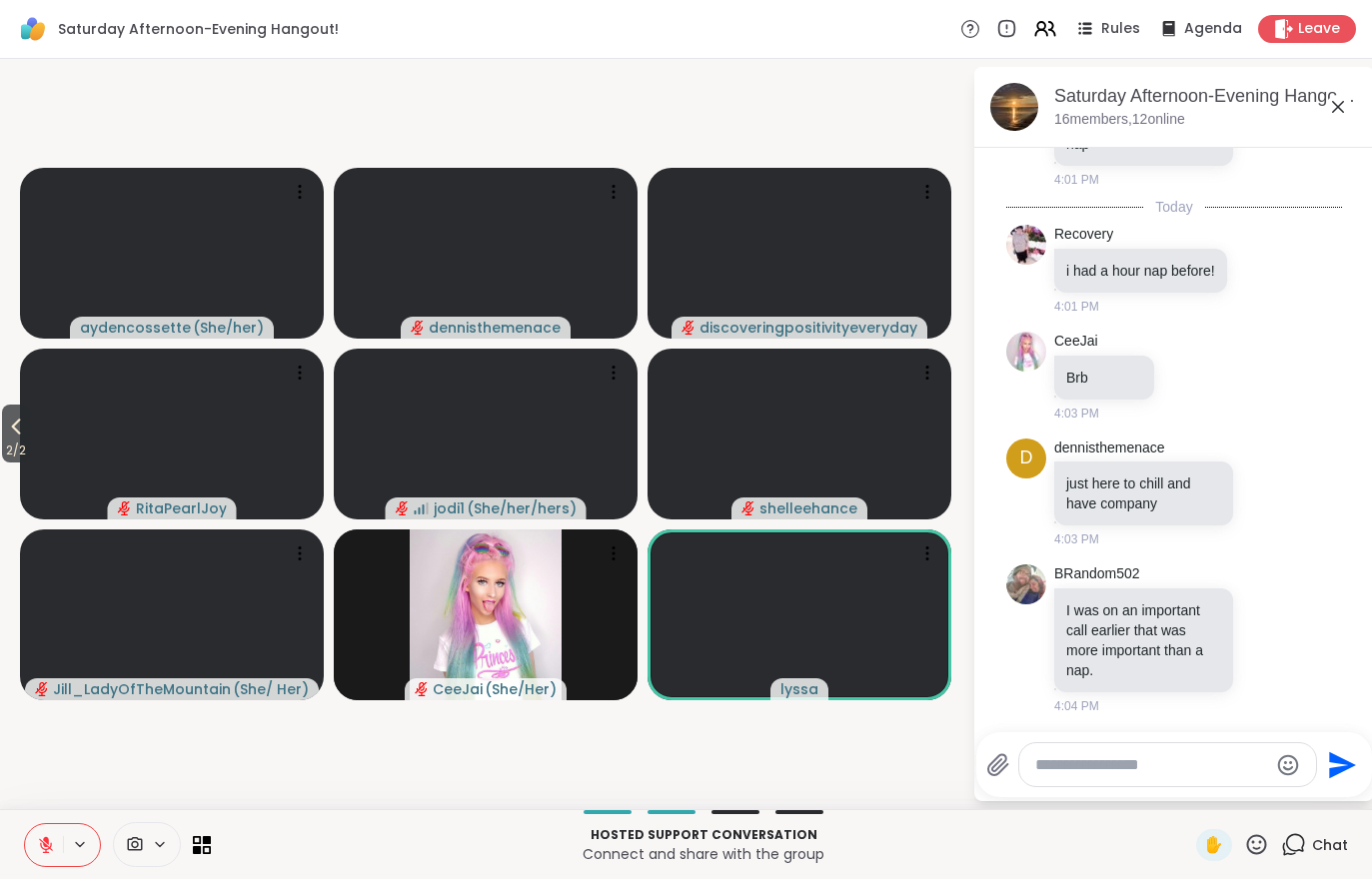 click on "2  /  2" at bounding box center (16, 450) 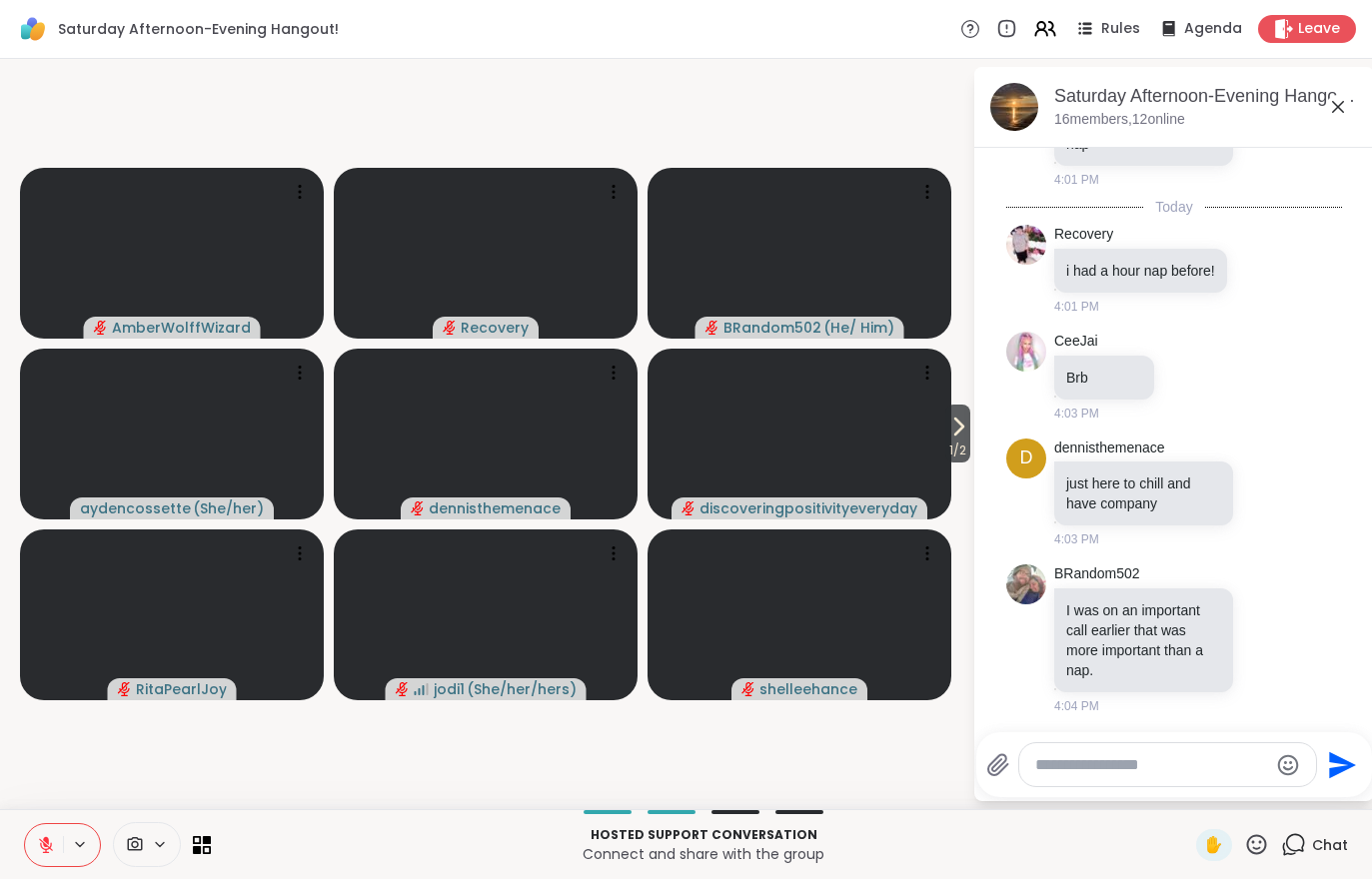 click on "1  /  2" at bounding box center (957, 450) 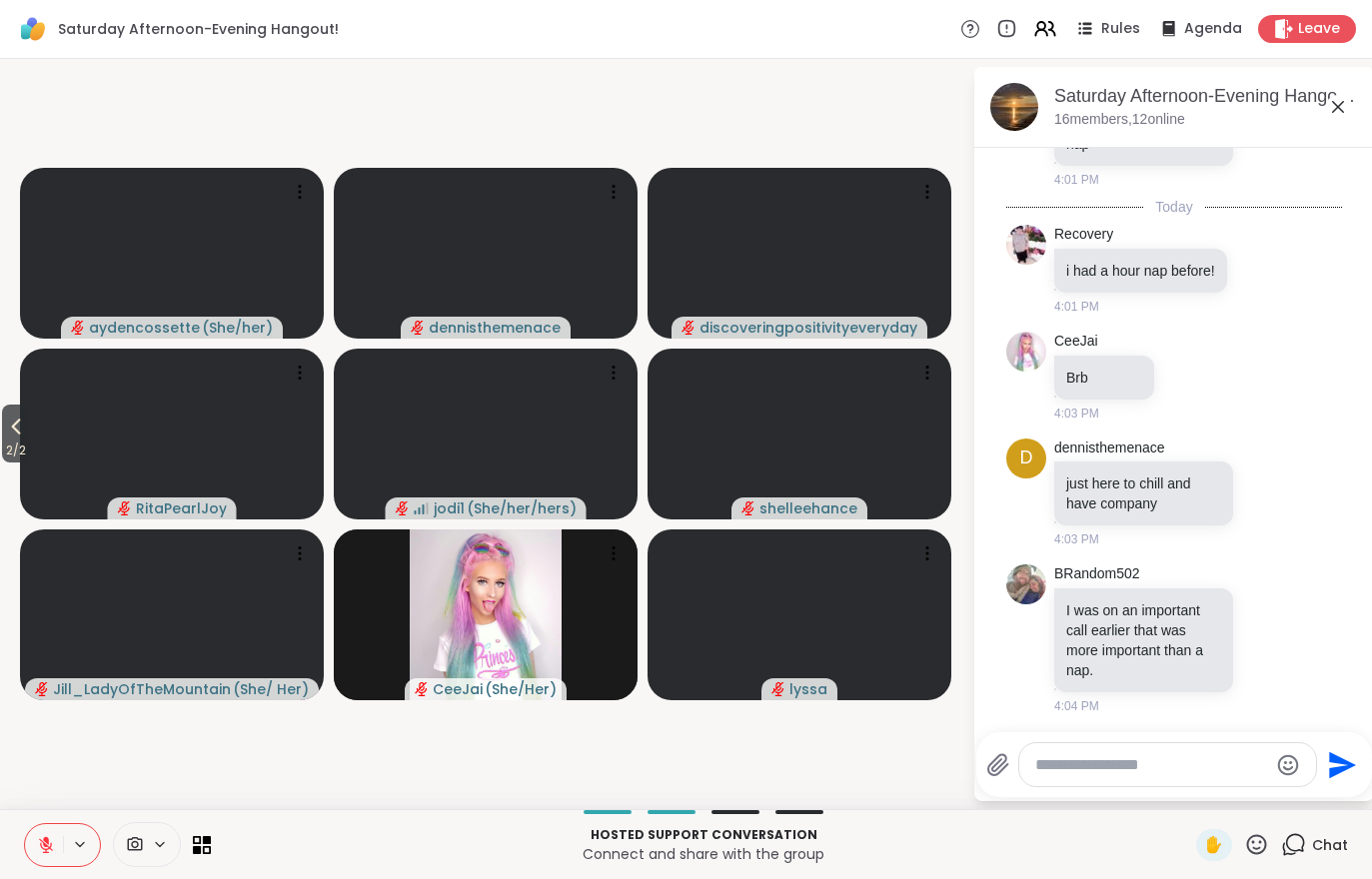 click 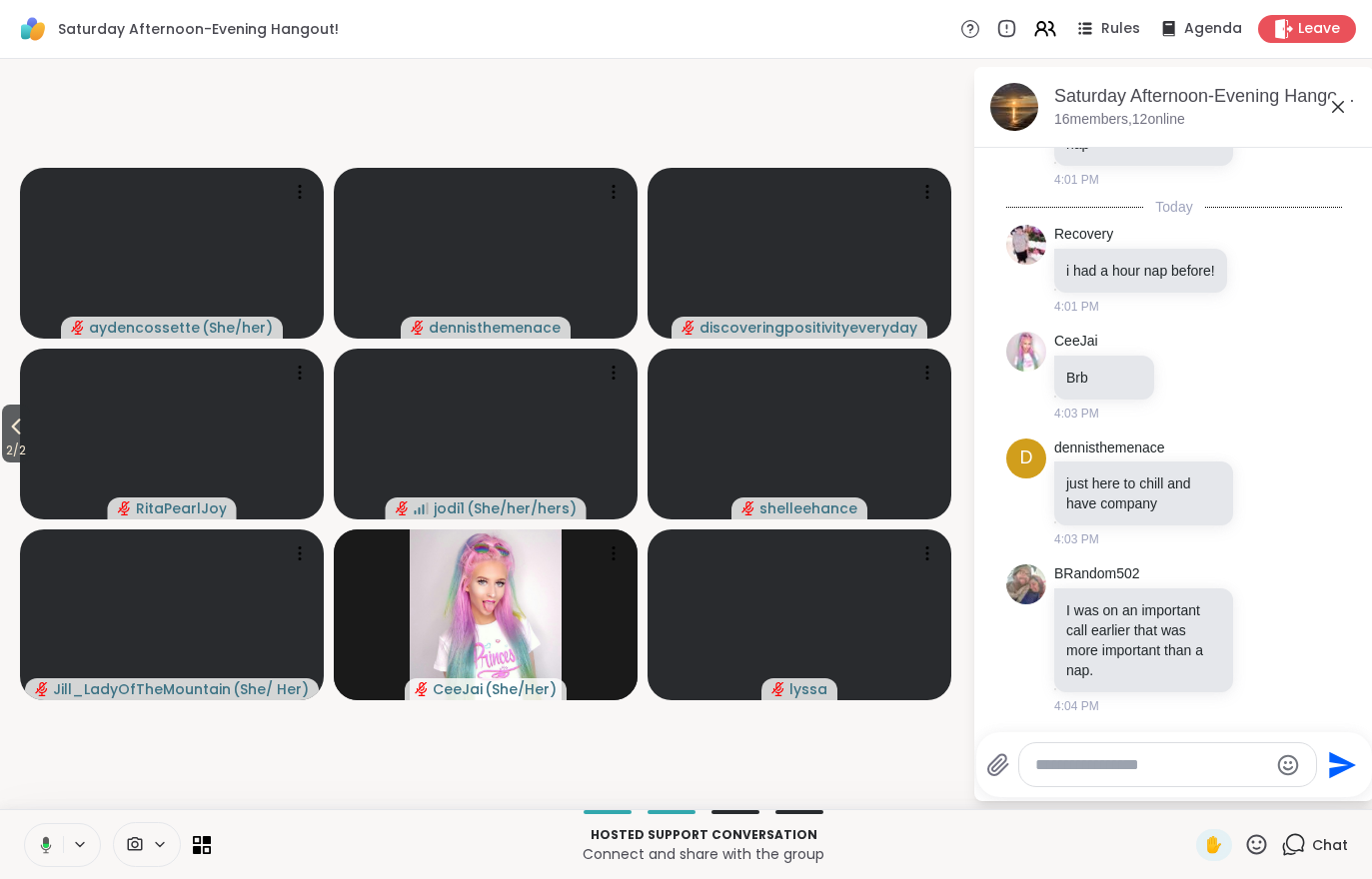click 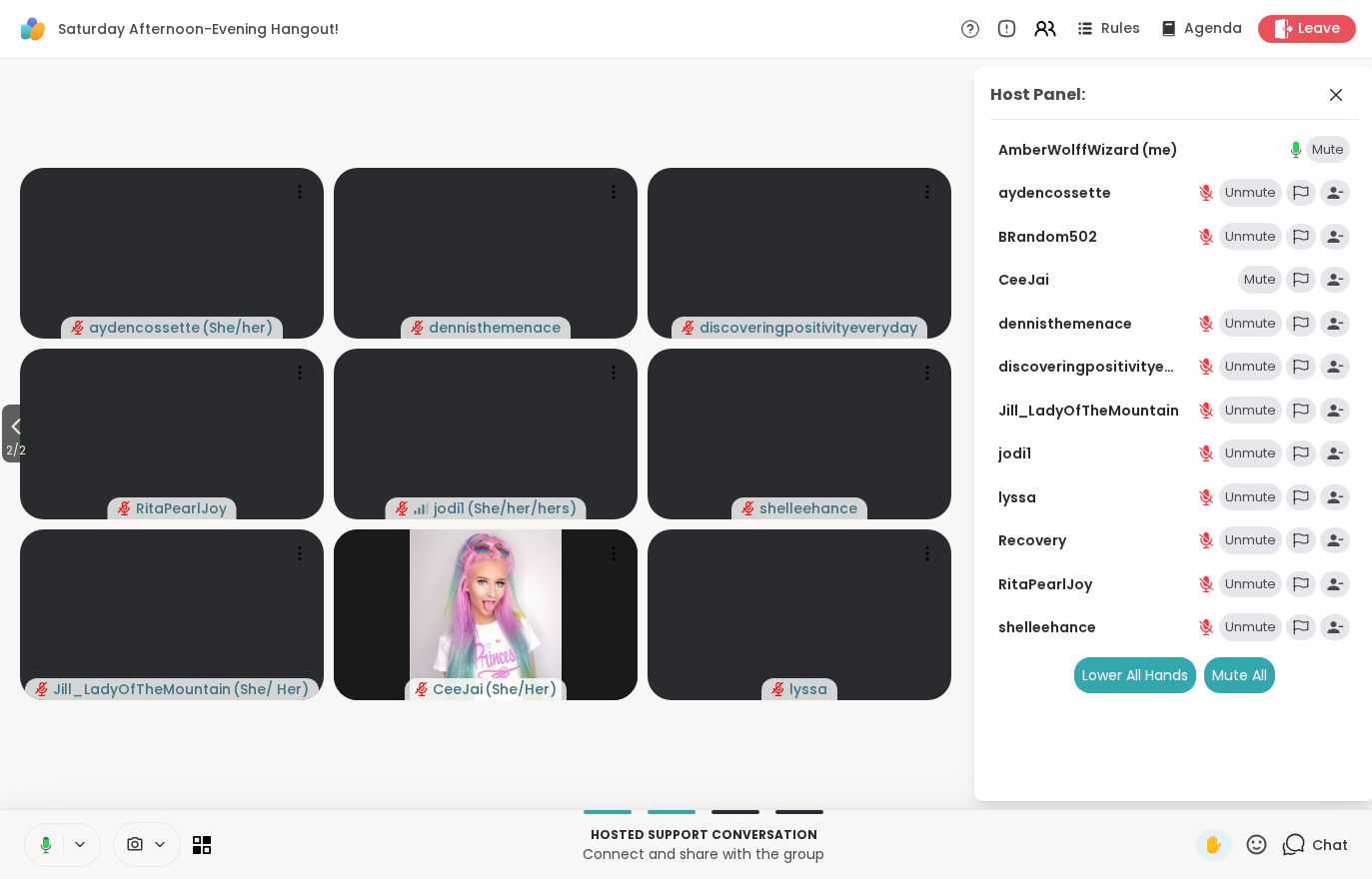 click on "2  /  2" at bounding box center [16, 450] 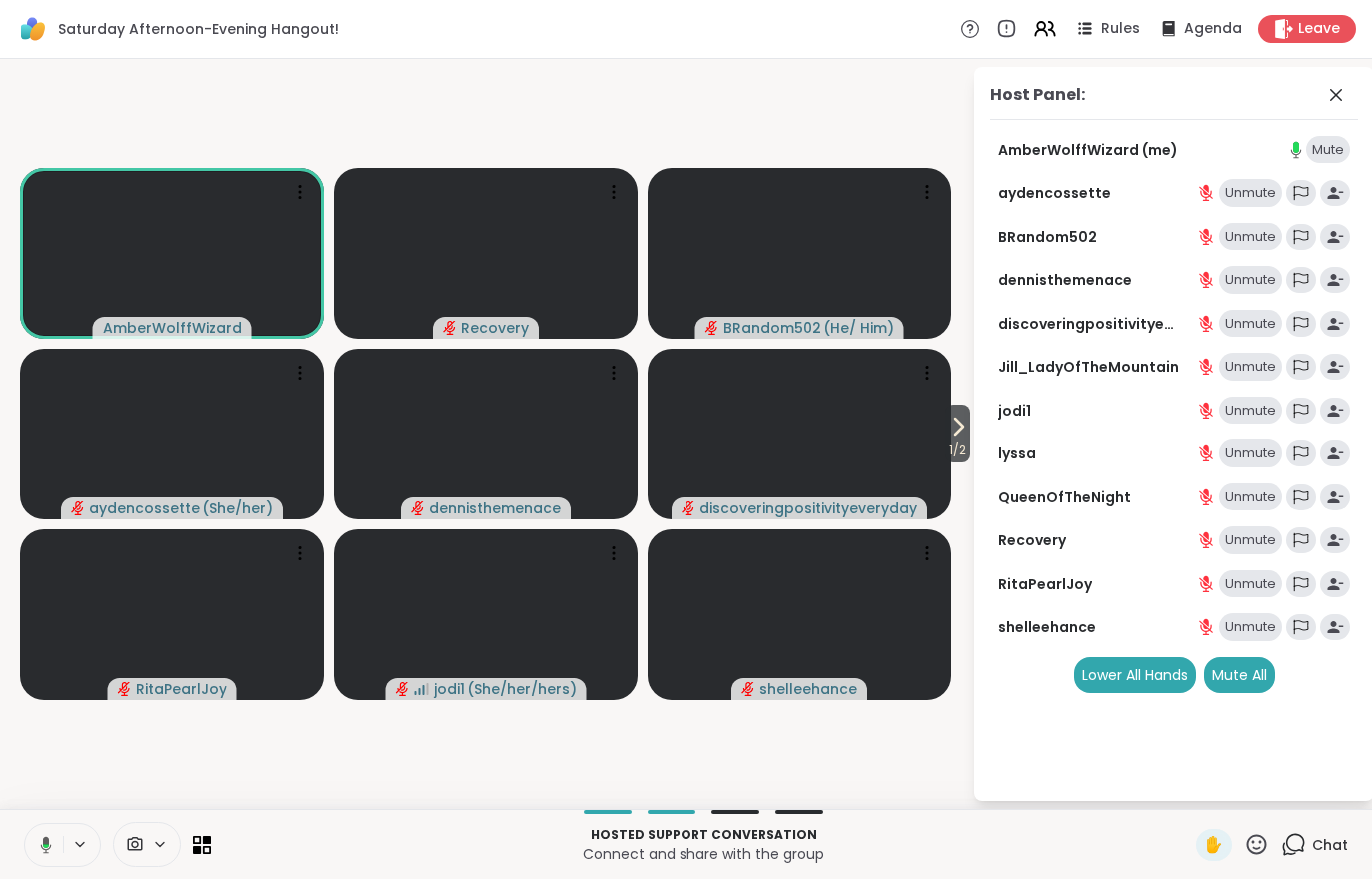 click 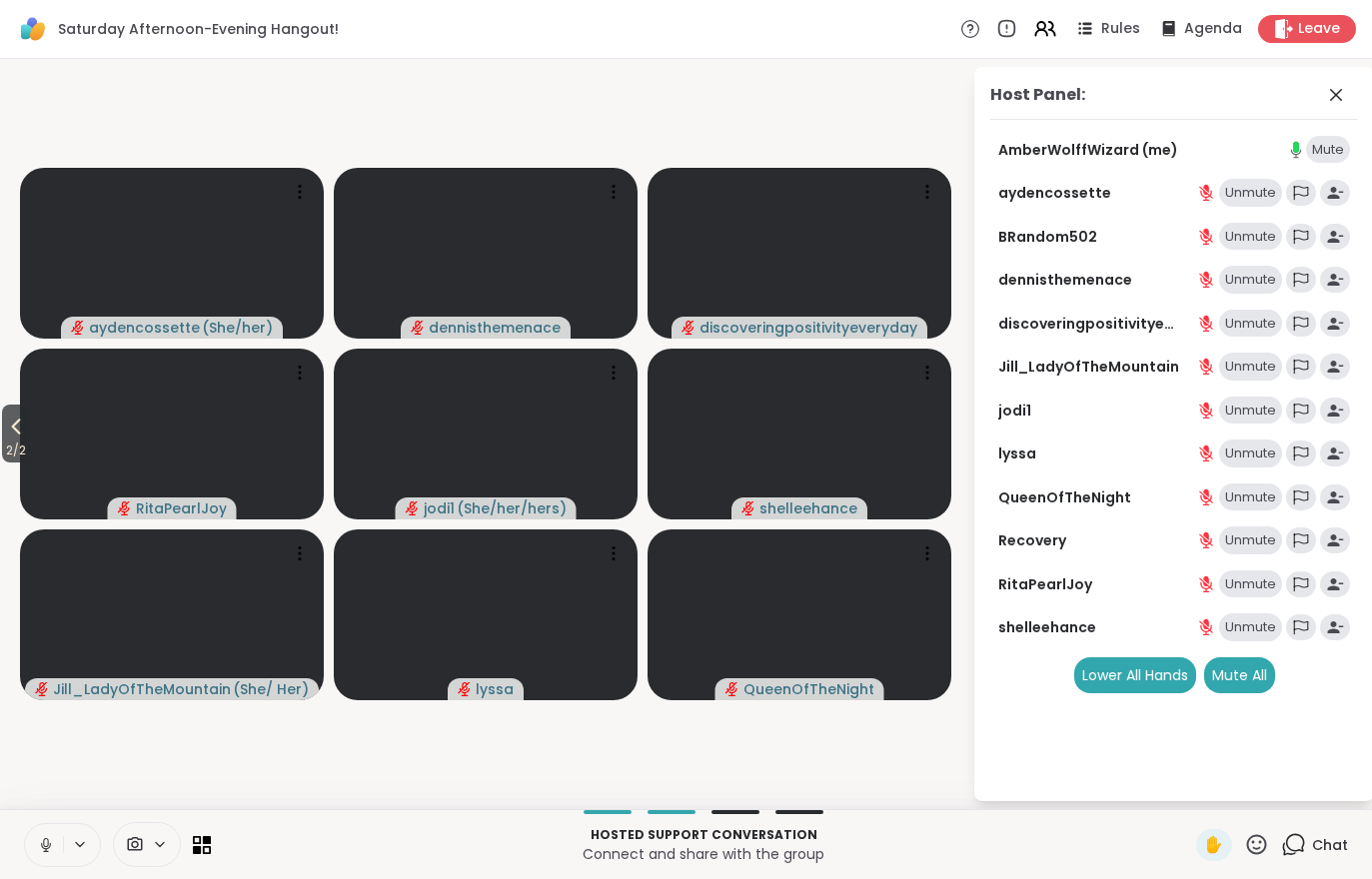 click on "Rules" at bounding box center (1120, 29) 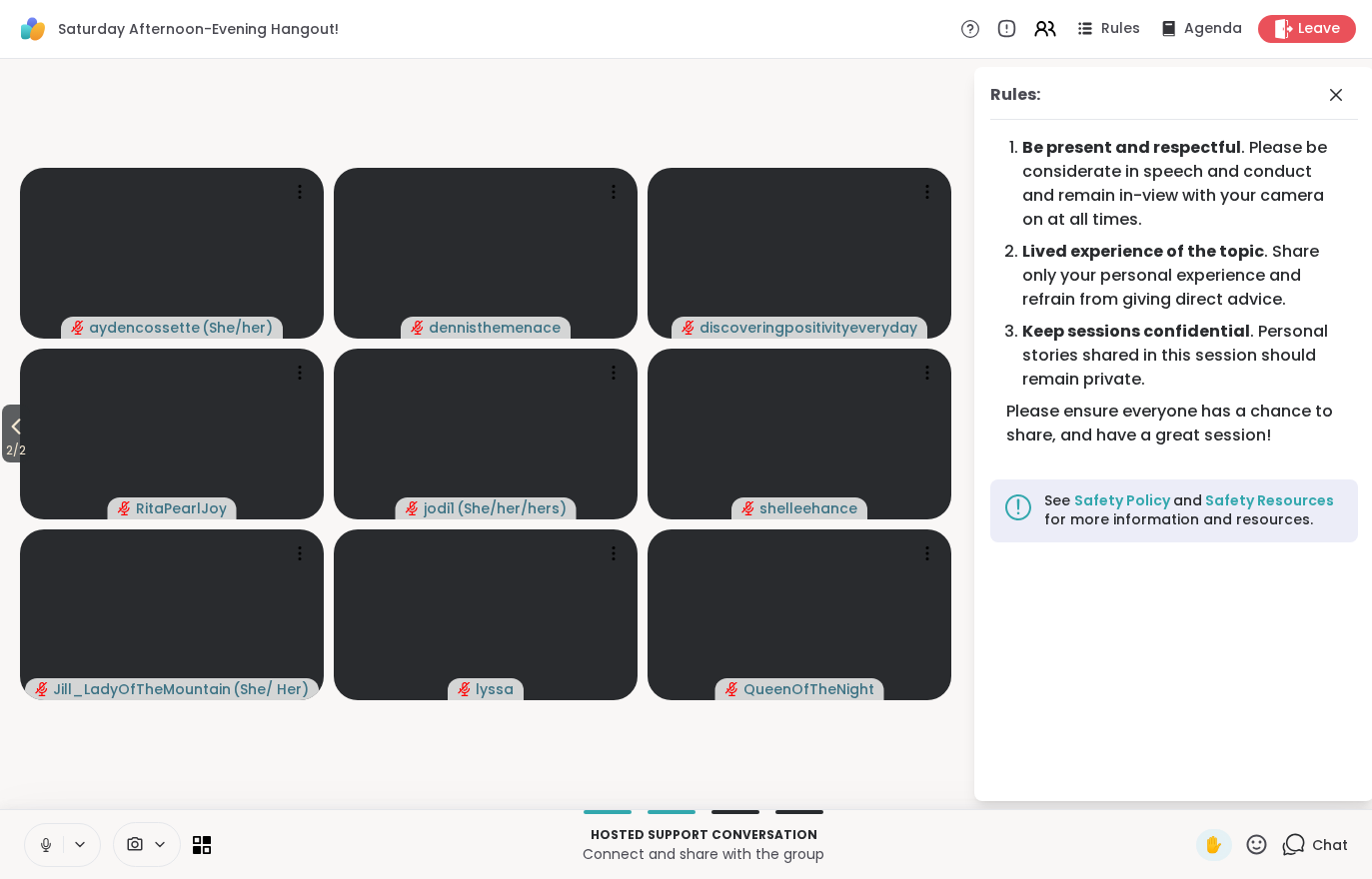 click 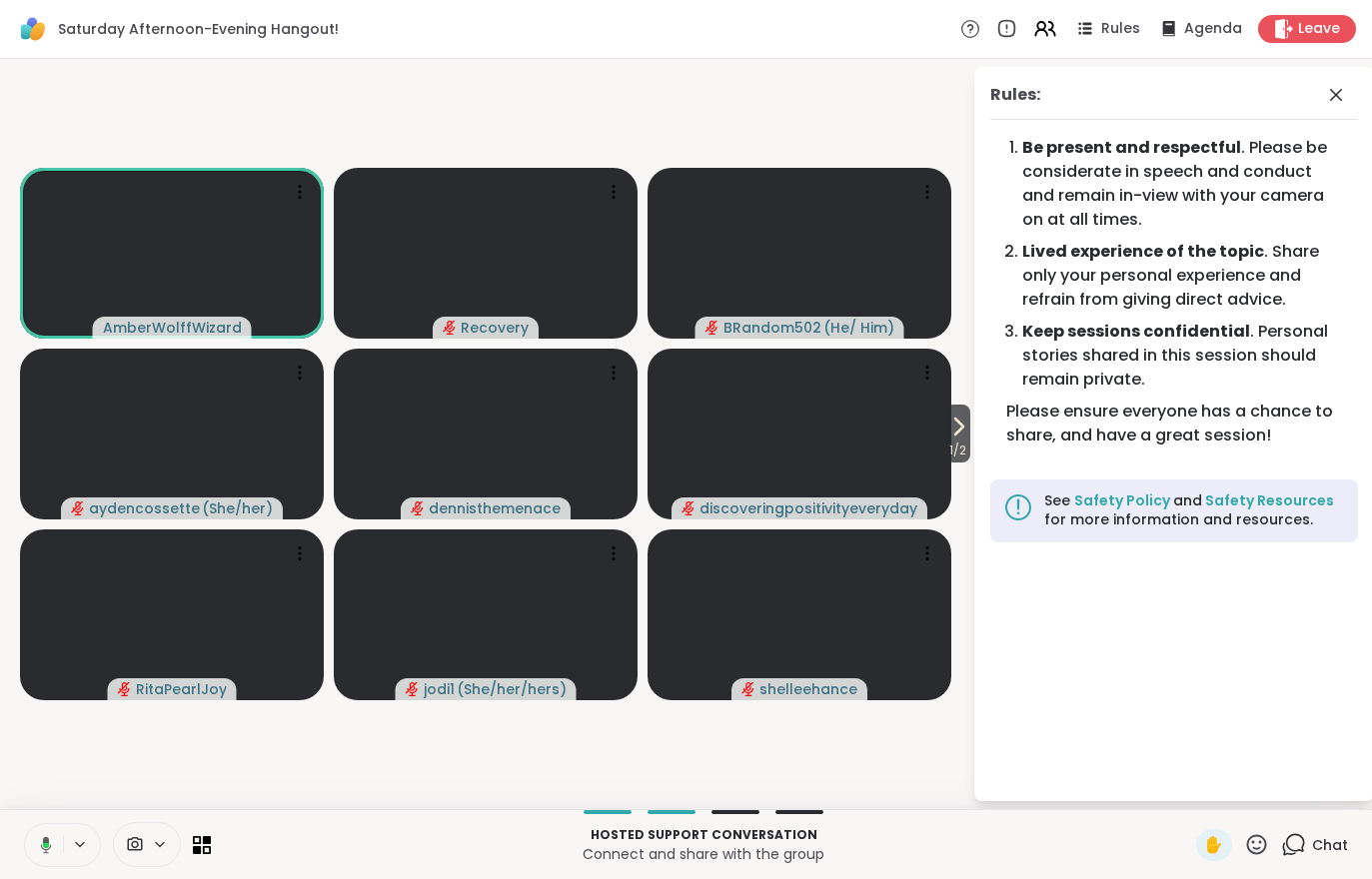 click on "Hosted support conversation" at bounding box center [703, 835] 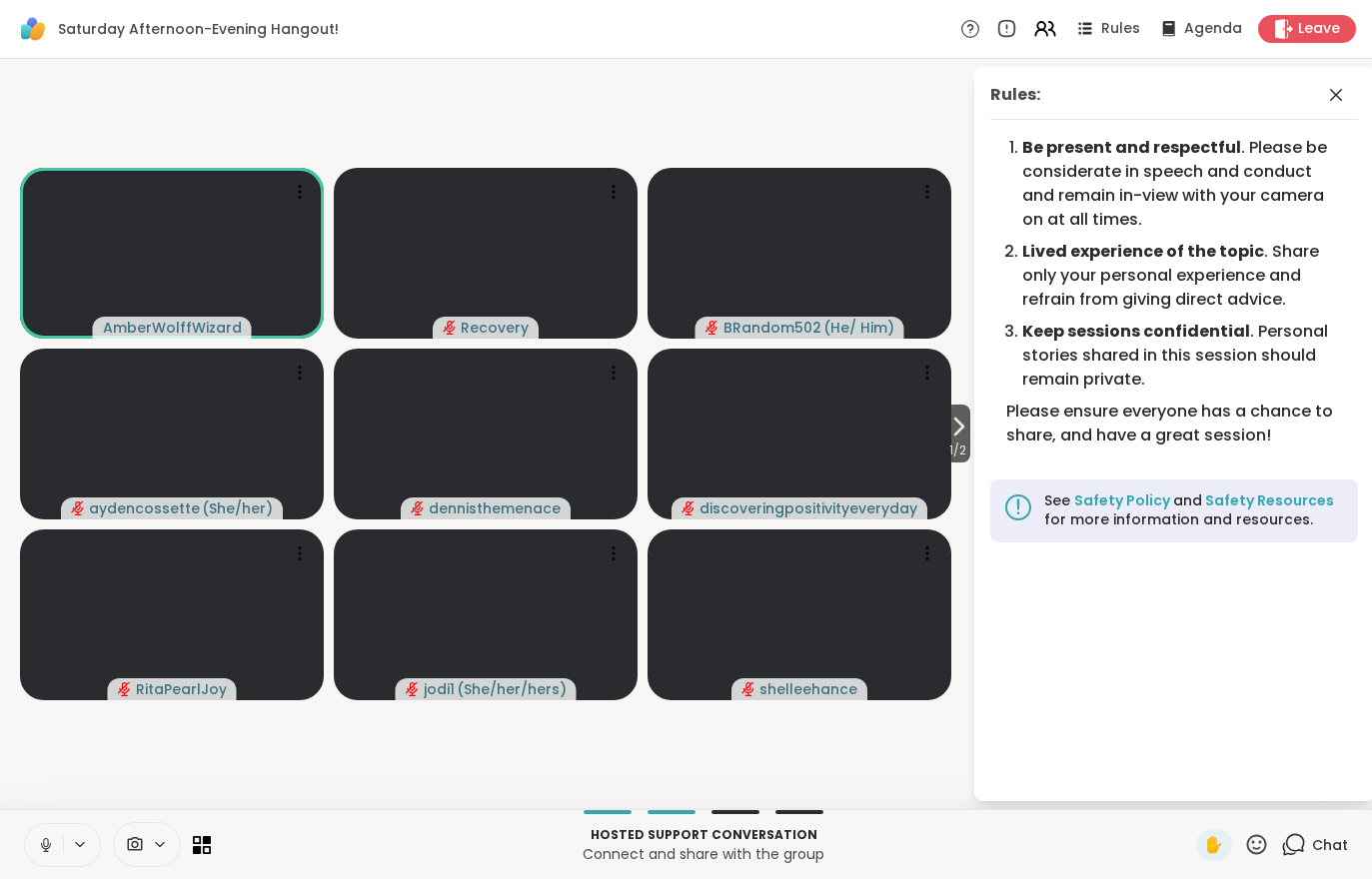 click at bounding box center (44, 845) 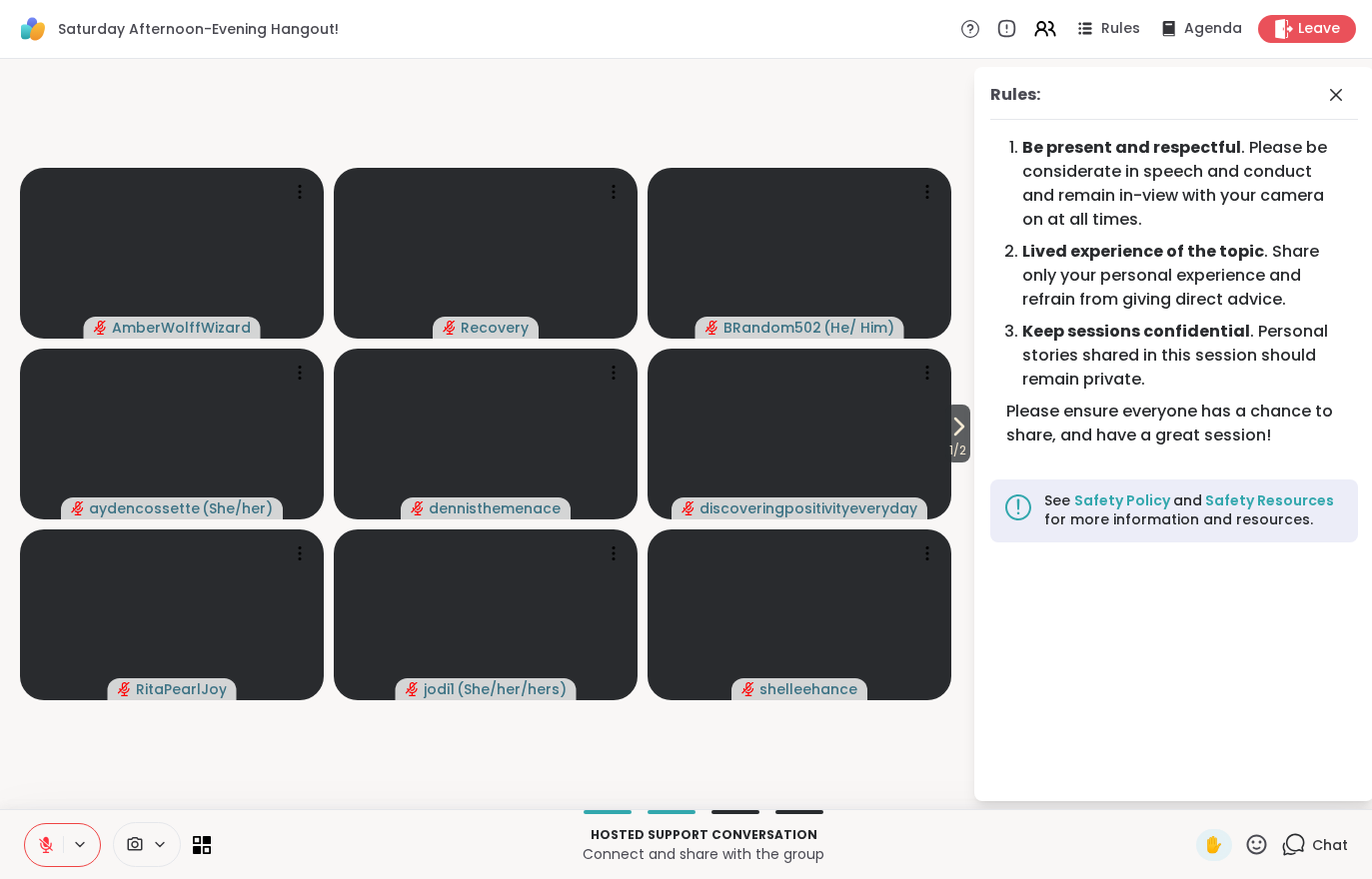 click 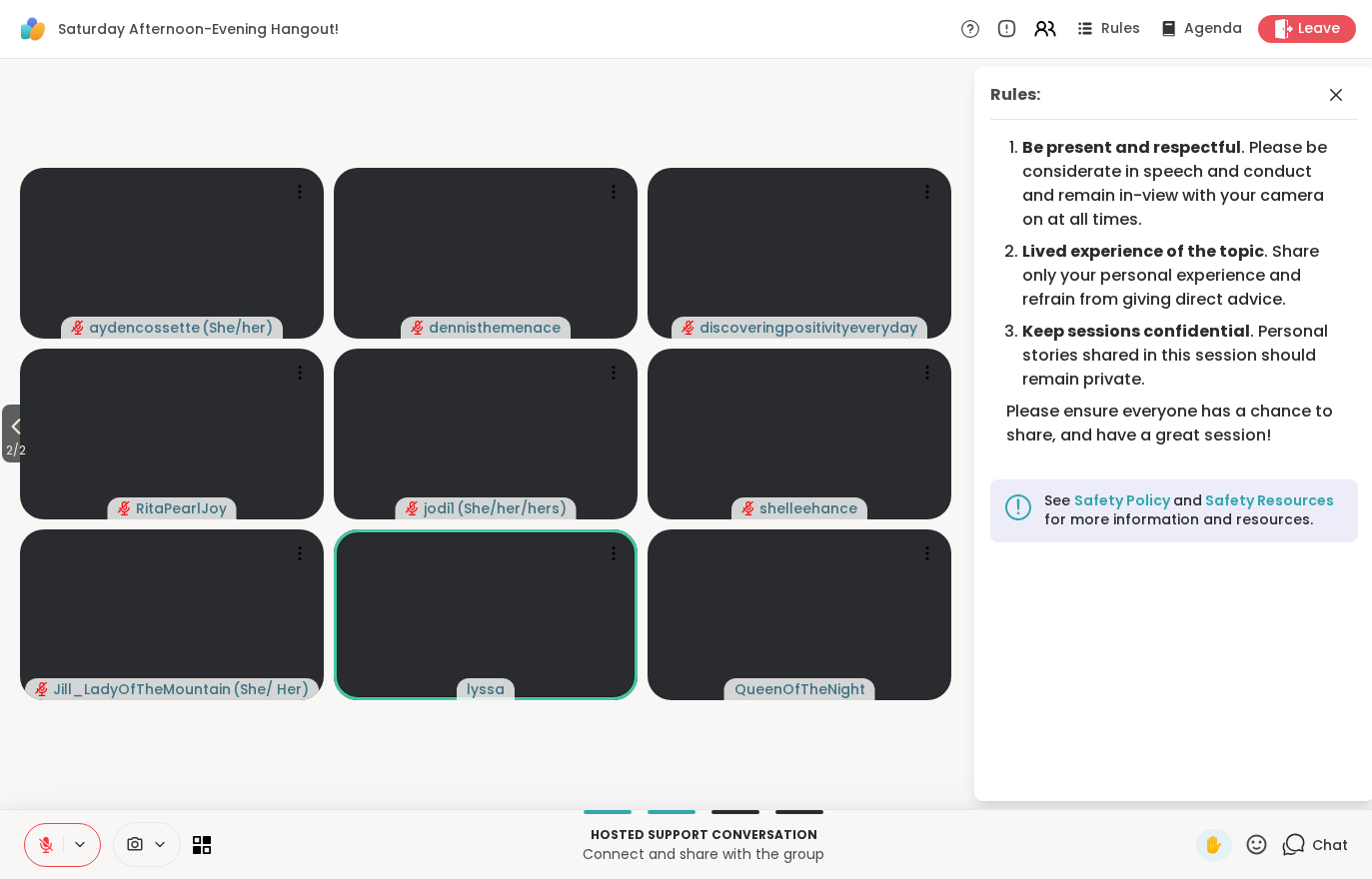 click at bounding box center (44, 845) 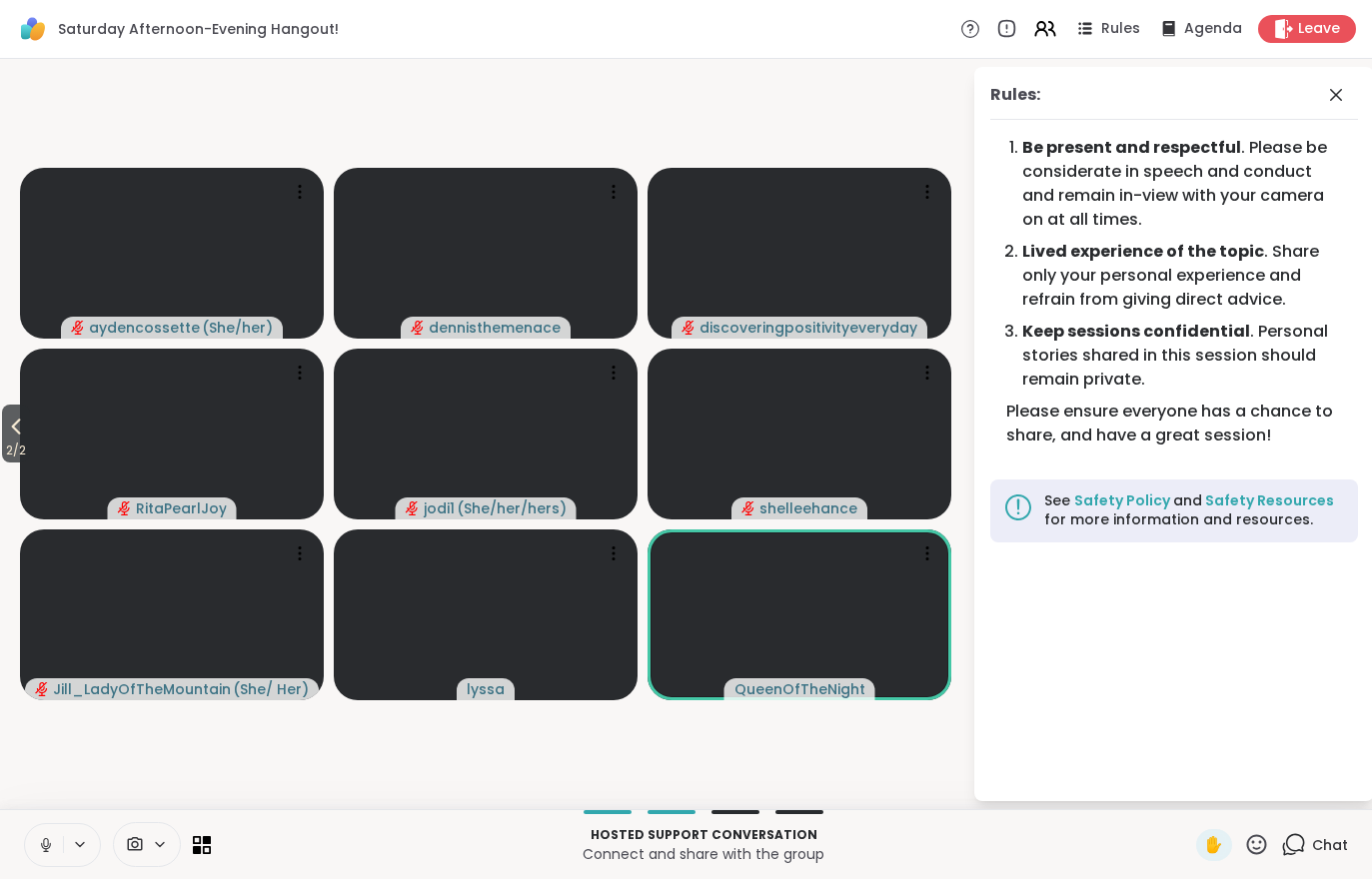 click on "Chat" at bounding box center (1330, 845) 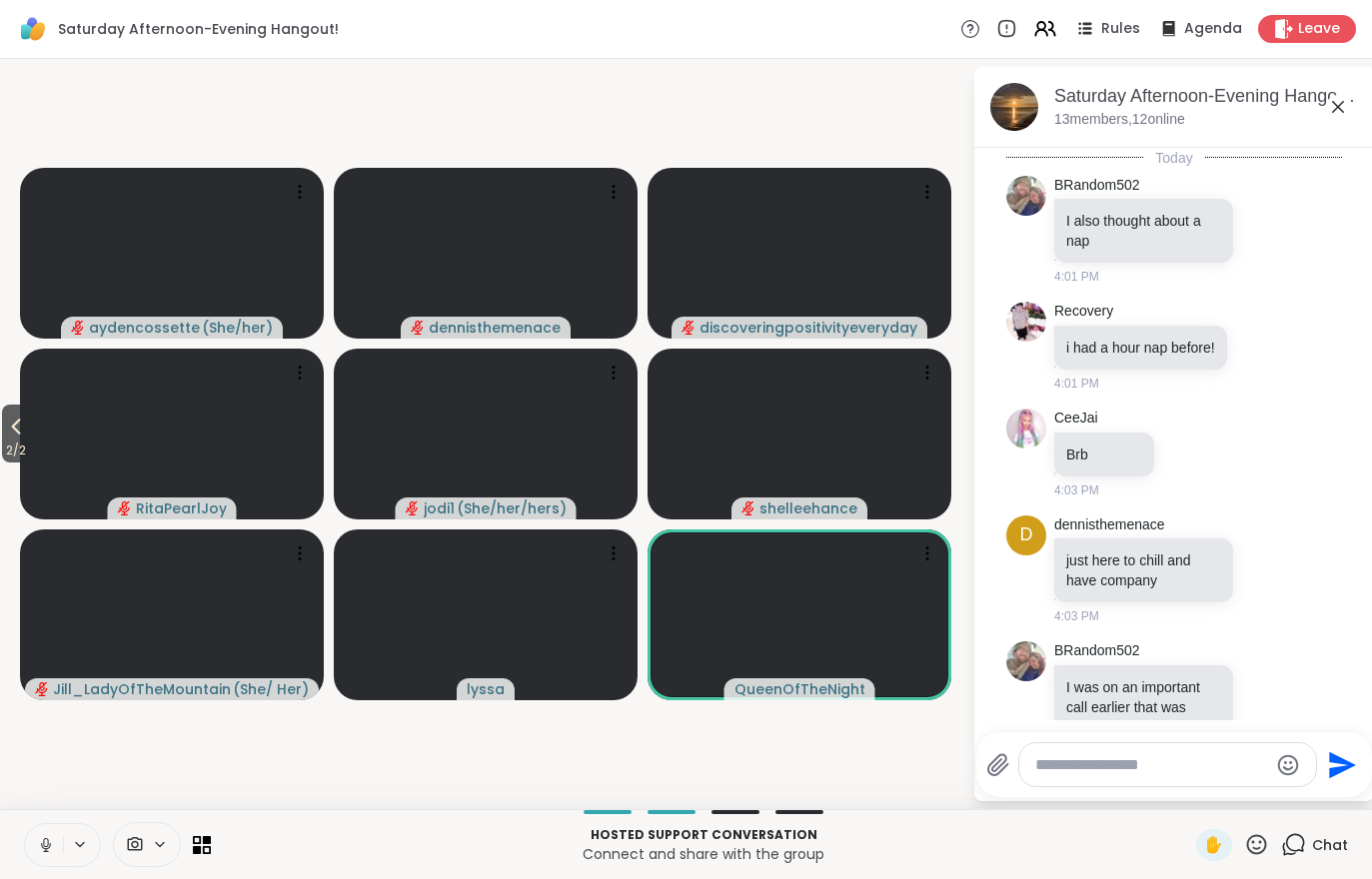 scroll, scrollTop: 77, scrollLeft: 0, axis: vertical 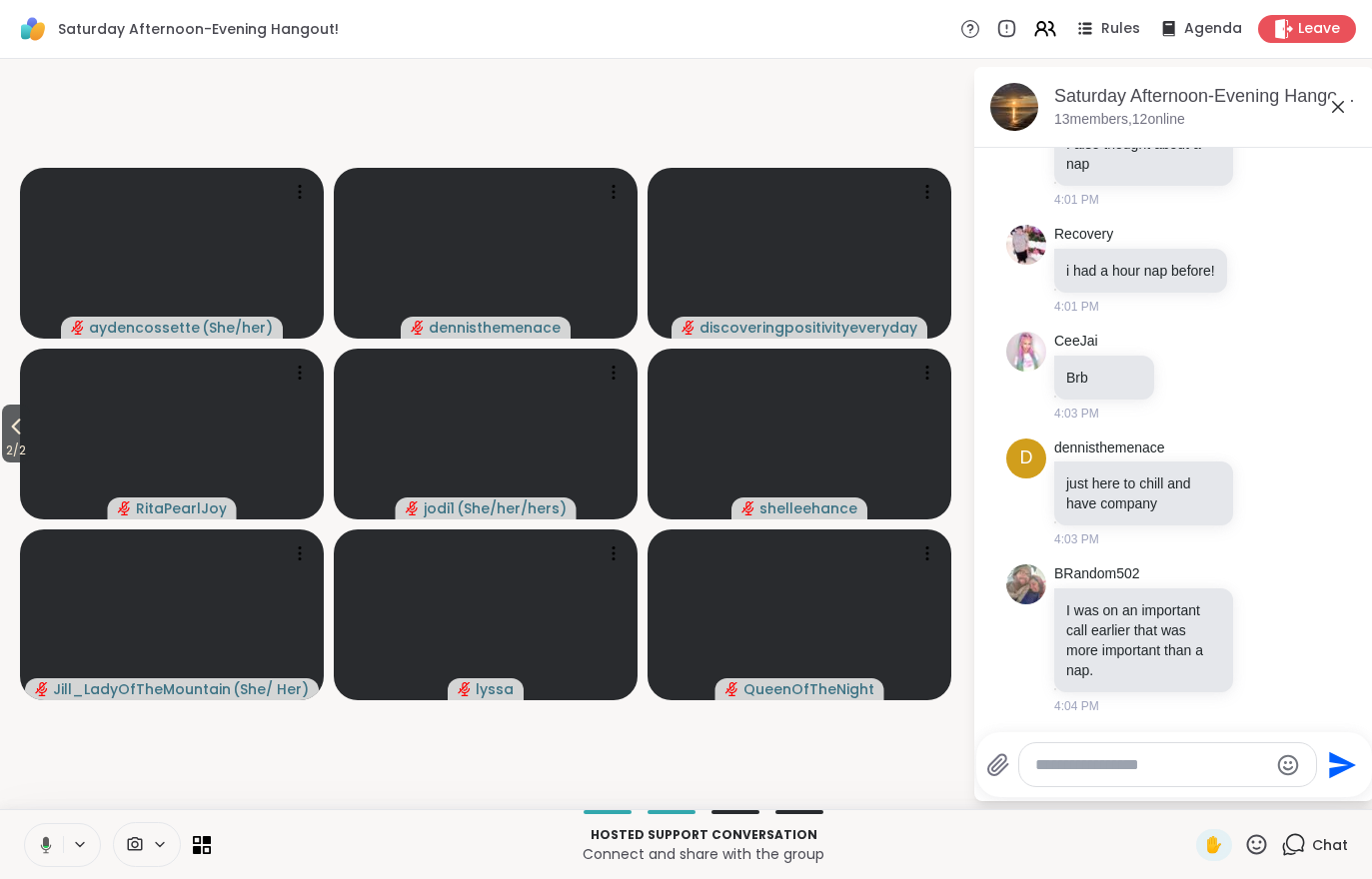 click 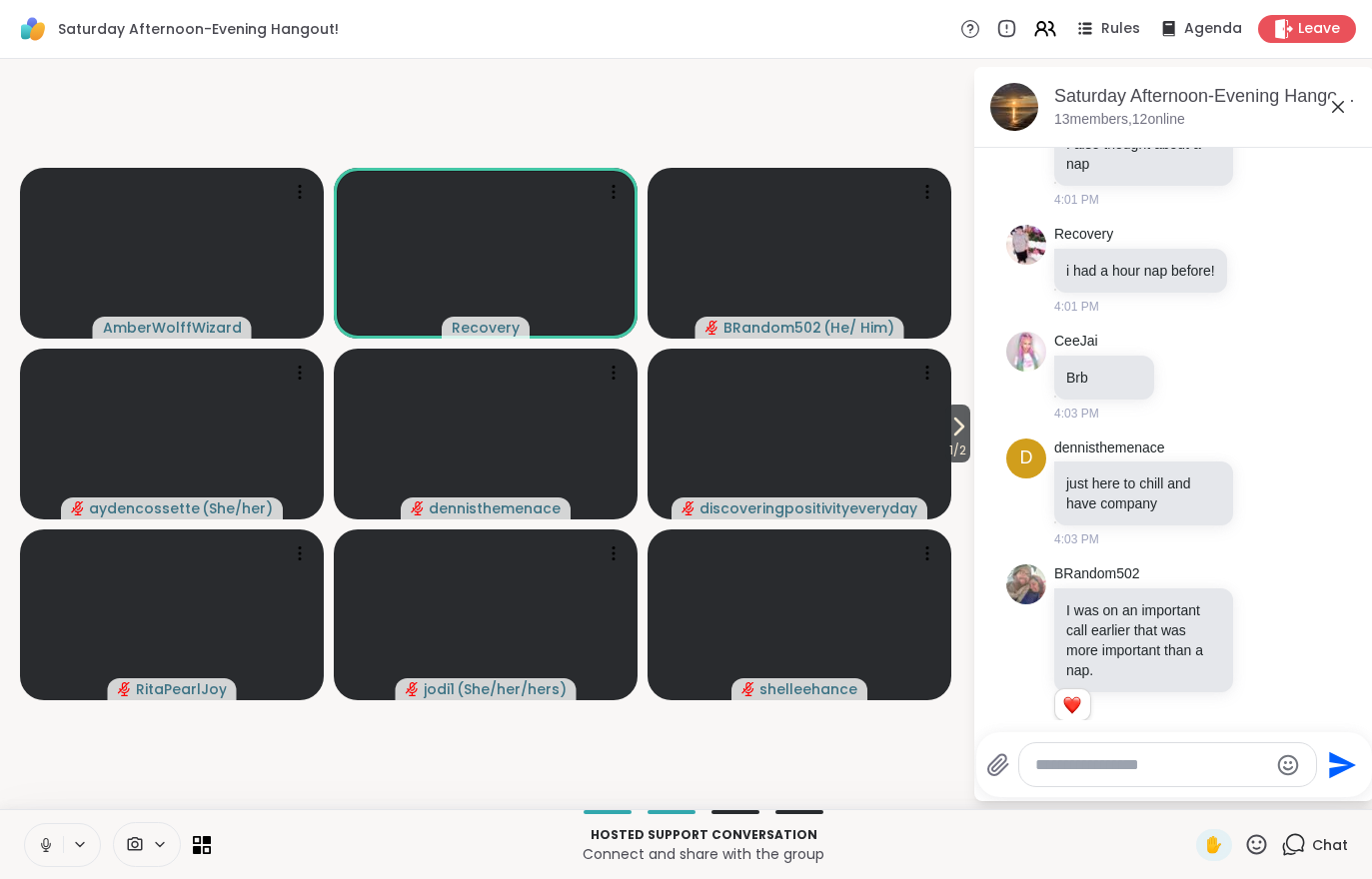 scroll, scrollTop: 105, scrollLeft: 0, axis: vertical 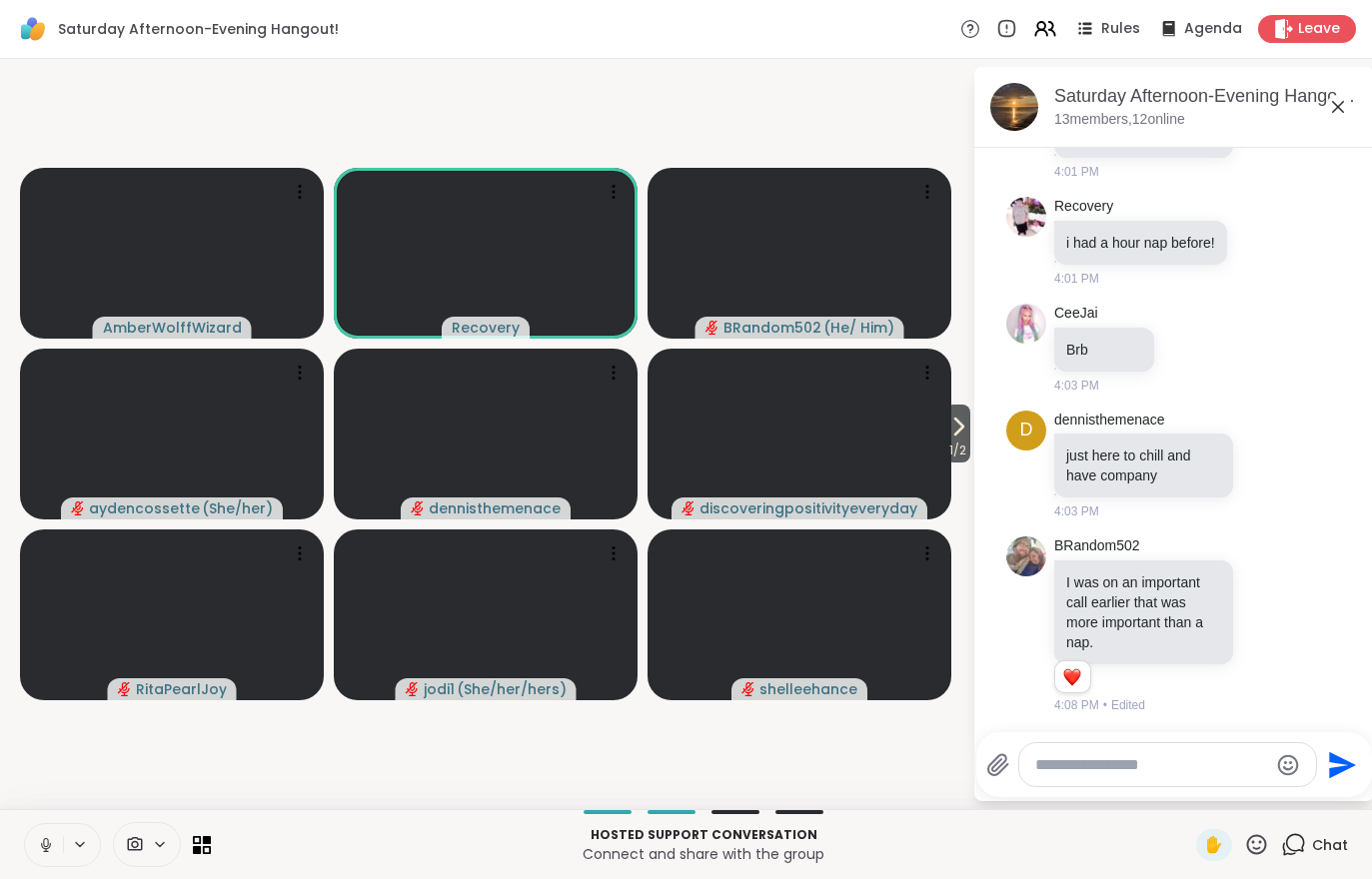 click at bounding box center [44, 845] 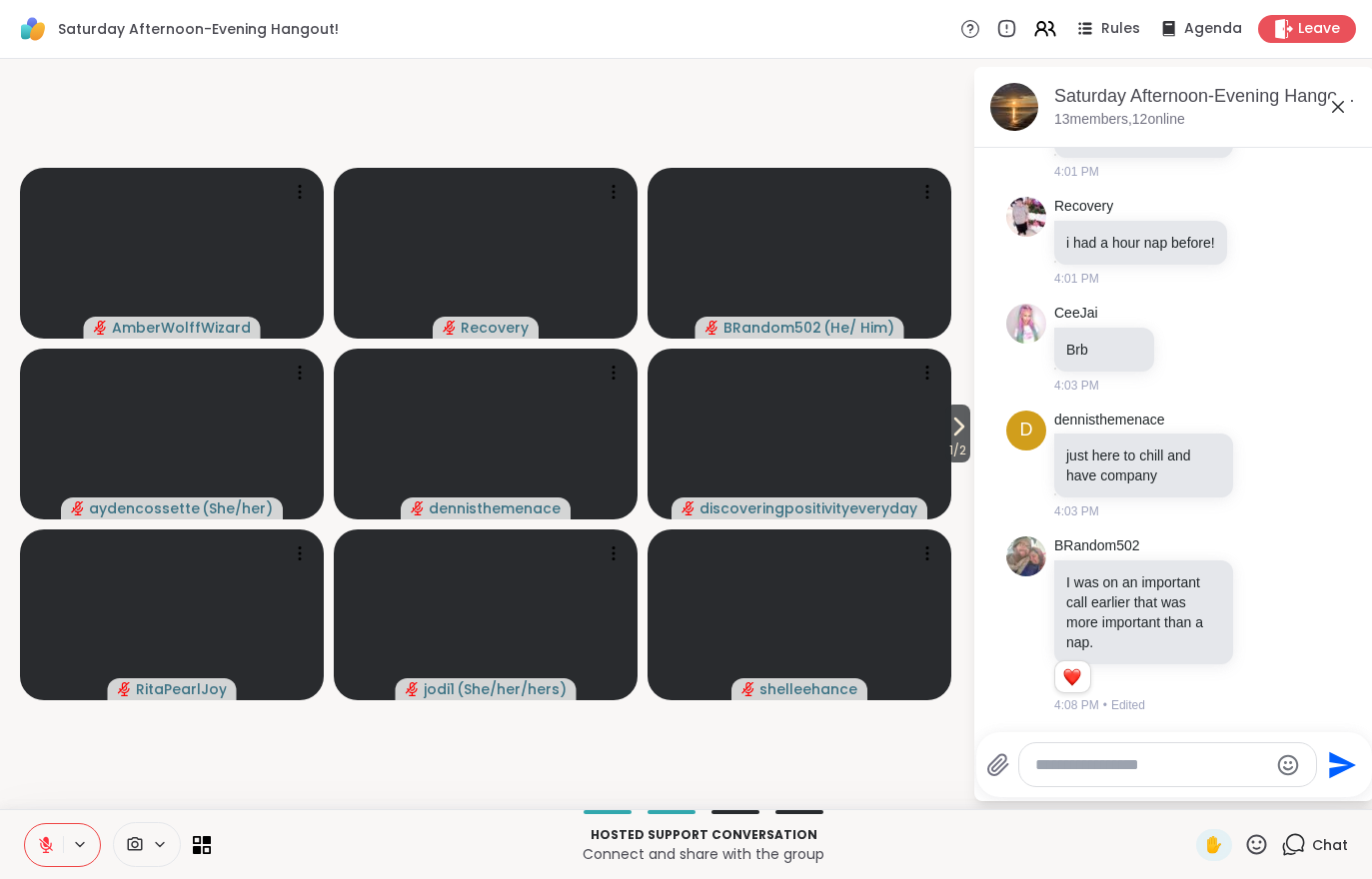 click at bounding box center [44, 845] 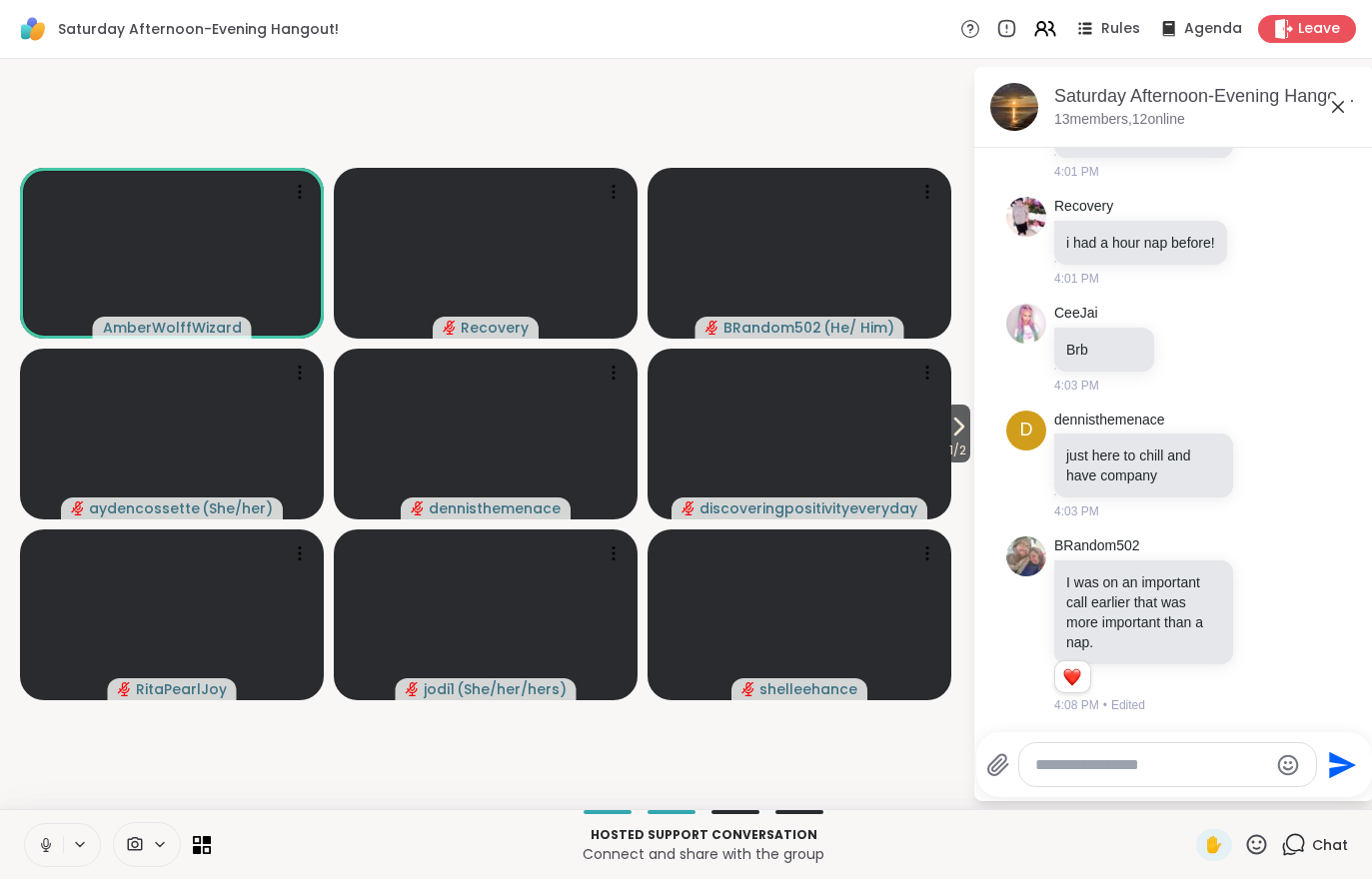 click at bounding box center [44, 845] 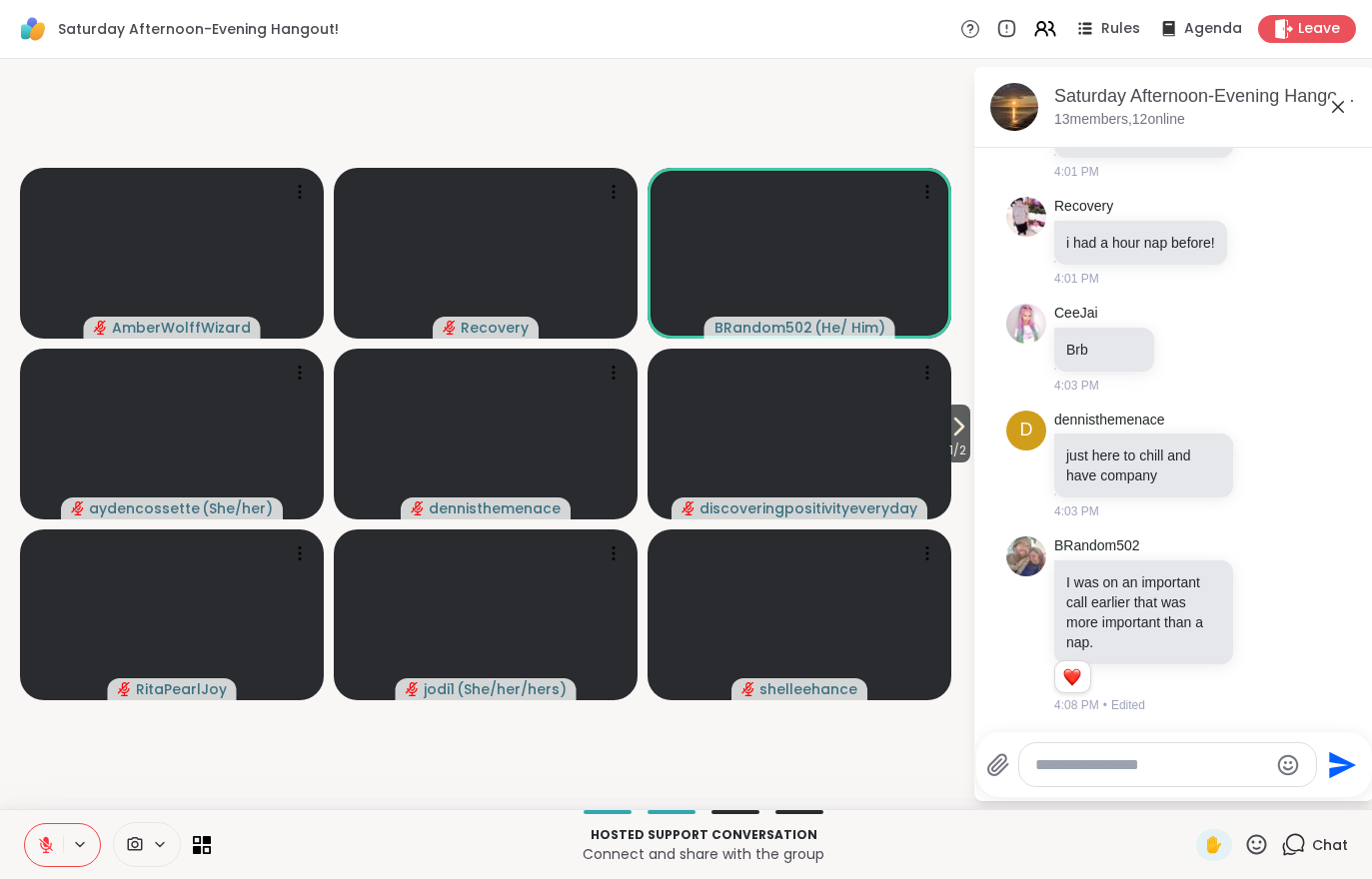 click 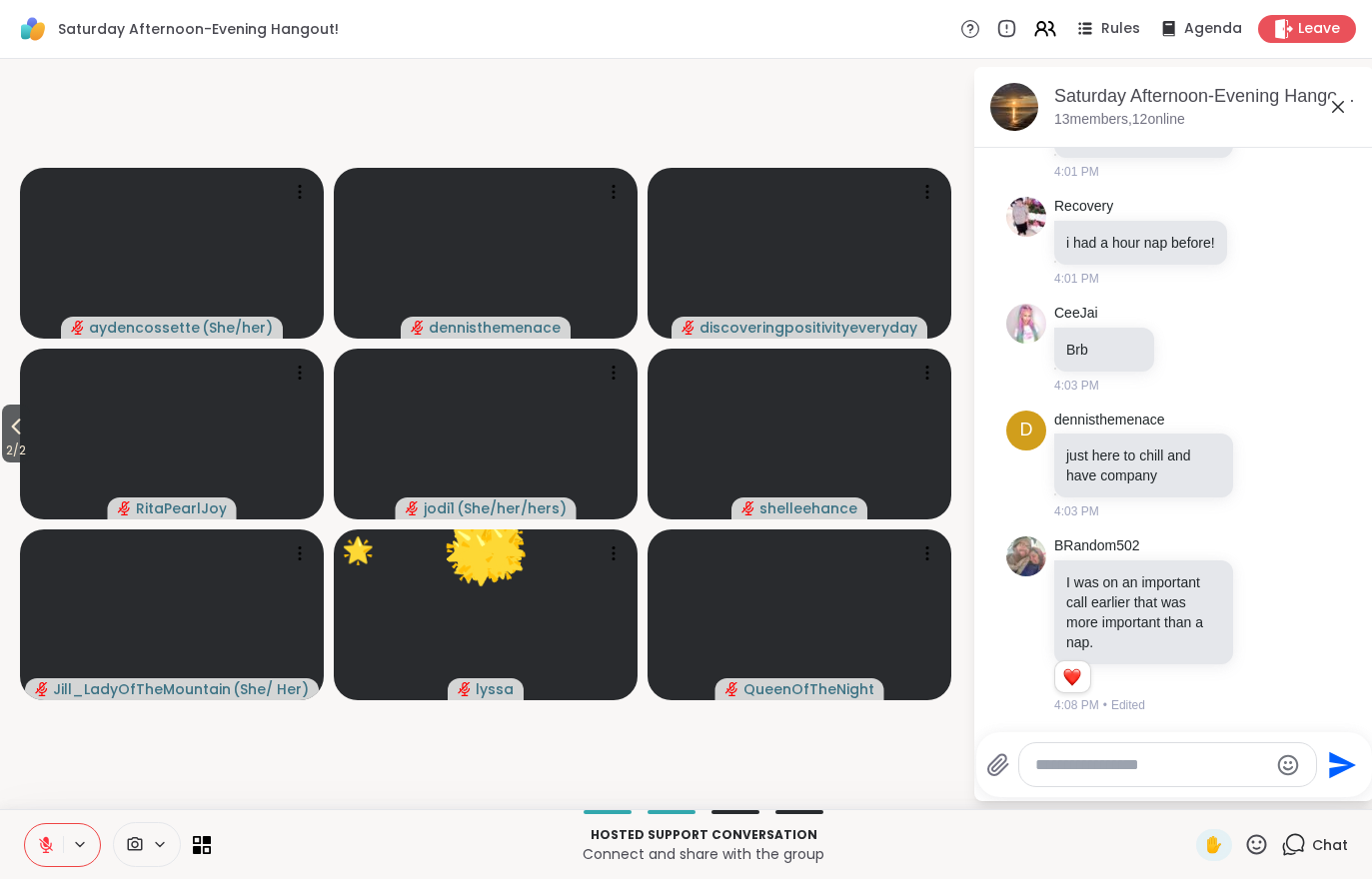 click on "2  /  2" at bounding box center (16, 450) 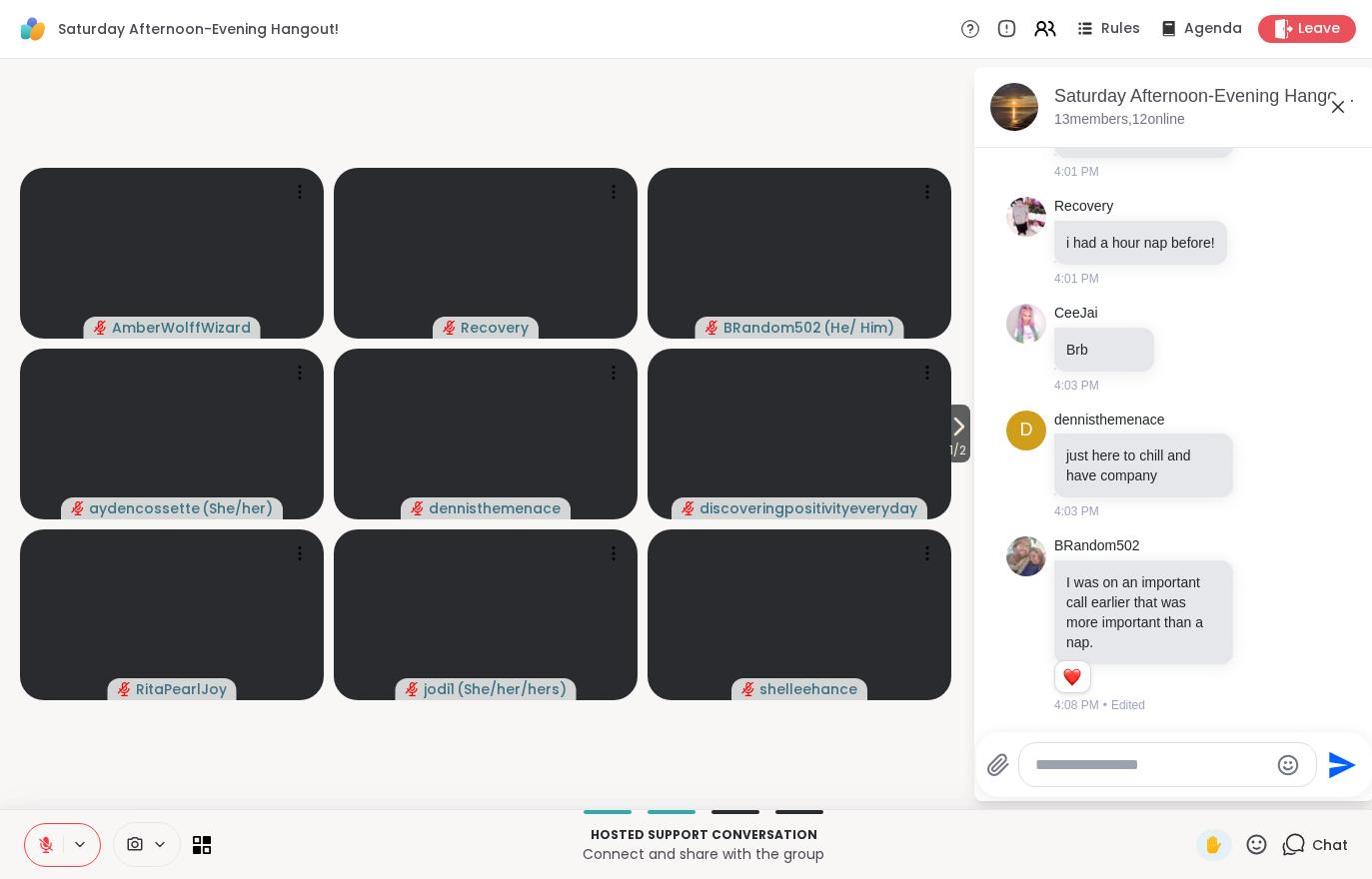 click 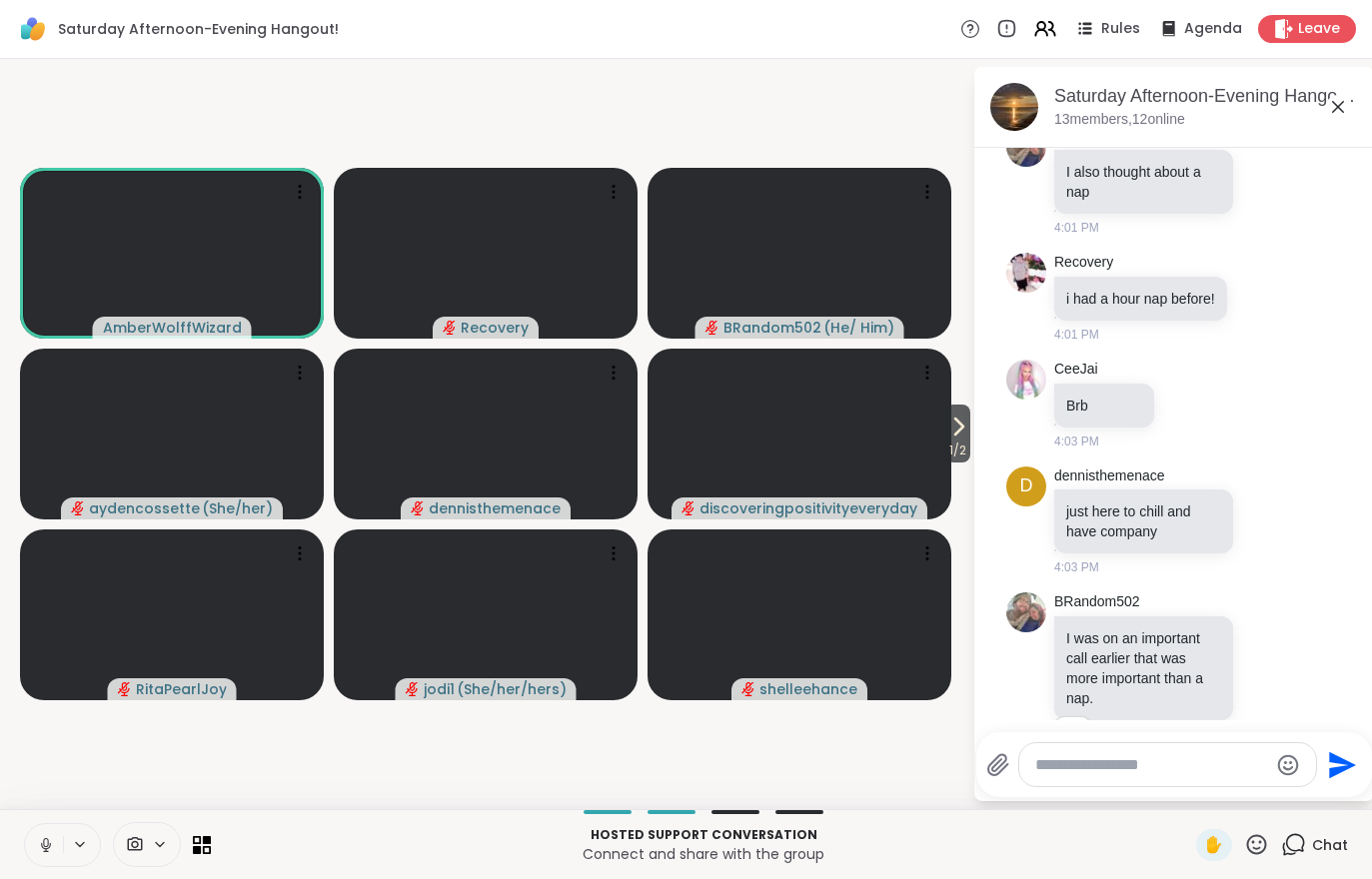 scroll, scrollTop: 0, scrollLeft: 0, axis: both 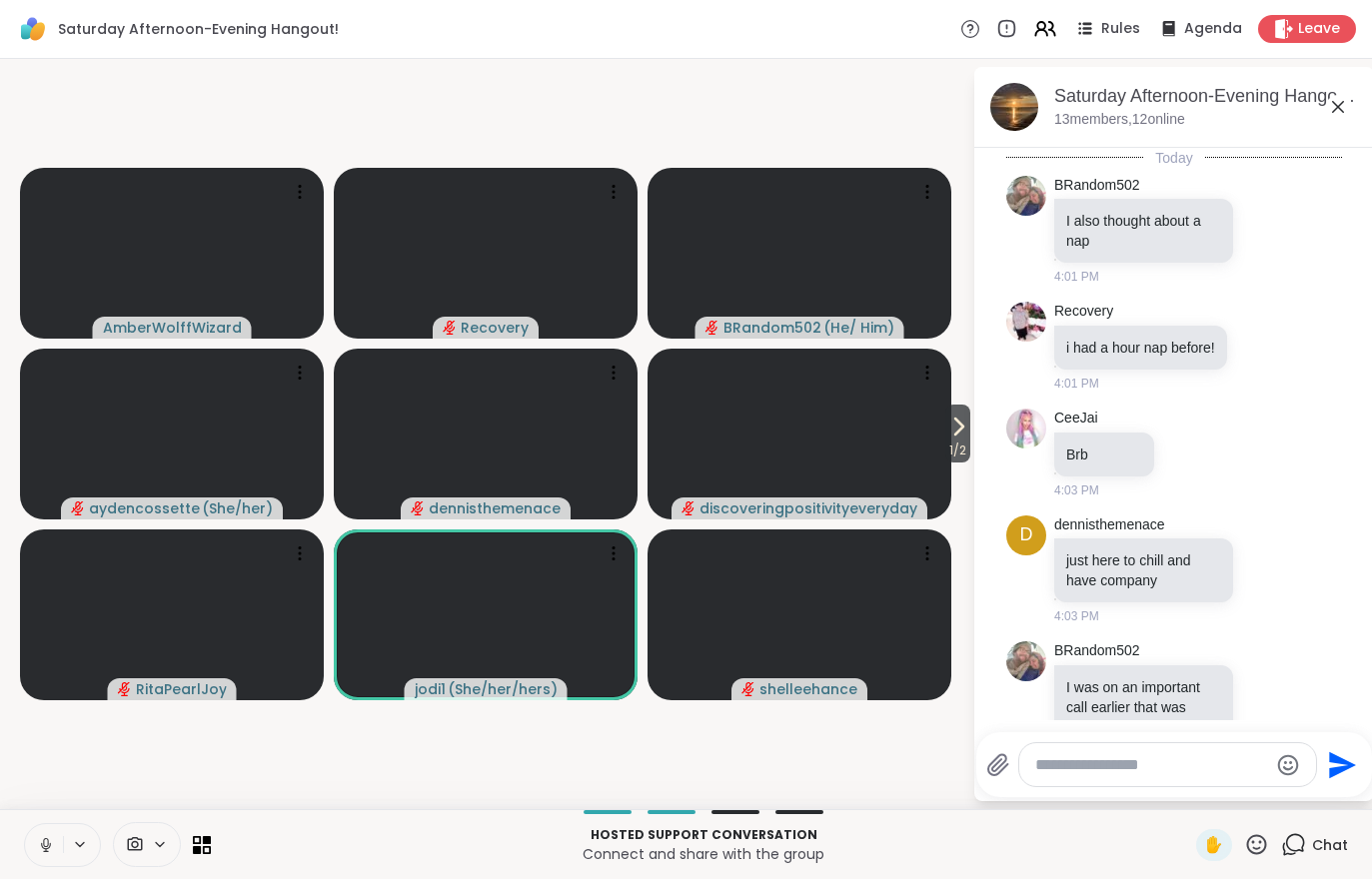 click 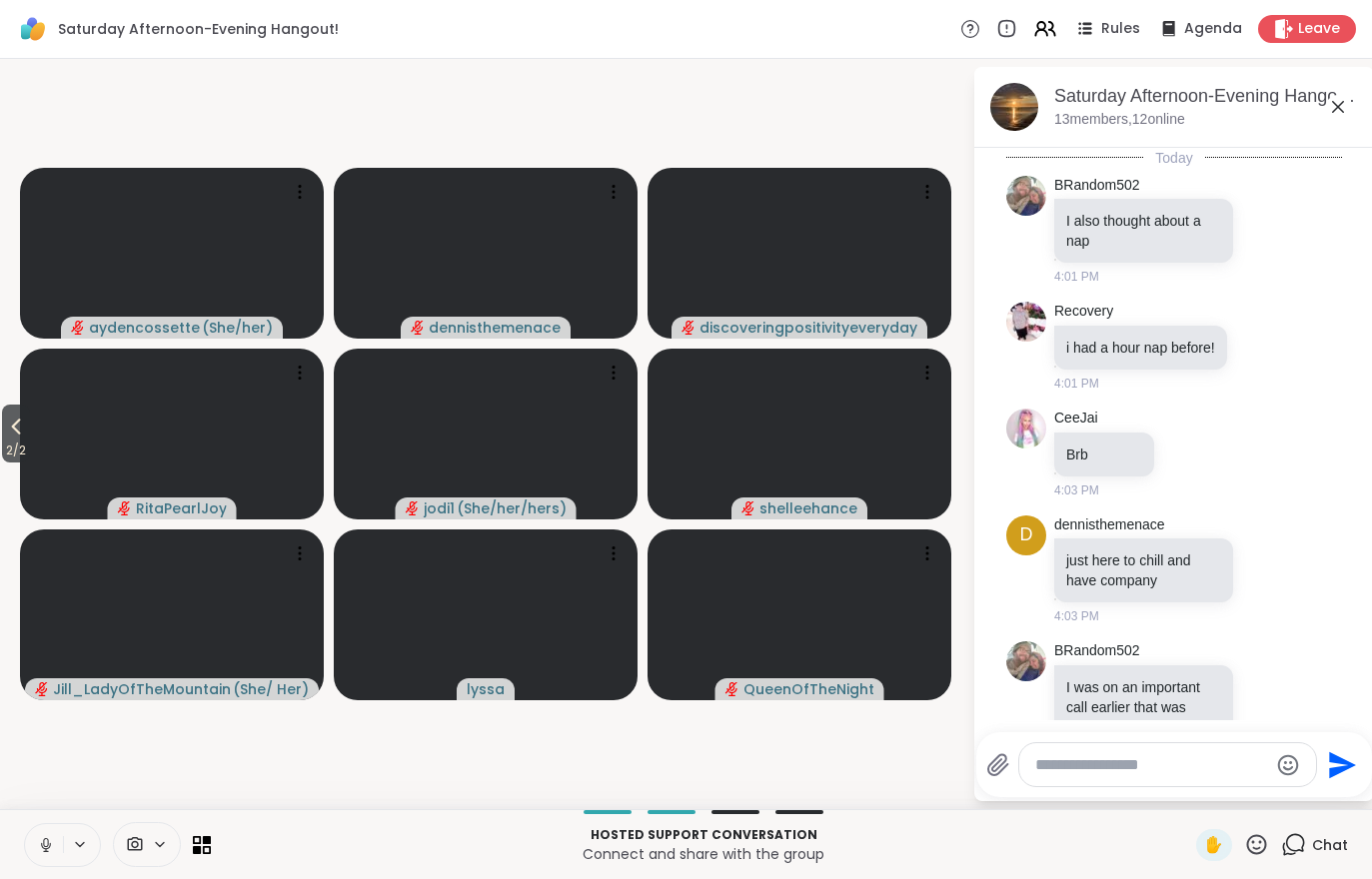 click 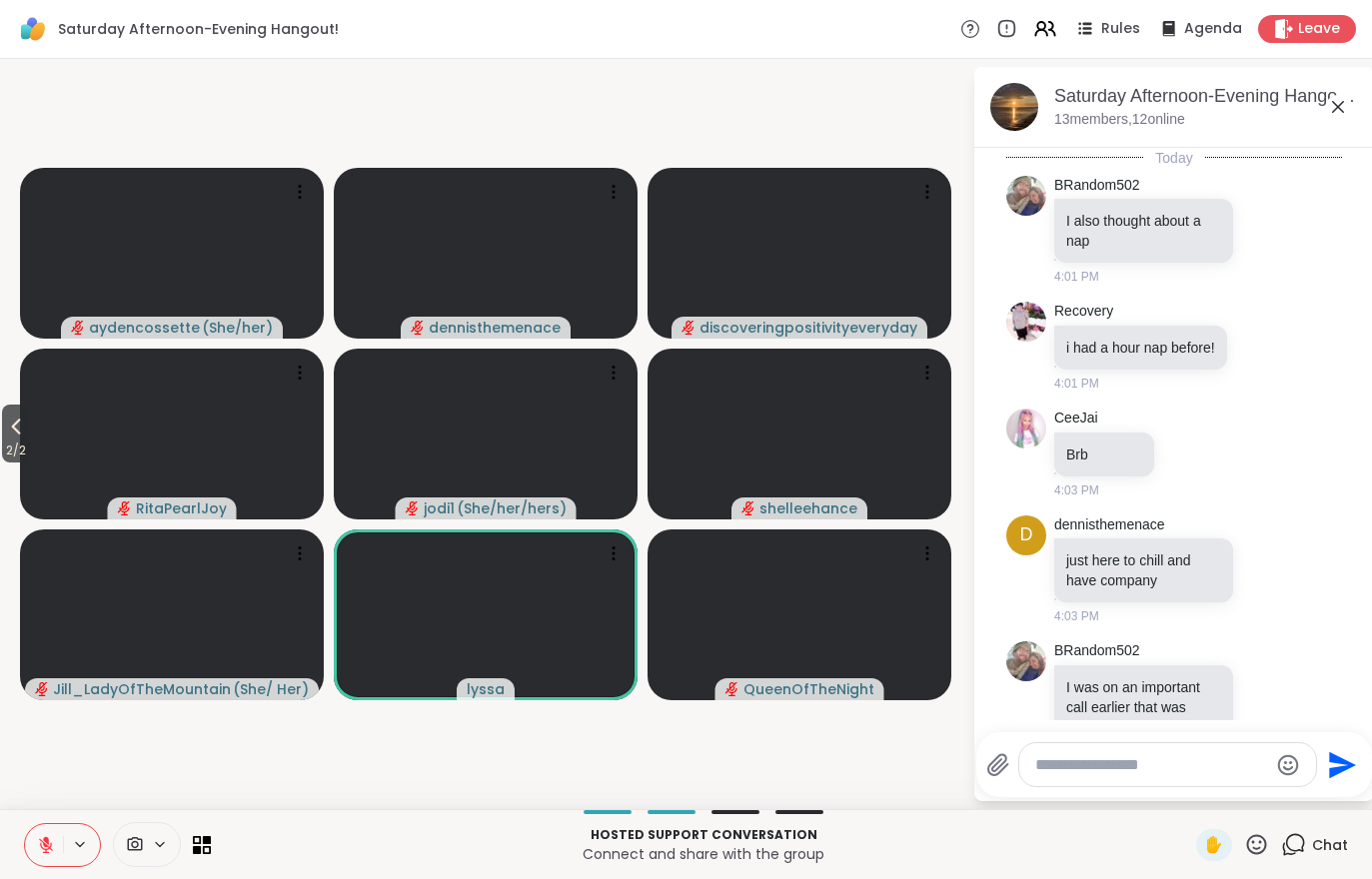 click at bounding box center [44, 845] 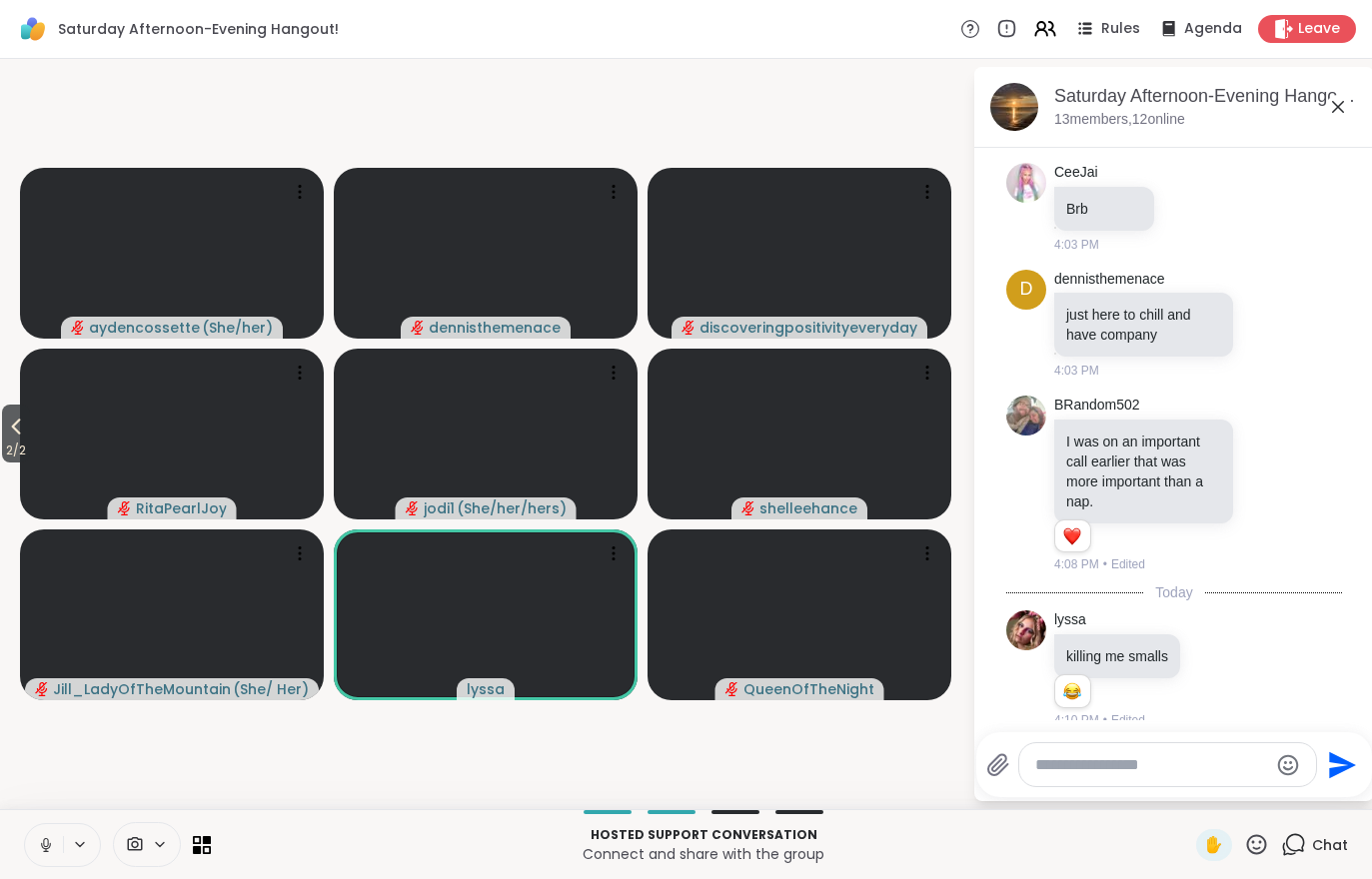 scroll, scrollTop: 259, scrollLeft: 0, axis: vertical 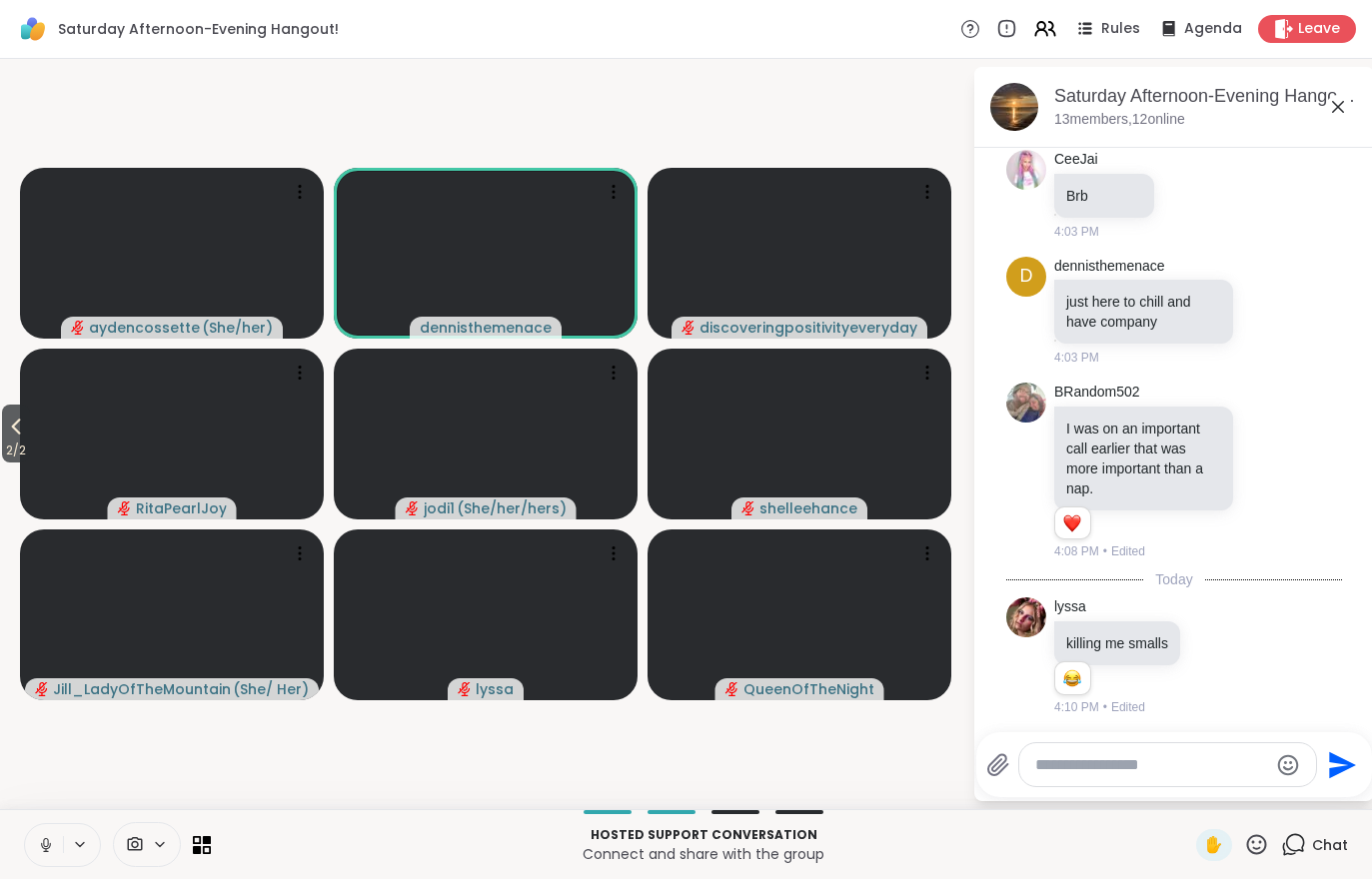 click at bounding box center [44, 845] 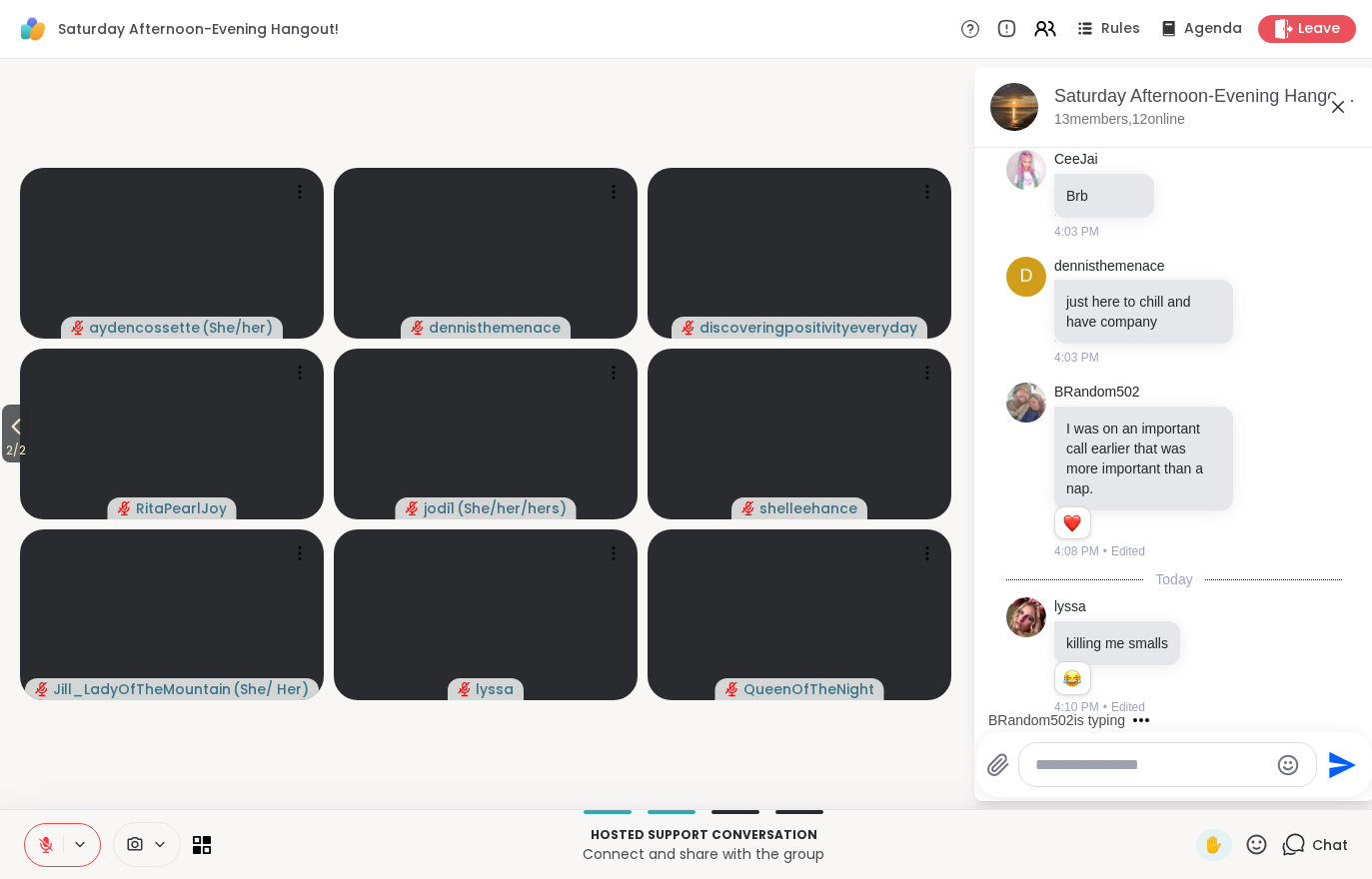 click 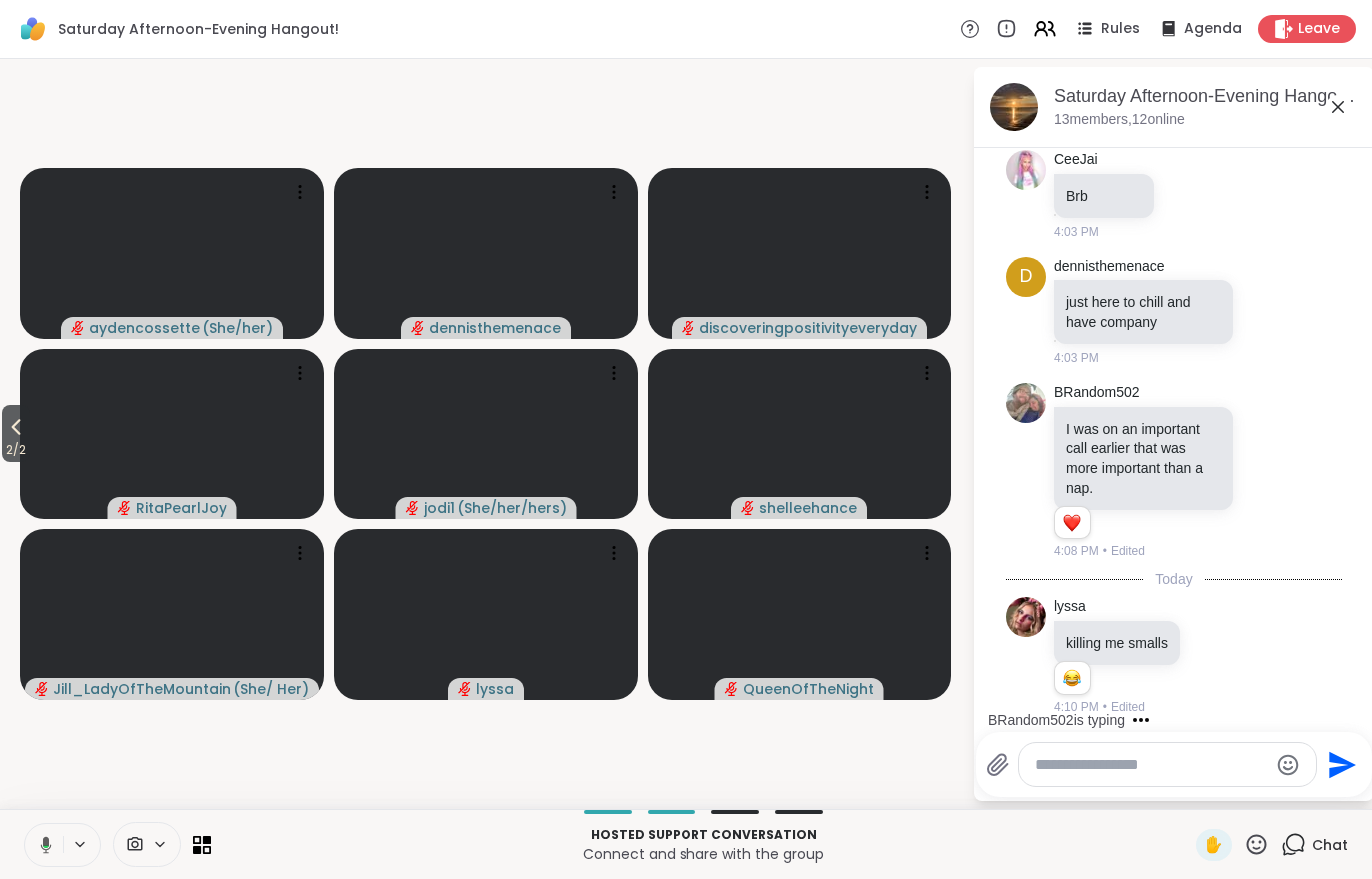 click 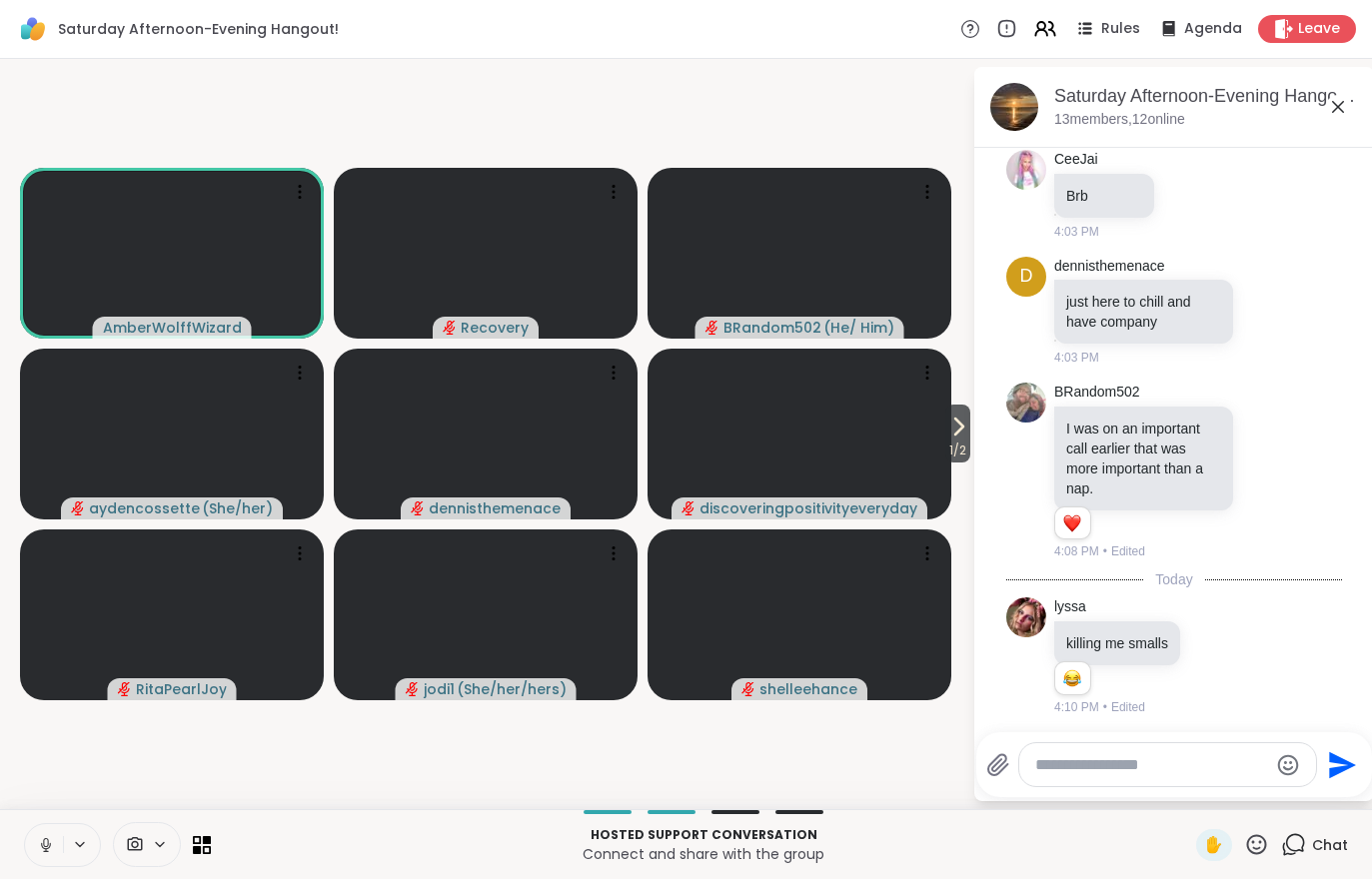 scroll, scrollTop: 484, scrollLeft: 0, axis: vertical 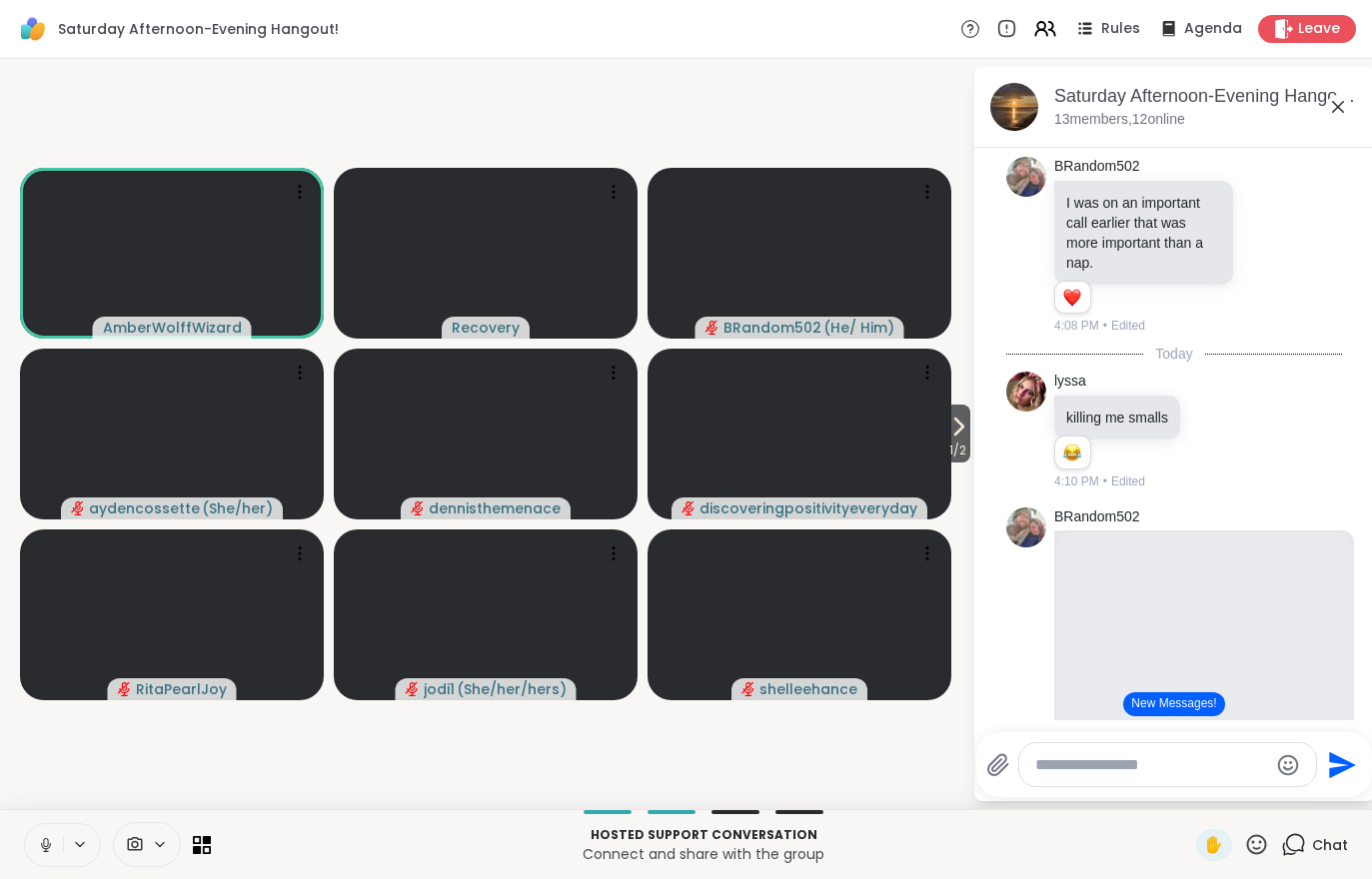 click at bounding box center (147, 844) 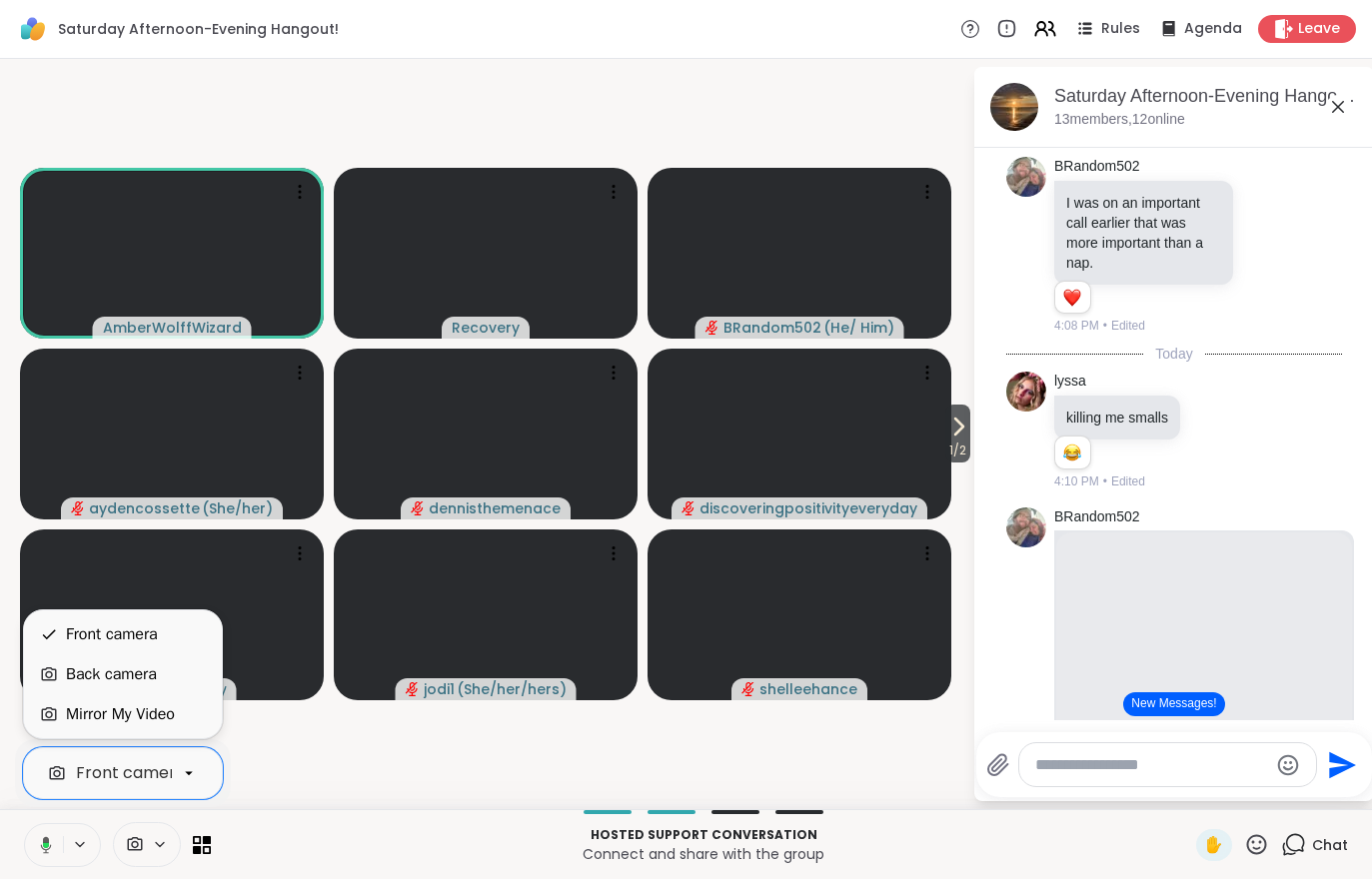 click on "Mirror My Video" at bounding box center (123, 714) 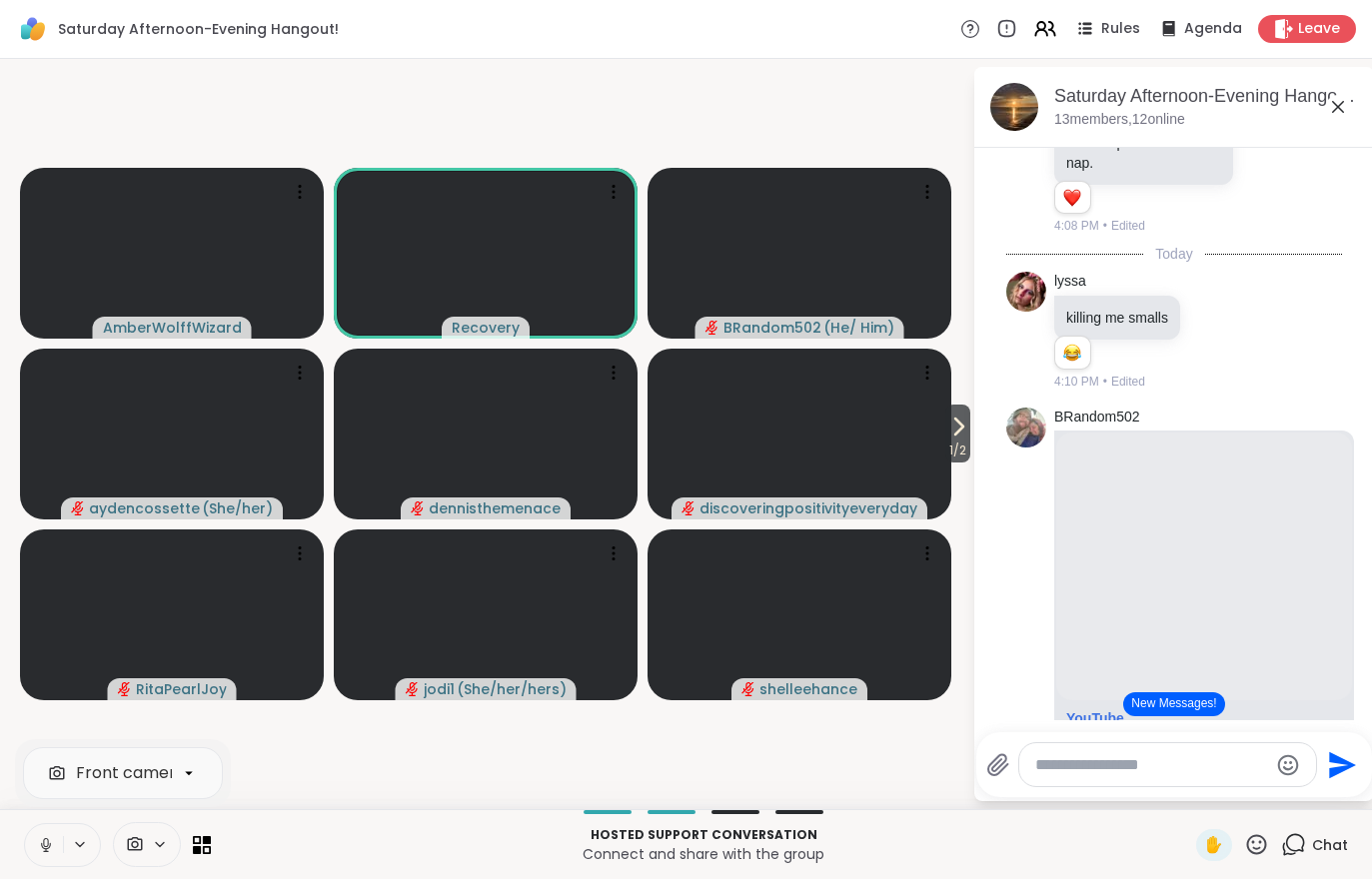 scroll, scrollTop: 953, scrollLeft: 0, axis: vertical 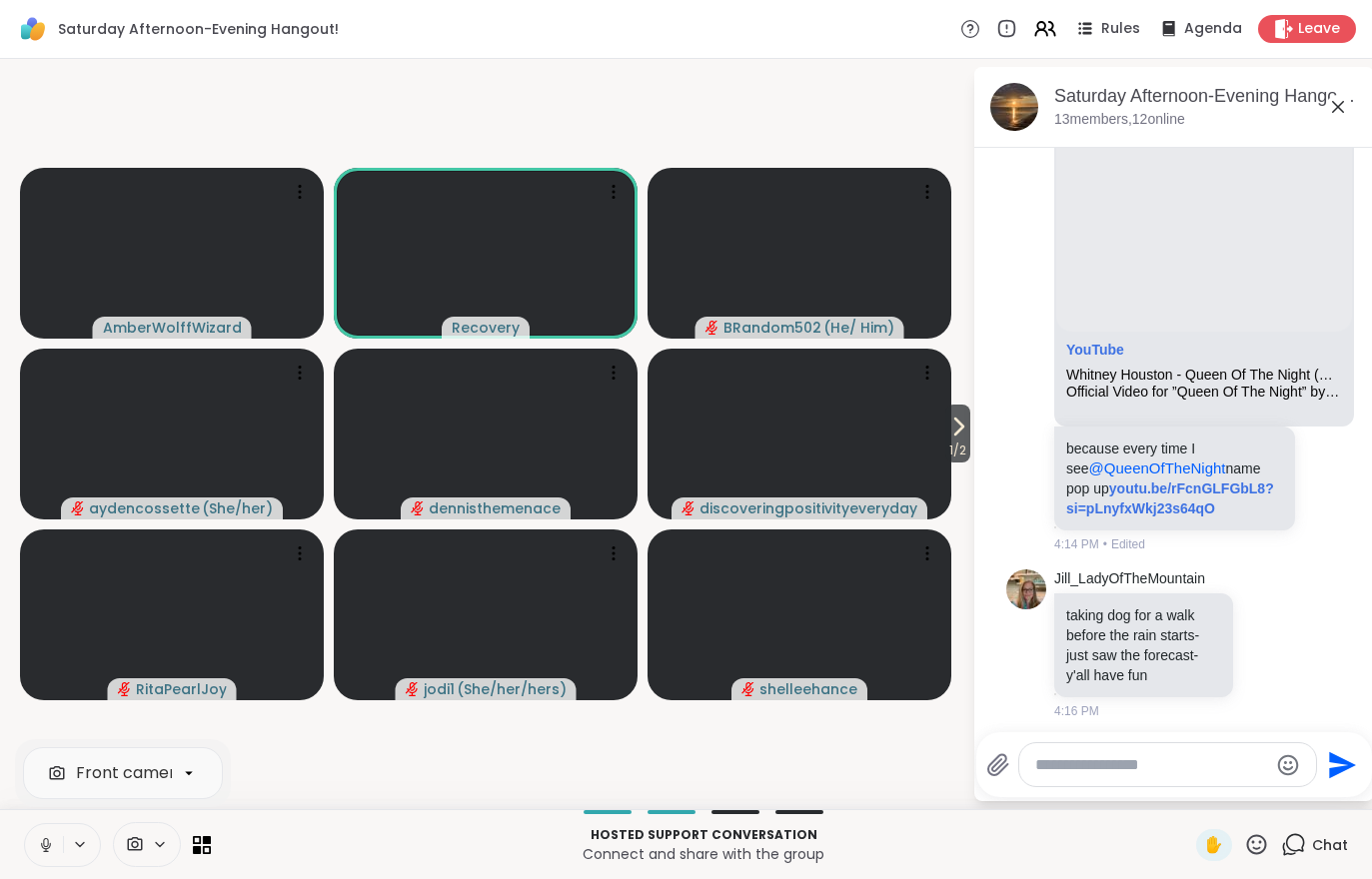 click on "1  /  2" at bounding box center [957, 450] 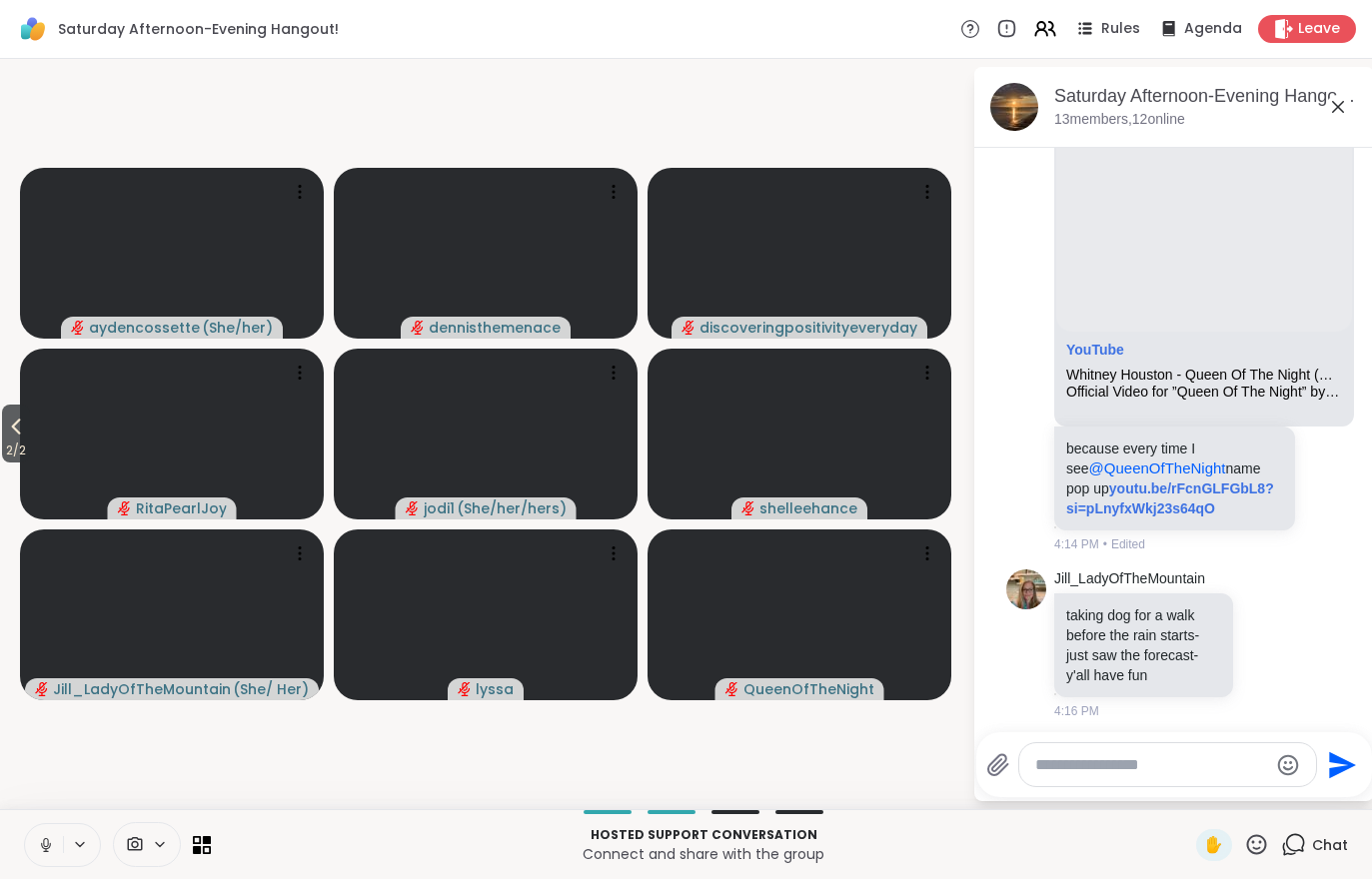 click on "2  /  2" at bounding box center (16, 450) 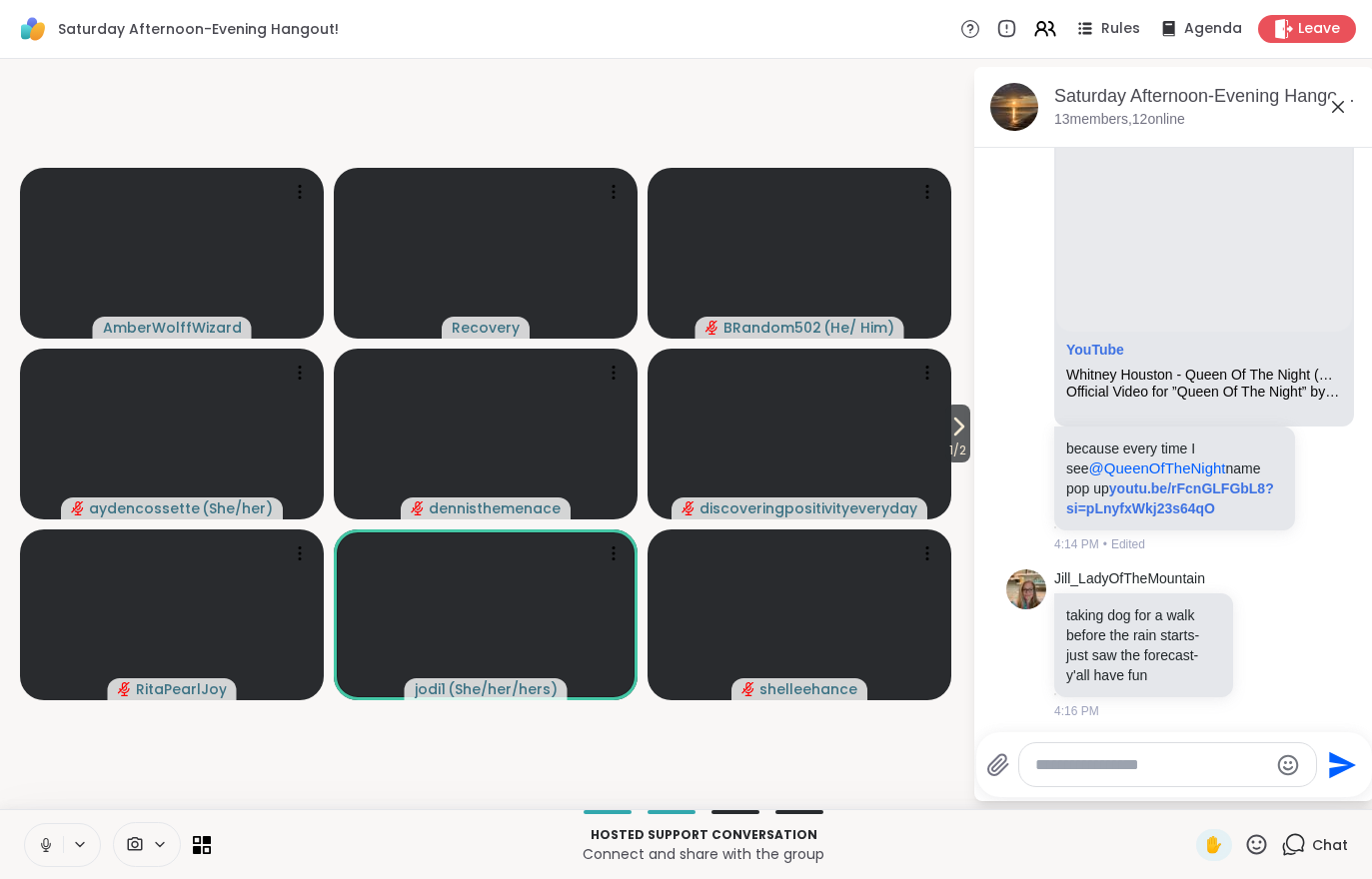 click 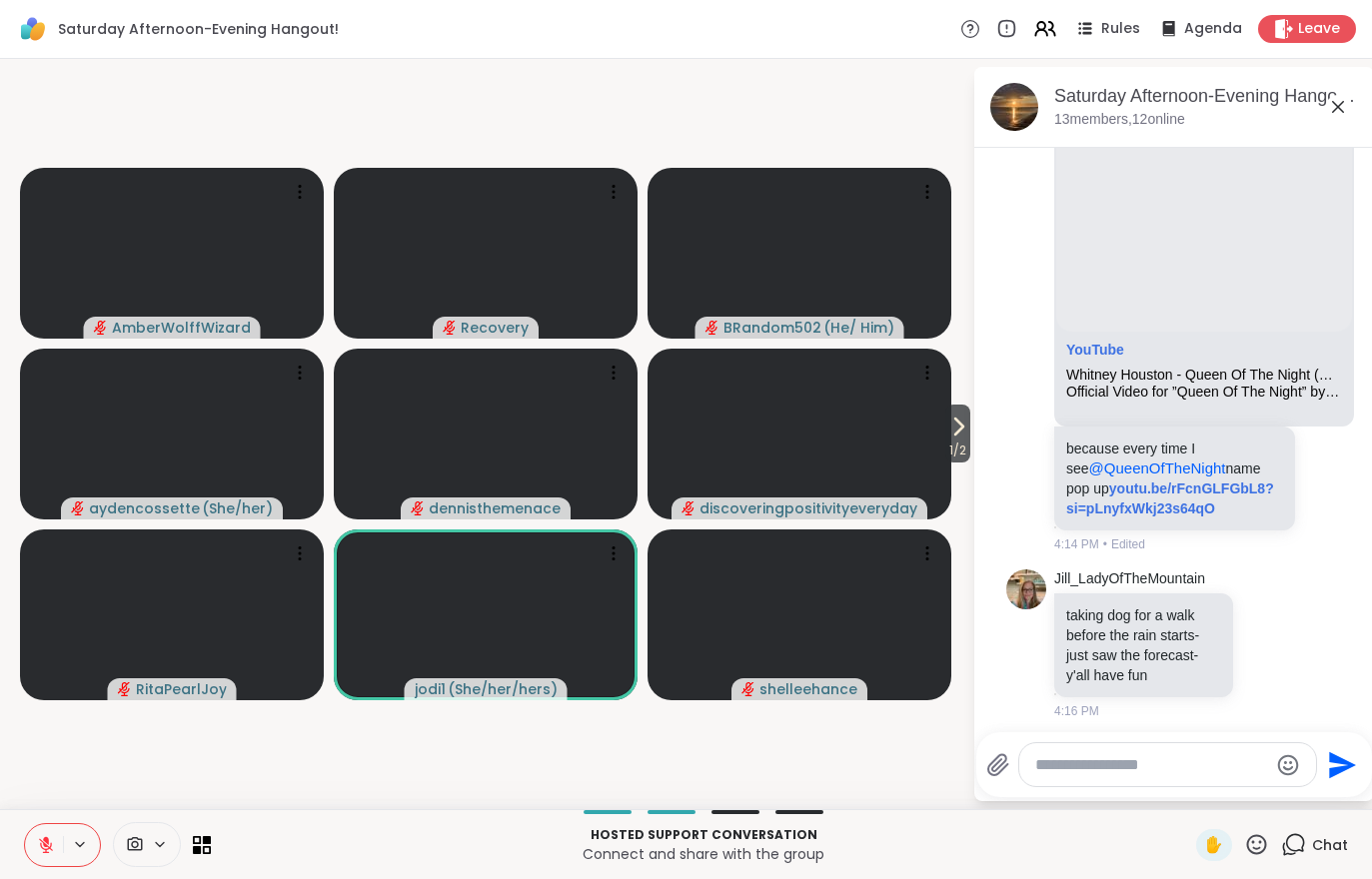 scroll, scrollTop: 1079, scrollLeft: 0, axis: vertical 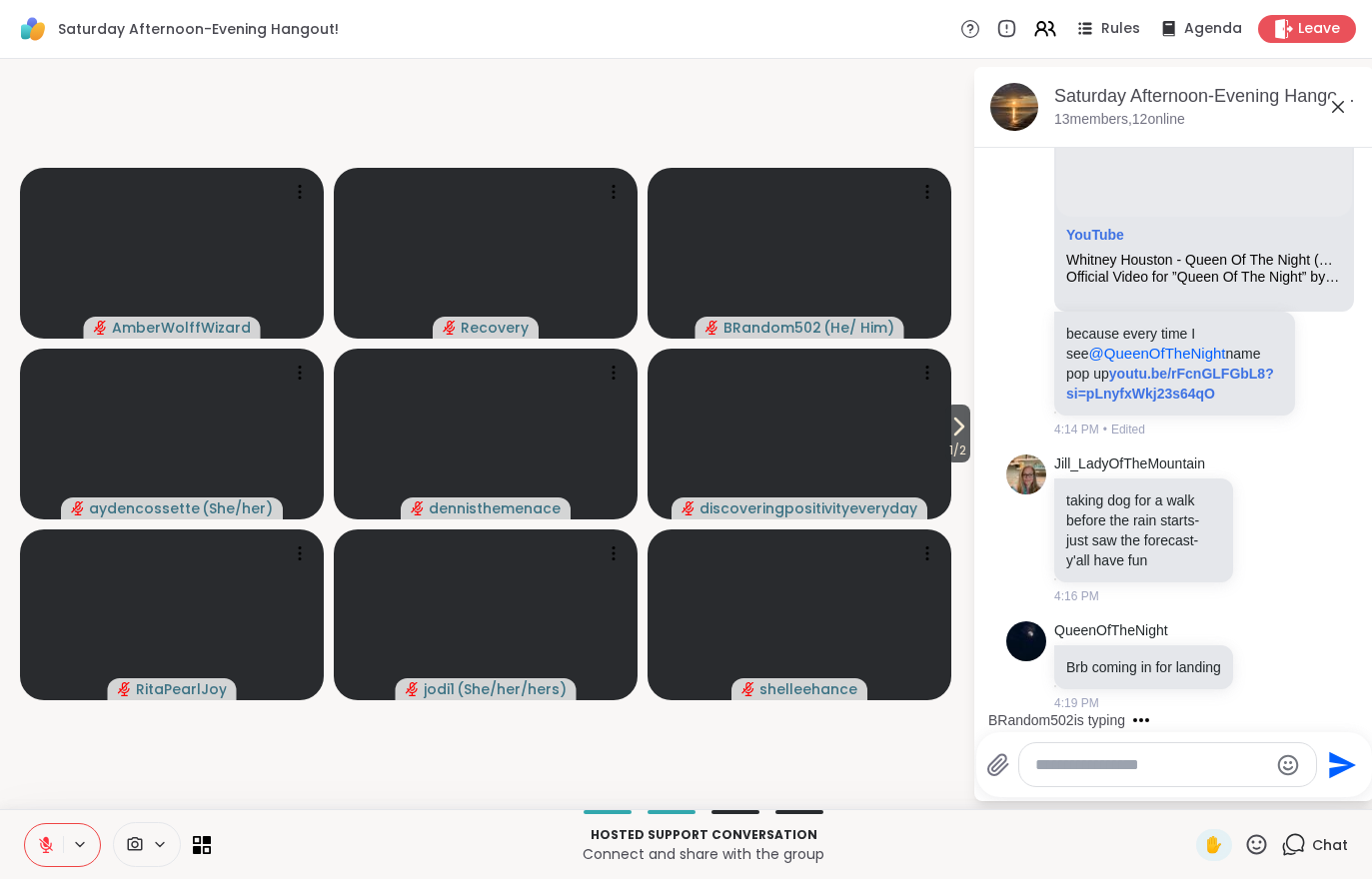 click on "1  /  2" at bounding box center (957, 450) 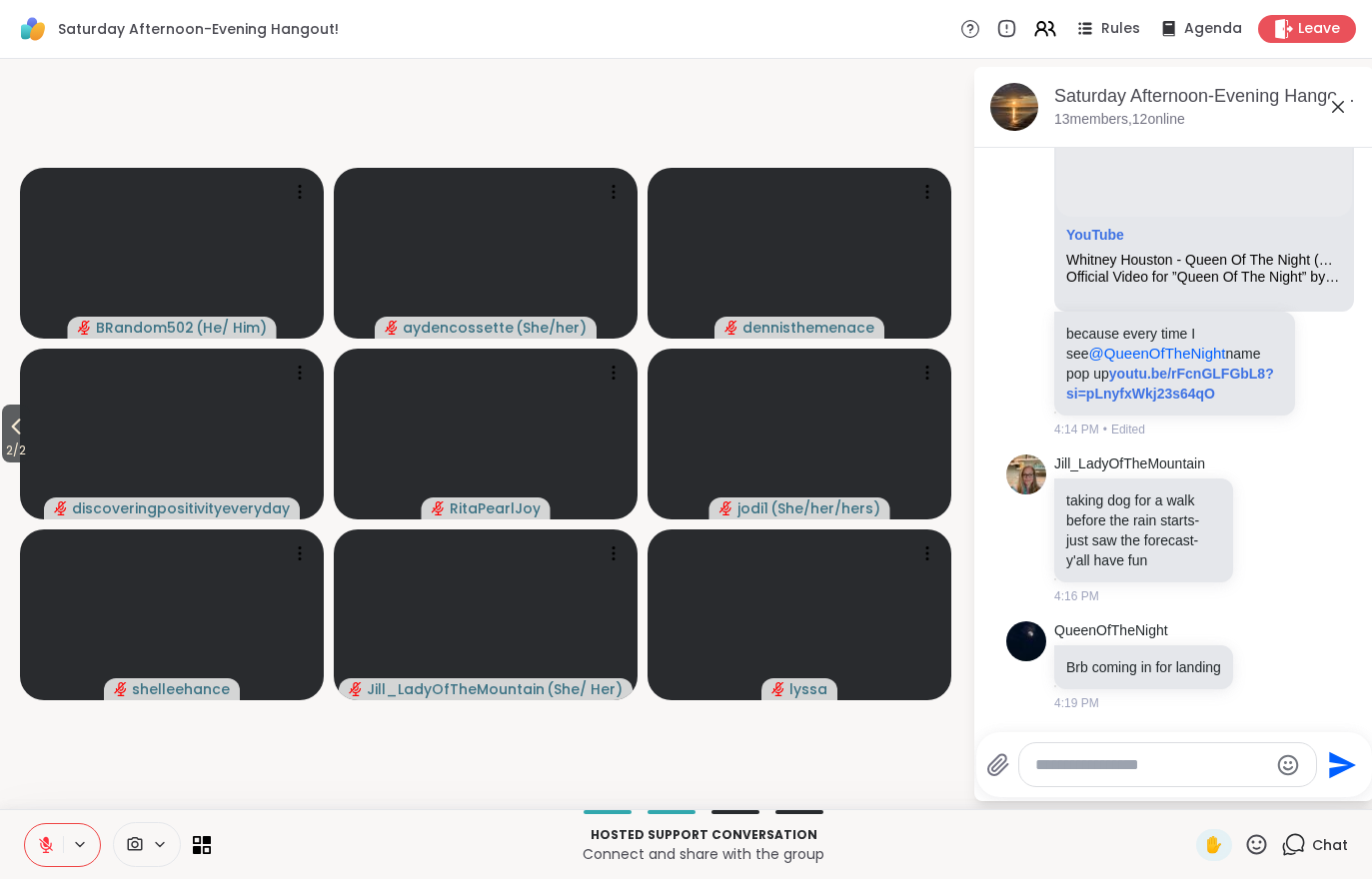 click 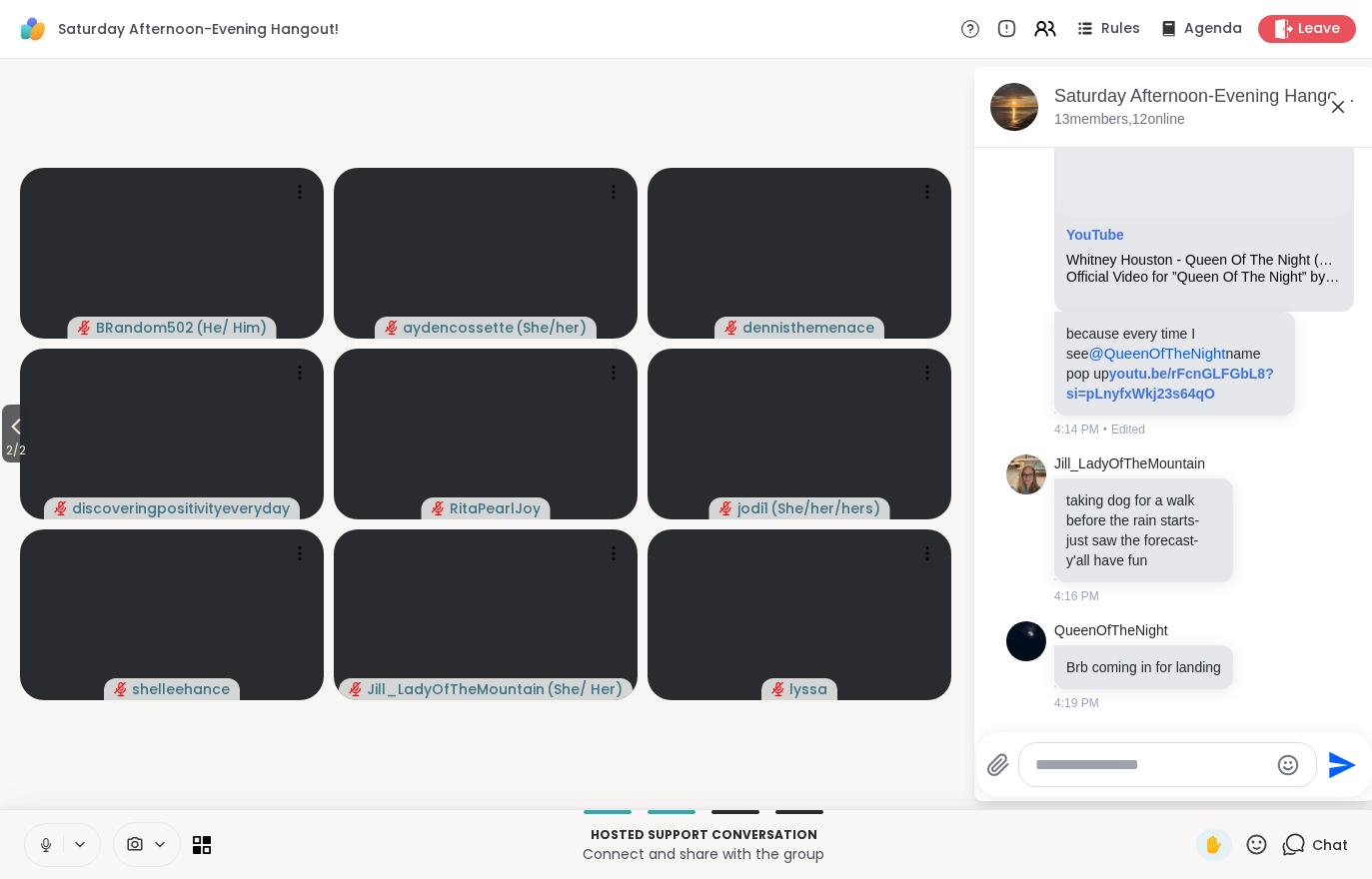 click 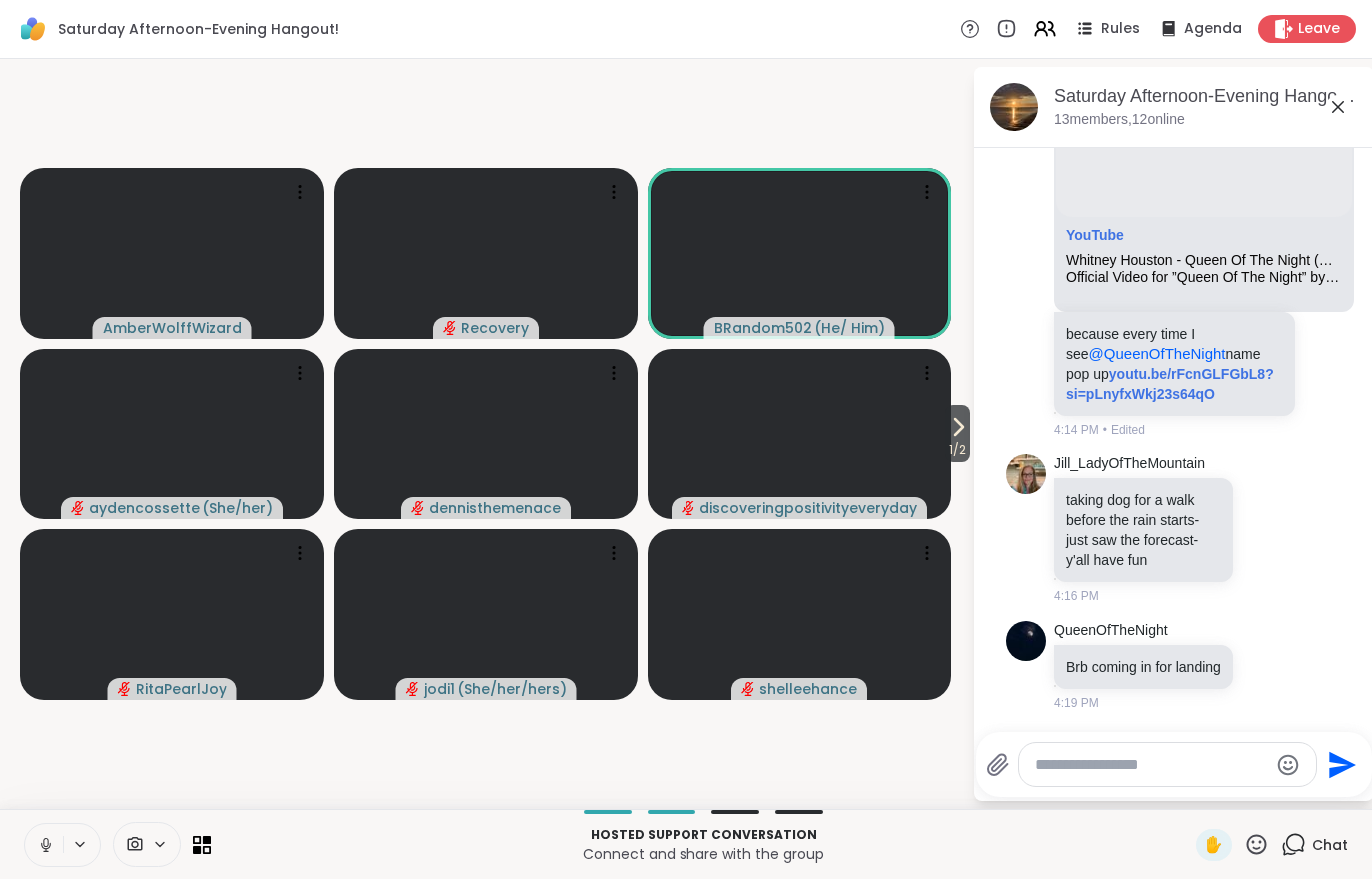 click at bounding box center [44, 845] 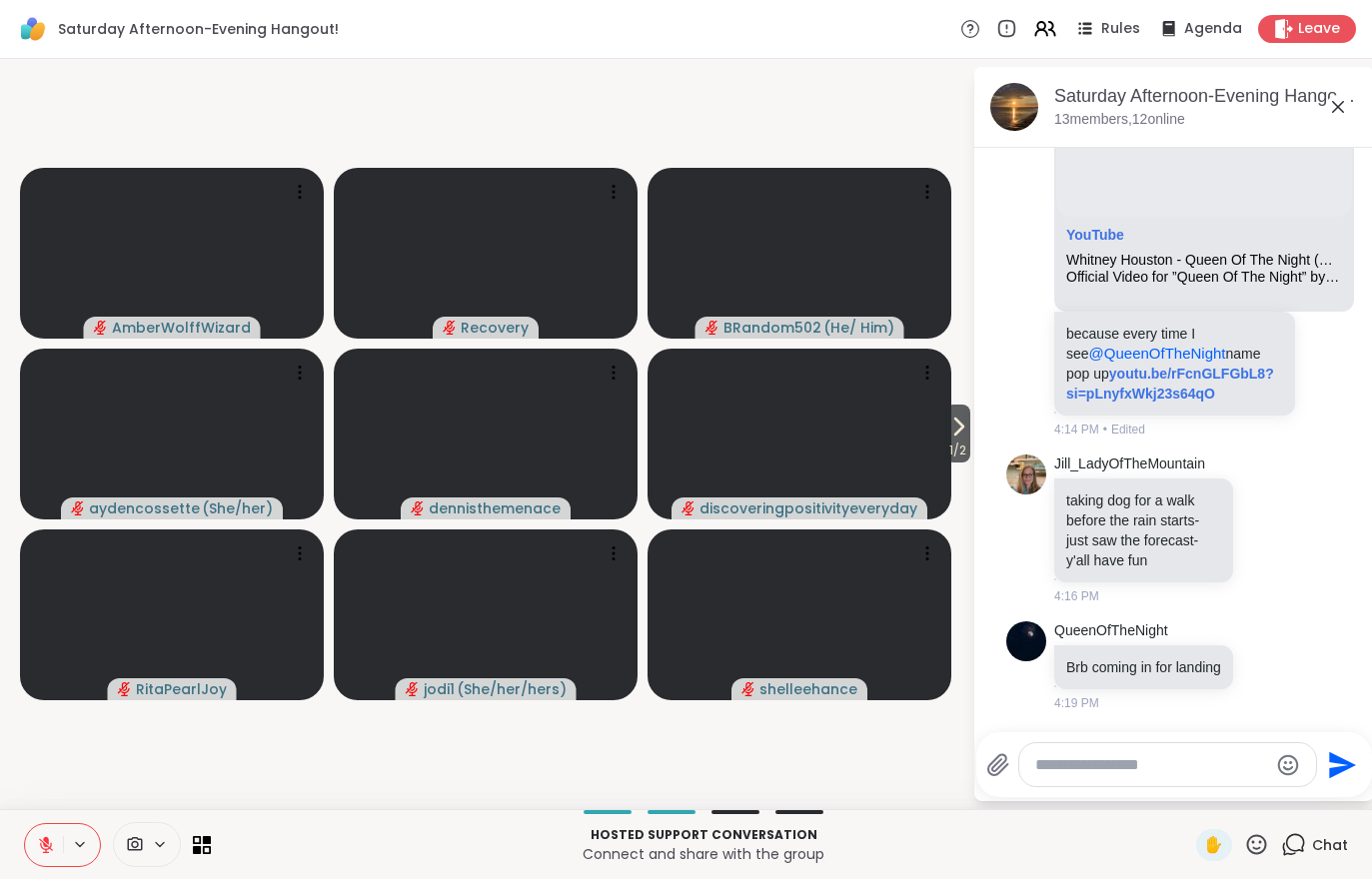 click at bounding box center [44, 845] 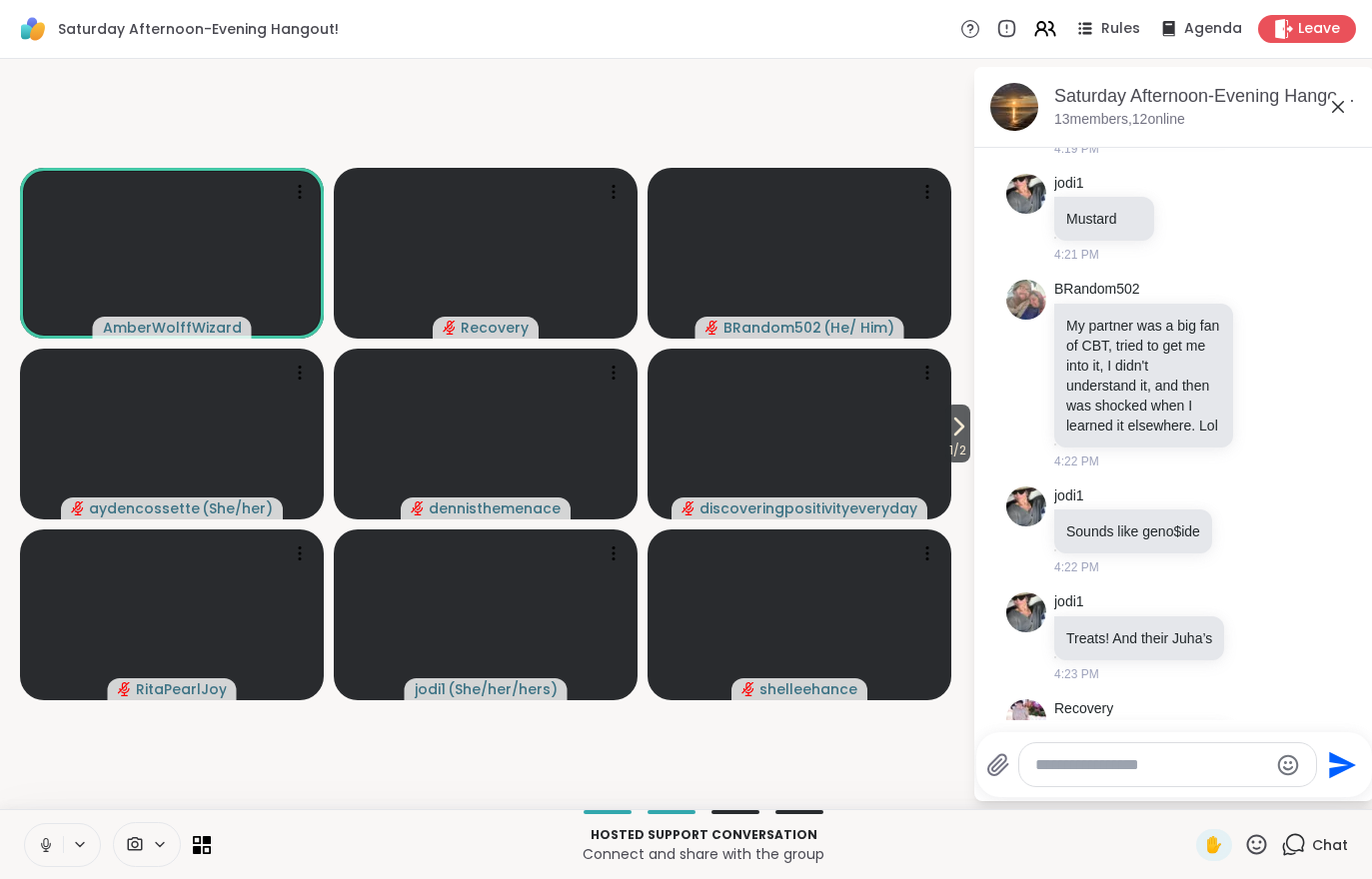 scroll, scrollTop: 1748, scrollLeft: 0, axis: vertical 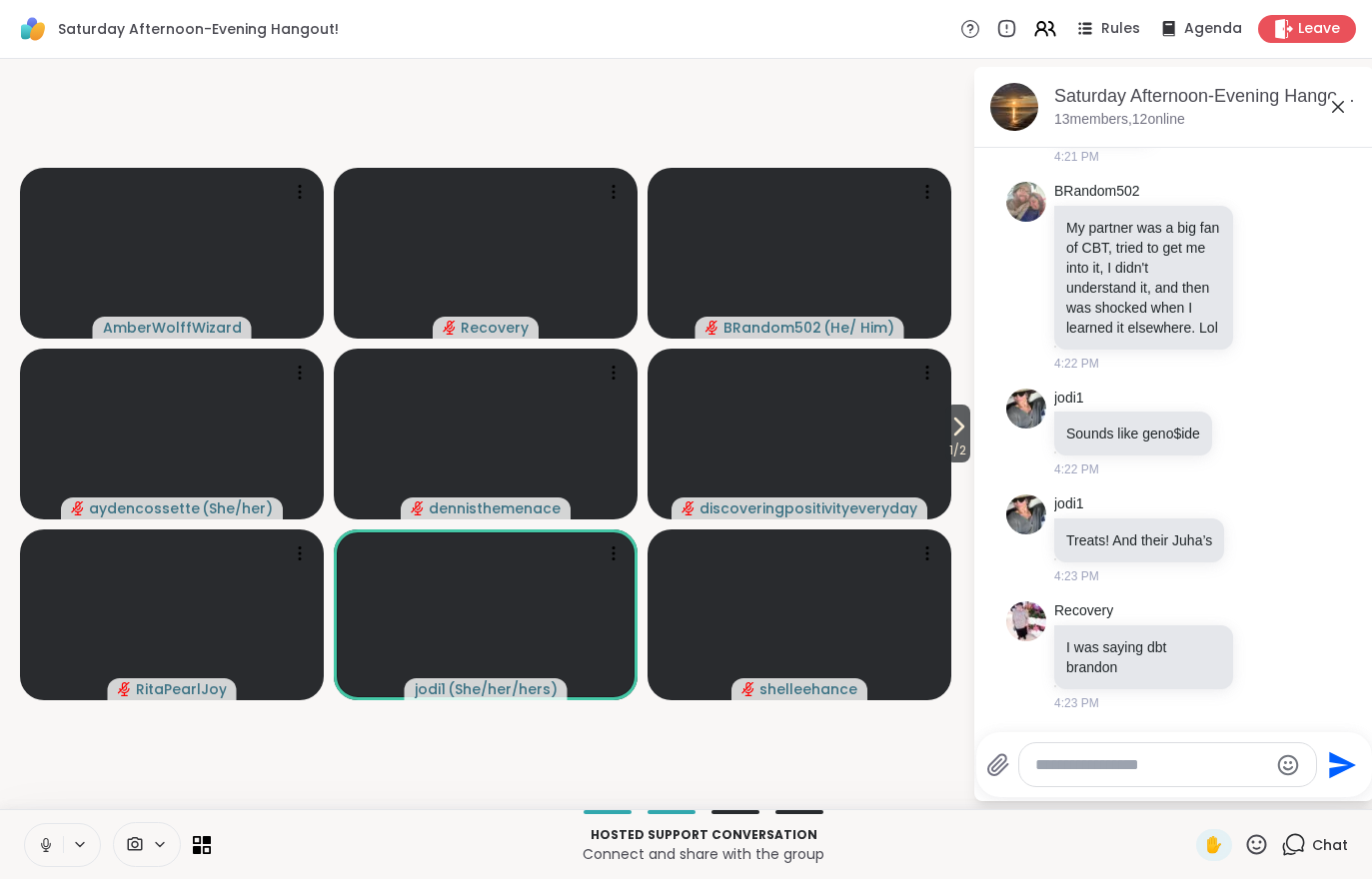 click 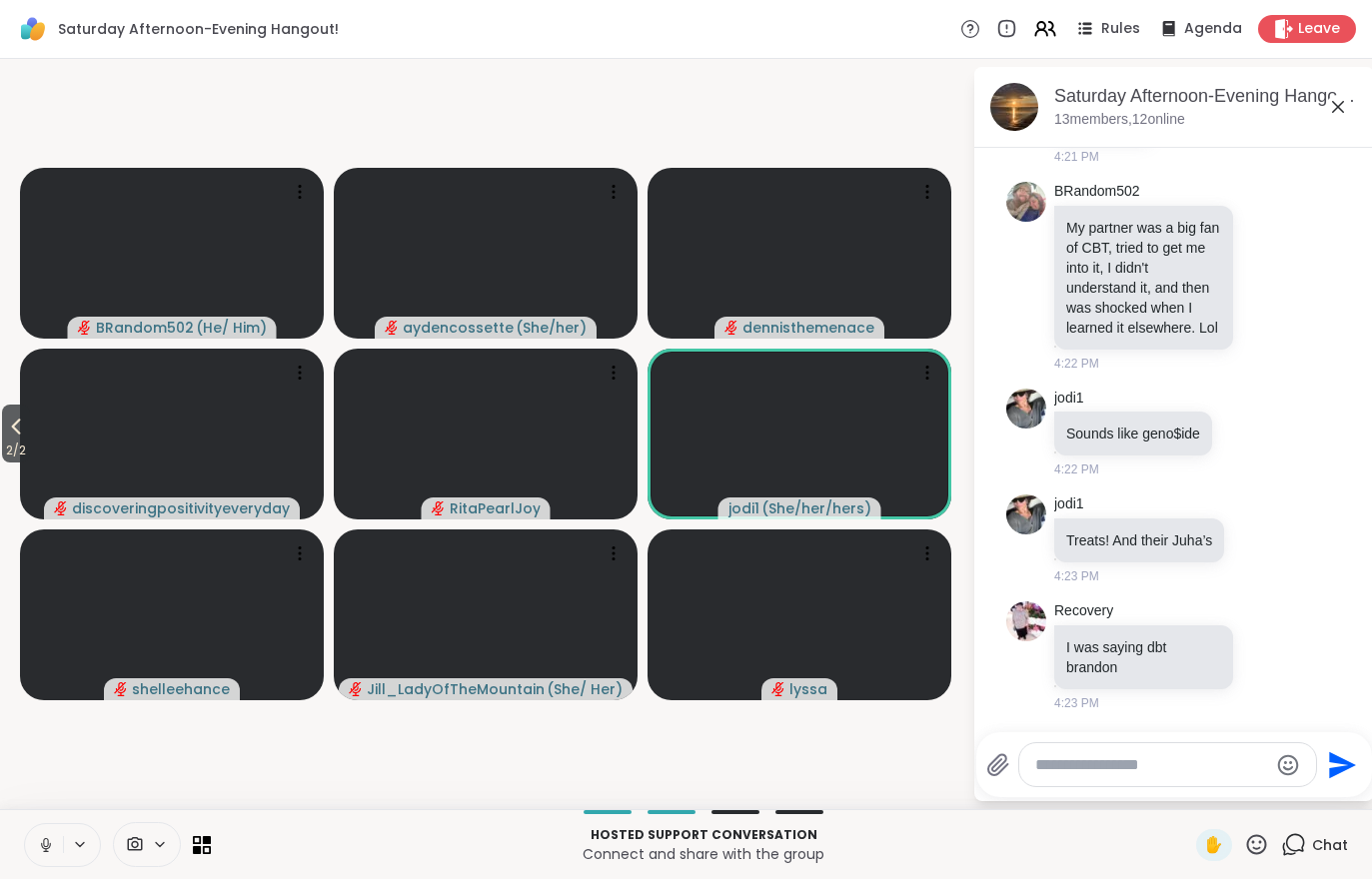 scroll, scrollTop: 1854, scrollLeft: 0, axis: vertical 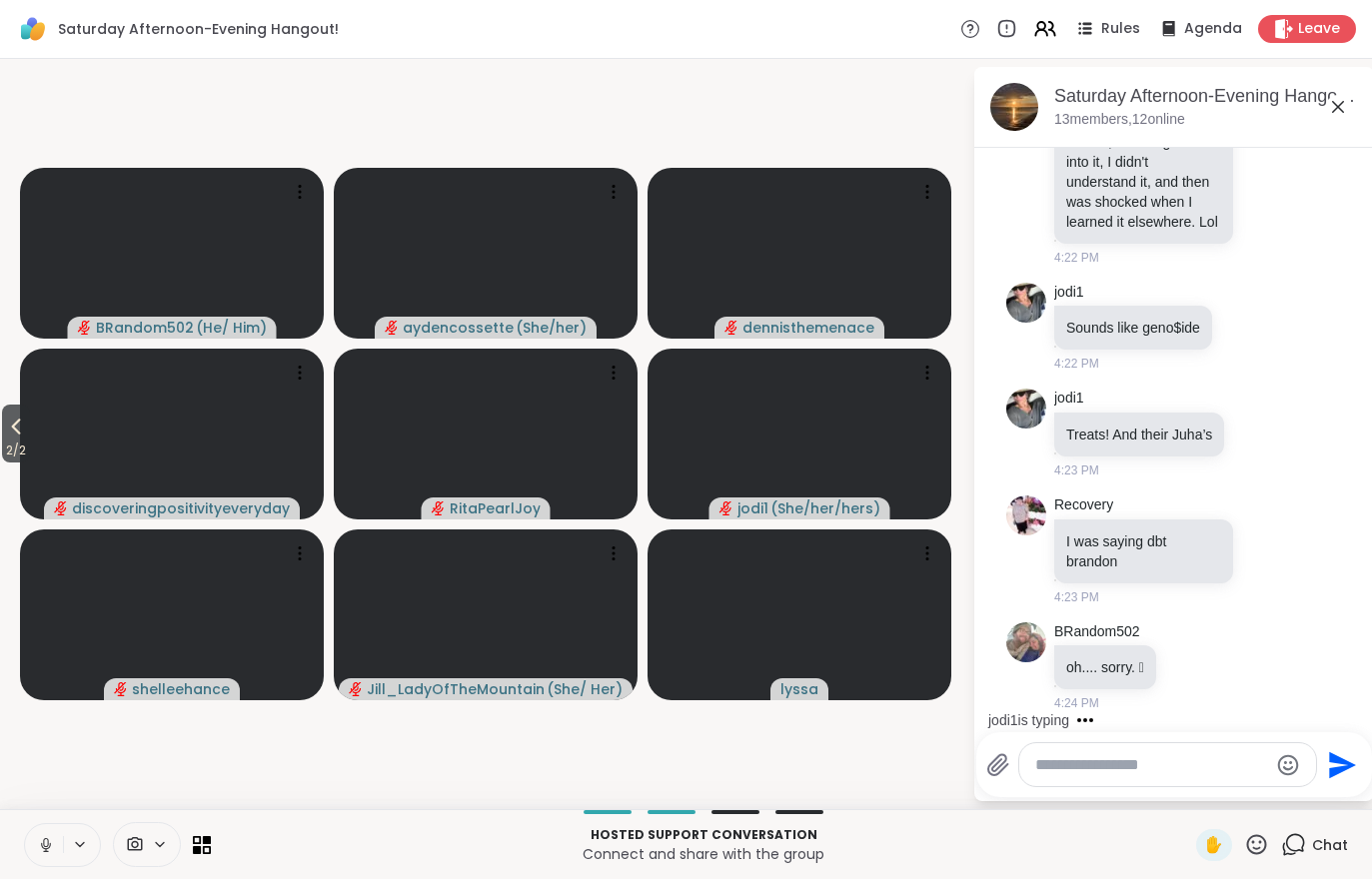 click 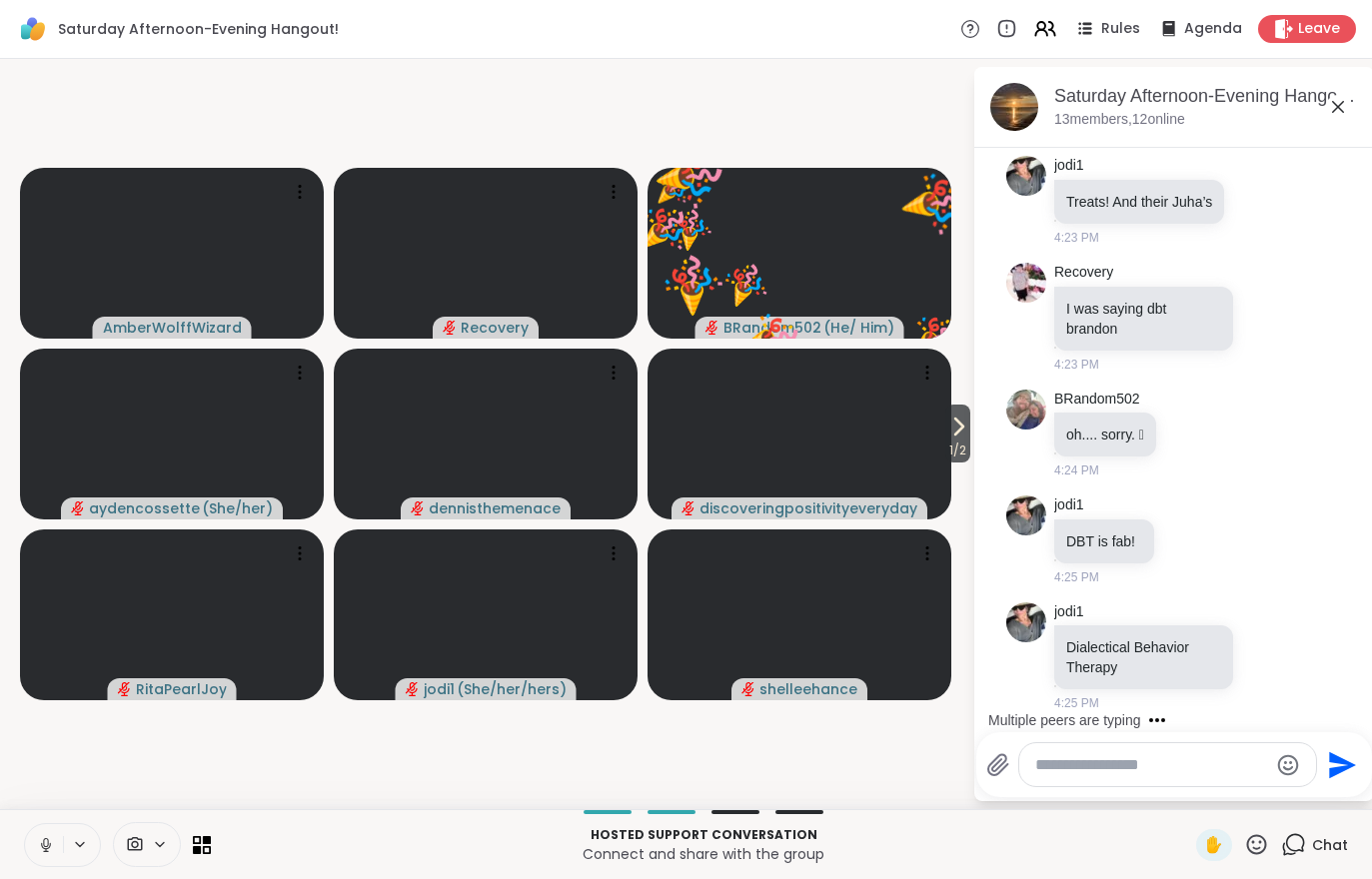 scroll, scrollTop: 2211, scrollLeft: 0, axis: vertical 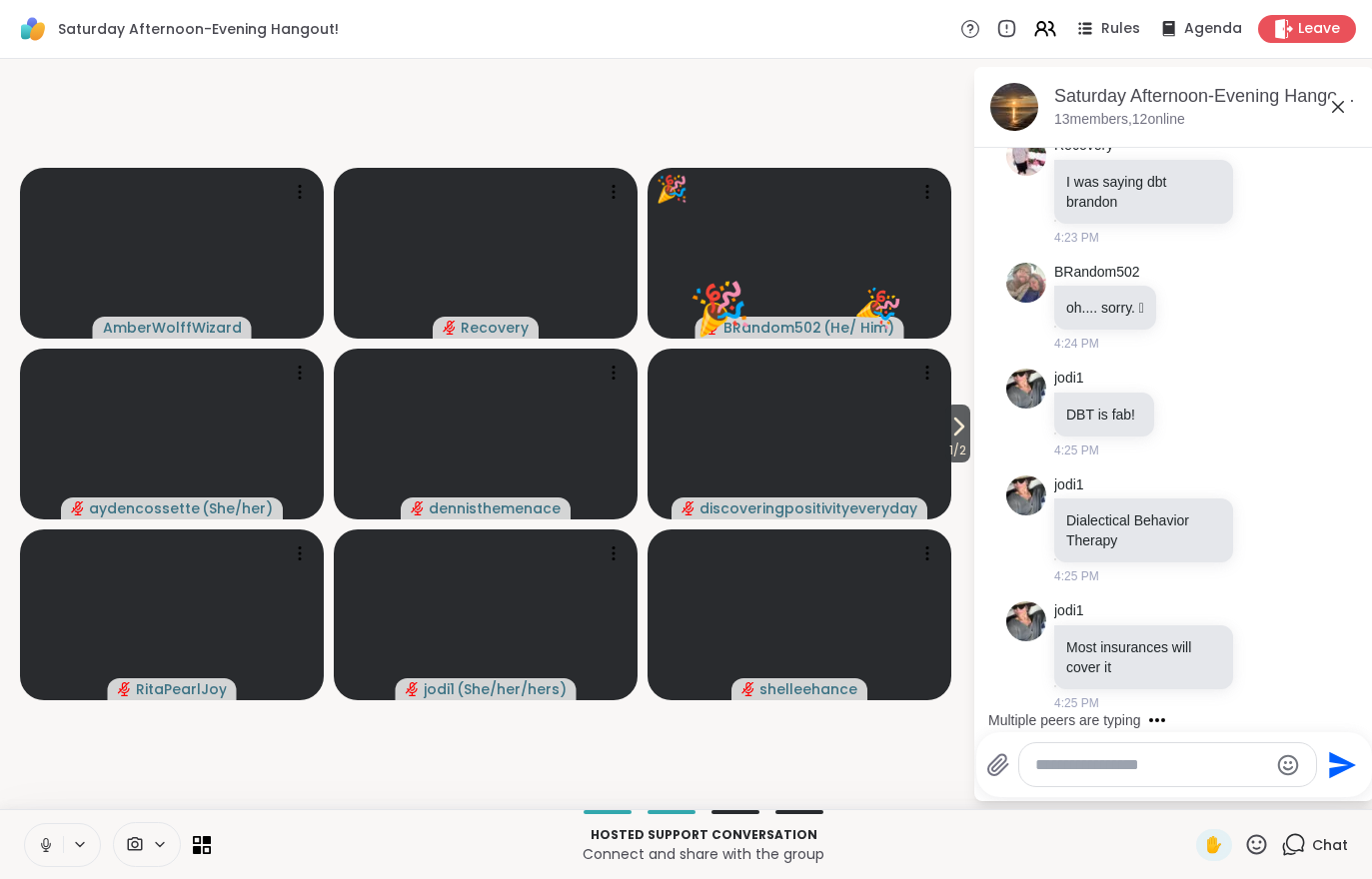 click at bounding box center [44, 845] 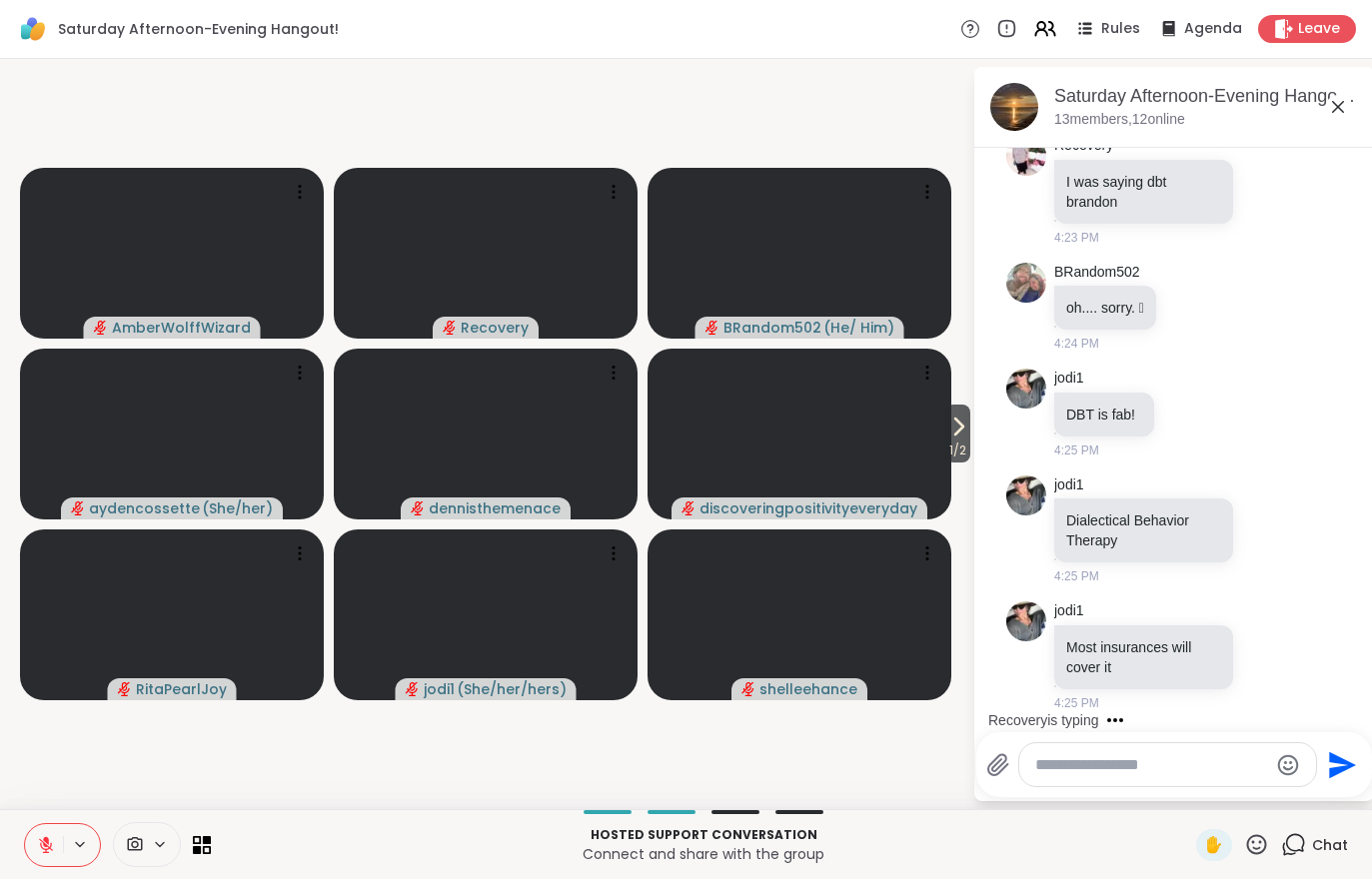 scroll, scrollTop: 2377, scrollLeft: 0, axis: vertical 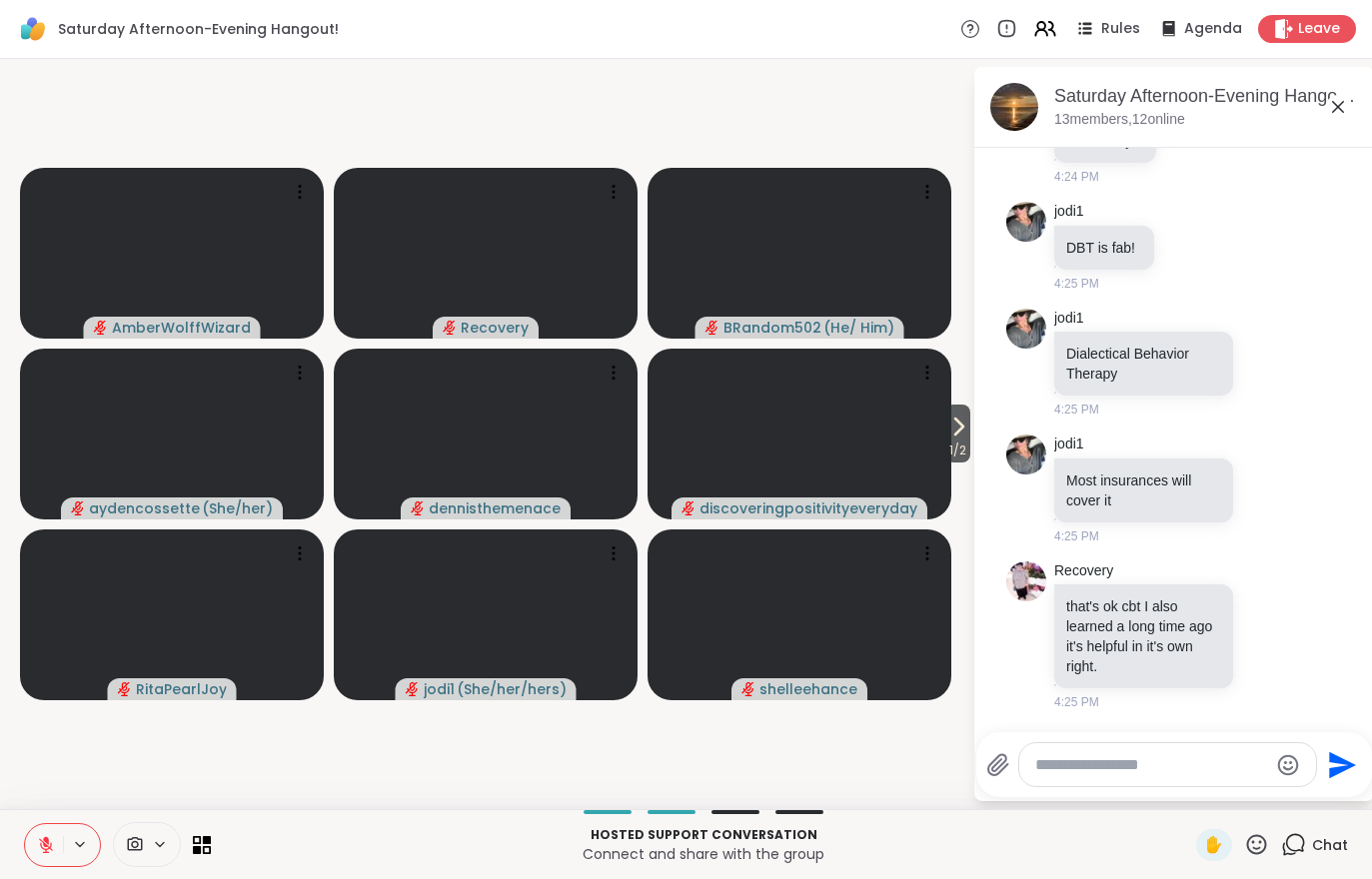 click 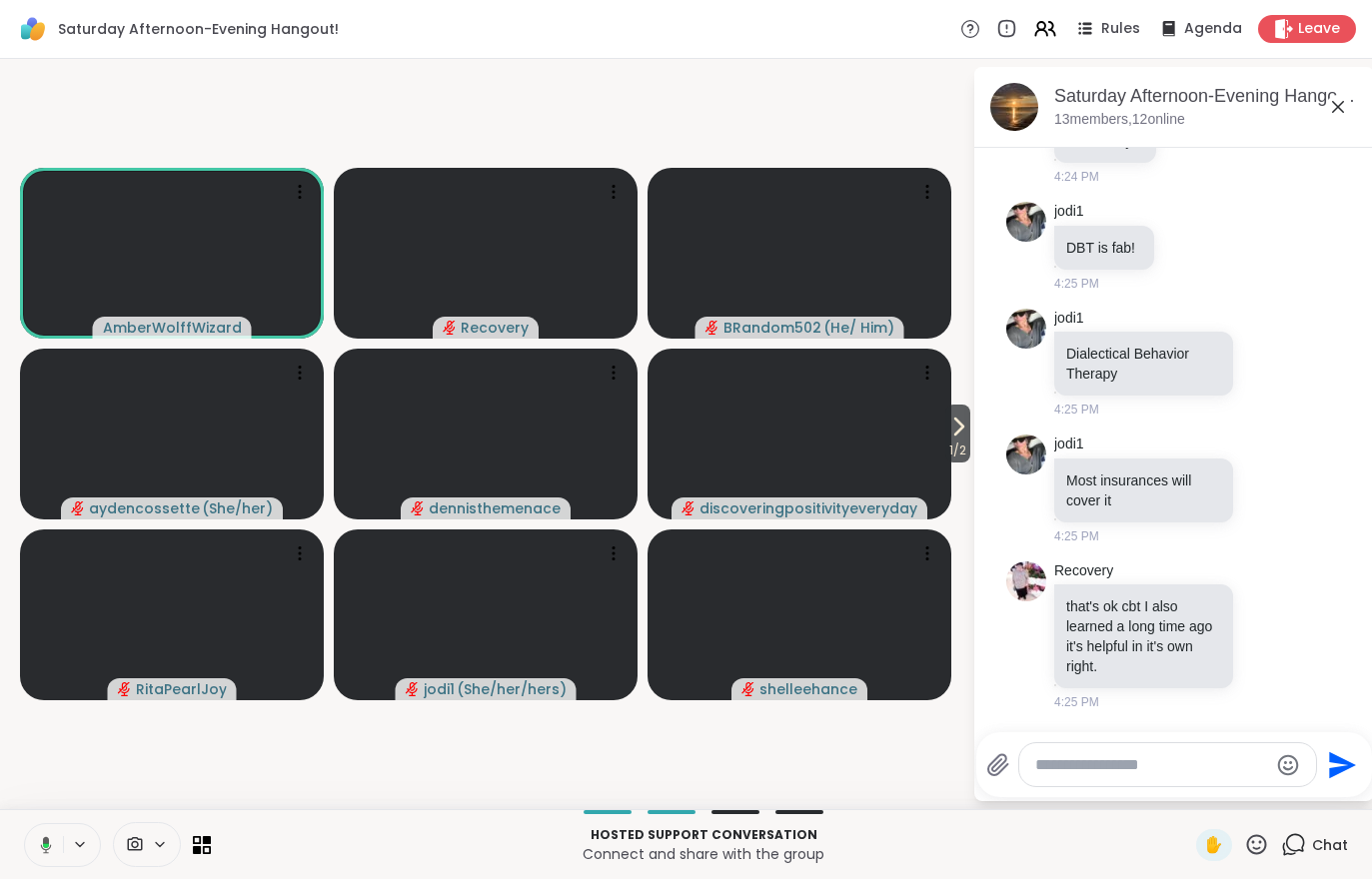 click on "1  /  2" at bounding box center (957, 450) 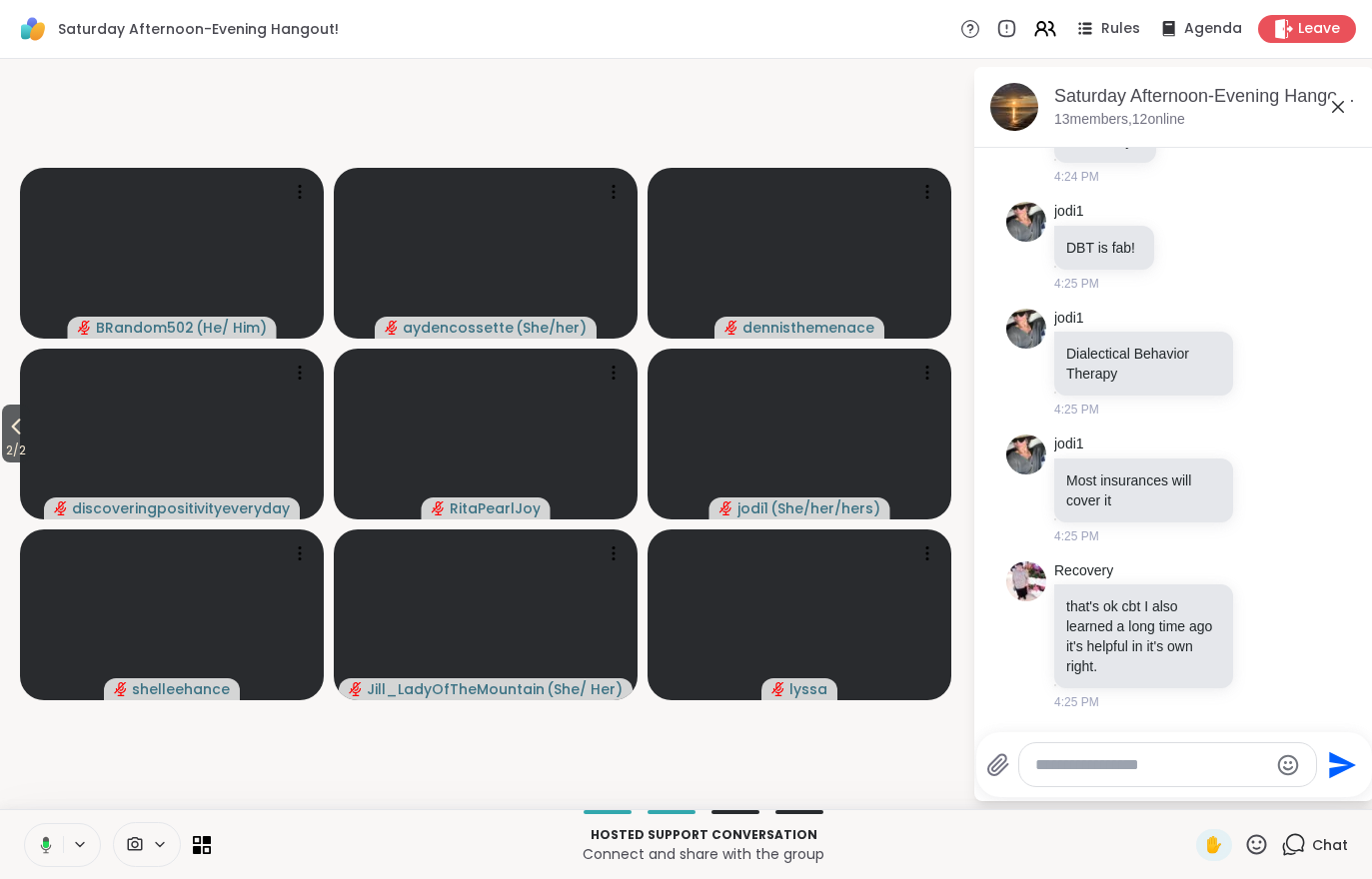 click at bounding box center [42, 845] 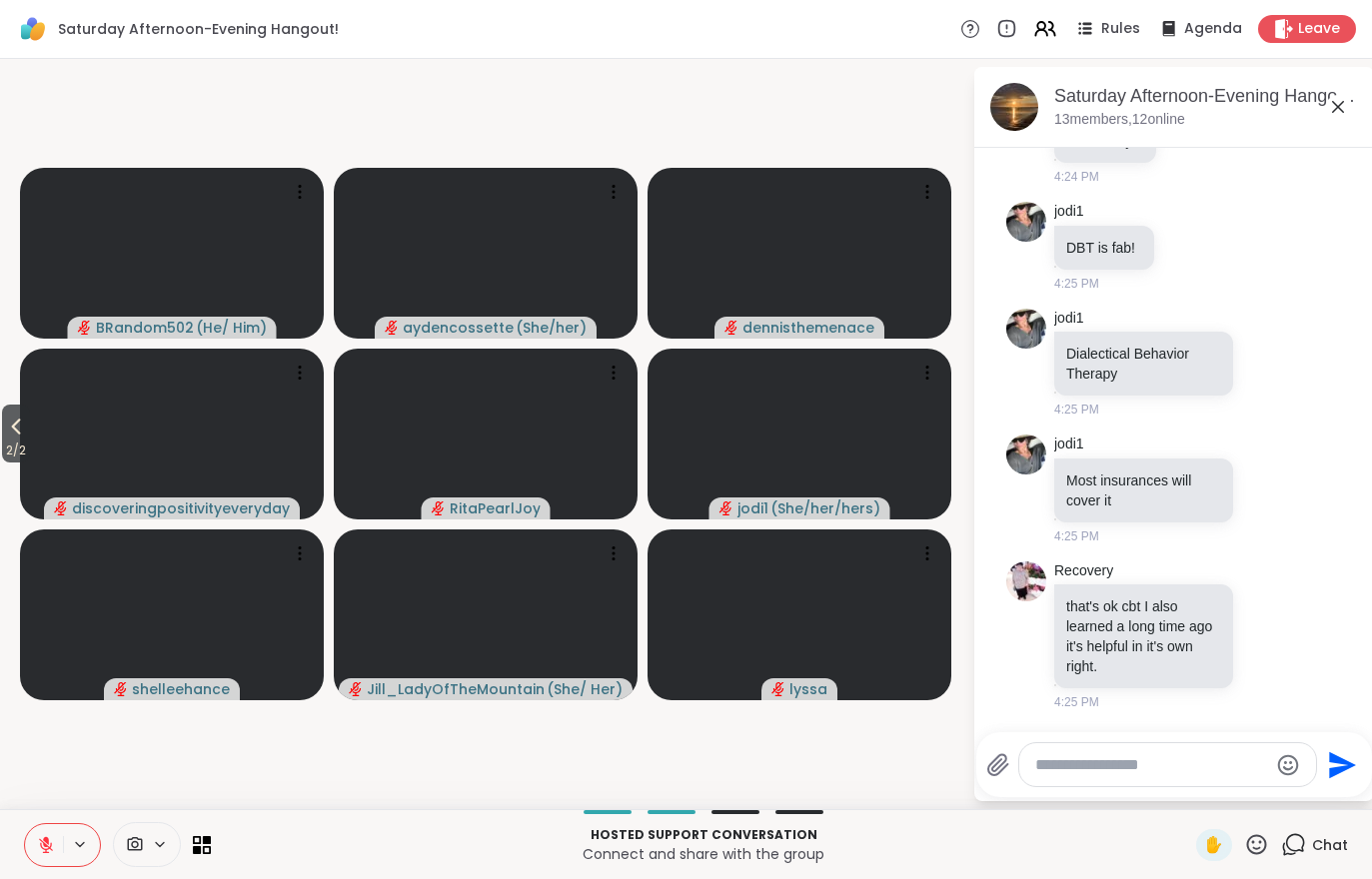 click 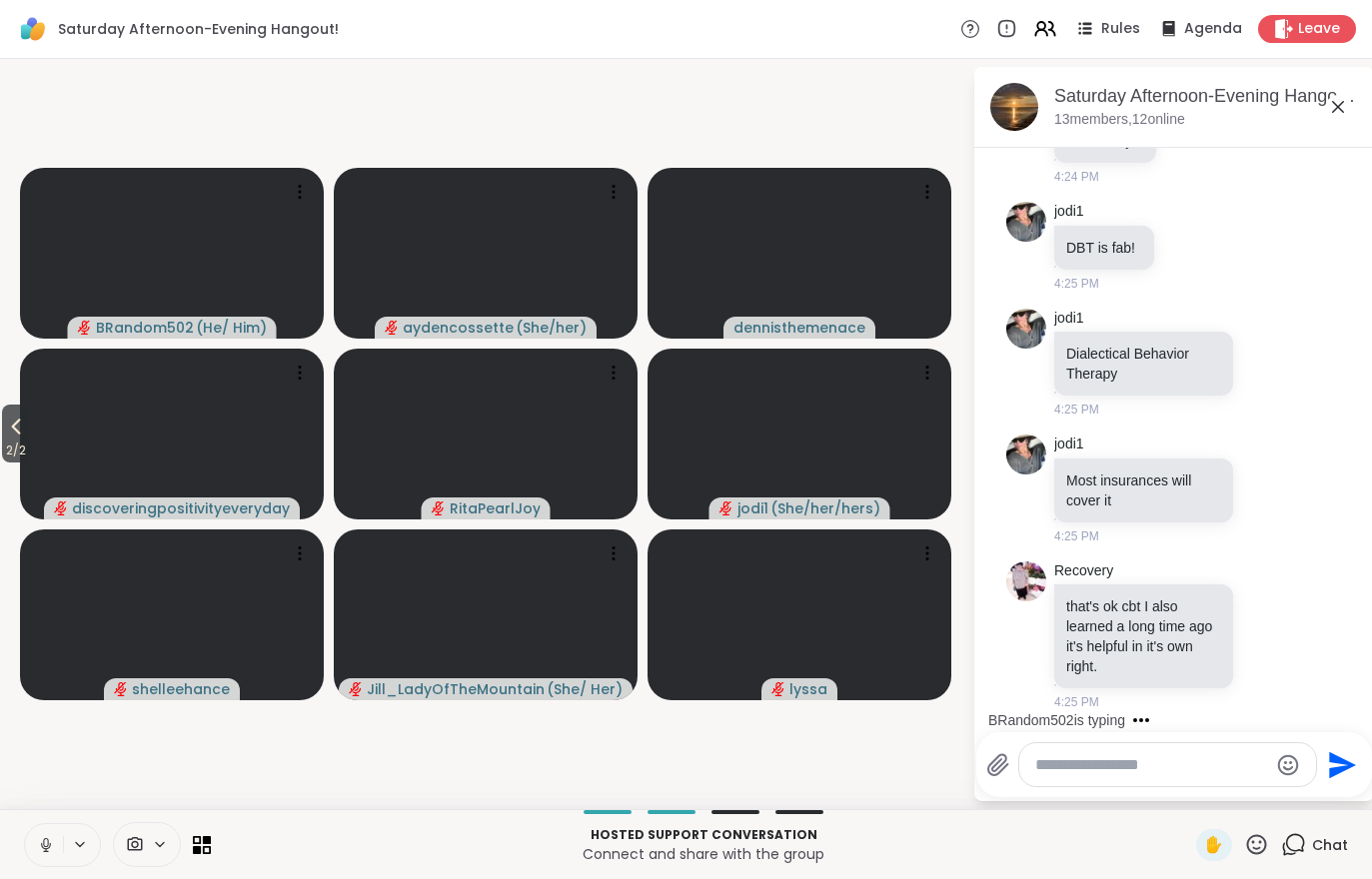 click on "2  /  2" at bounding box center [16, 450] 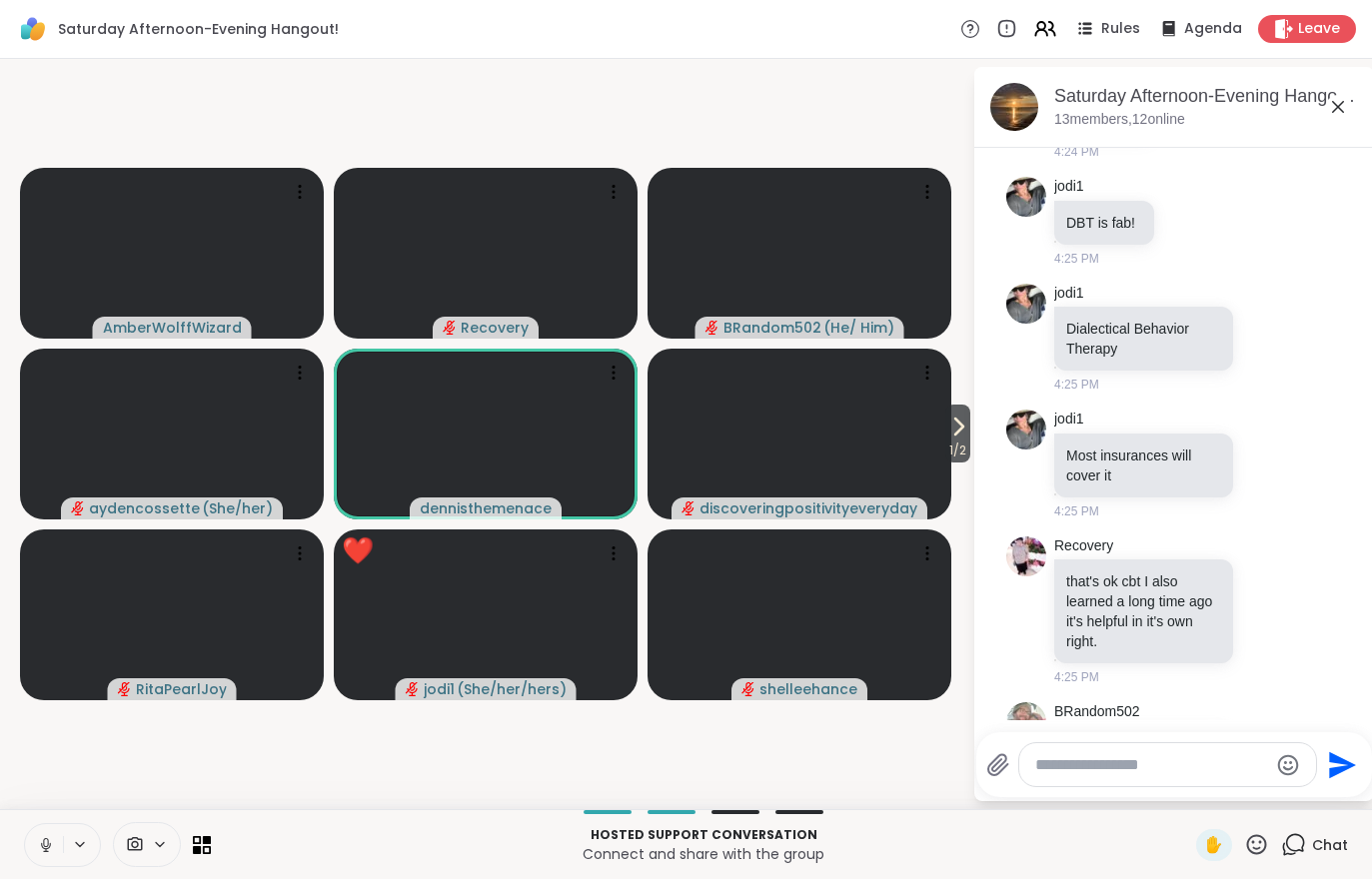 scroll, scrollTop: 2543, scrollLeft: 0, axis: vertical 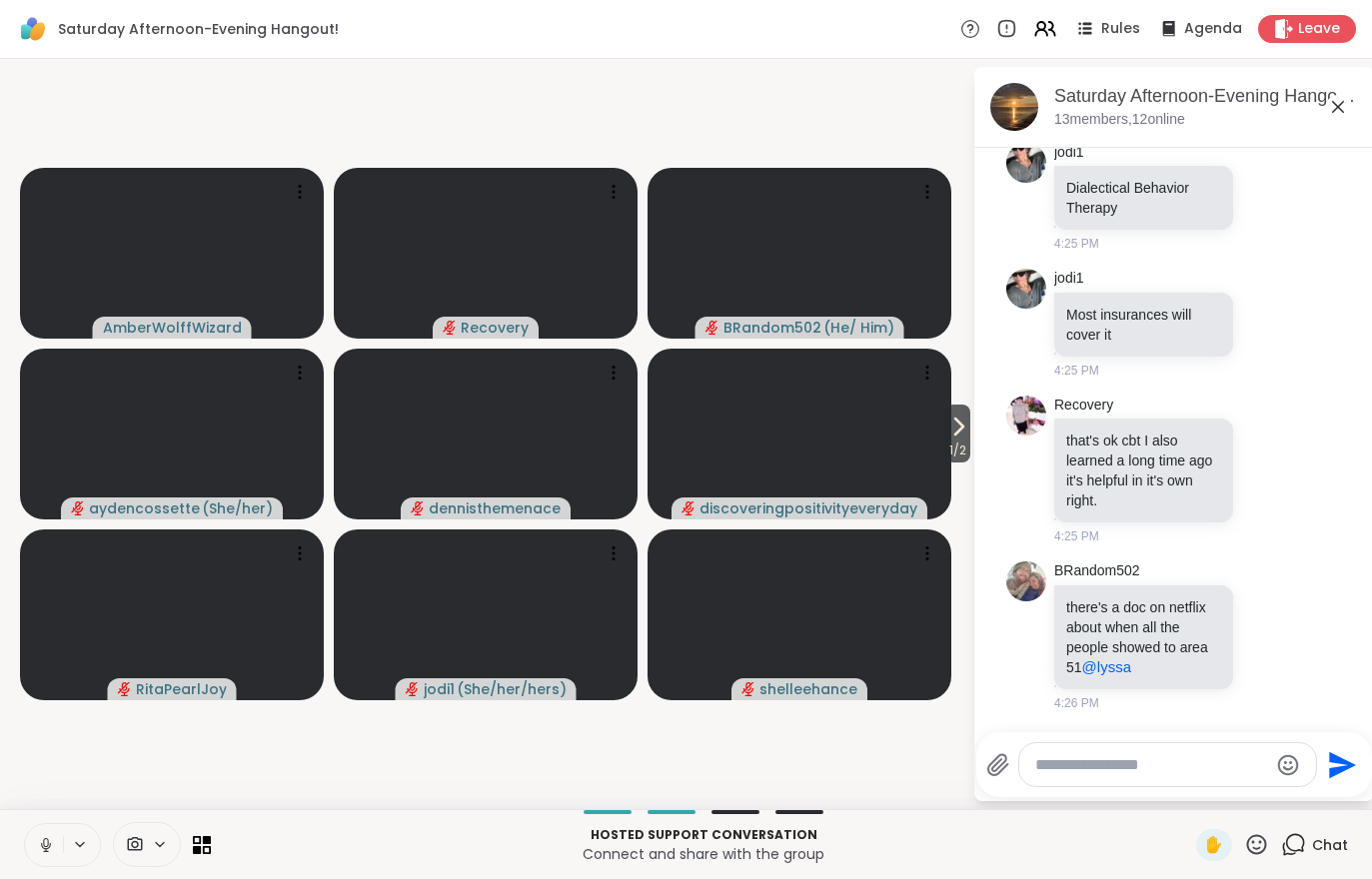 click 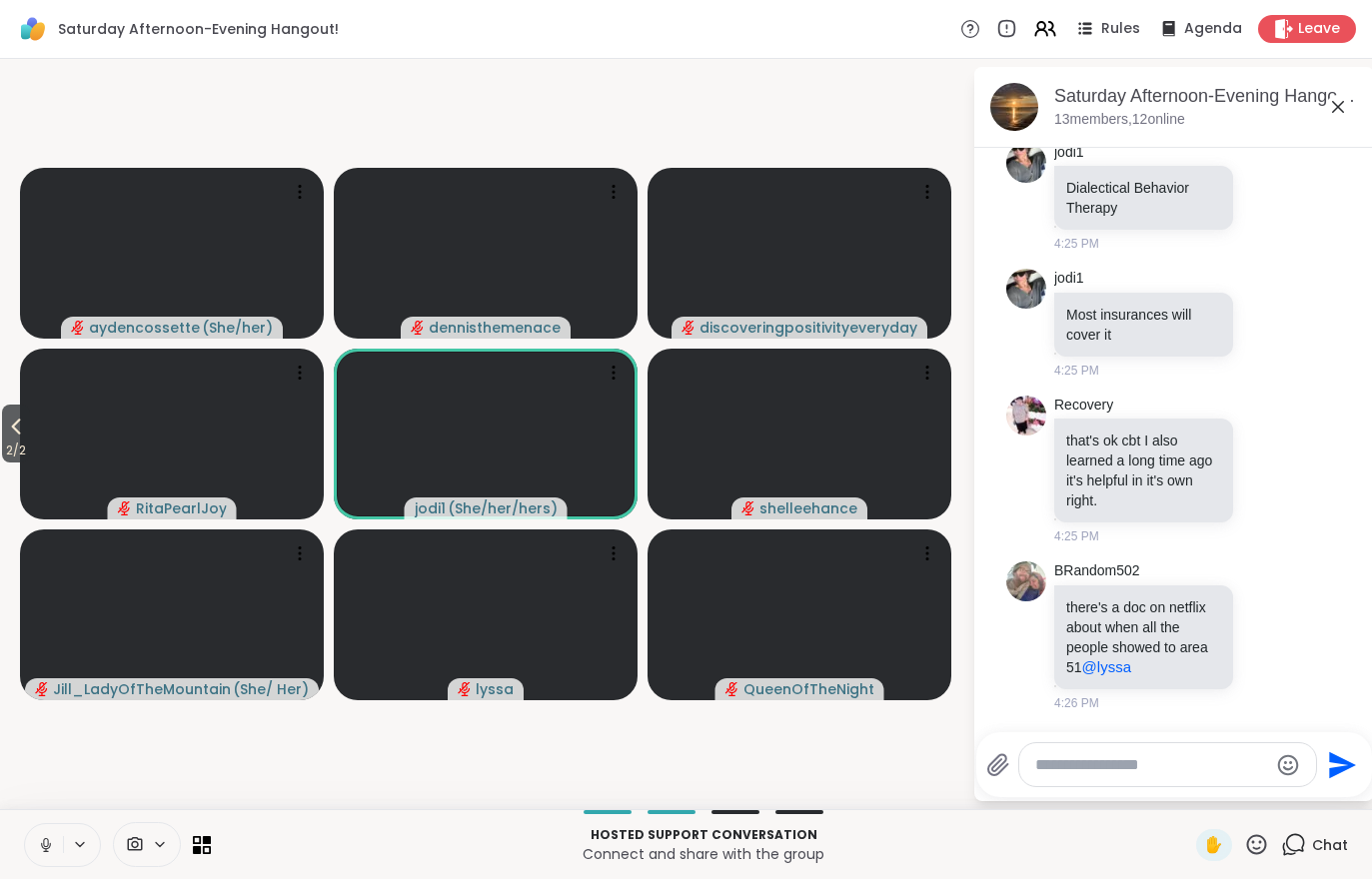 click on "2  /  2" at bounding box center (16, 450) 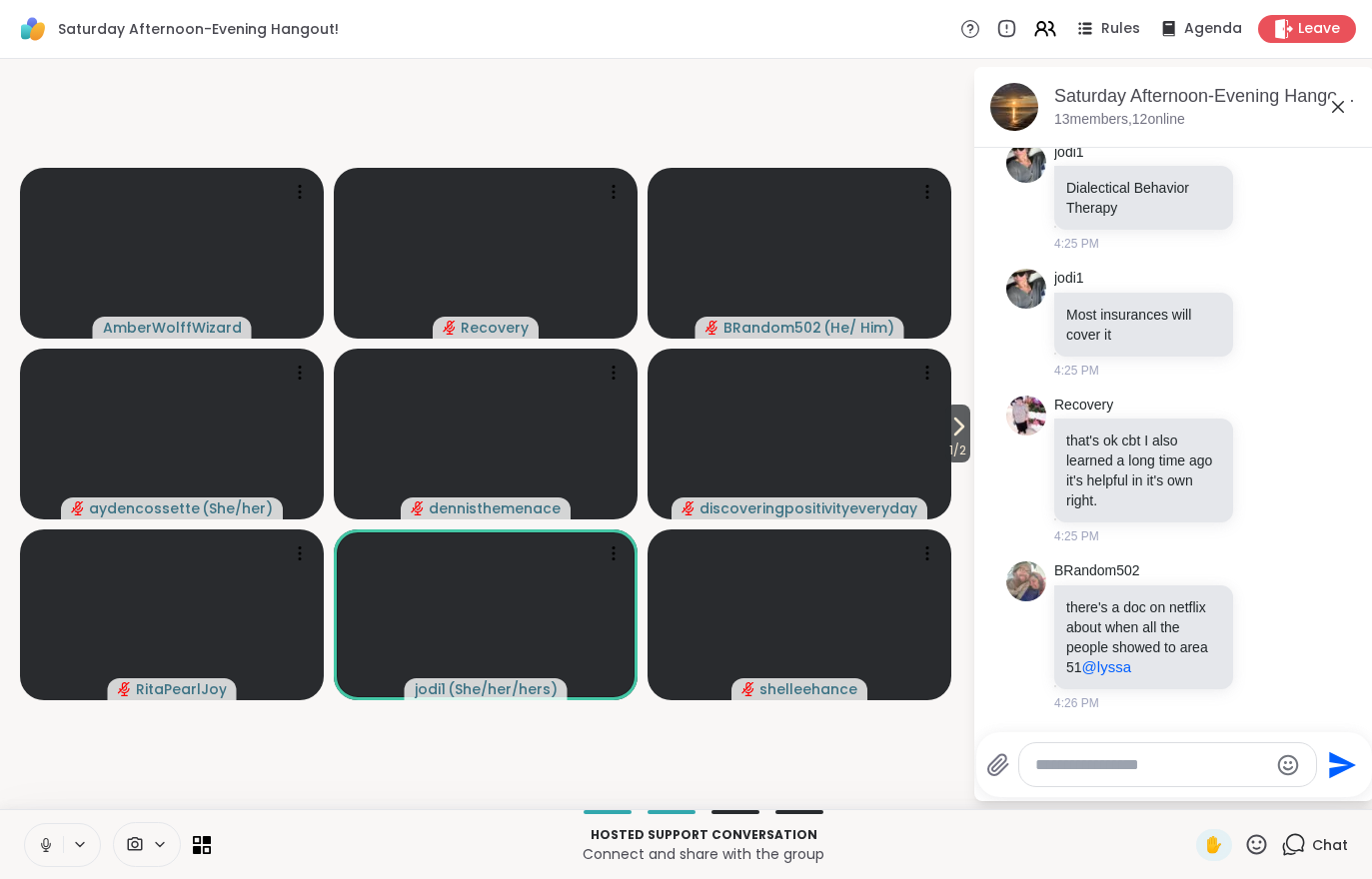 click on "Hosted support conversation Connect and share with the group ✋ Chat" at bounding box center (686, 844) 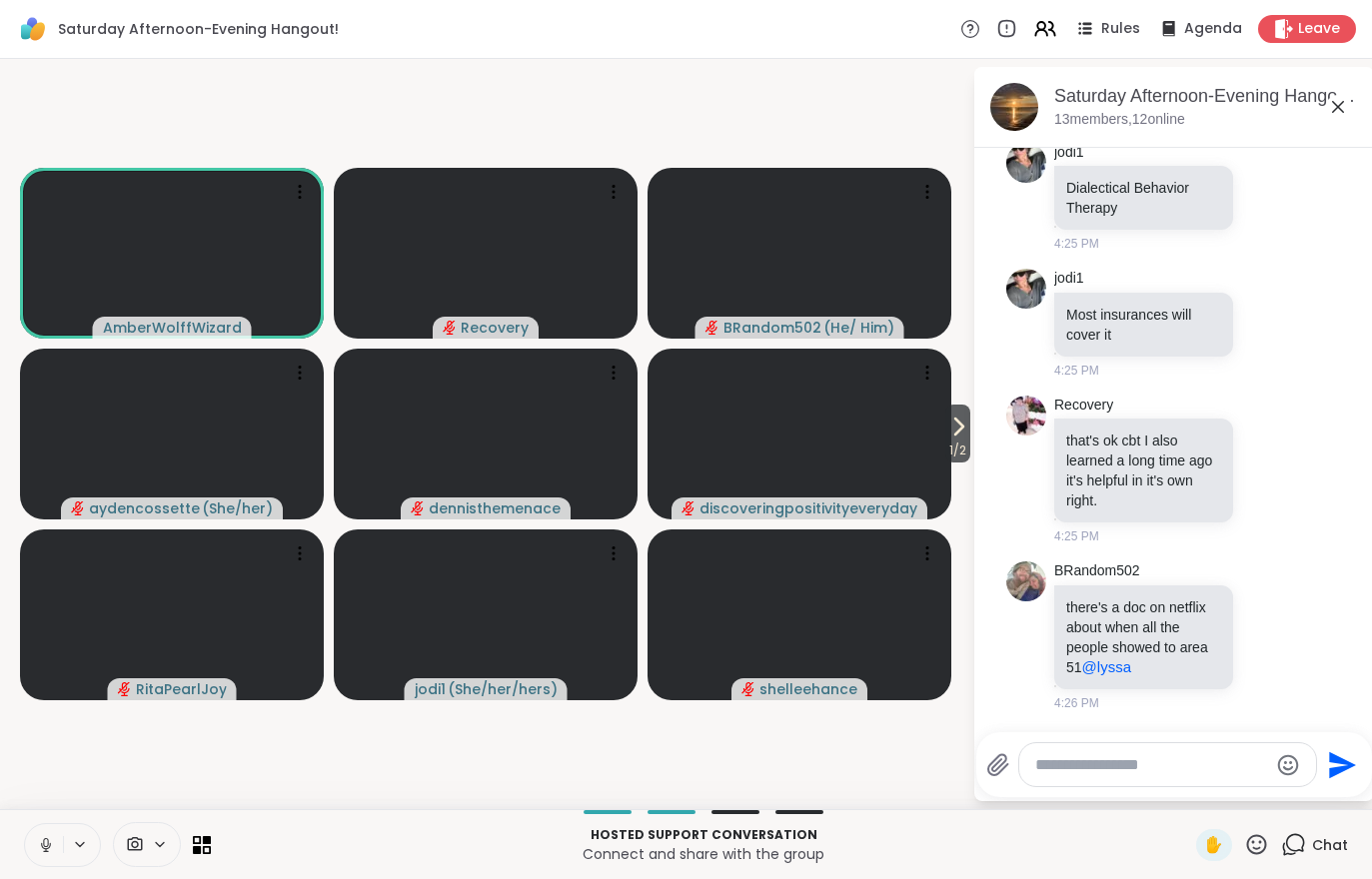 click on "1  /  2" at bounding box center (957, 450) 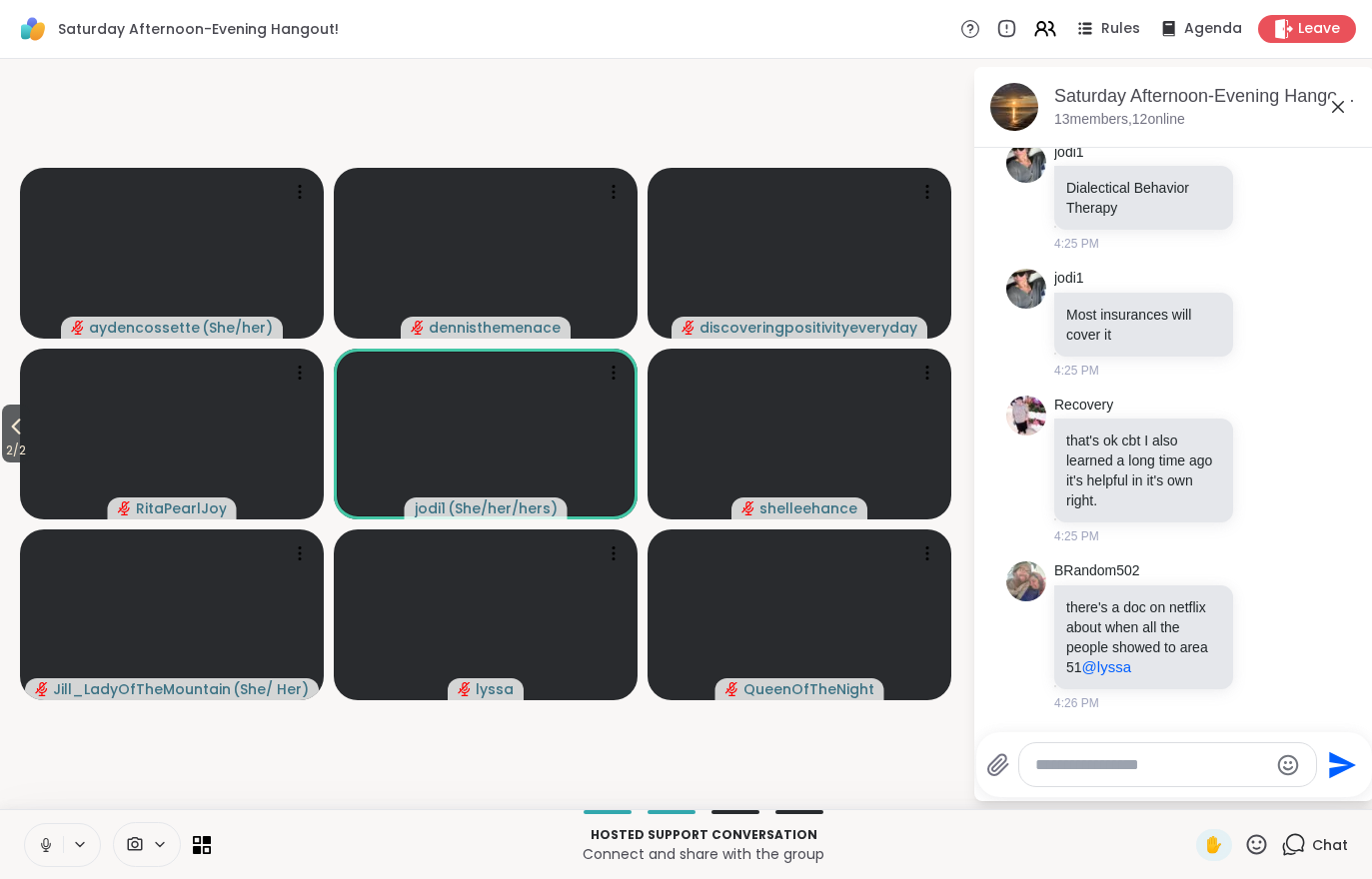 click on "2  /  2" at bounding box center (16, 450) 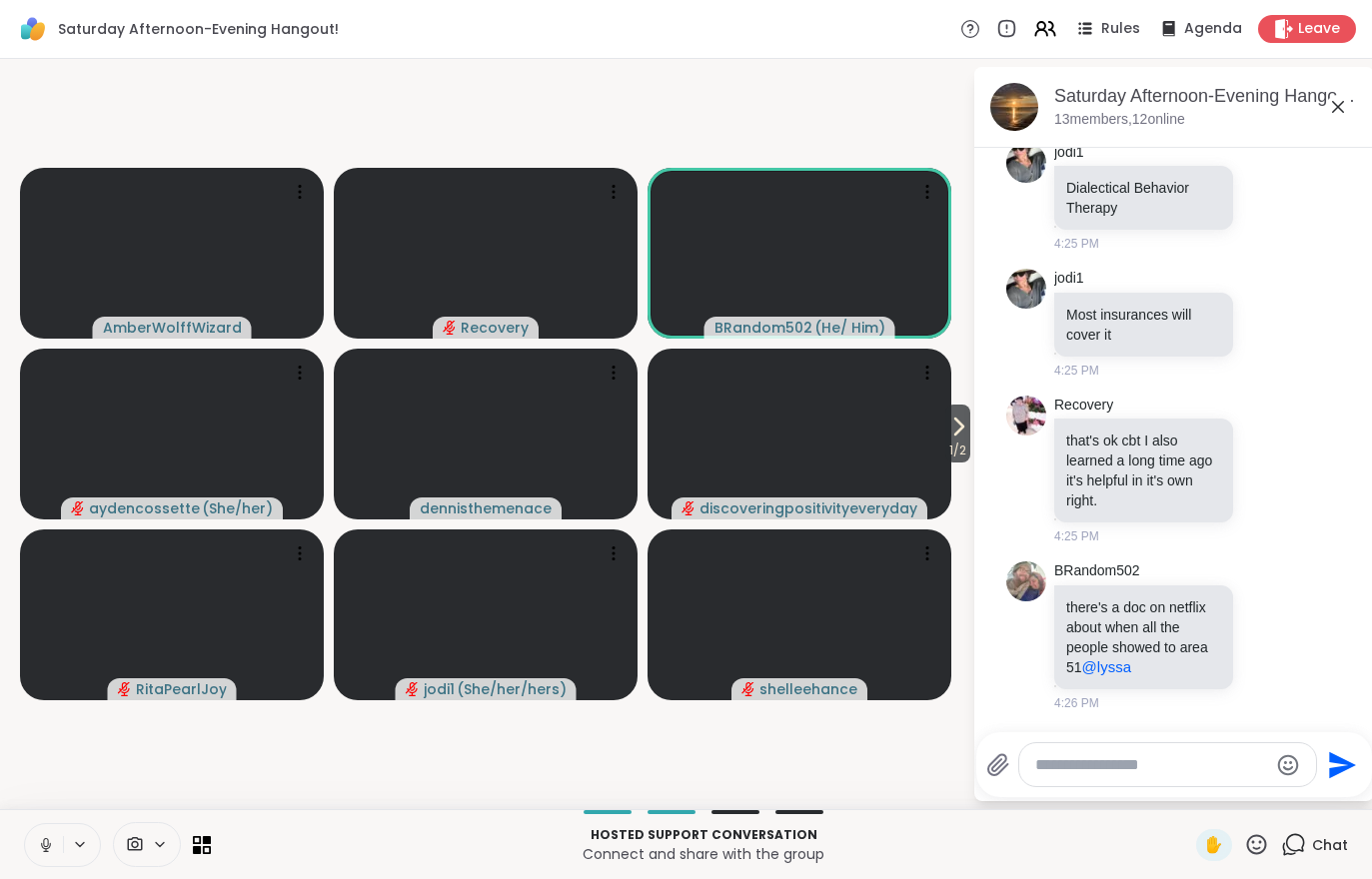 click at bounding box center (44, 845) 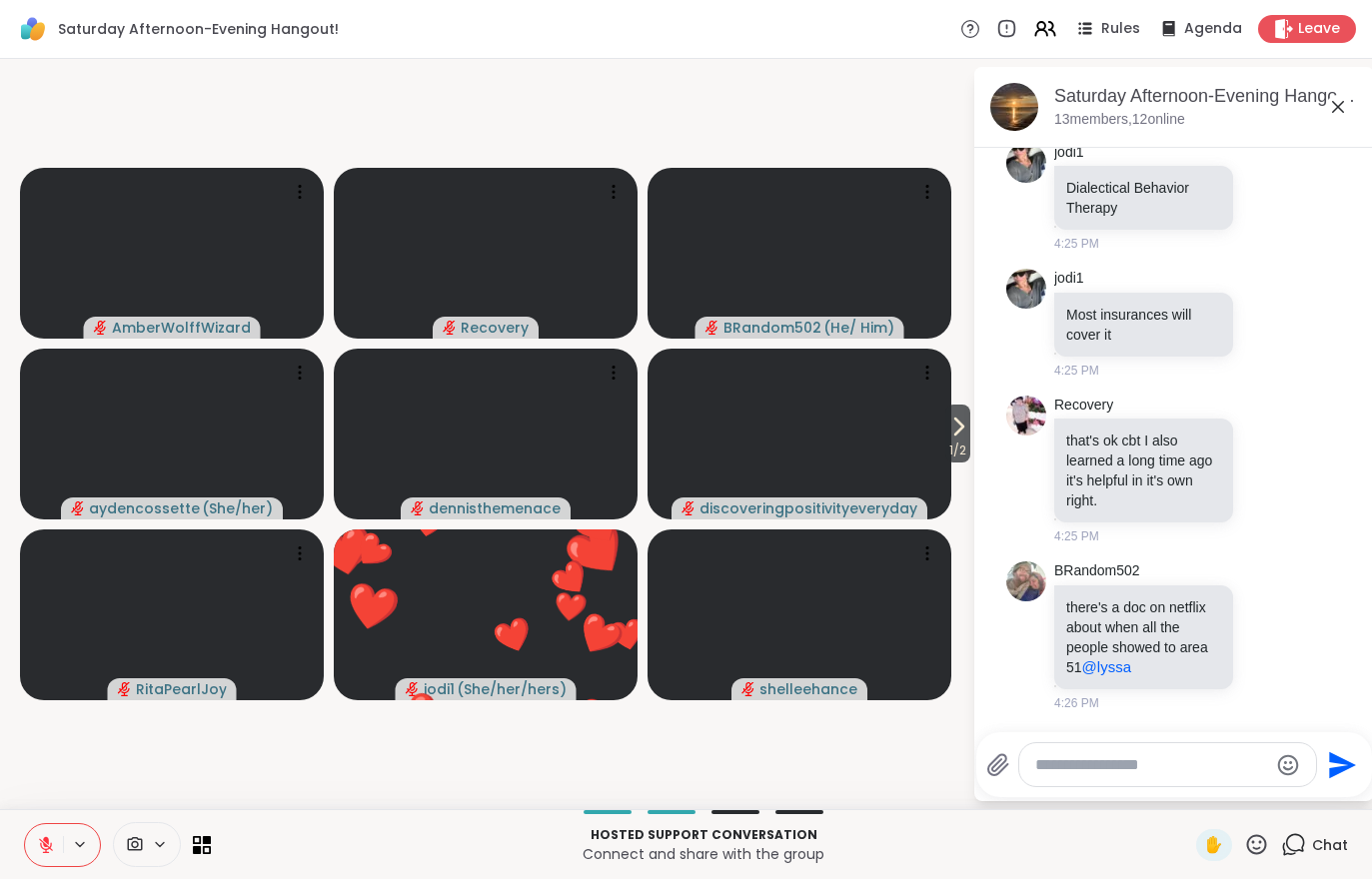 click 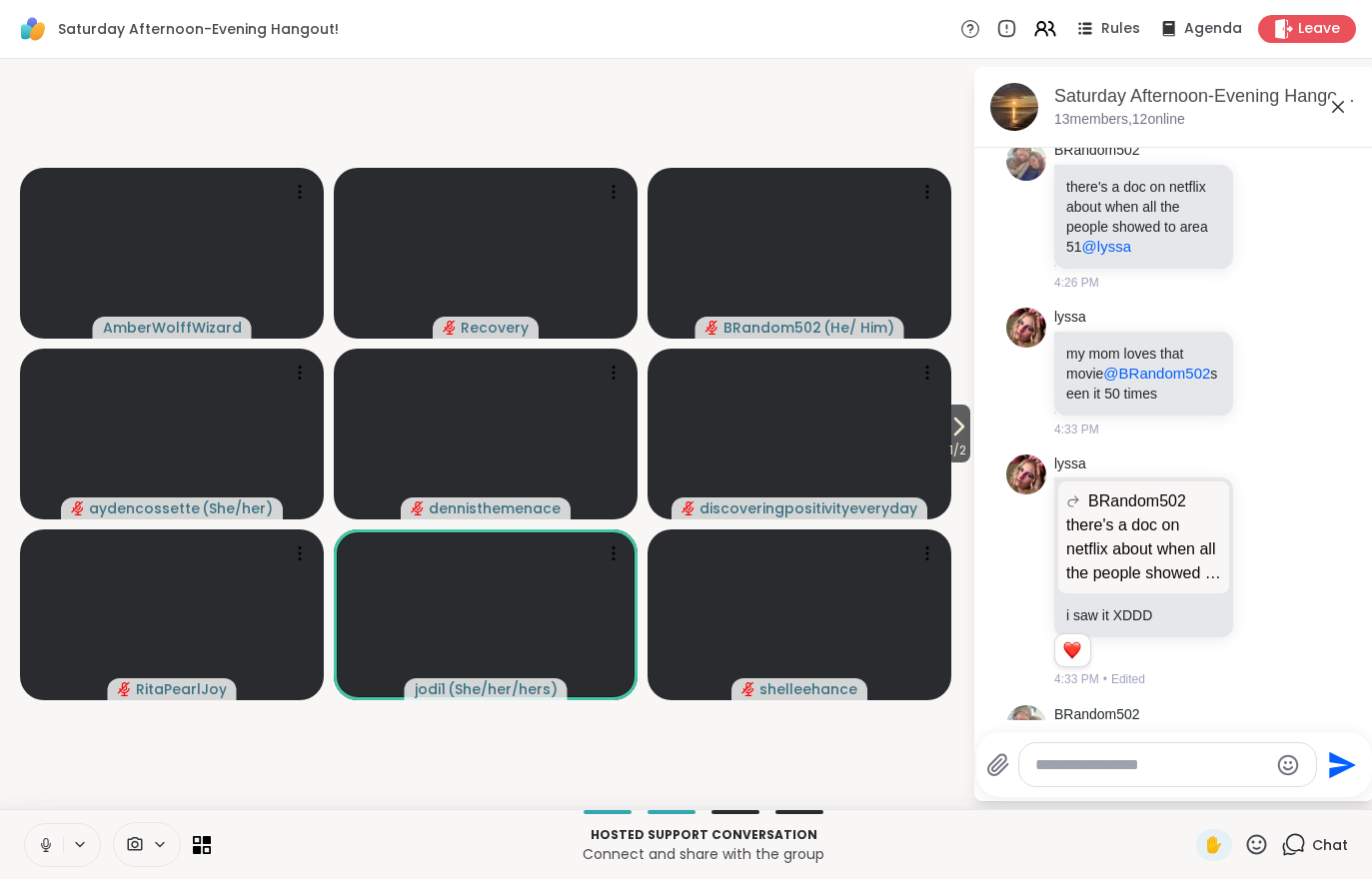 scroll, scrollTop: 3112, scrollLeft: 0, axis: vertical 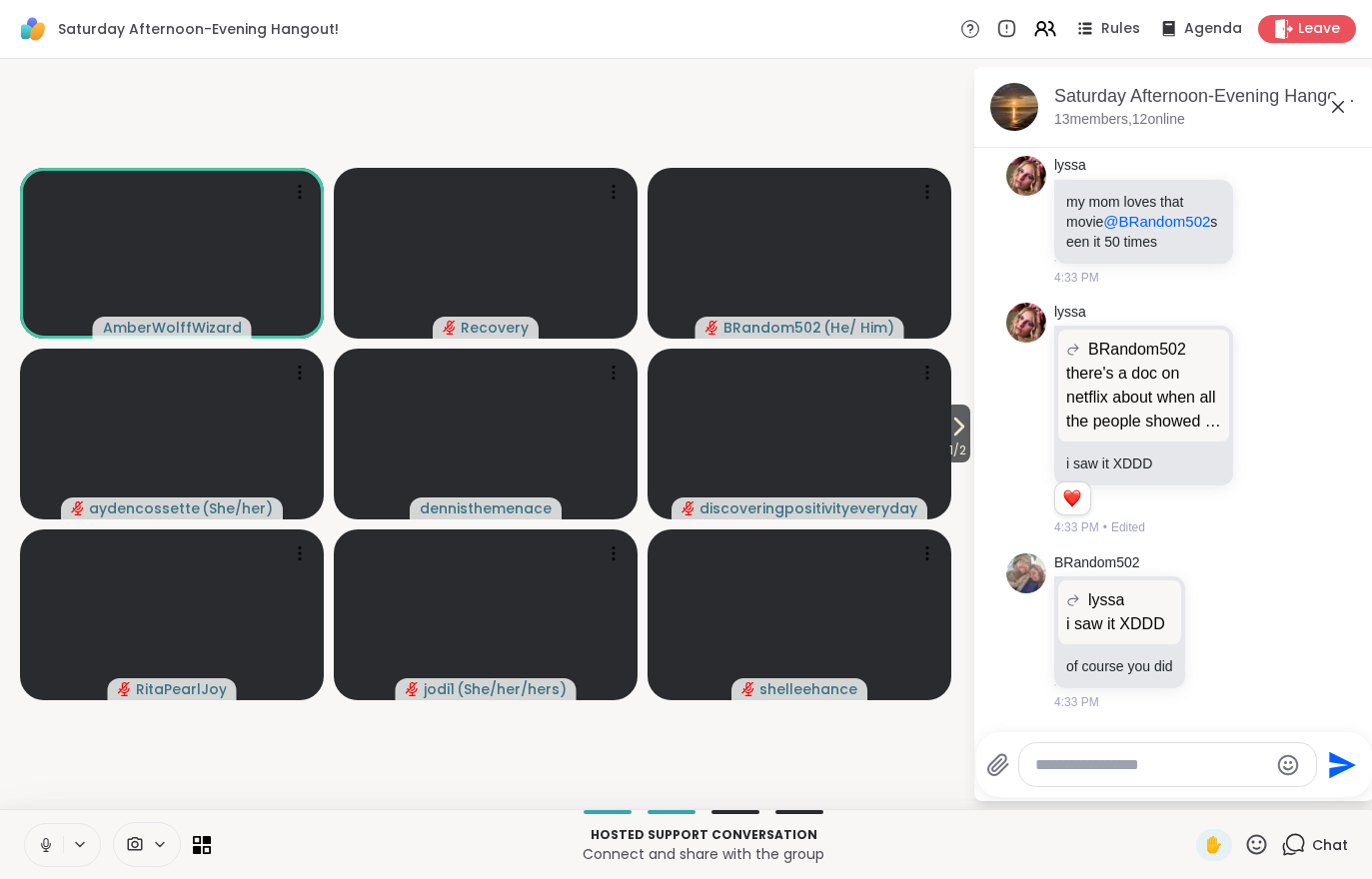 click on "1  /  2" at bounding box center (957, 450) 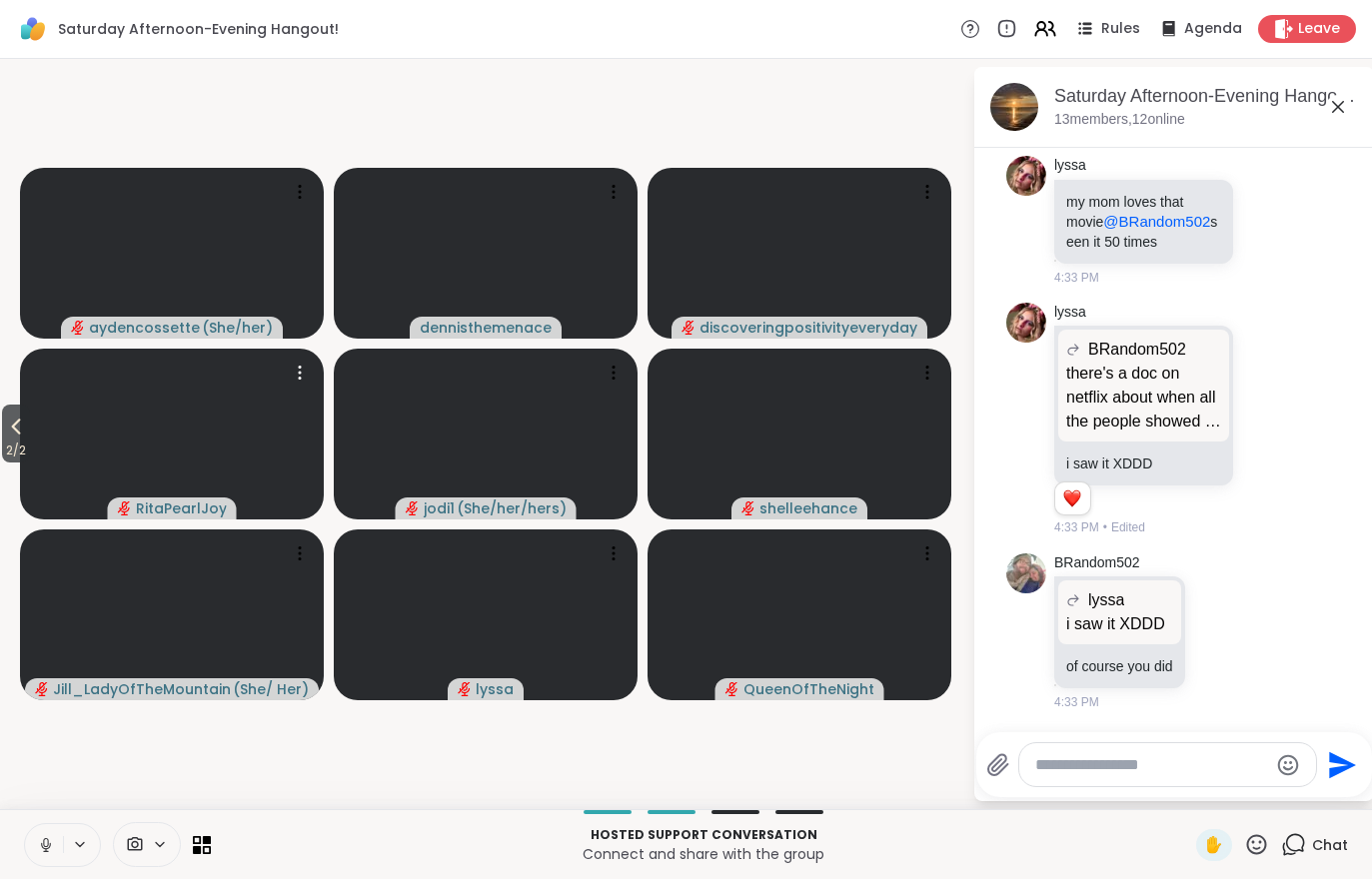 click at bounding box center (172, 434) 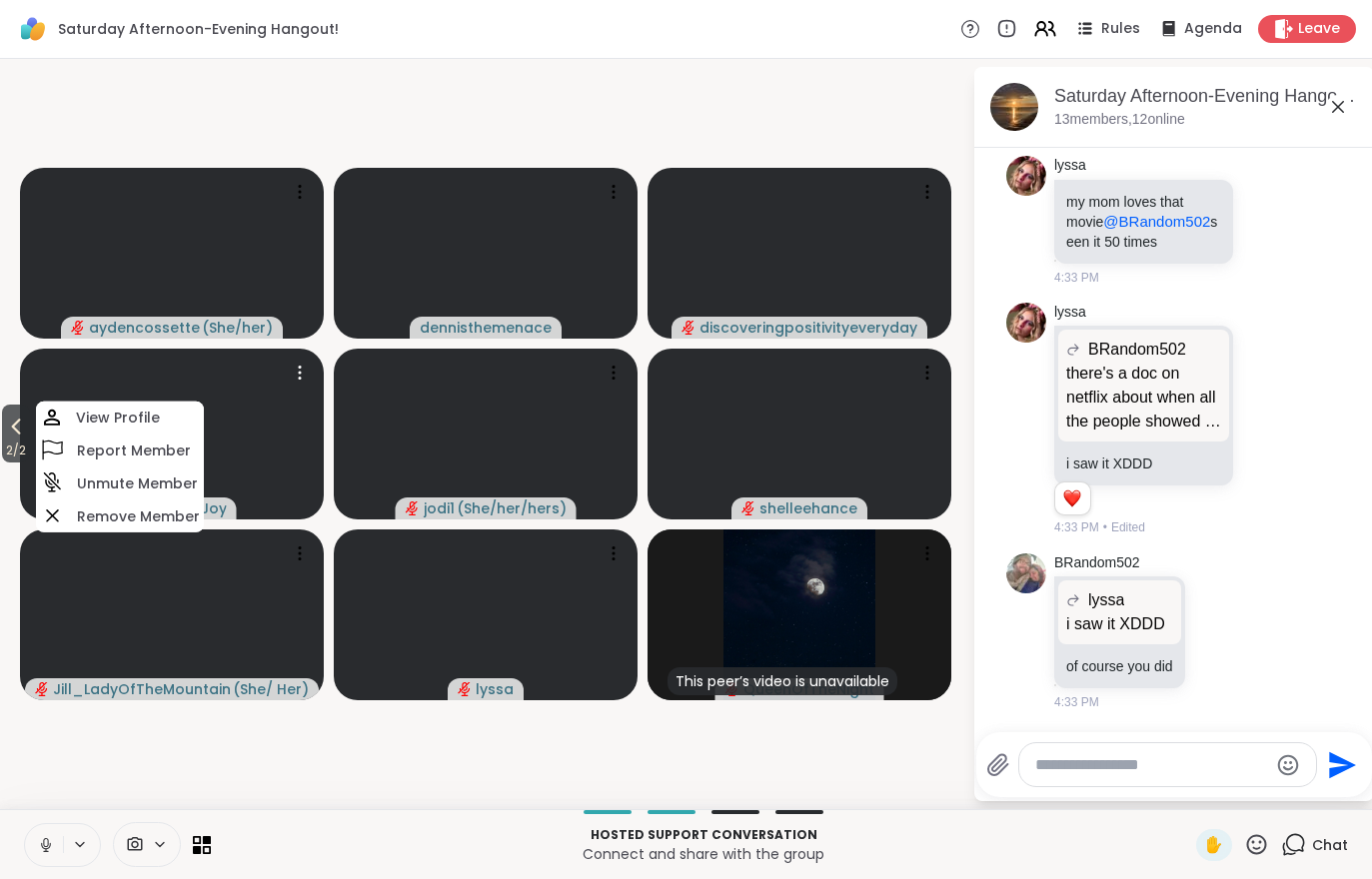 click at bounding box center (172, 434) 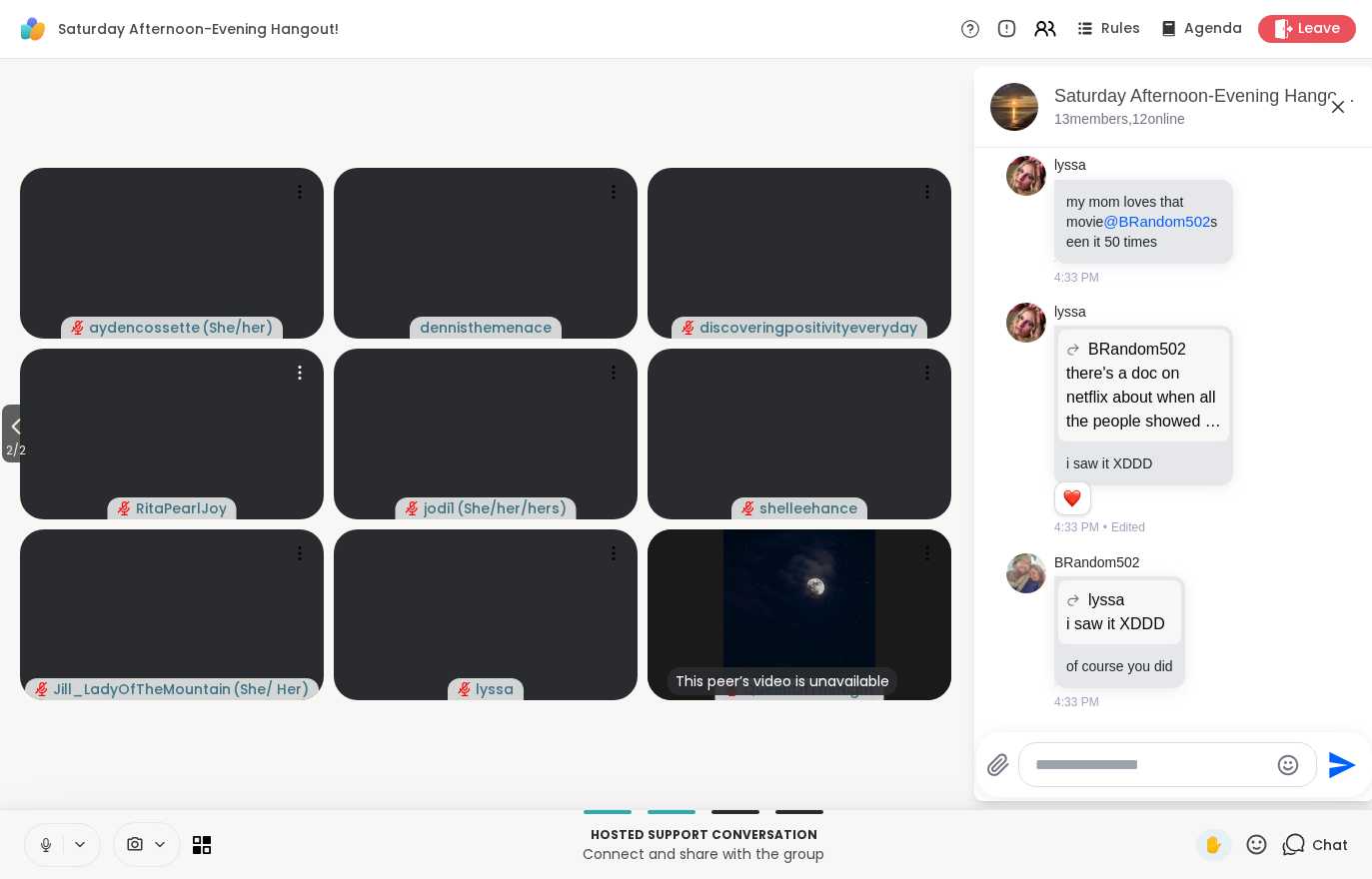 click 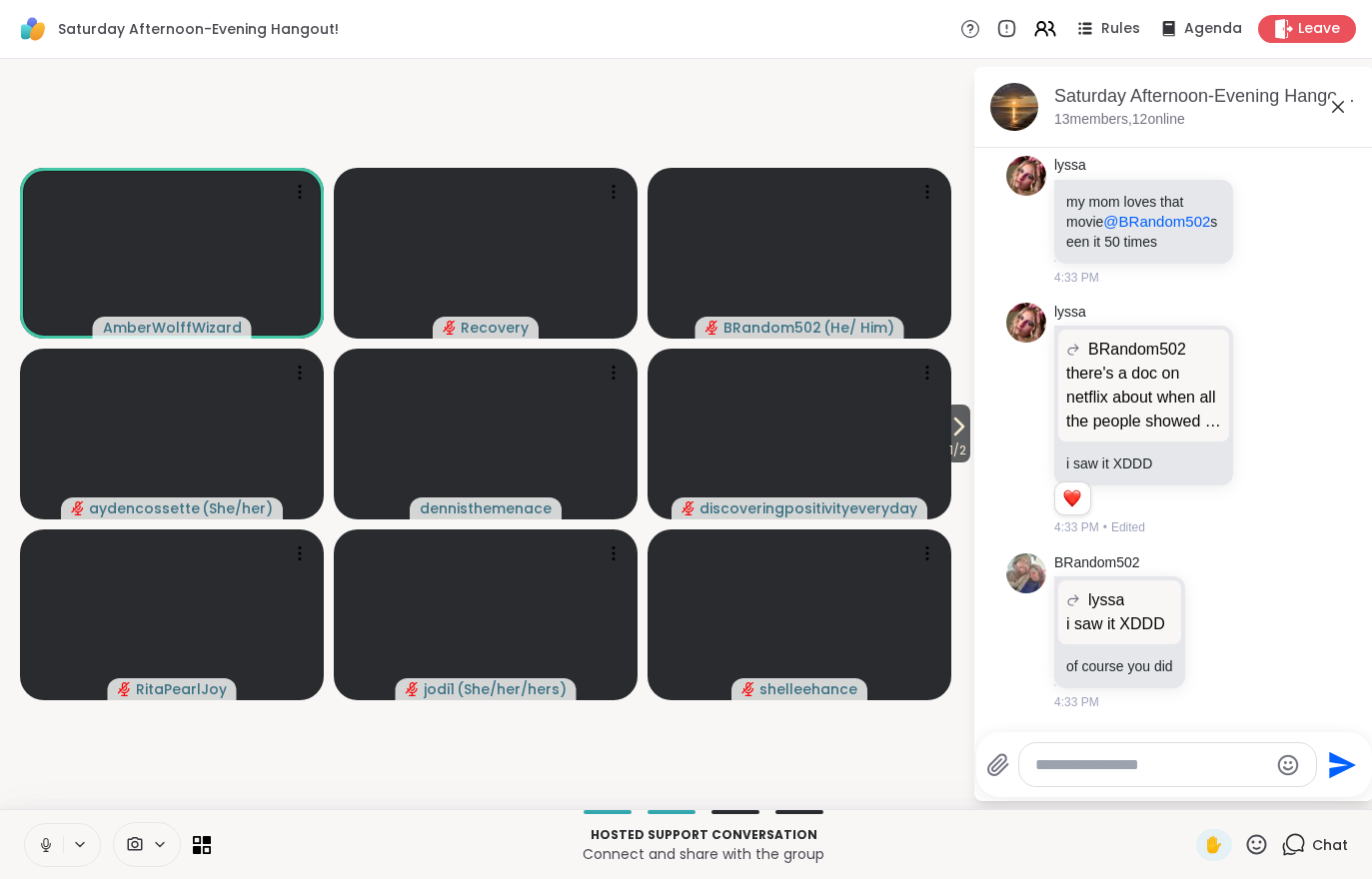 click on "1  /  2 AmberWolffWizard Recovery BRandom502 ( He/ Him ) aydencossette ( She/her ) dennisthemenace discoveringpositivityeveryday RitaPearlJoy jodi1 ( She/her/hers ) shelleehance" at bounding box center [486, 434] 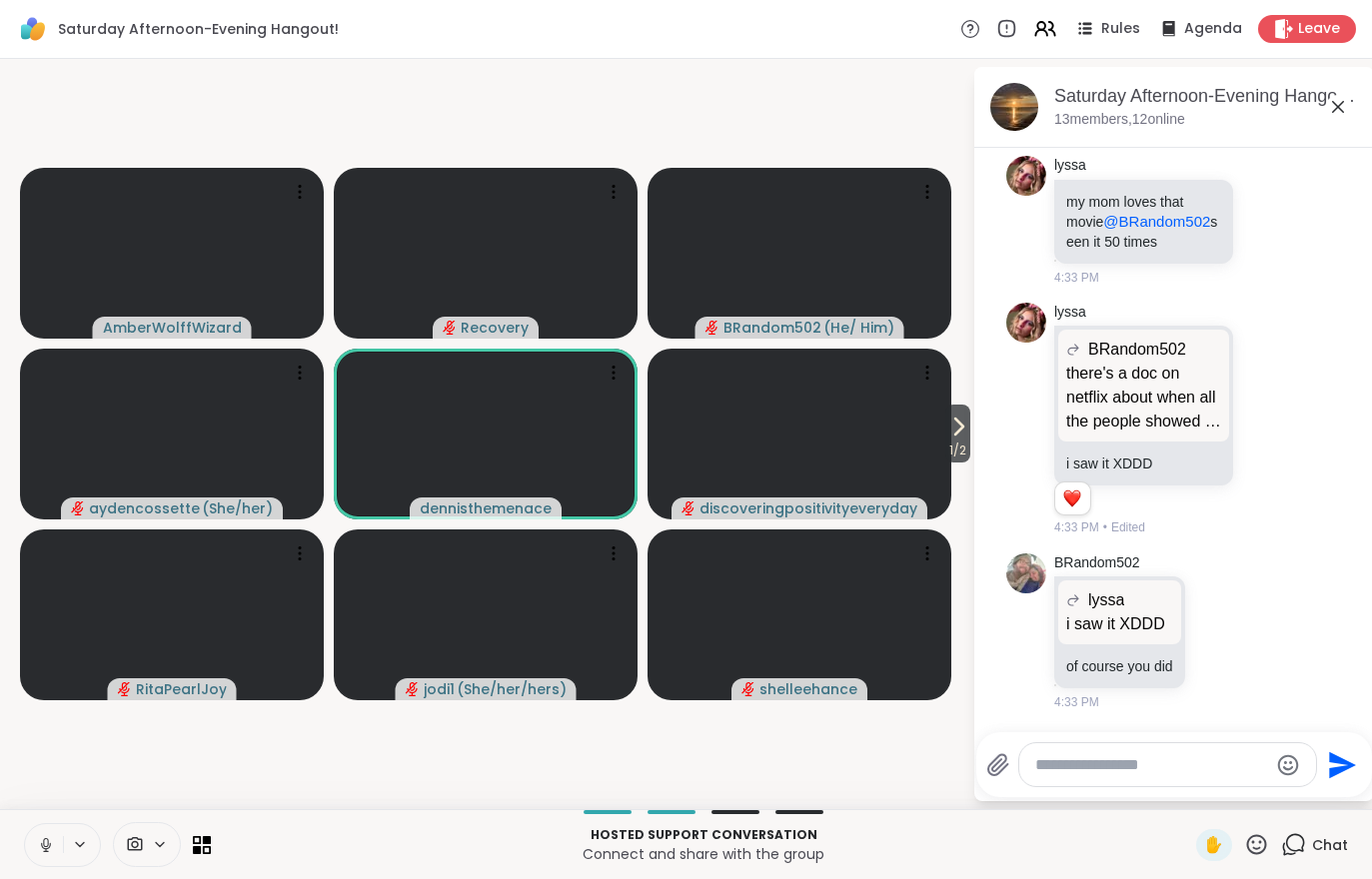 click on "1  /  2 AmberWolffWizard Recovery BRandom502 ( He/ Him ) aydencossette ( She/her ) dennisthemenace discoveringpositivityeveryday RitaPearlJoy jodi1 ( She/her/hers ) shelleehance" at bounding box center (486, 434) 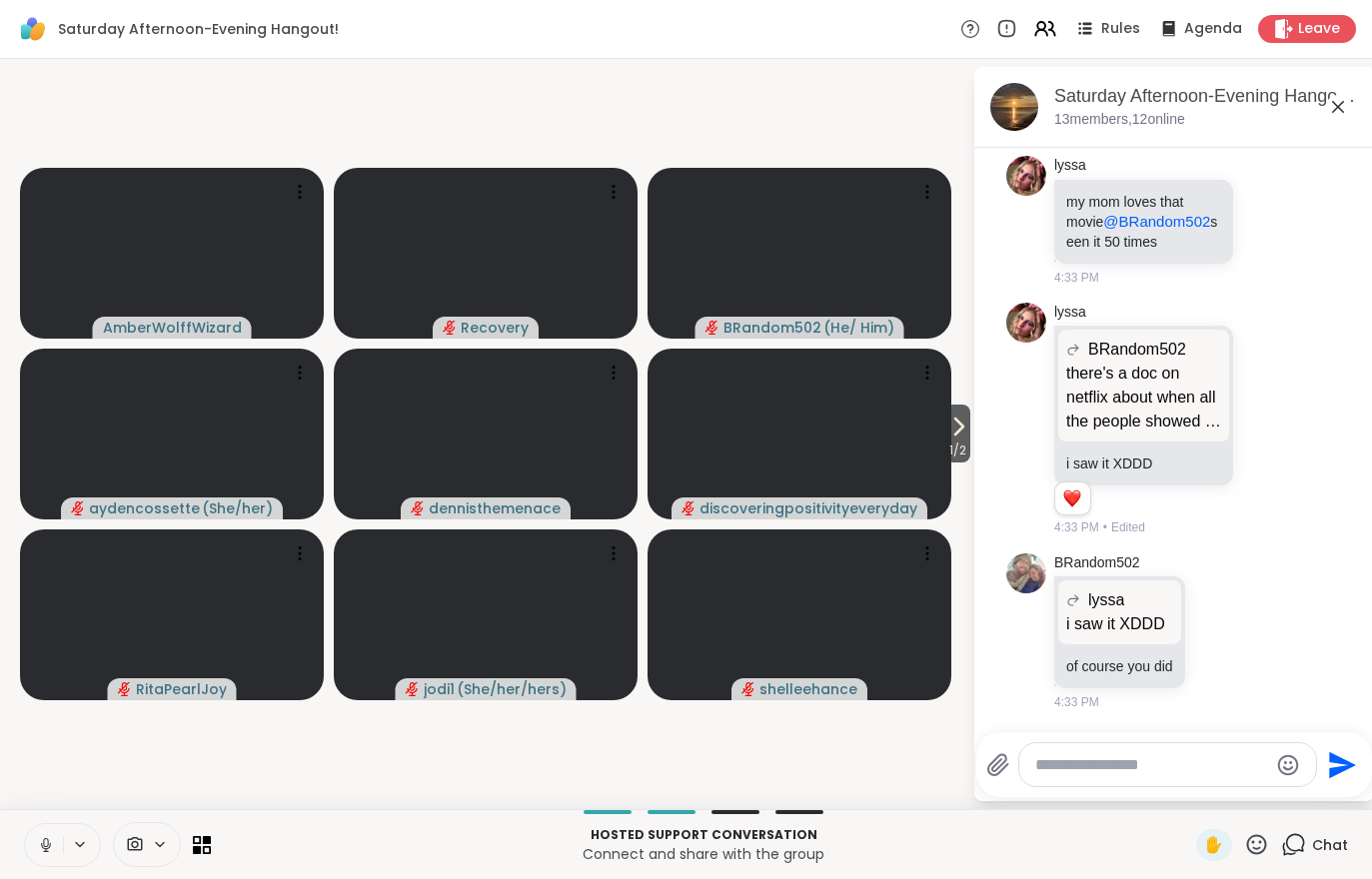 click on "1  /  2" at bounding box center (957, 450) 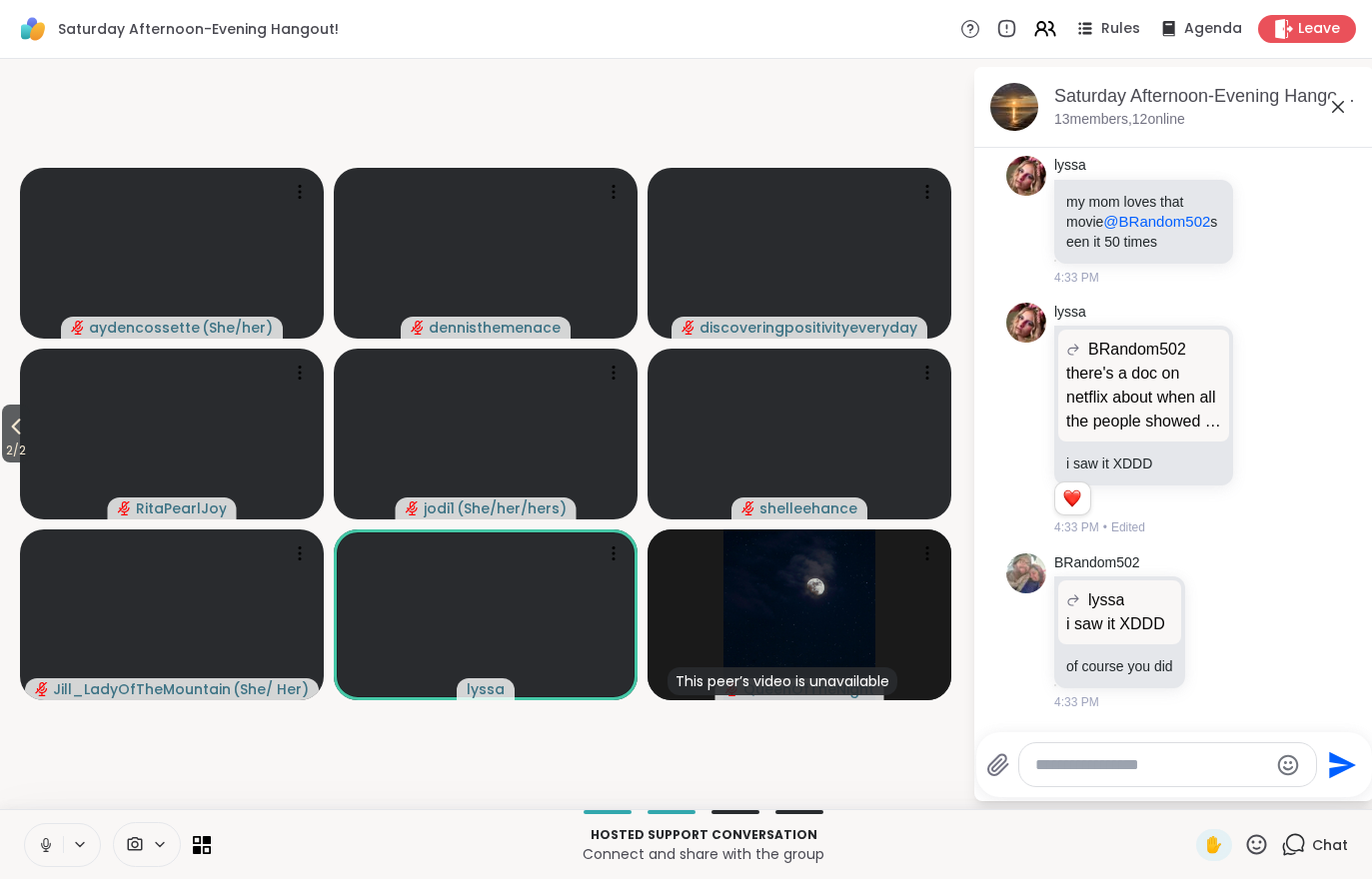 click on "2  /  2" at bounding box center (16, 450) 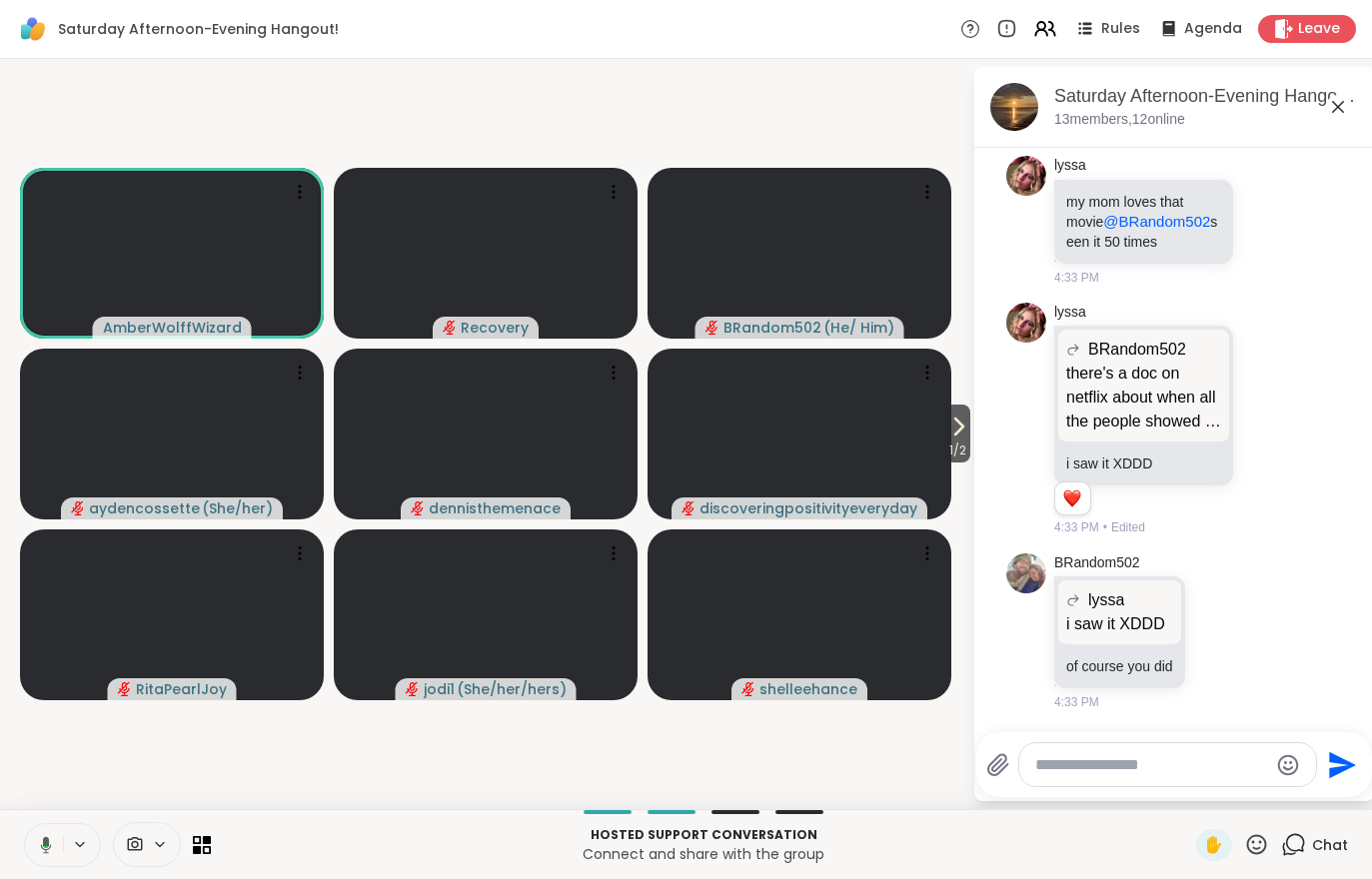 click on "1  /  2" at bounding box center (957, 450) 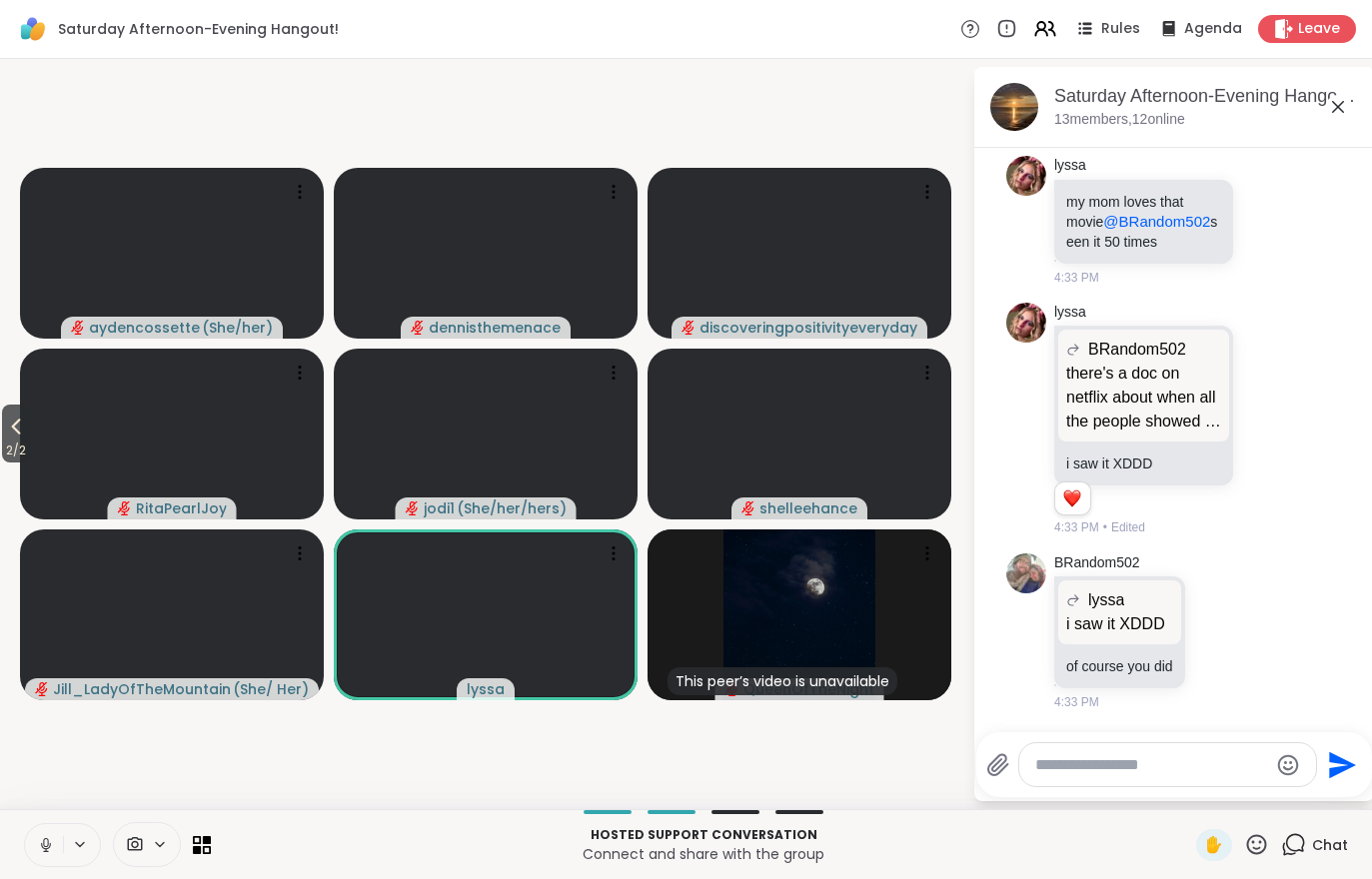 click 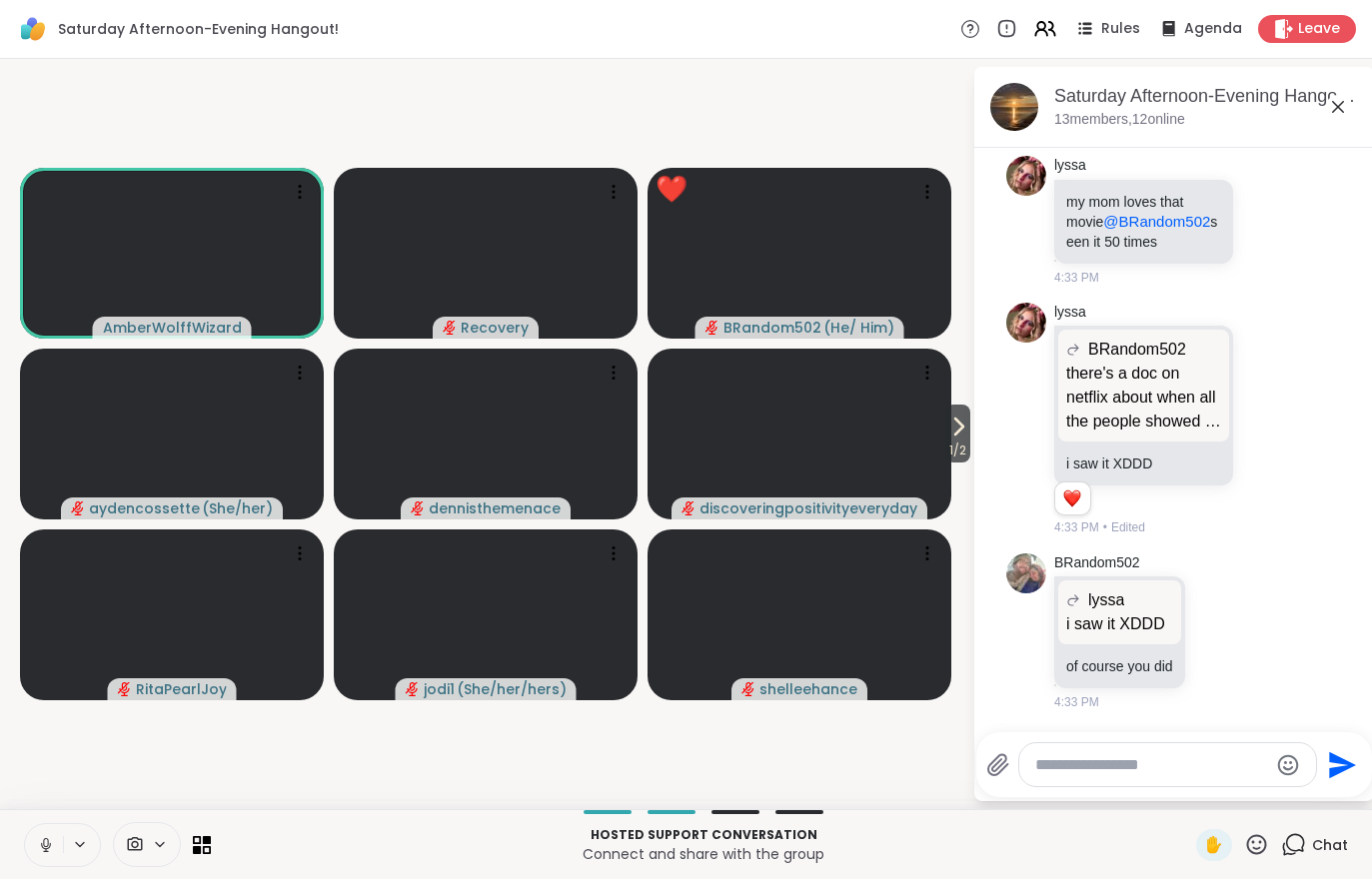 click on "Today BRandom502 I also thought about a nap 4:01 PM Recovery i had a hour nap before! 4:01 PM CeeJai Brb 4:03 PM d dennisthemenace just here to chill and have company 4:03 PM BRandom502 I was on an important call earlier that was more important than a nap.   1 1 4:08 PM • Edited Today lyssa killing me smalls   1 1 4:10 PM • Edited BRandom502 YouTube Whitney Houston - Queen Of The Night (Official HD Video) Official Video for ”Queen Of The Night” by Whitney HoustonListen to Whitney Houston: https://WhitneyHouston.lnk.to/listenYDWatch more Whitney Houston videos:... because every time I see  @QueenOfTheNight  name pop up  youtu.be/rFcnGLFGbL8?si=pLnyfxWkj23s64qO 4:14 PM • Edited Jill_LadyOfTheMountain taking dog for a walk before the rain starts- just saw the forecast- y'all have fun 4:16 PM QueenOfTheNight Brb coming in for landing 4:19 PM jodi1 Mustard 4:21 PM BRandom502 4:22 PM jodi1 Sounds like geno$ide 4:22 PM jodi1 Treats! And their Juha’s 4:23 PM Recovery I was saying dbt brandon 4:23 PM" at bounding box center (1174, -1112) 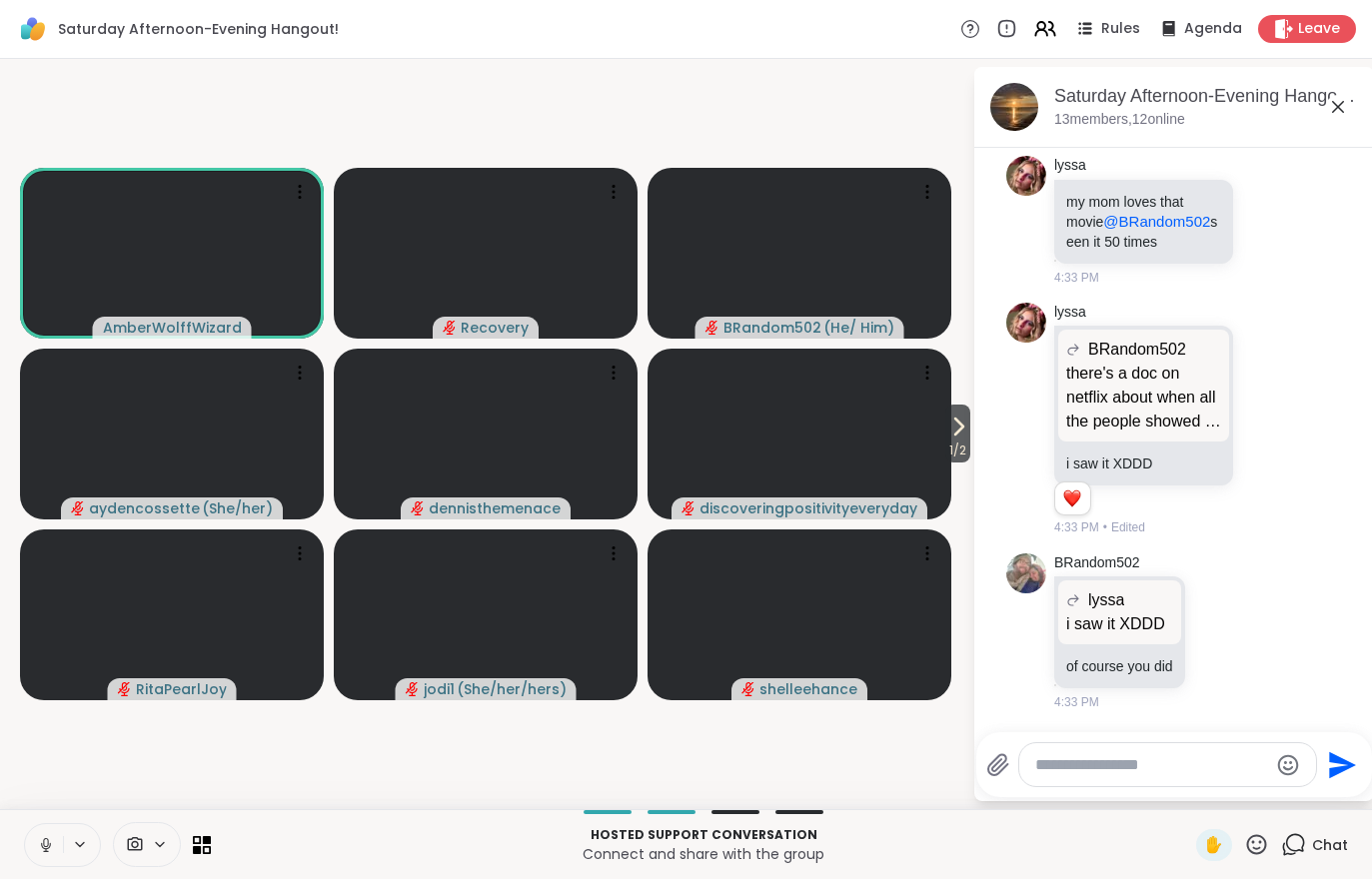 click 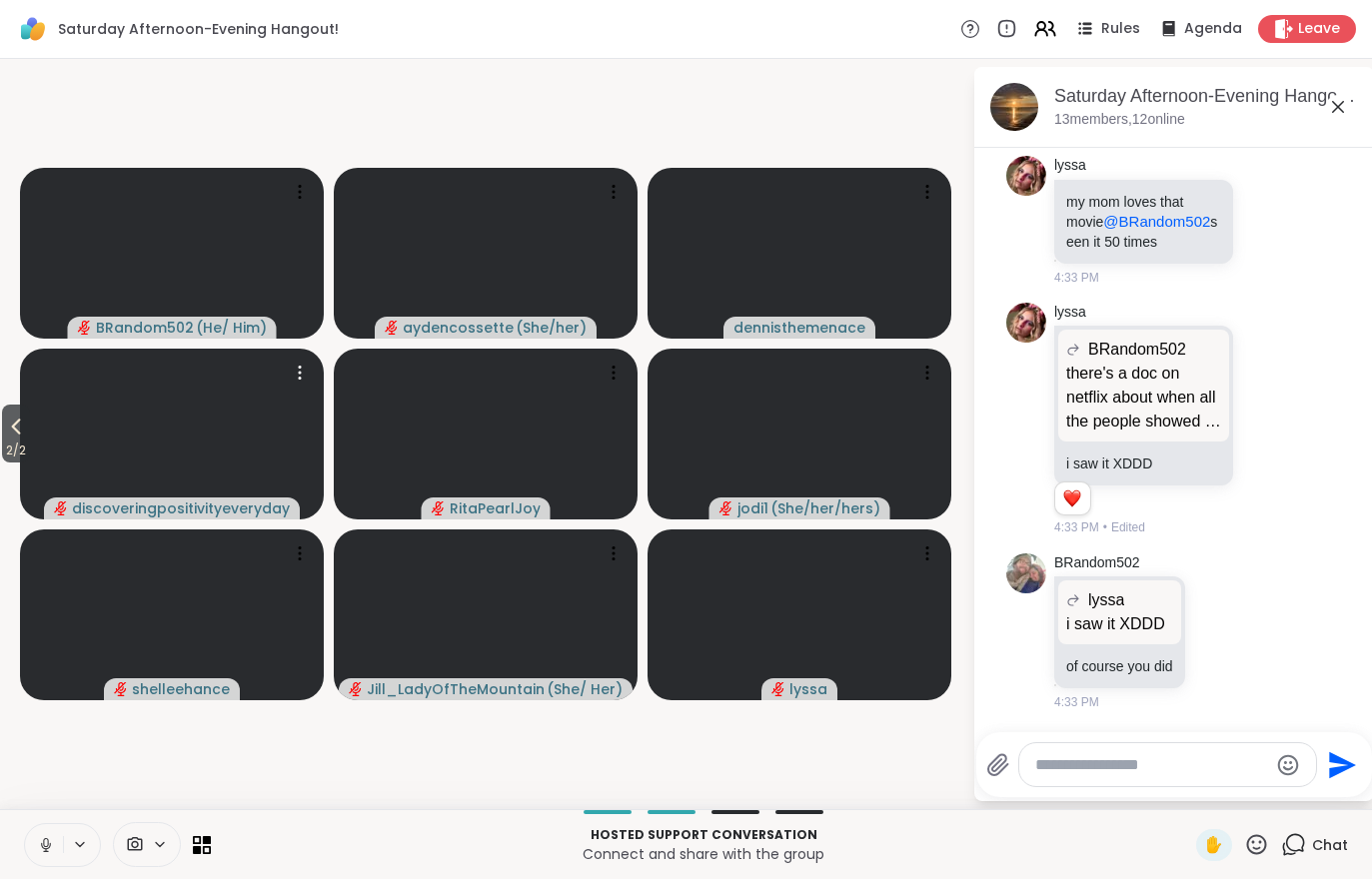 click at bounding box center (172, 434) 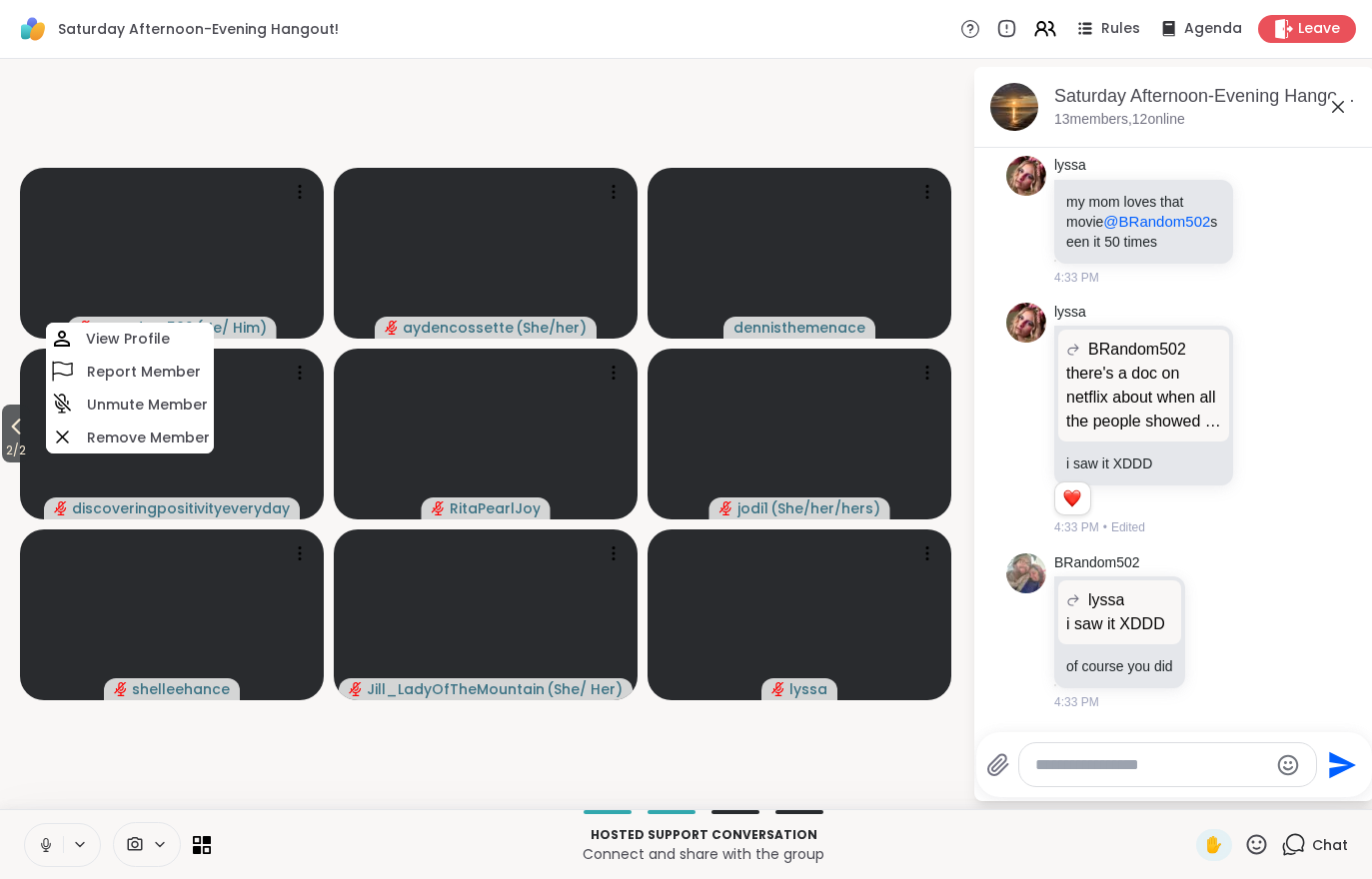 click on "2  /  2 BRandom502 ( He/ Him ) aydencossette ( She/her ) dennisthemenace discoveringpositivityeveryday View Profile Report Member Unmute Member Remove Member RitaPearlJoy jodi1 ( She/her/hers ) shelleehance Jill_LadyOfTheMountain ( She/ Her ) lyssa" at bounding box center (486, 434) 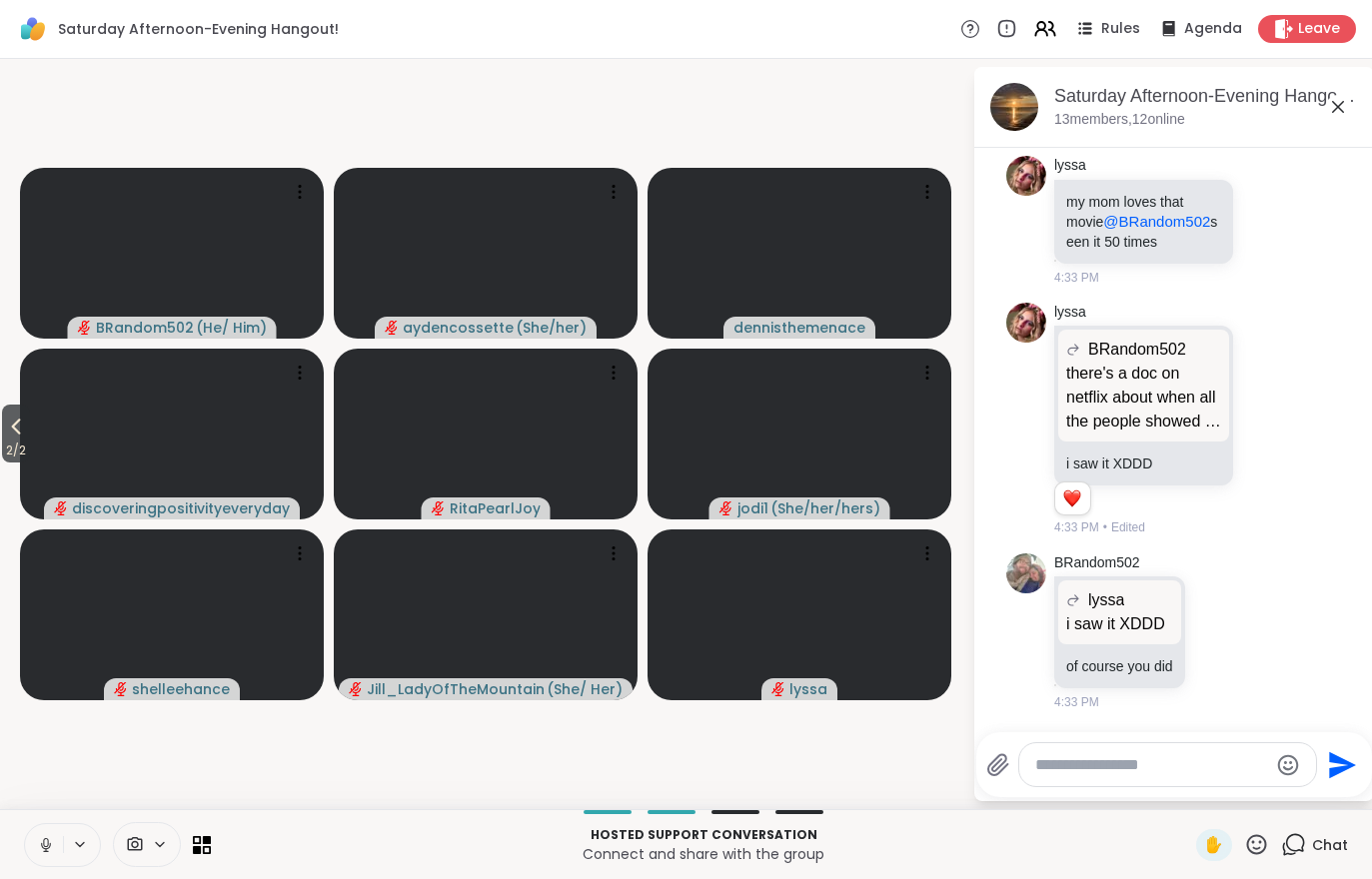 click on "2  /  2" at bounding box center [16, 450] 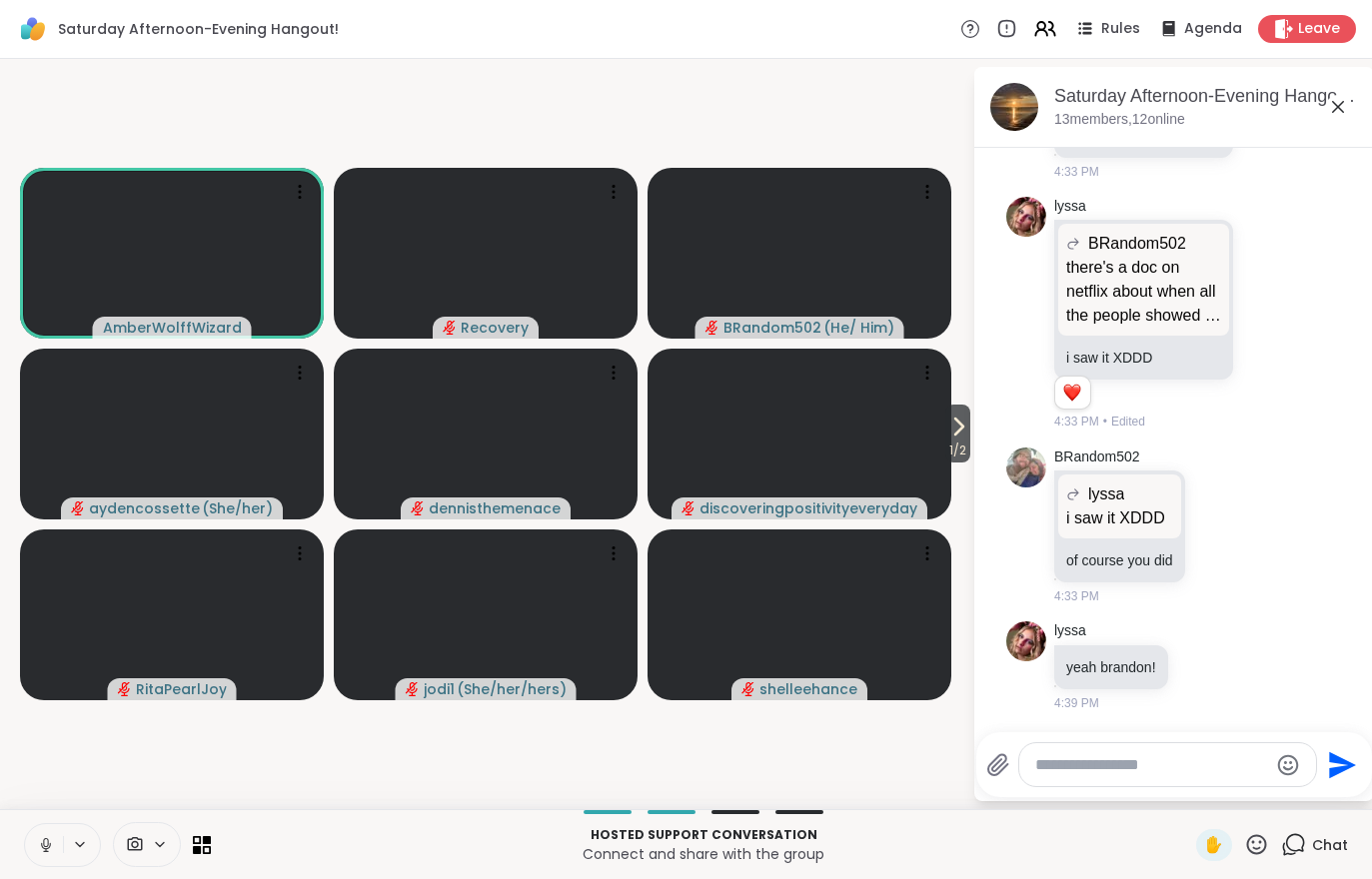 scroll, scrollTop: 3246, scrollLeft: 0, axis: vertical 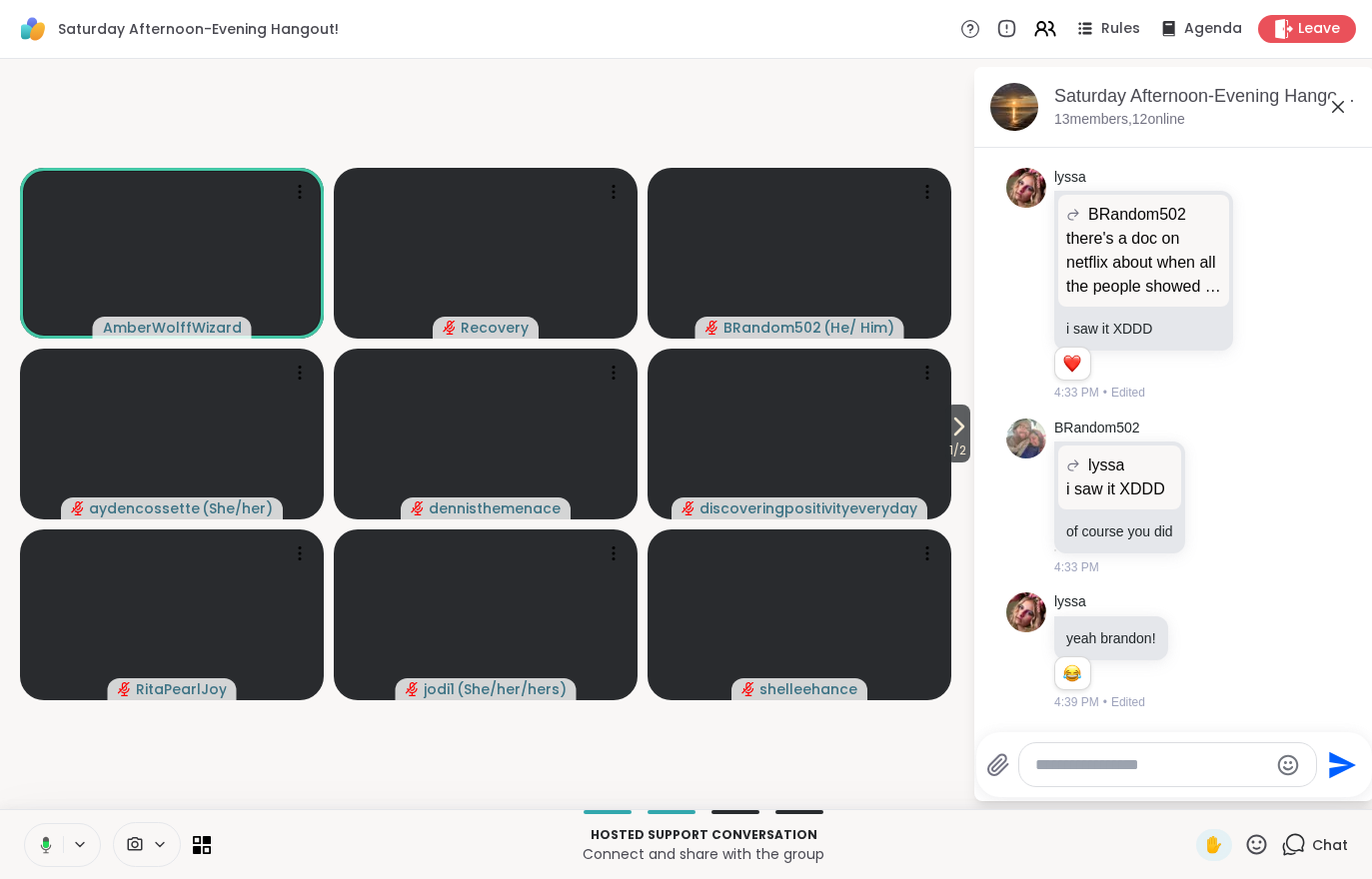 click 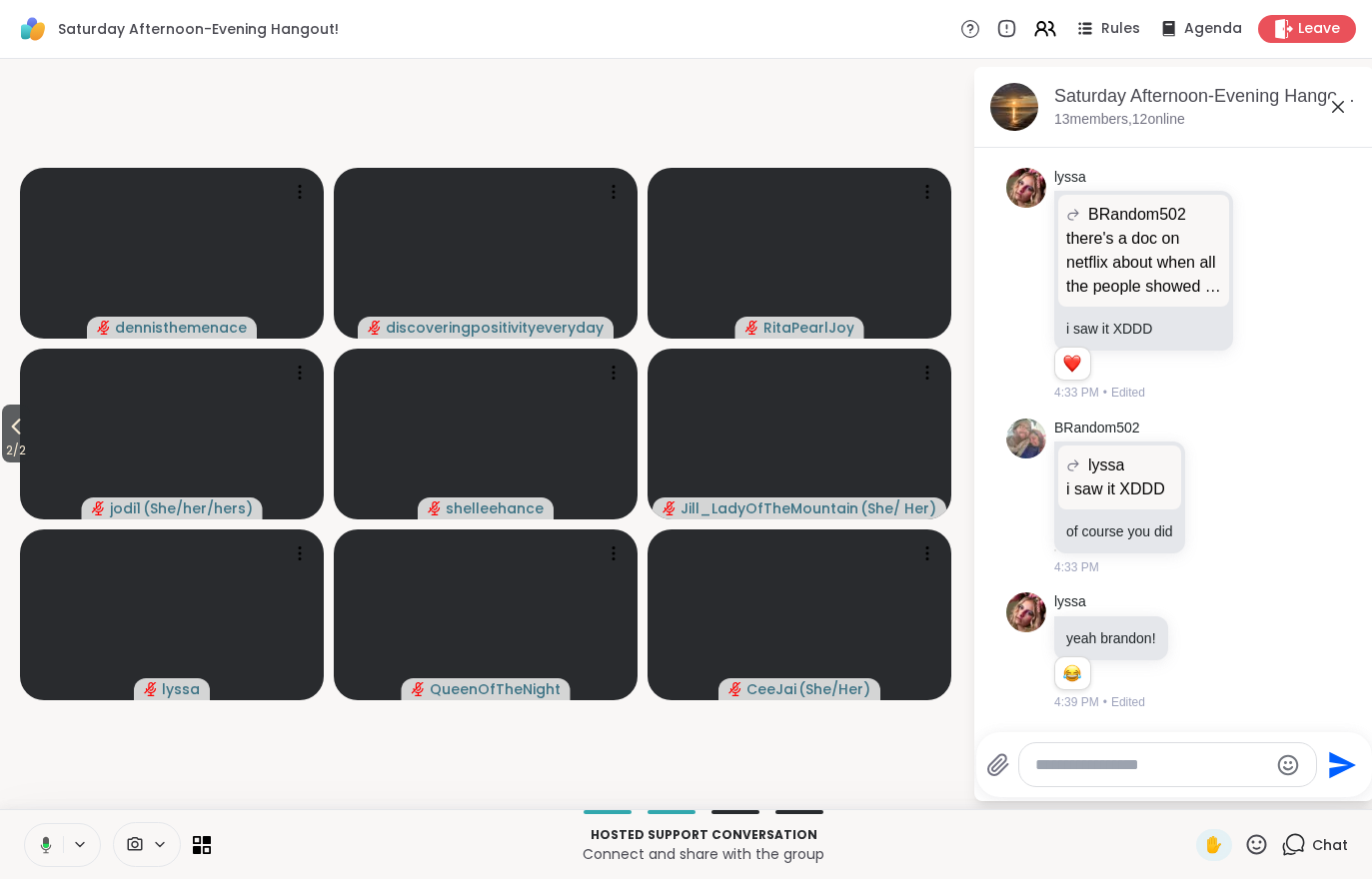 scroll, scrollTop: 3352, scrollLeft: 0, axis: vertical 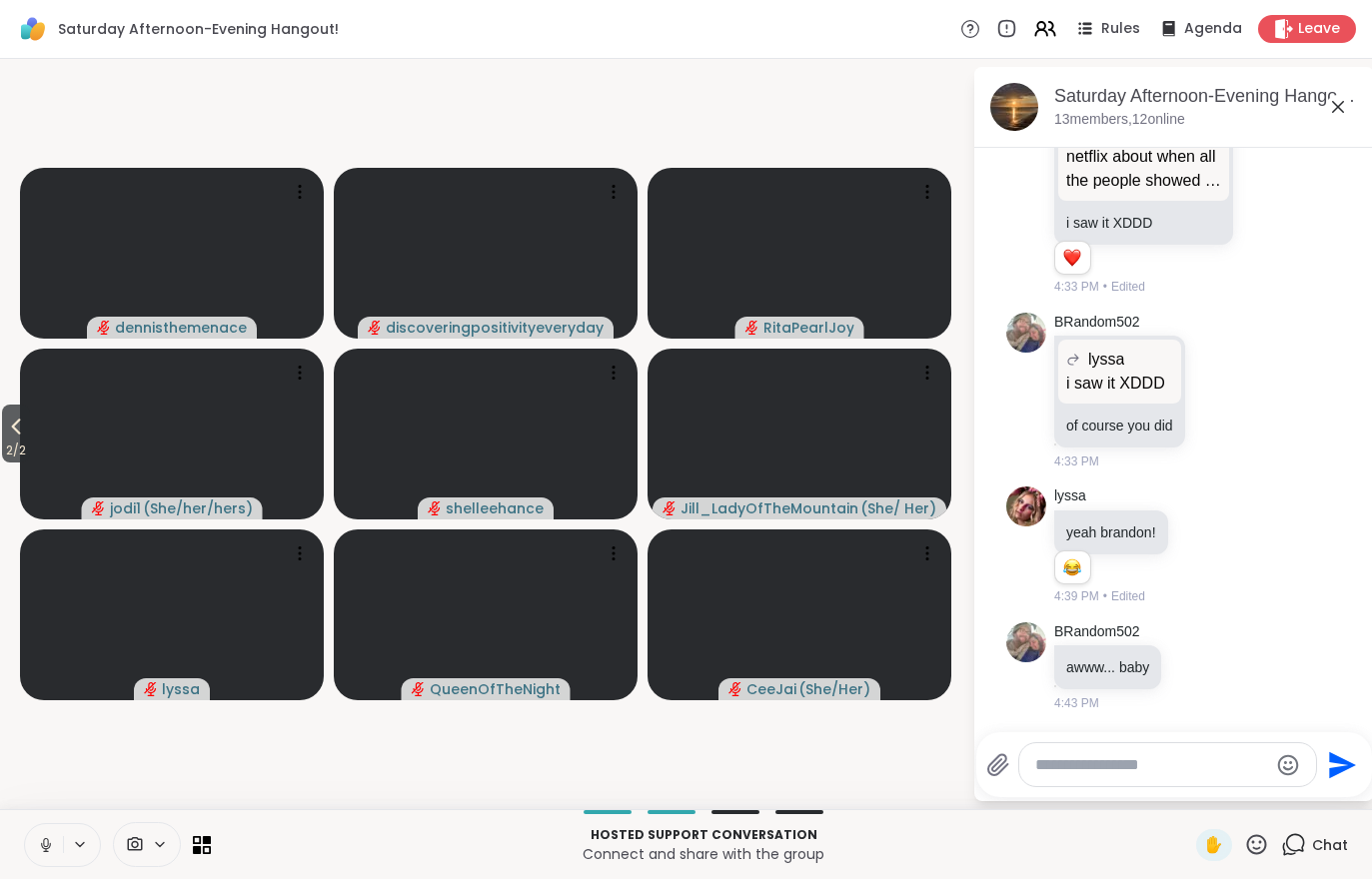 click at bounding box center (172, 434) 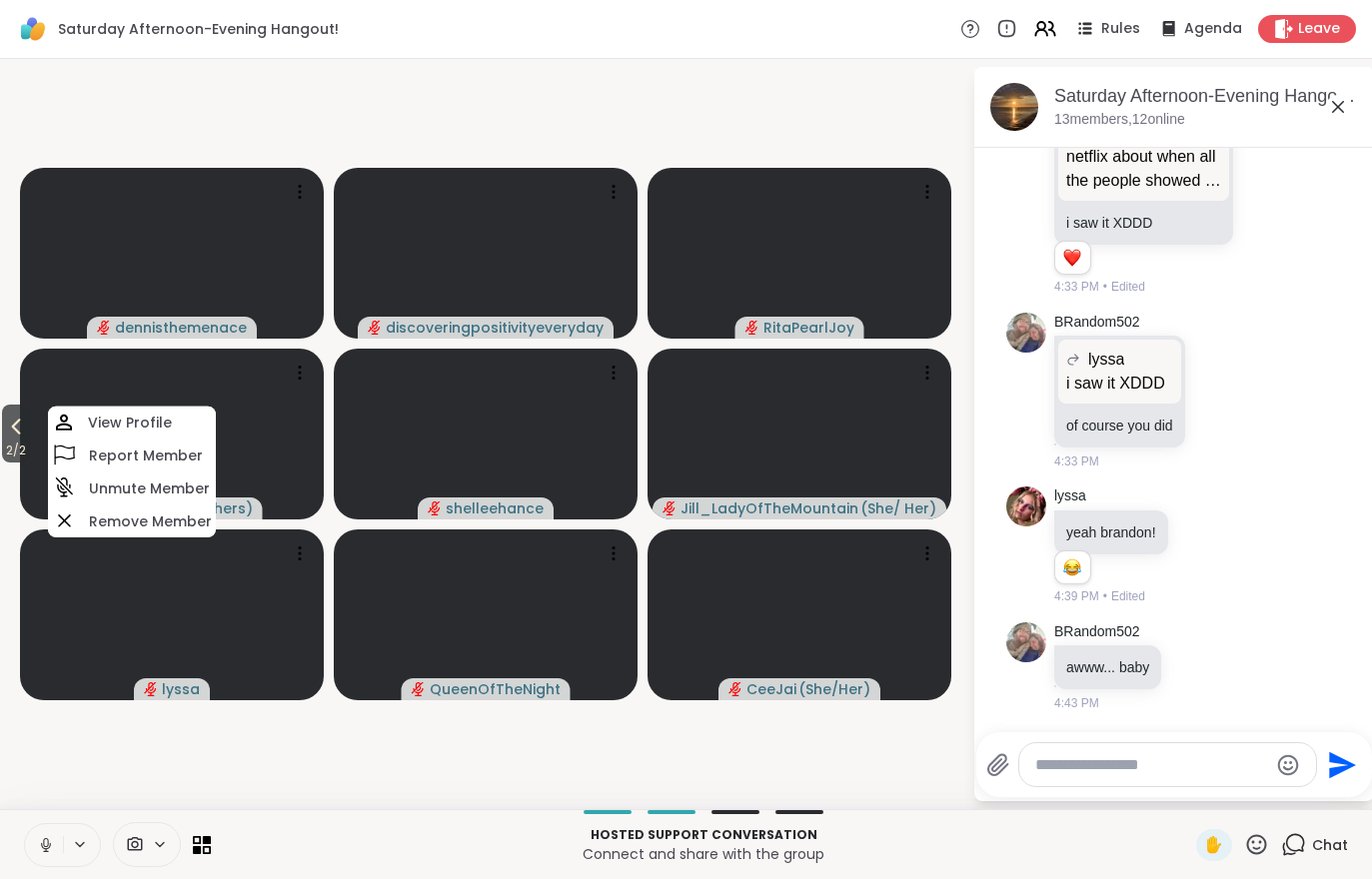 click on "2  /  2 dennisthemenace discoveringpositivityeveryday RitaPearlJoy jodi1 ( She/her/hers ) View Profile Report Member Unmute Member Remove Member shelleehance Jill_LadyOfTheMountain ( She/ Her ) lyssa QueenOfTheNight CeeJai ( She/Her )" at bounding box center (486, 434) 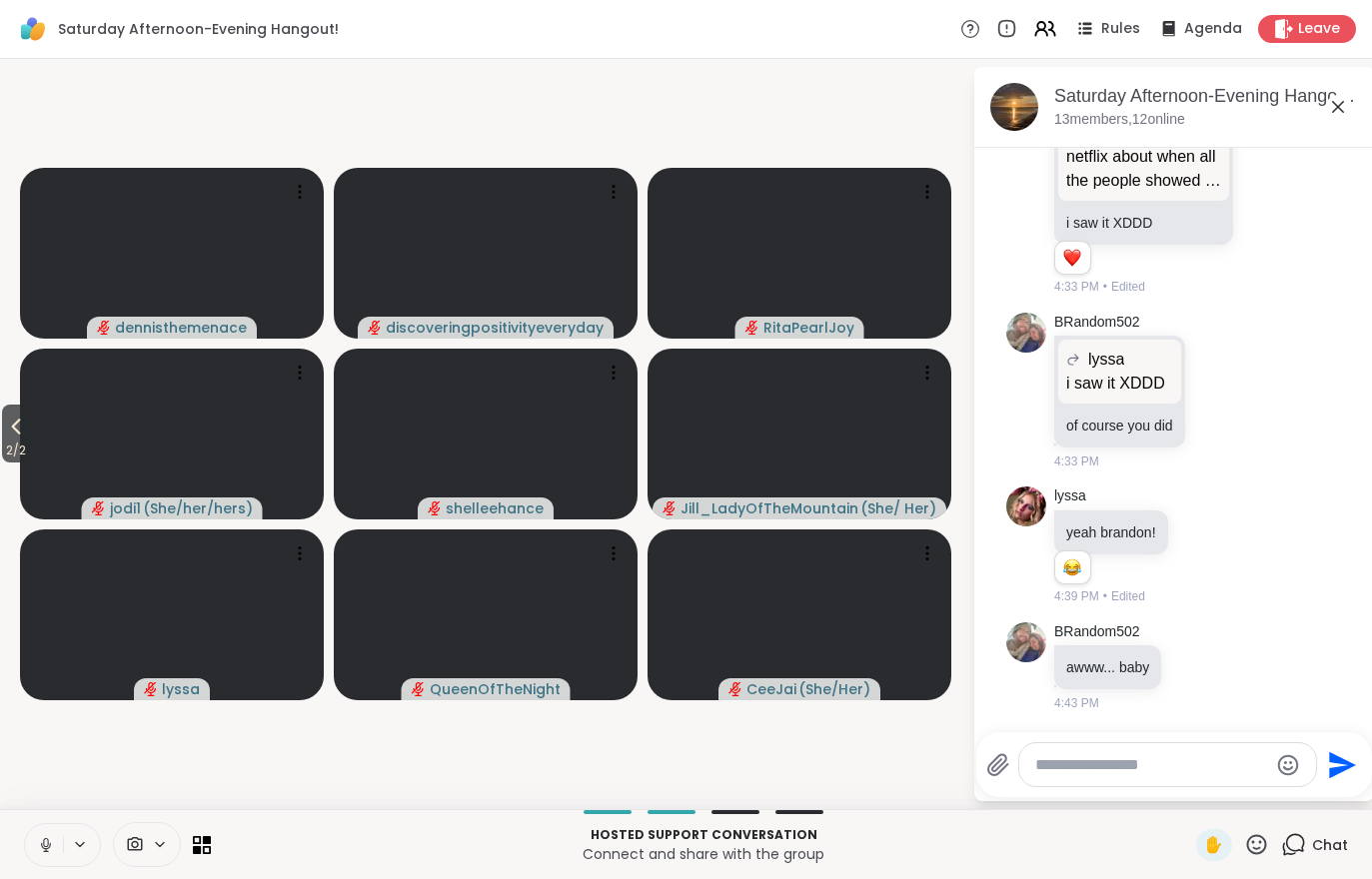 click on "2  /  2" at bounding box center [16, 450] 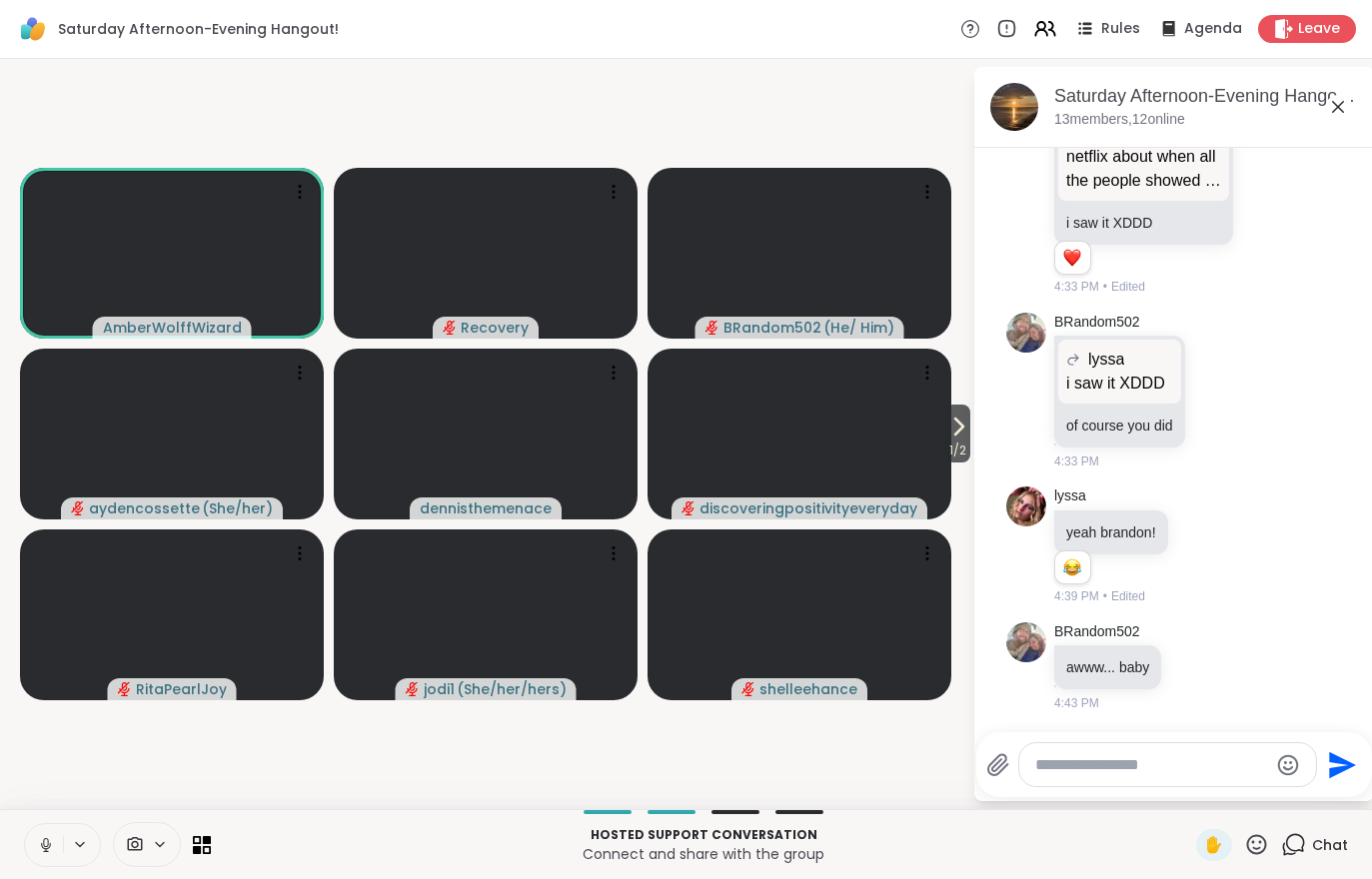 click on "1  /  2 AmberWolffWizard Recovery BRandom502 ( He/ Him ) aydencossette ( She/her ) dennisthemenace discoveringpositivityeveryday RitaPearlJoy jodi1 ( She/her/hers ) shelleehance" at bounding box center [486, 434] 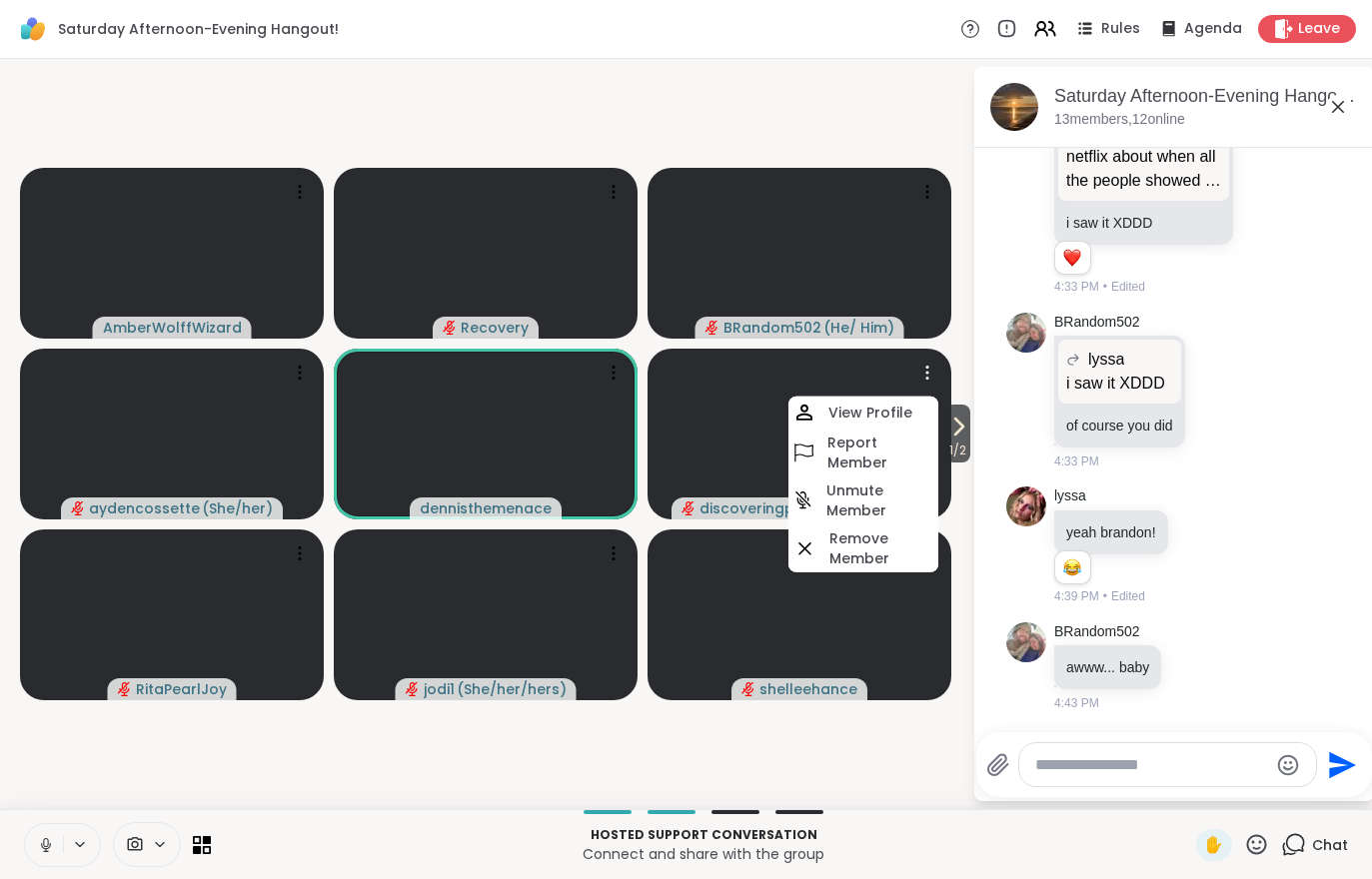 click 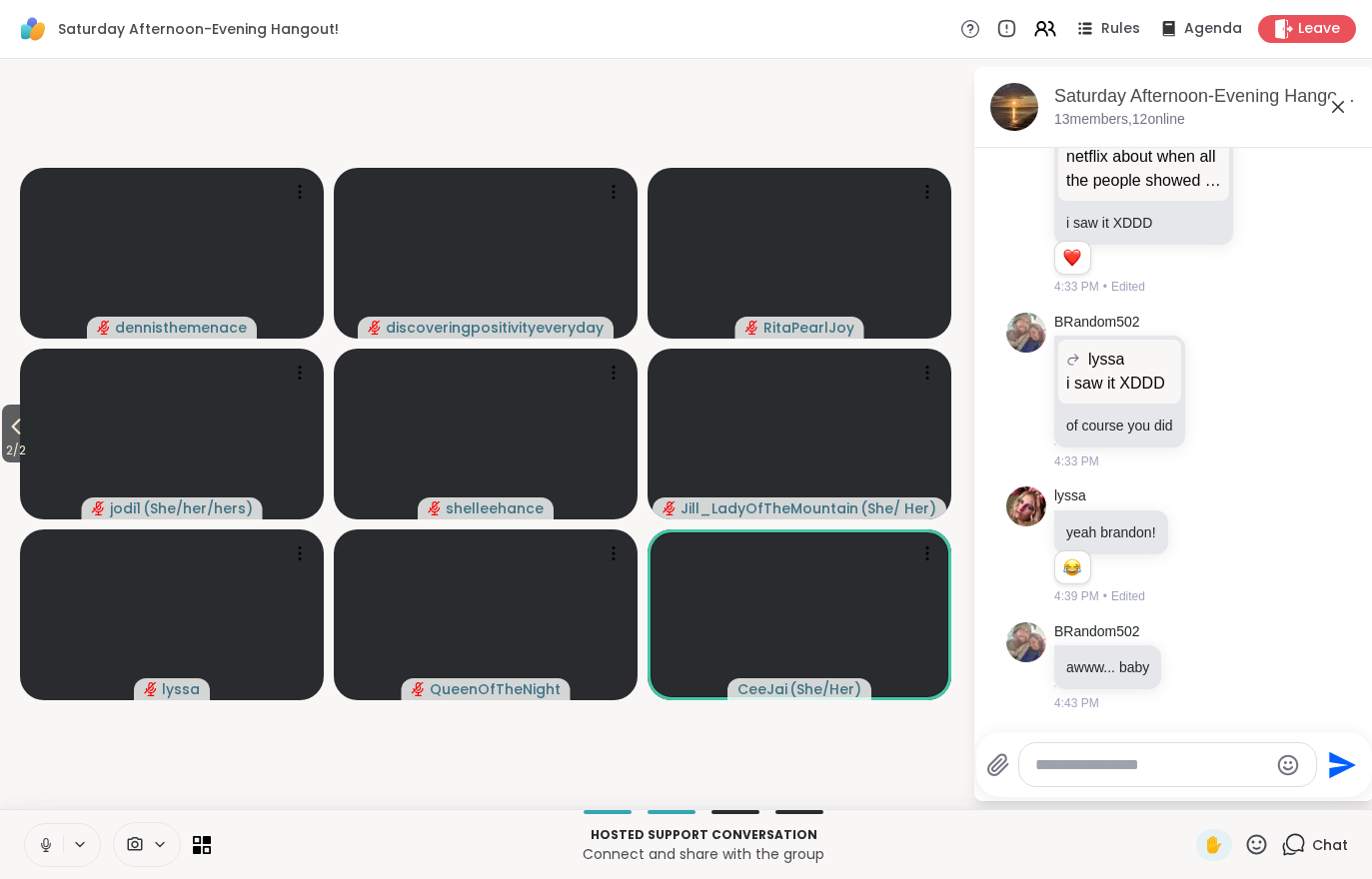 click on "2  /  2" at bounding box center [16, 450] 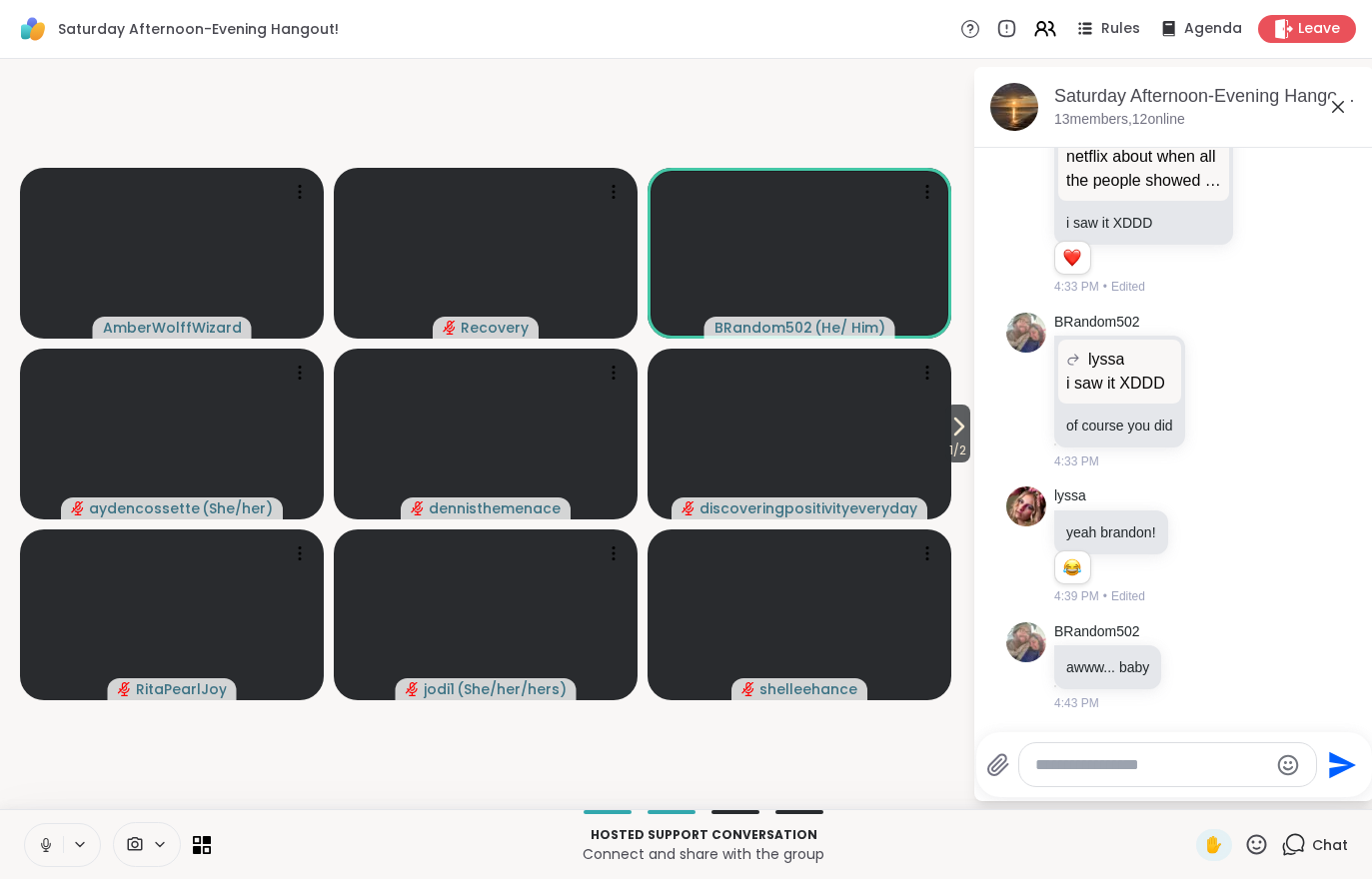 click on "1  /  2" at bounding box center (957, 450) 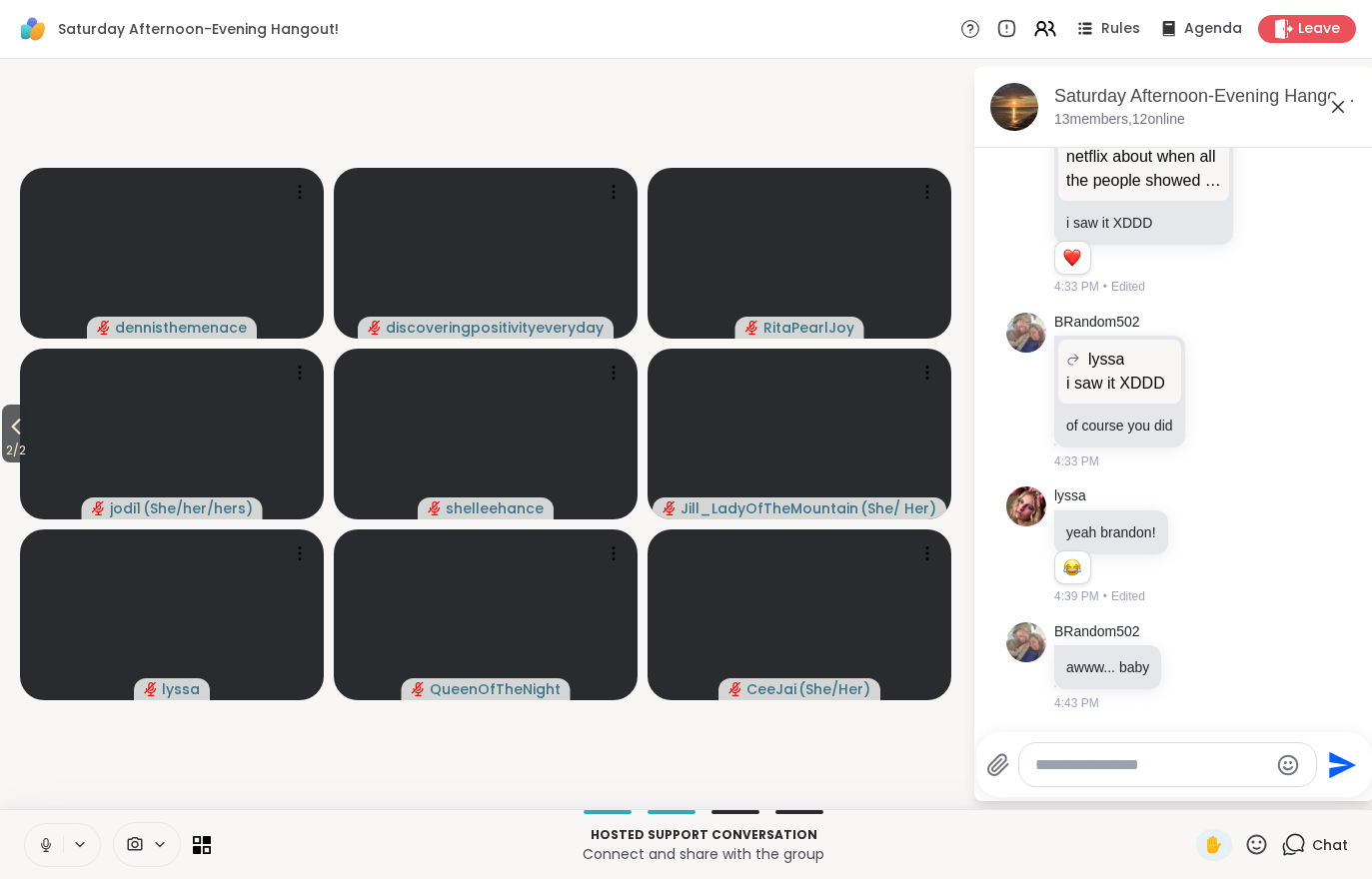 click on "2  /  2" at bounding box center [16, 450] 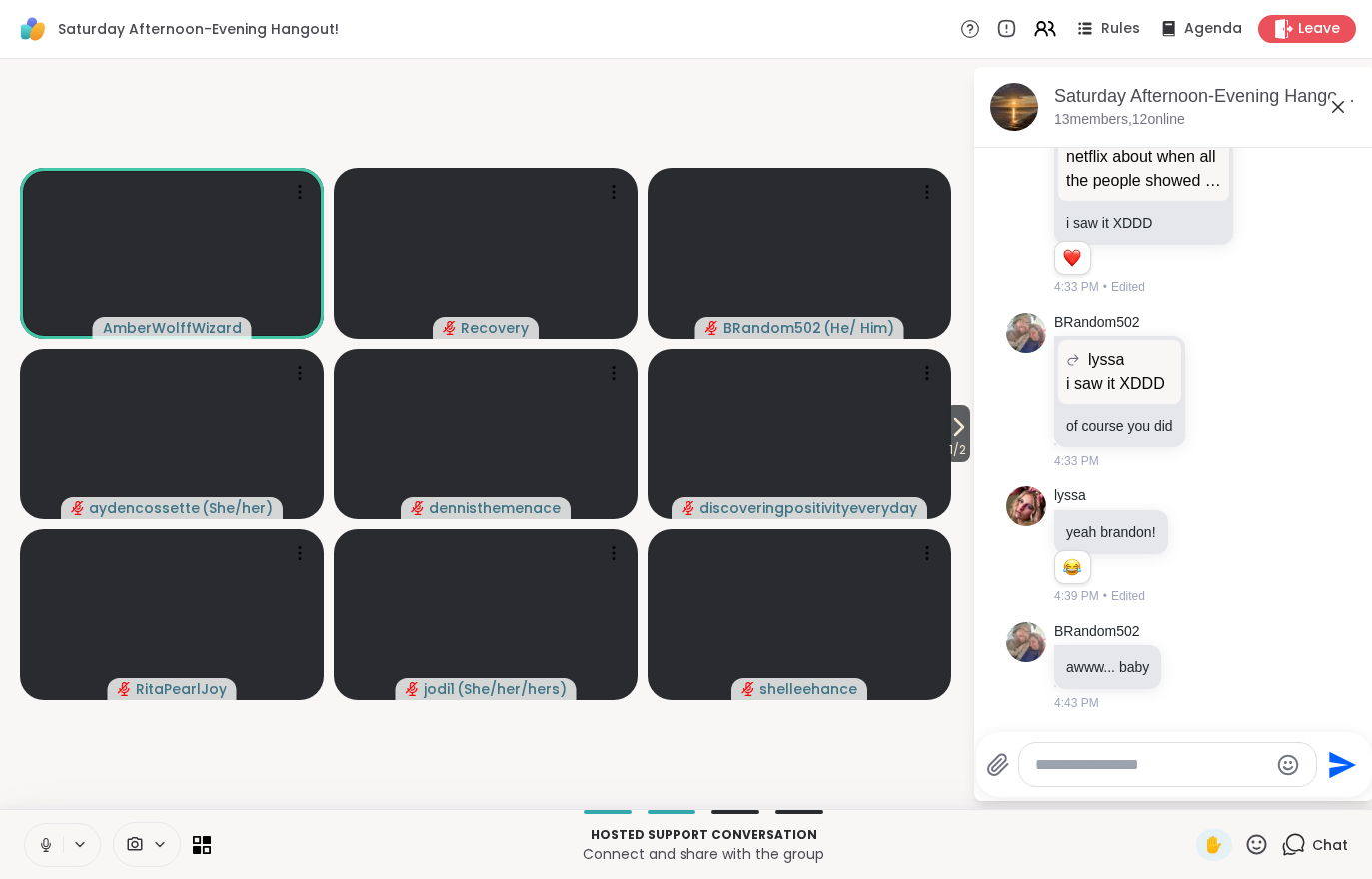 click 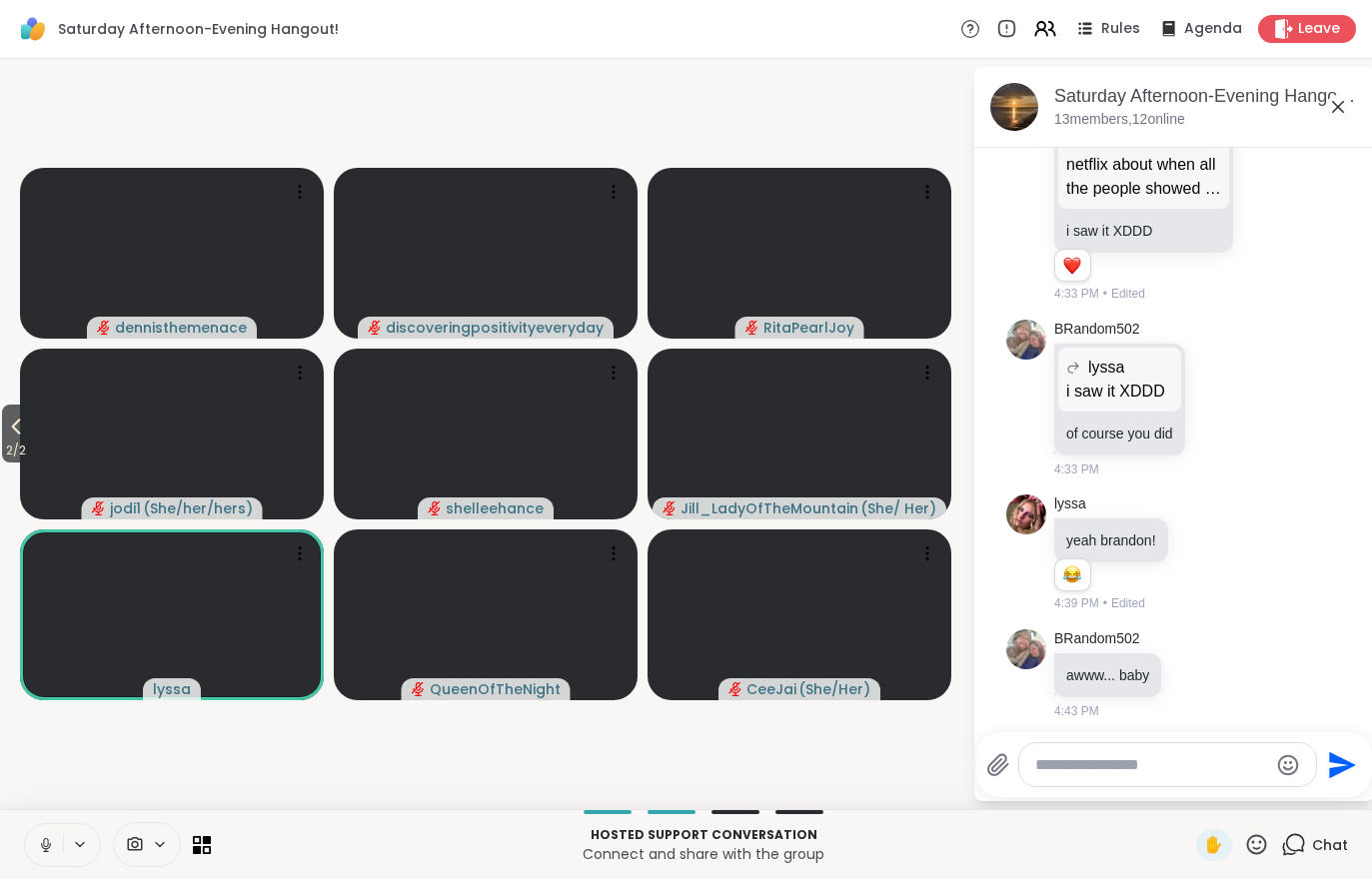 click on "2  /  2" at bounding box center [16, 450] 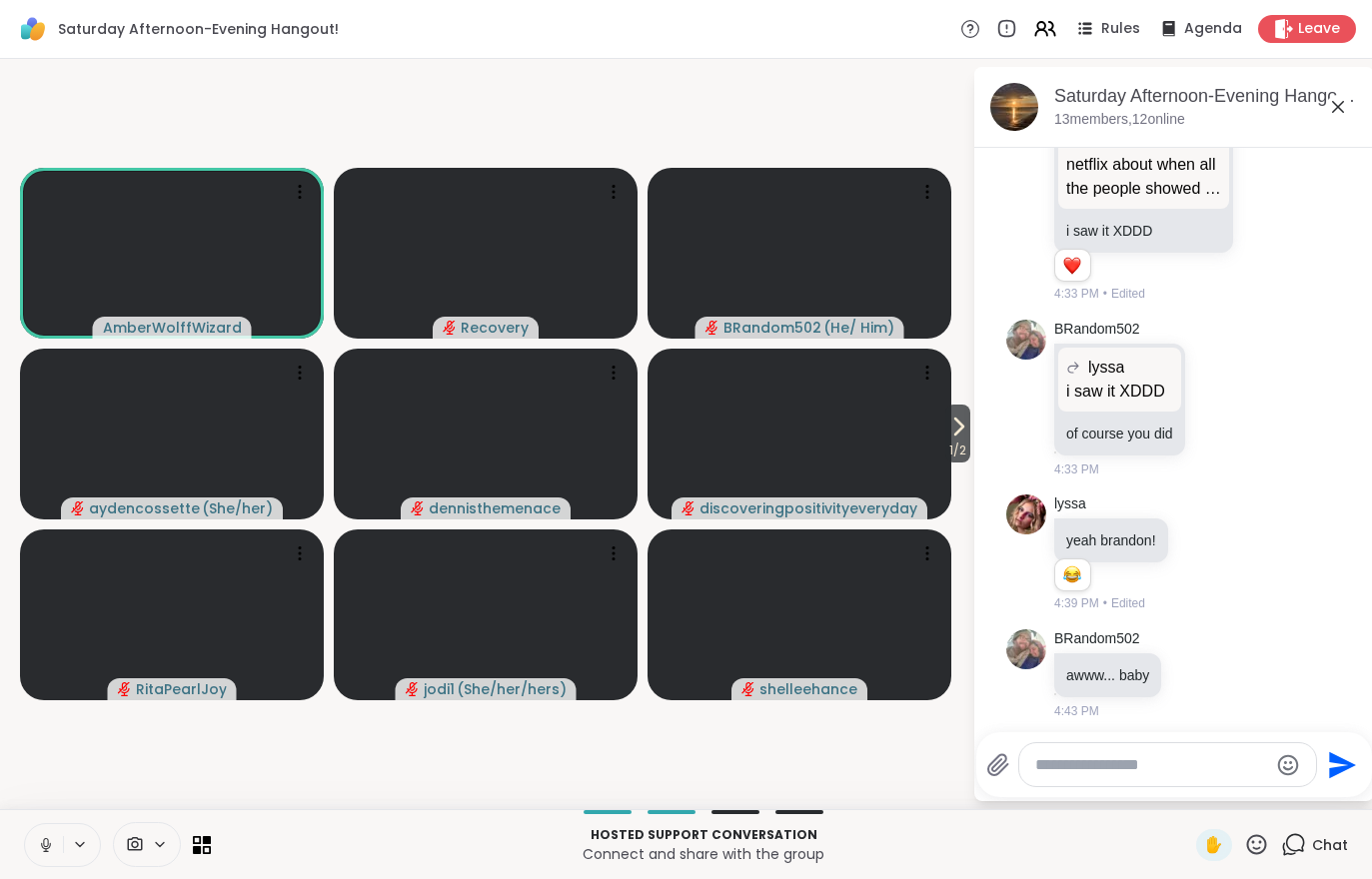 click 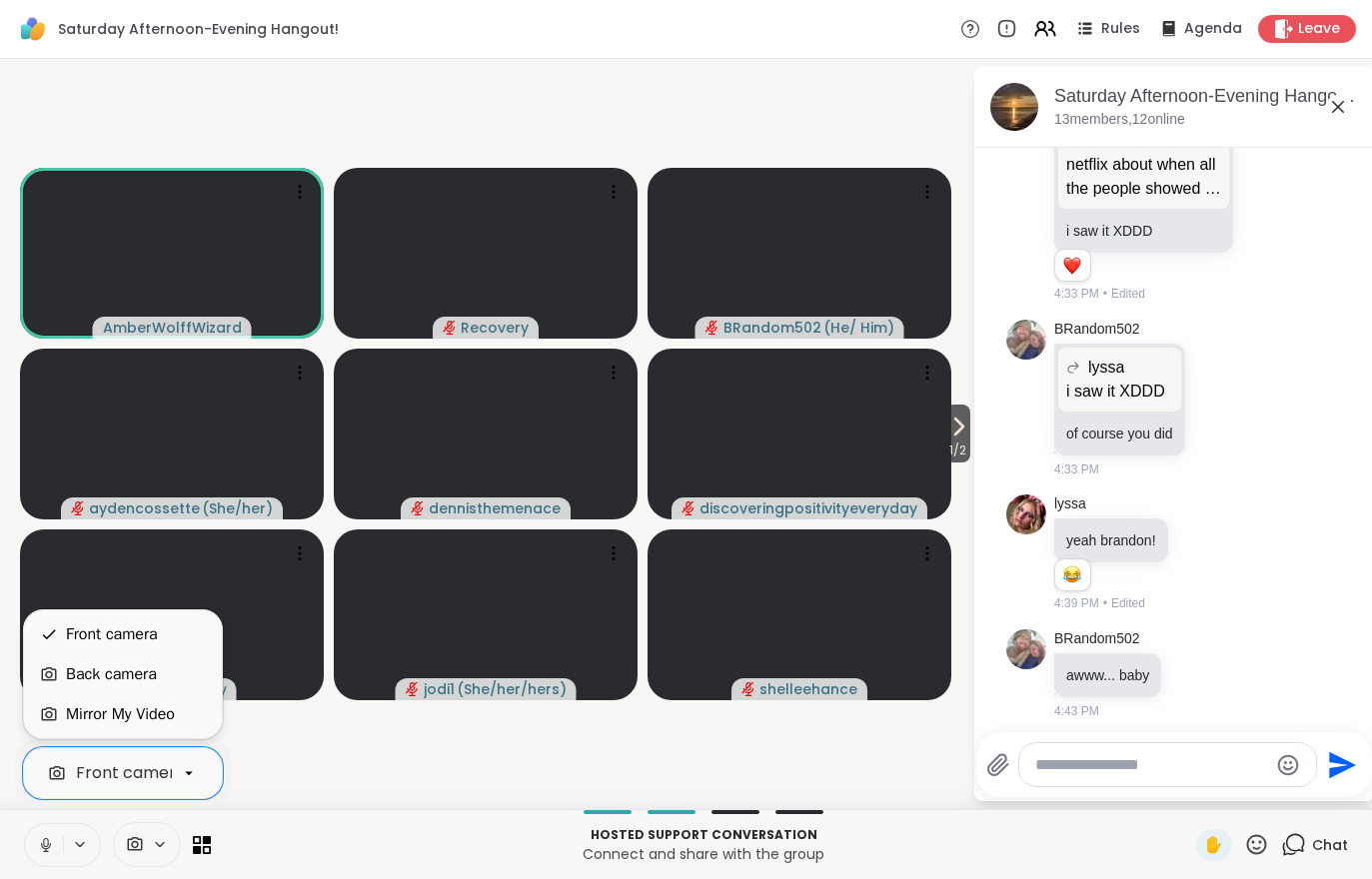click on "Back camera" at bounding box center [111, 674] 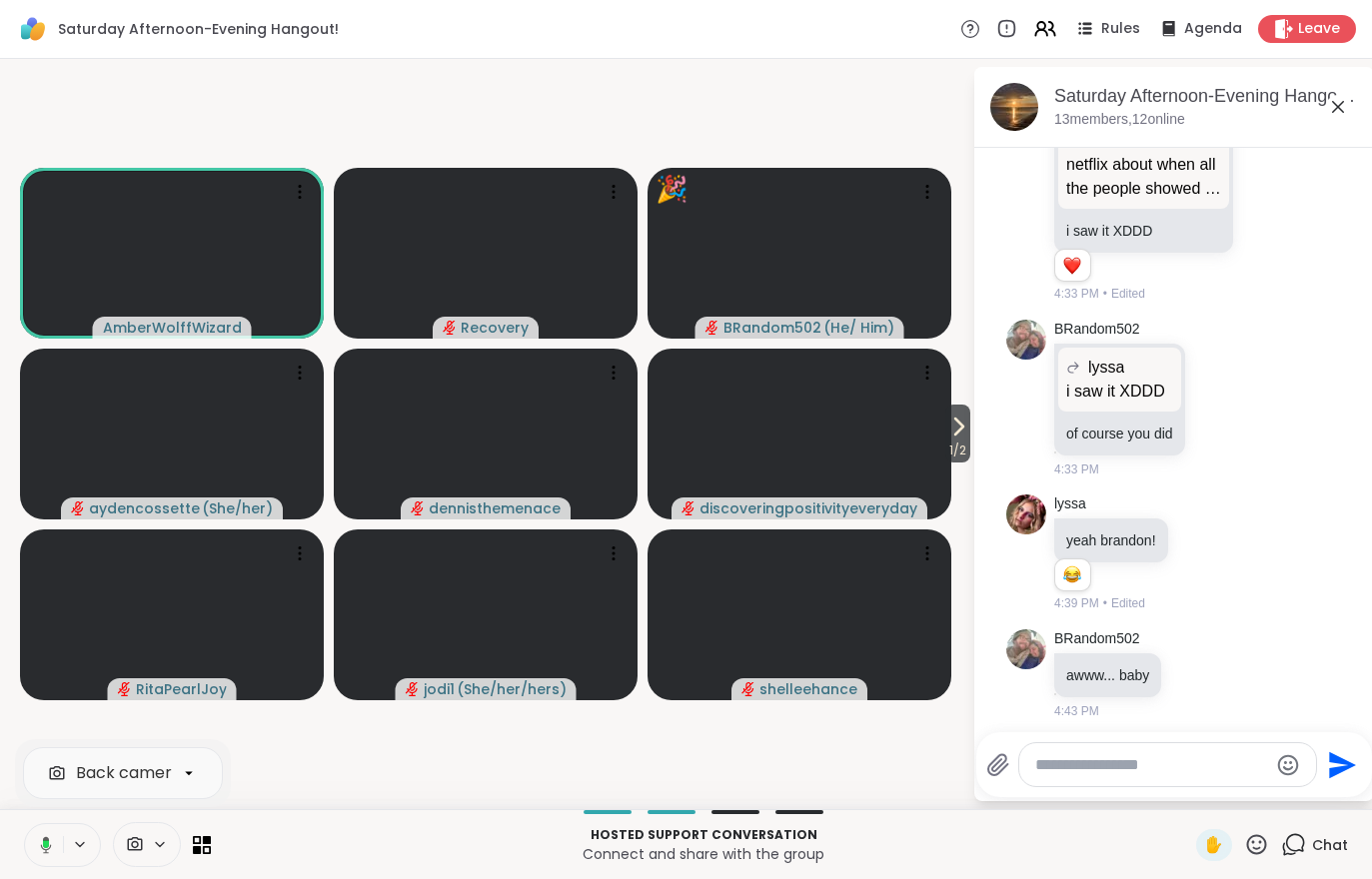 click 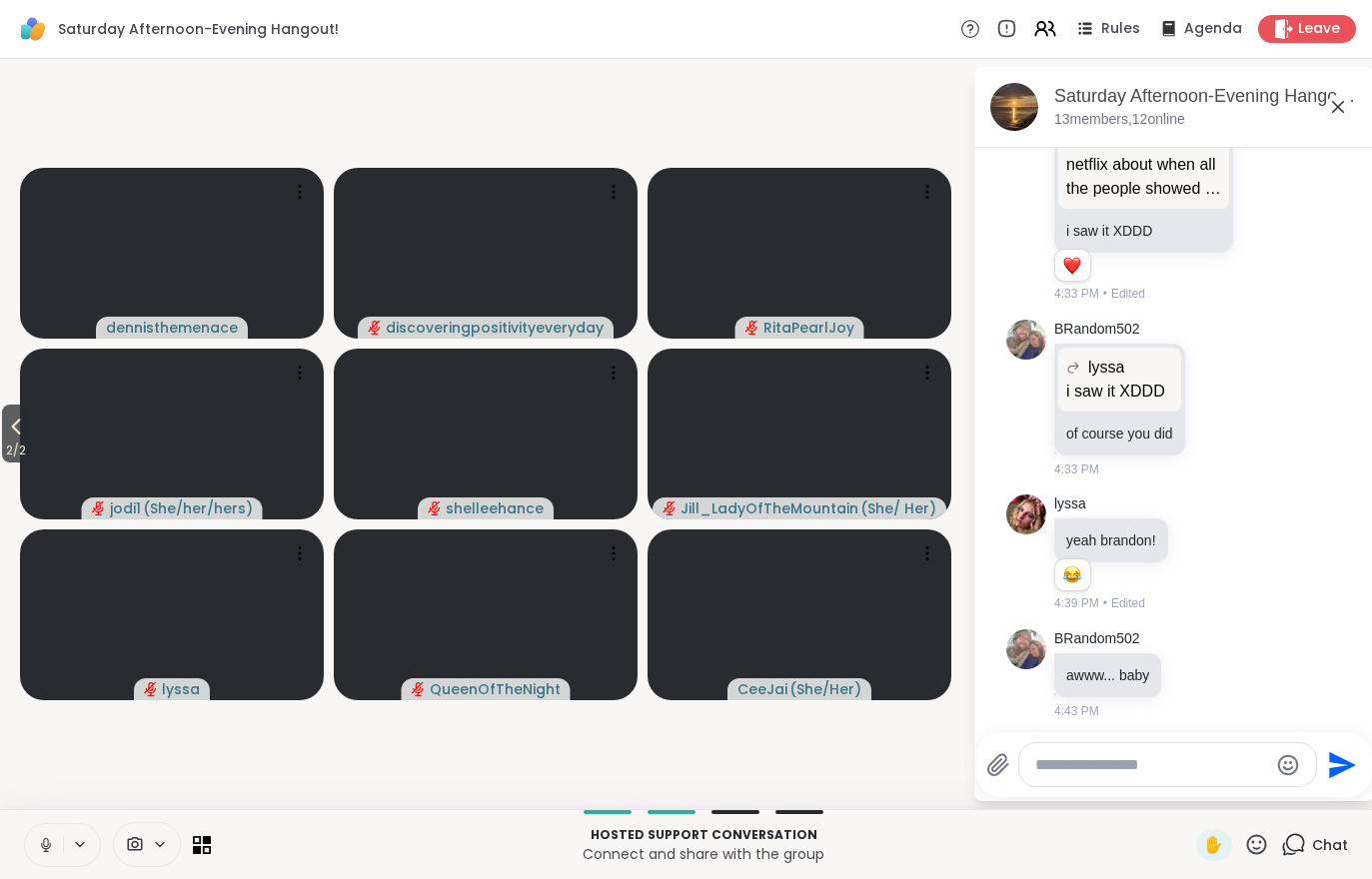 click at bounding box center [147, 844] 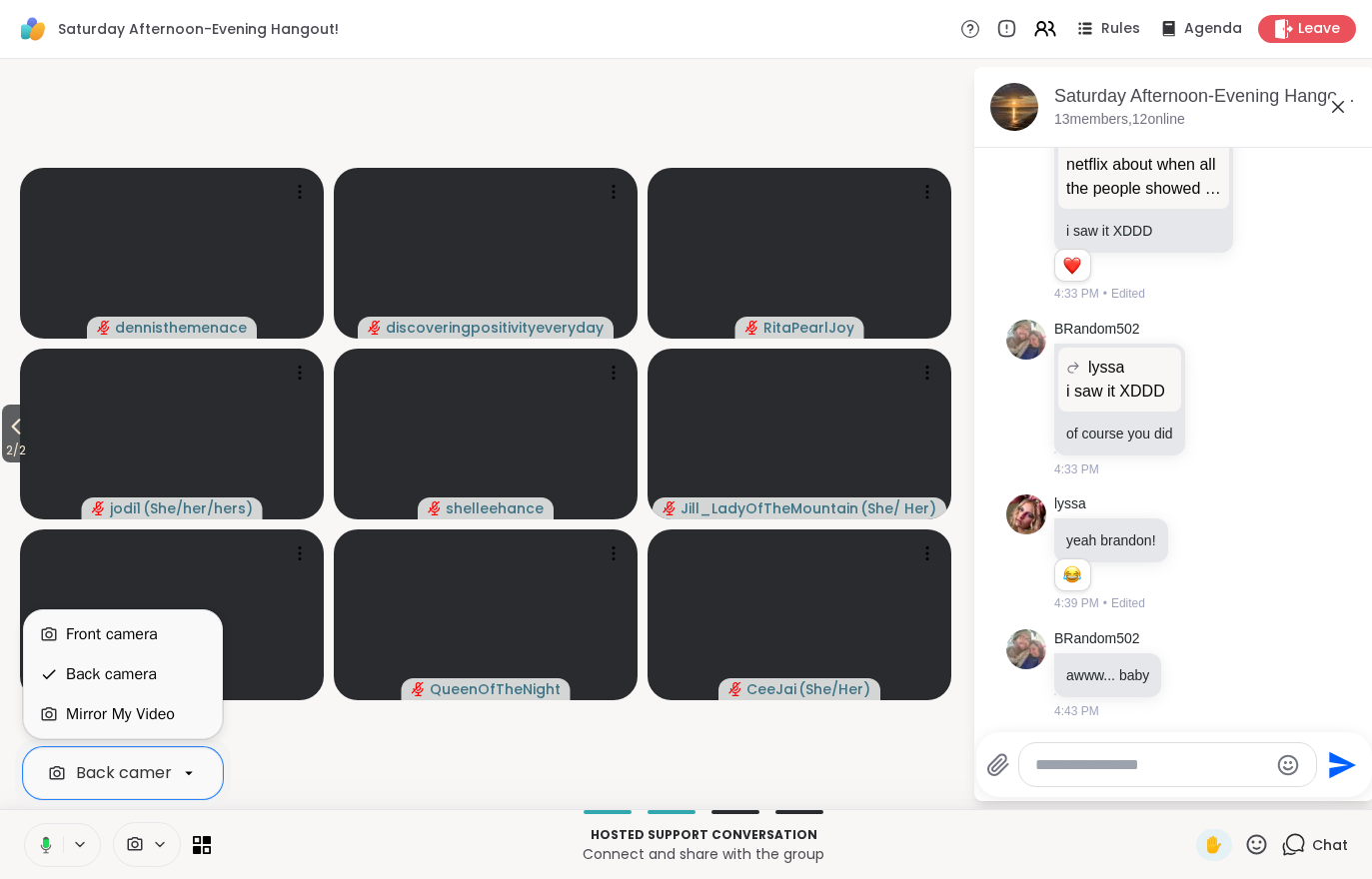 click on "Front camera" at bounding box center (112, 634) 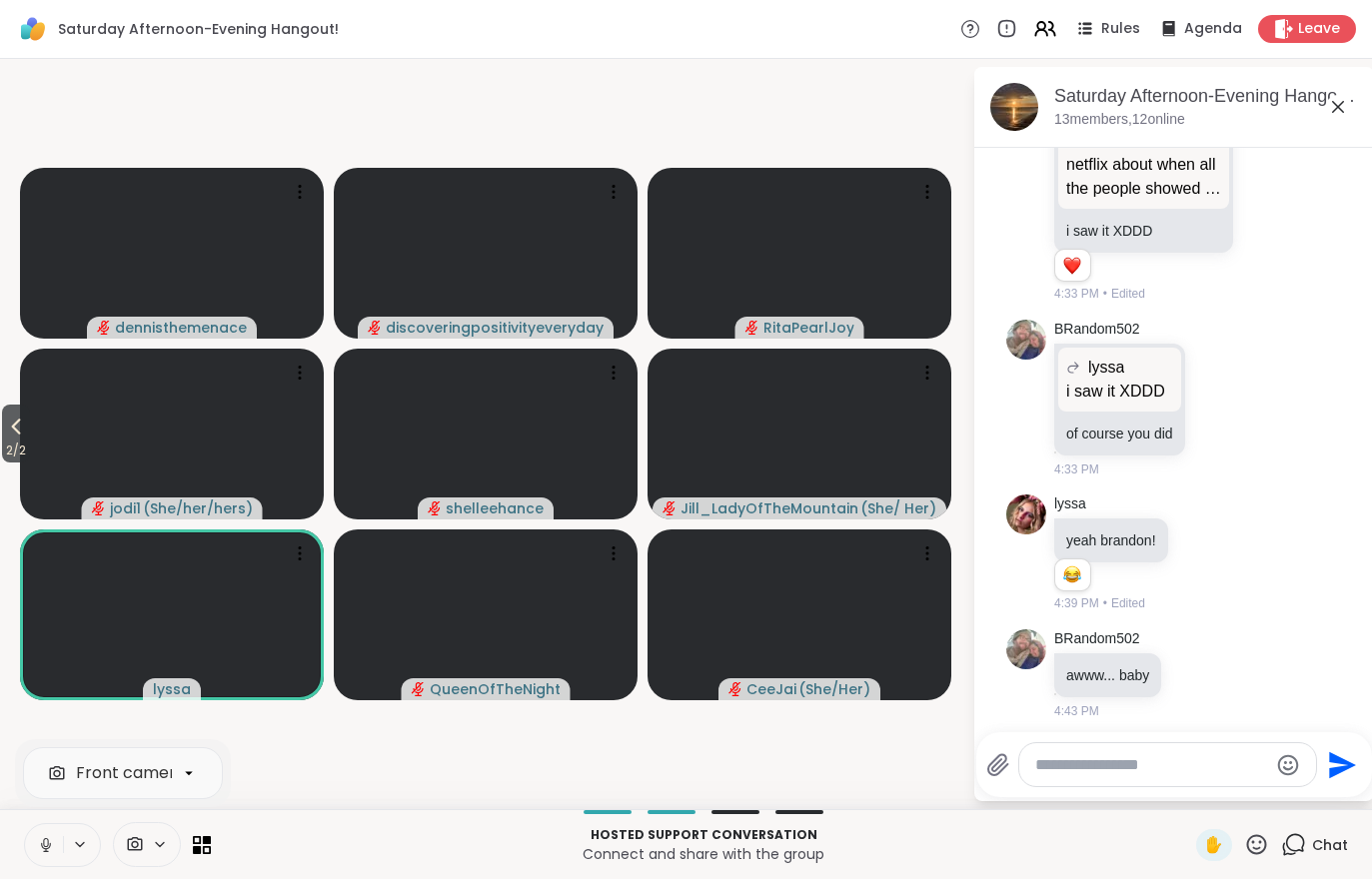 click on "2  /  2" at bounding box center [16, 450] 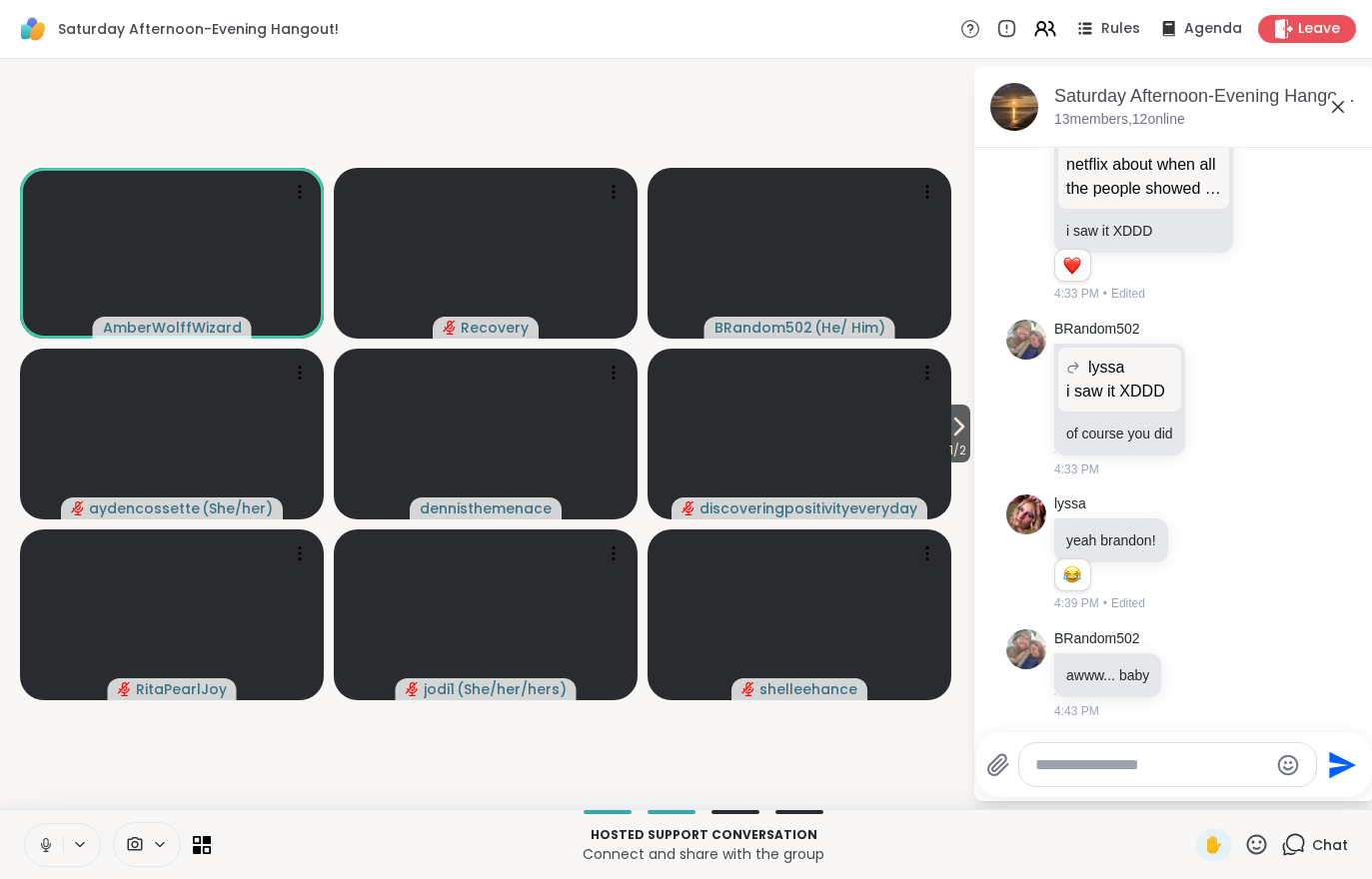 click on "1  /  2" at bounding box center (957, 450) 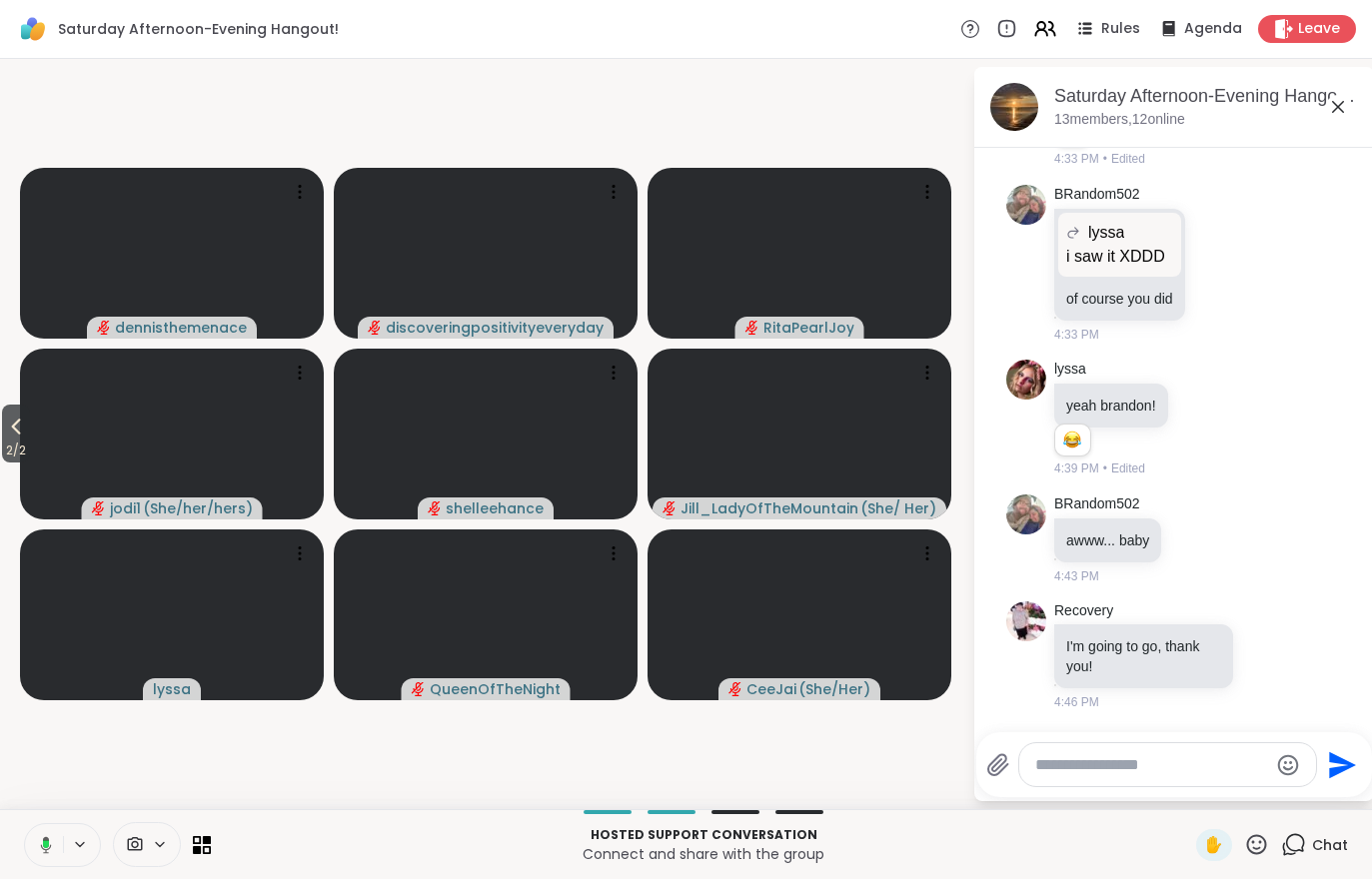 scroll, scrollTop: 3534, scrollLeft: 0, axis: vertical 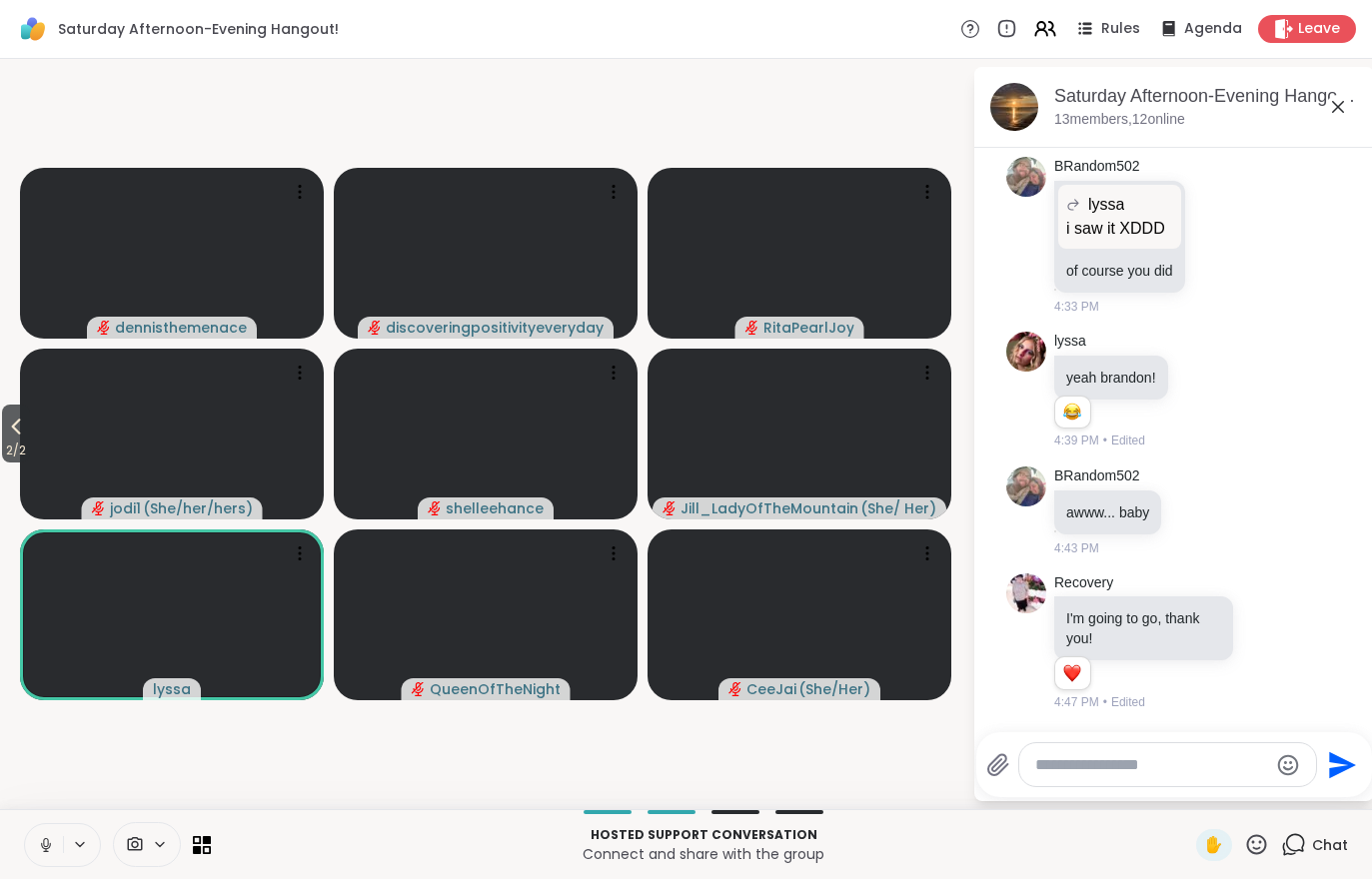 click at bounding box center [44, 845] 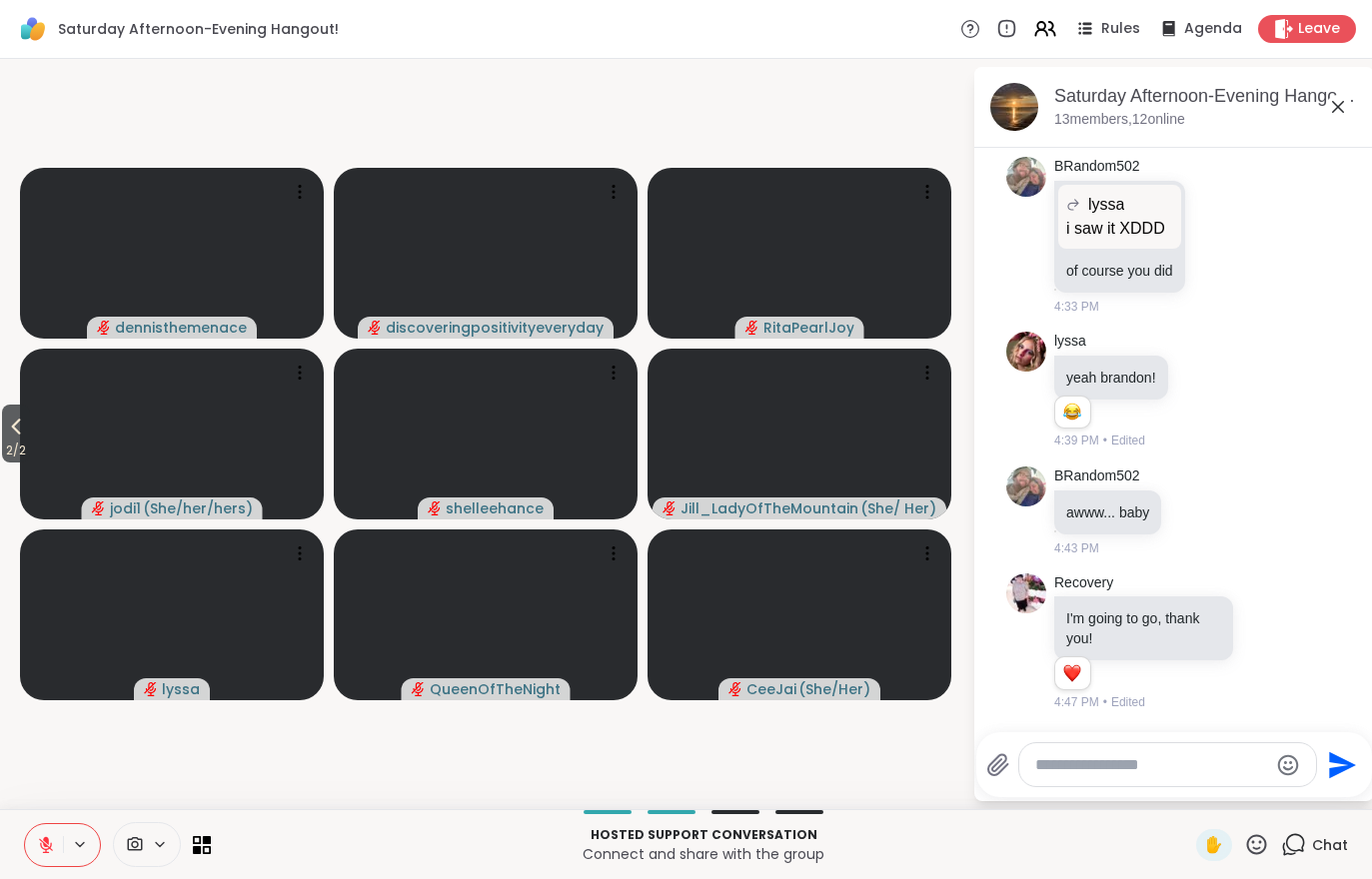 click on "2  /  2" at bounding box center [16, 450] 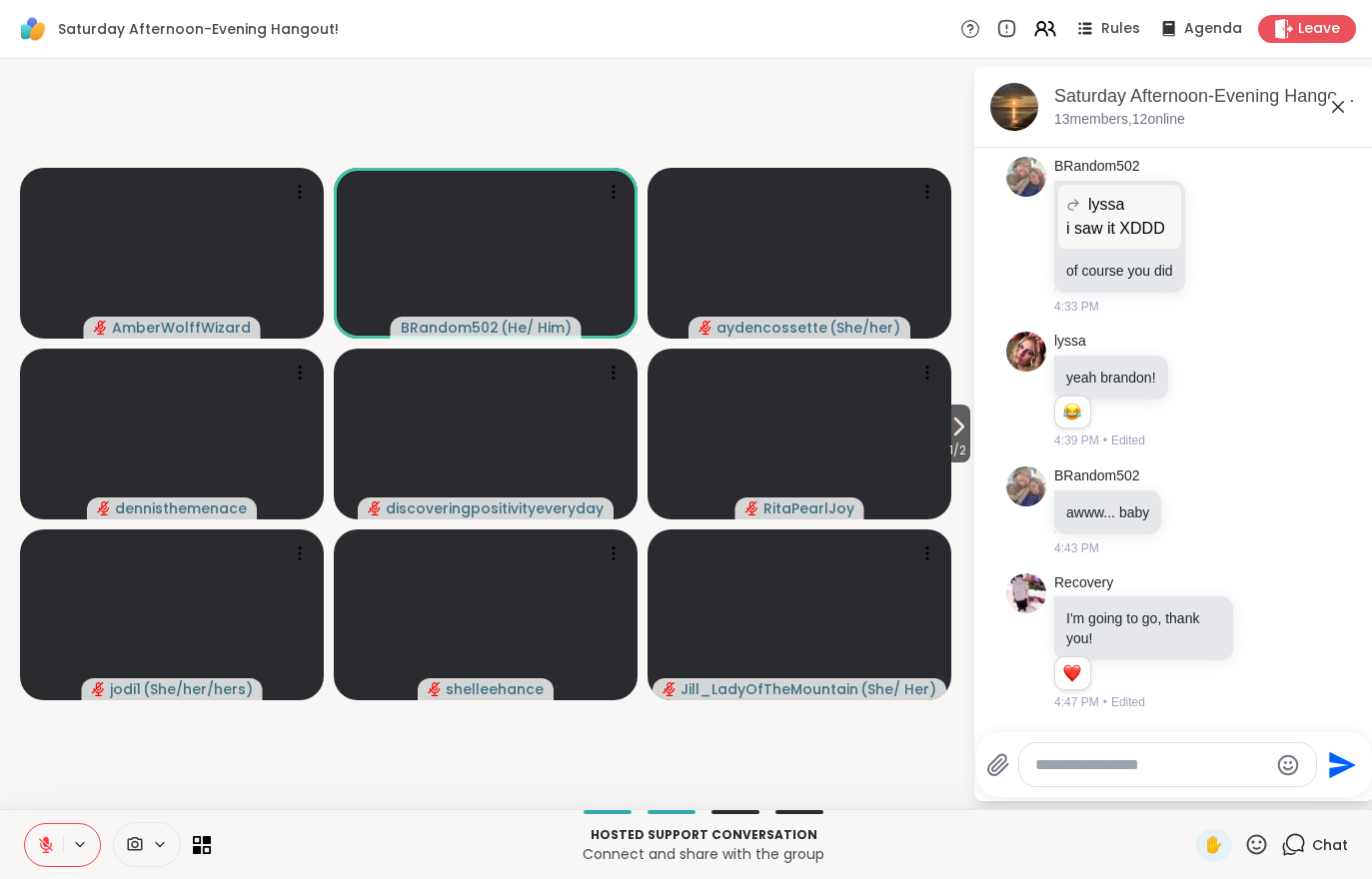 click at bounding box center (44, 845) 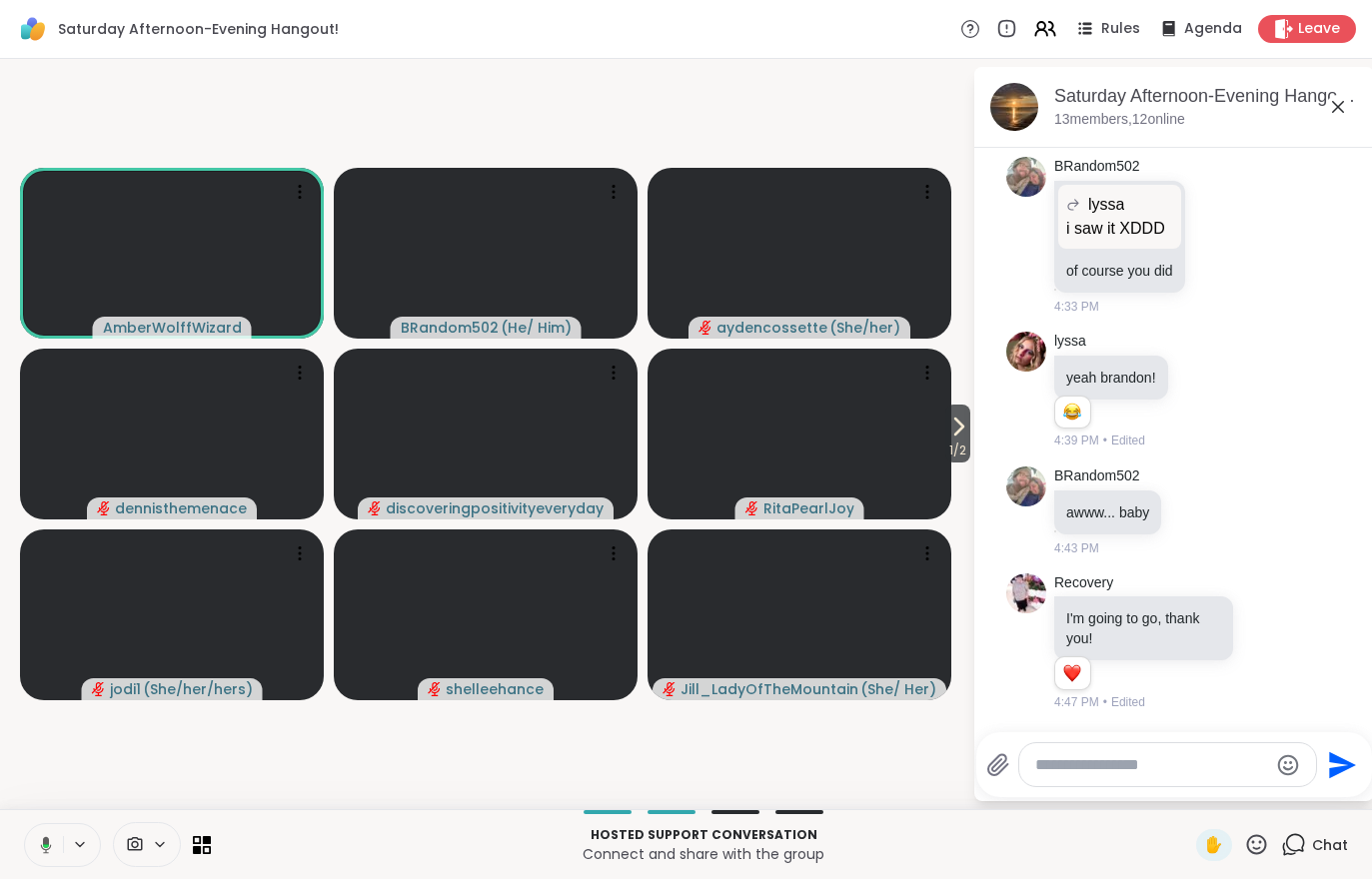 click 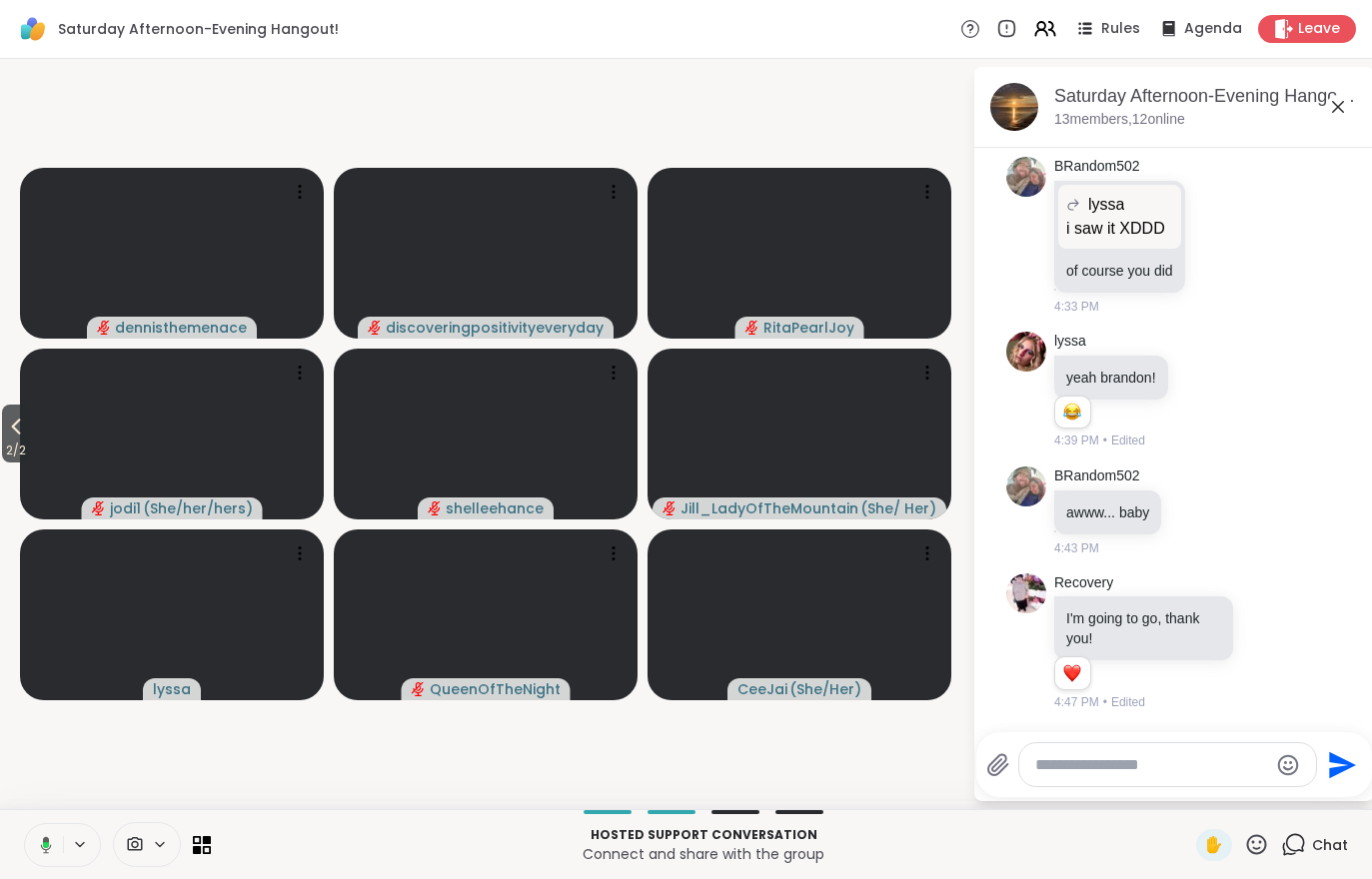 click on "2  /  2" at bounding box center [16, 450] 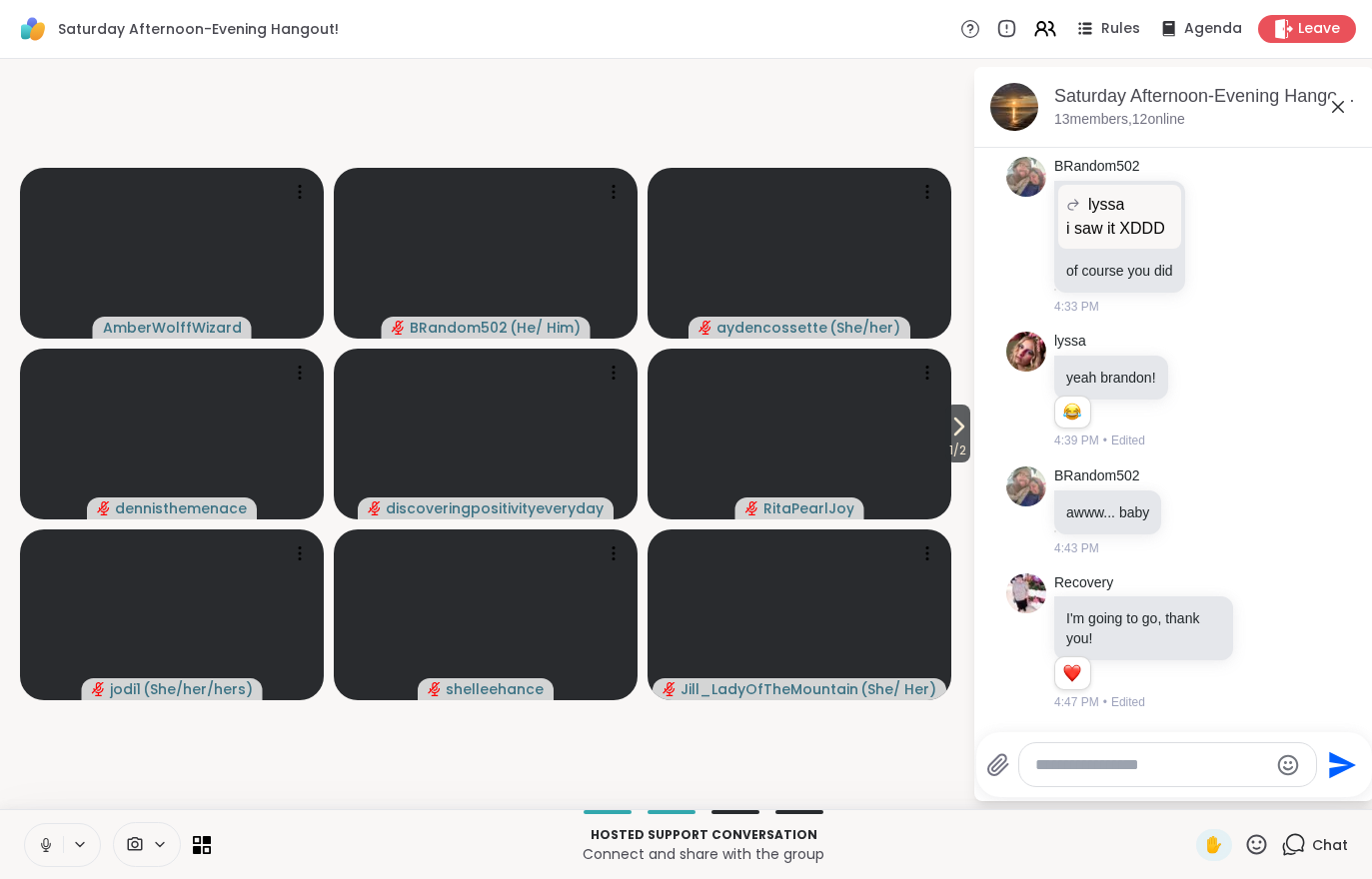 click at bounding box center [81, 844] 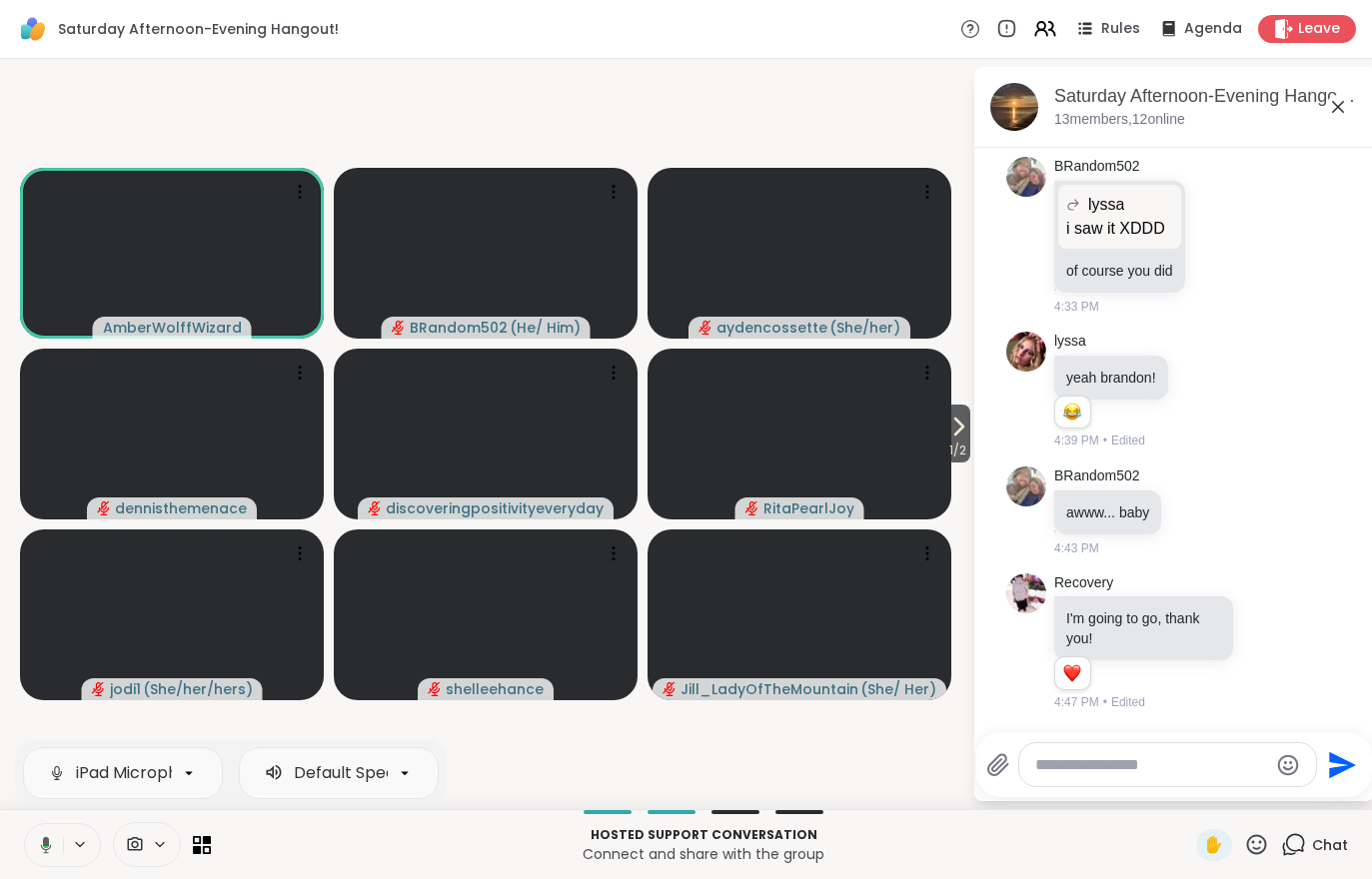 click 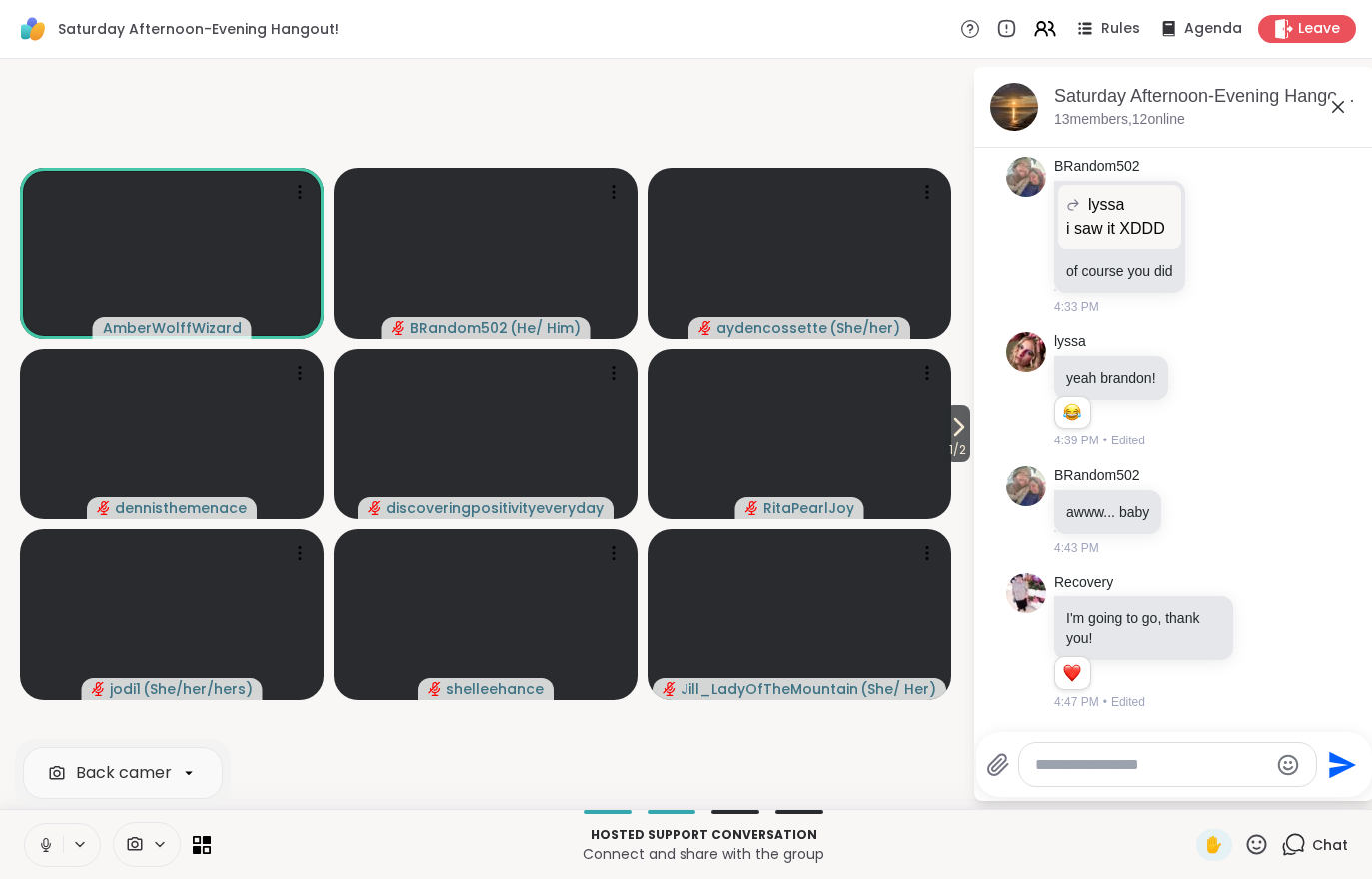 click on "Back camera" at bounding box center [129, 773] 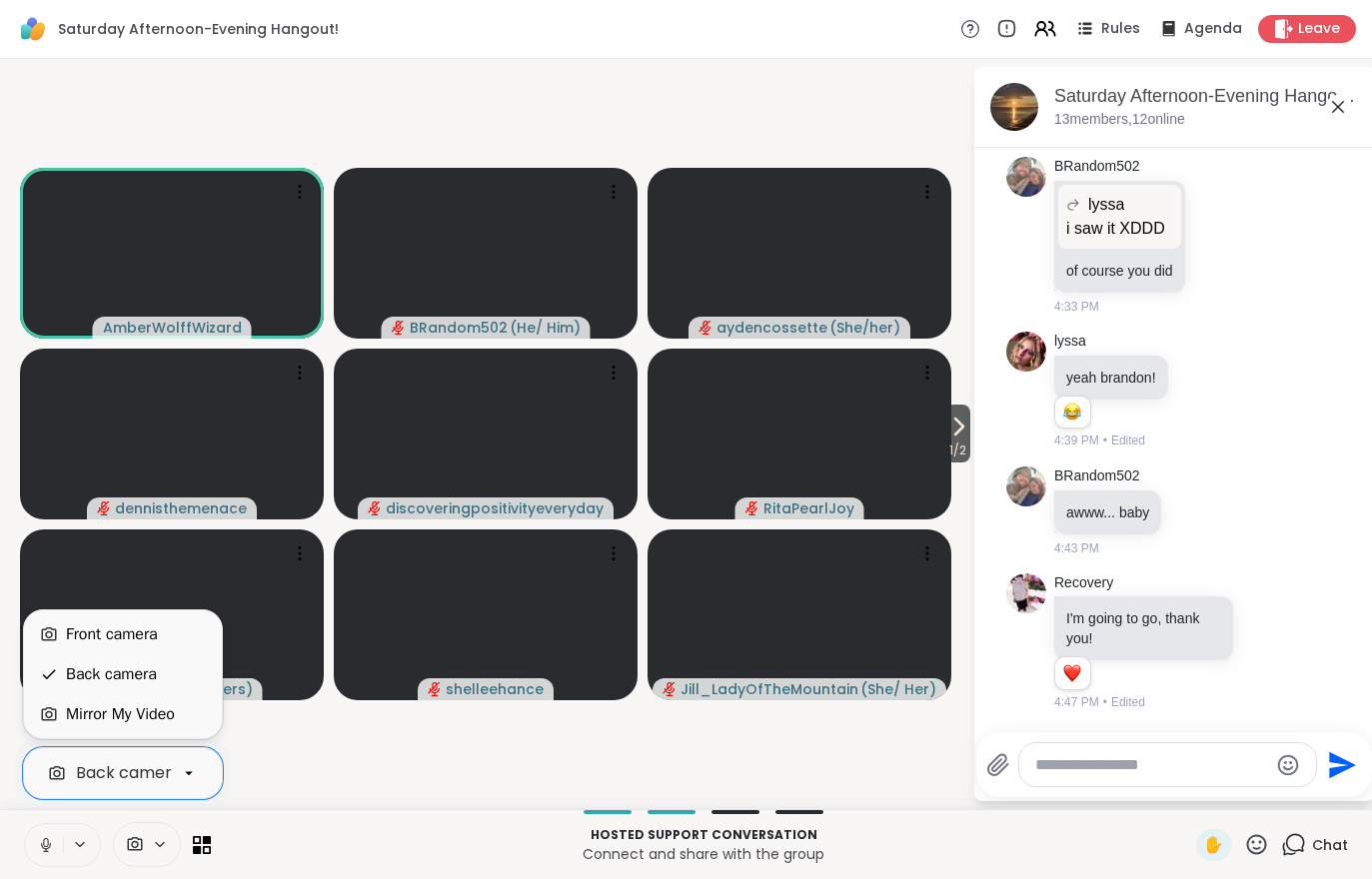 click on "Front camera" at bounding box center (112, 634) 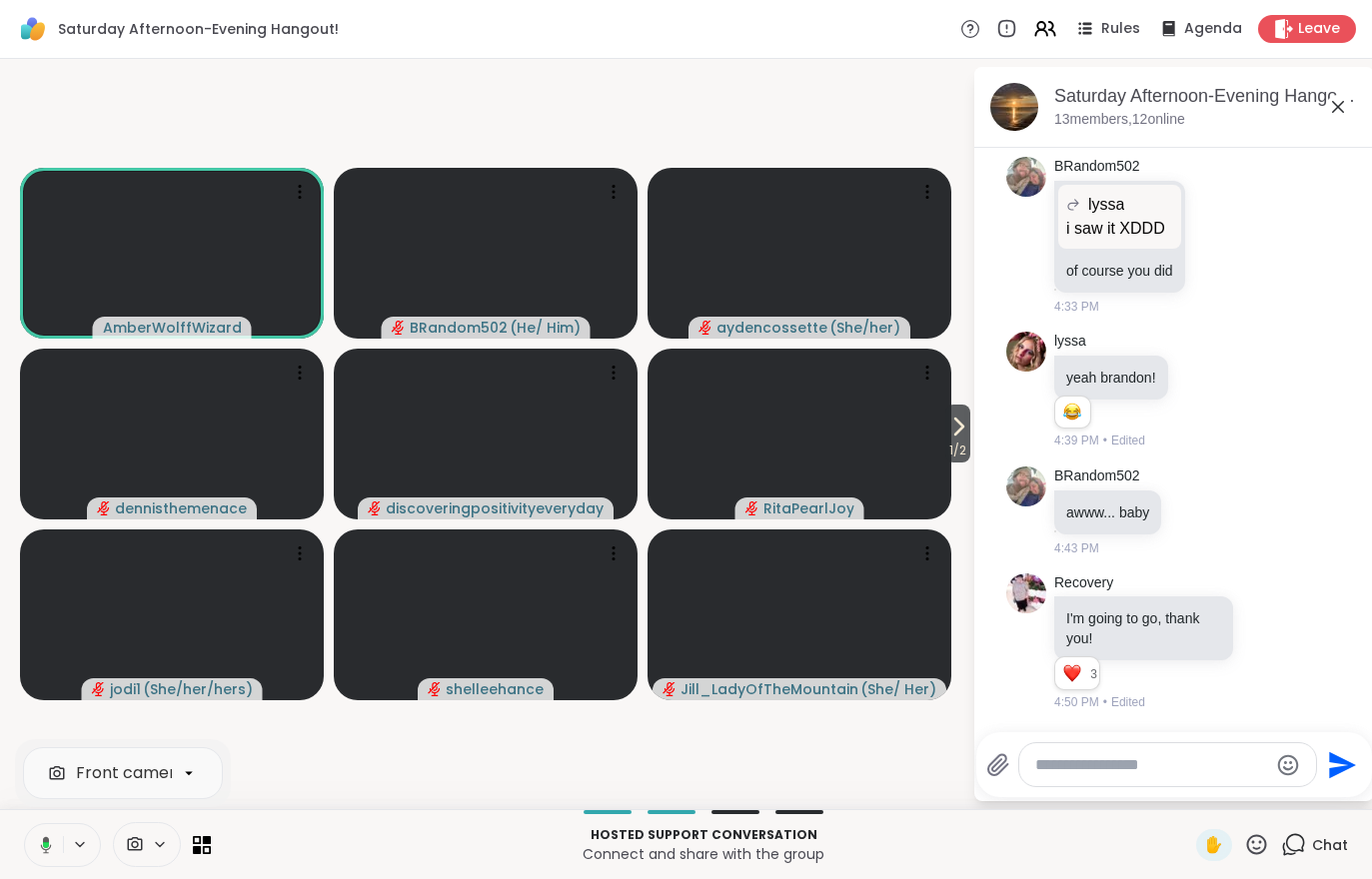 click 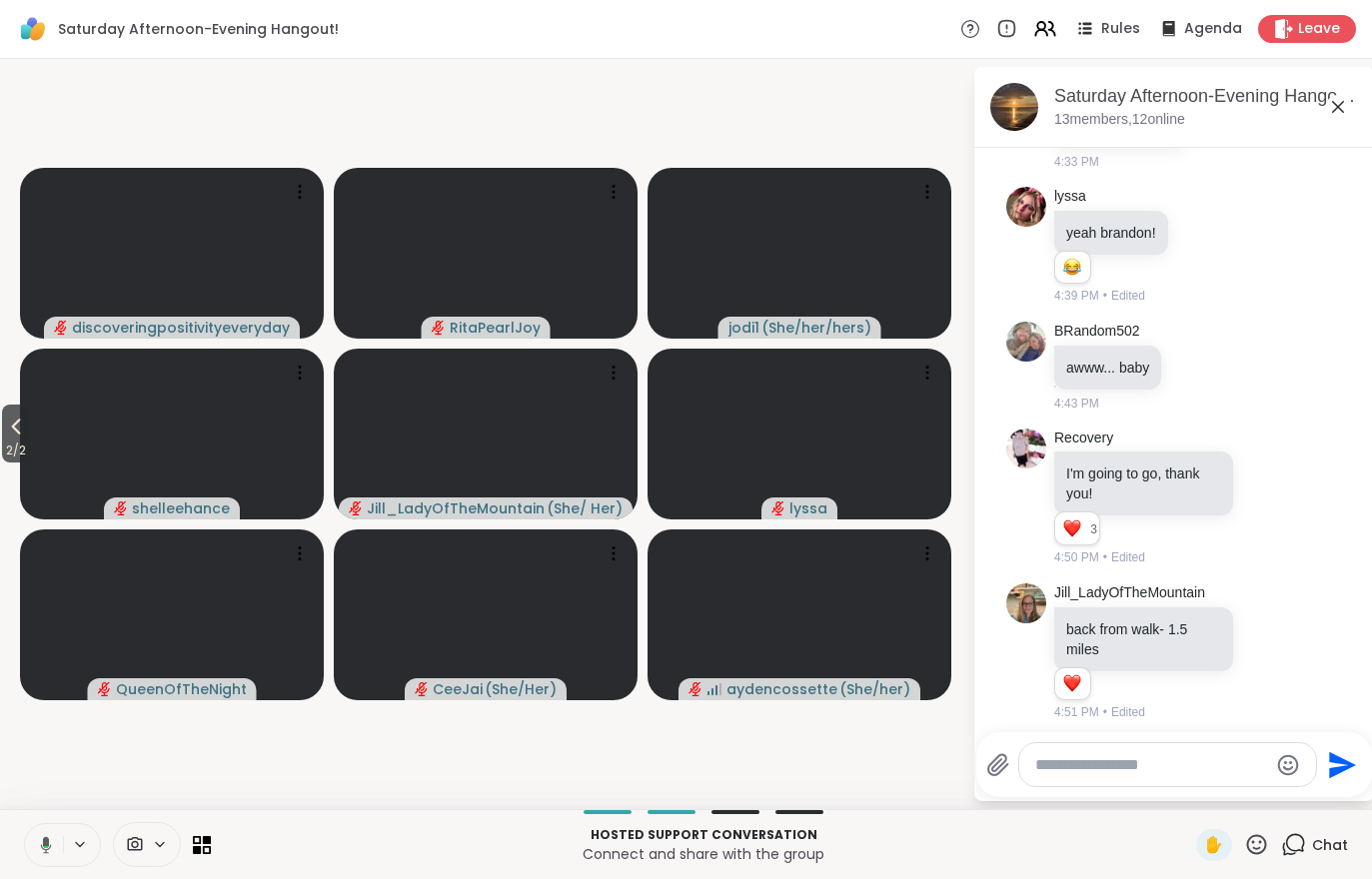 scroll, scrollTop: 3688, scrollLeft: 0, axis: vertical 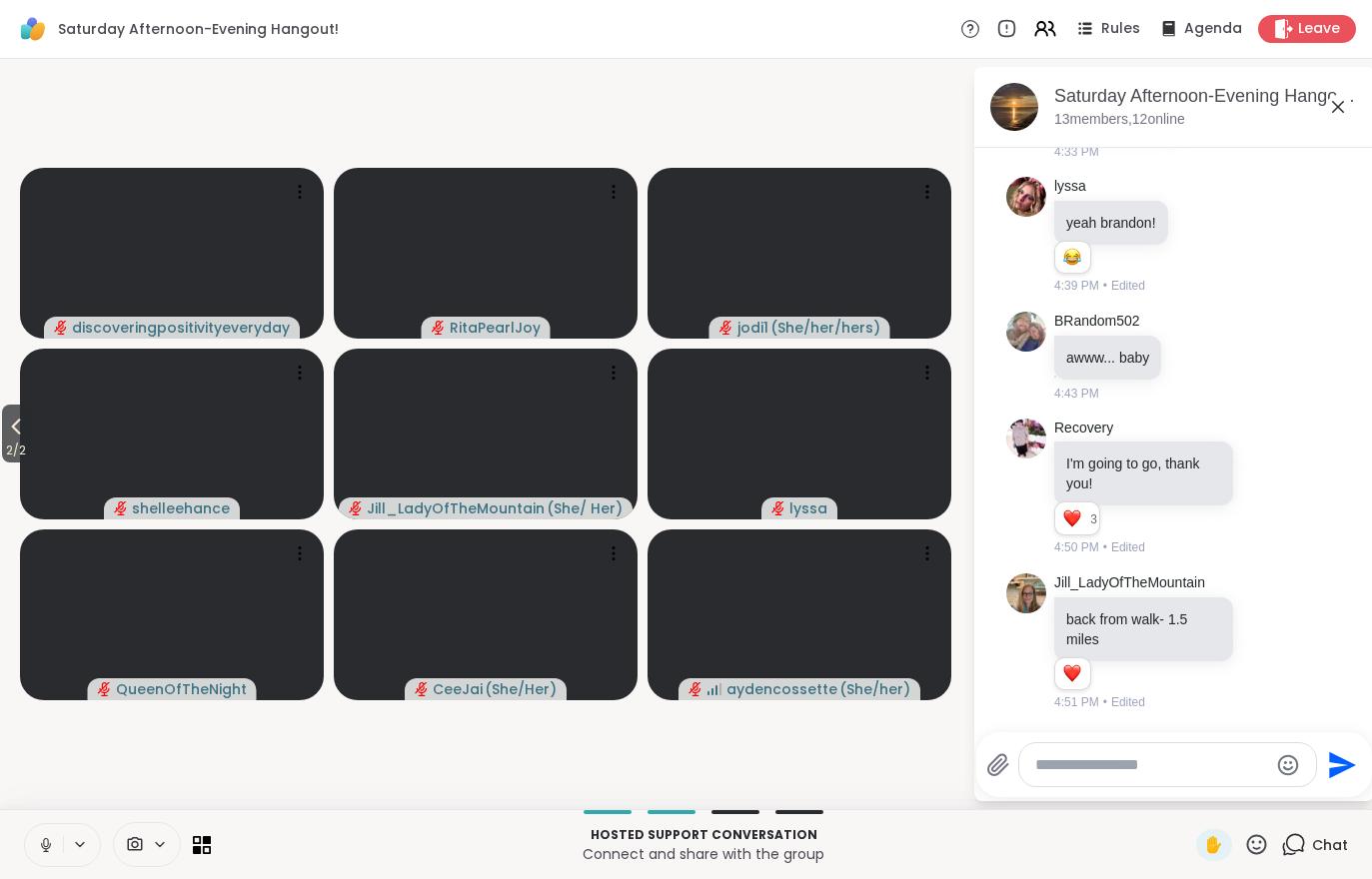 click on "2  /  2" at bounding box center (16, 450) 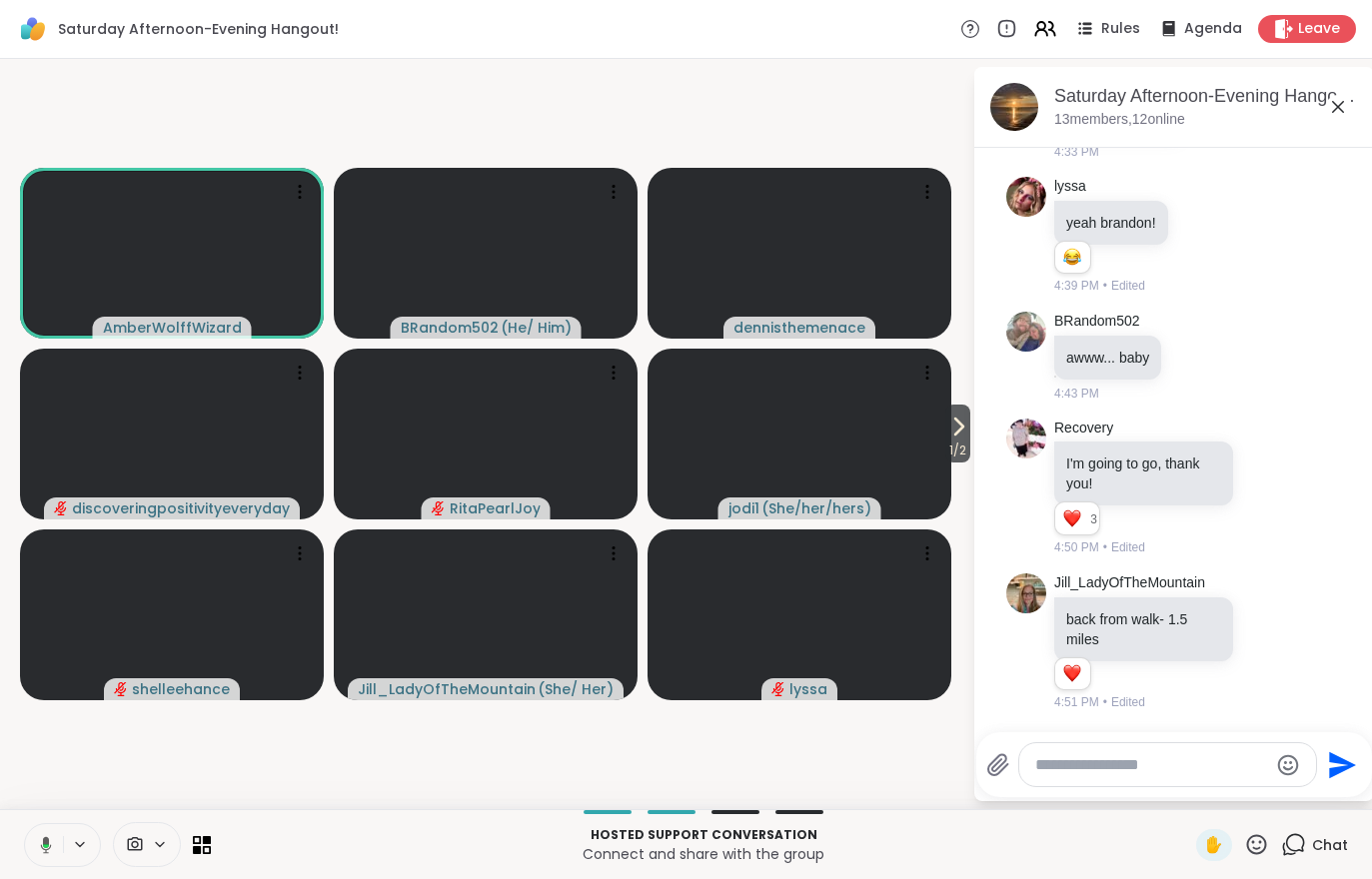 click on "1  /  2" at bounding box center [957, 450] 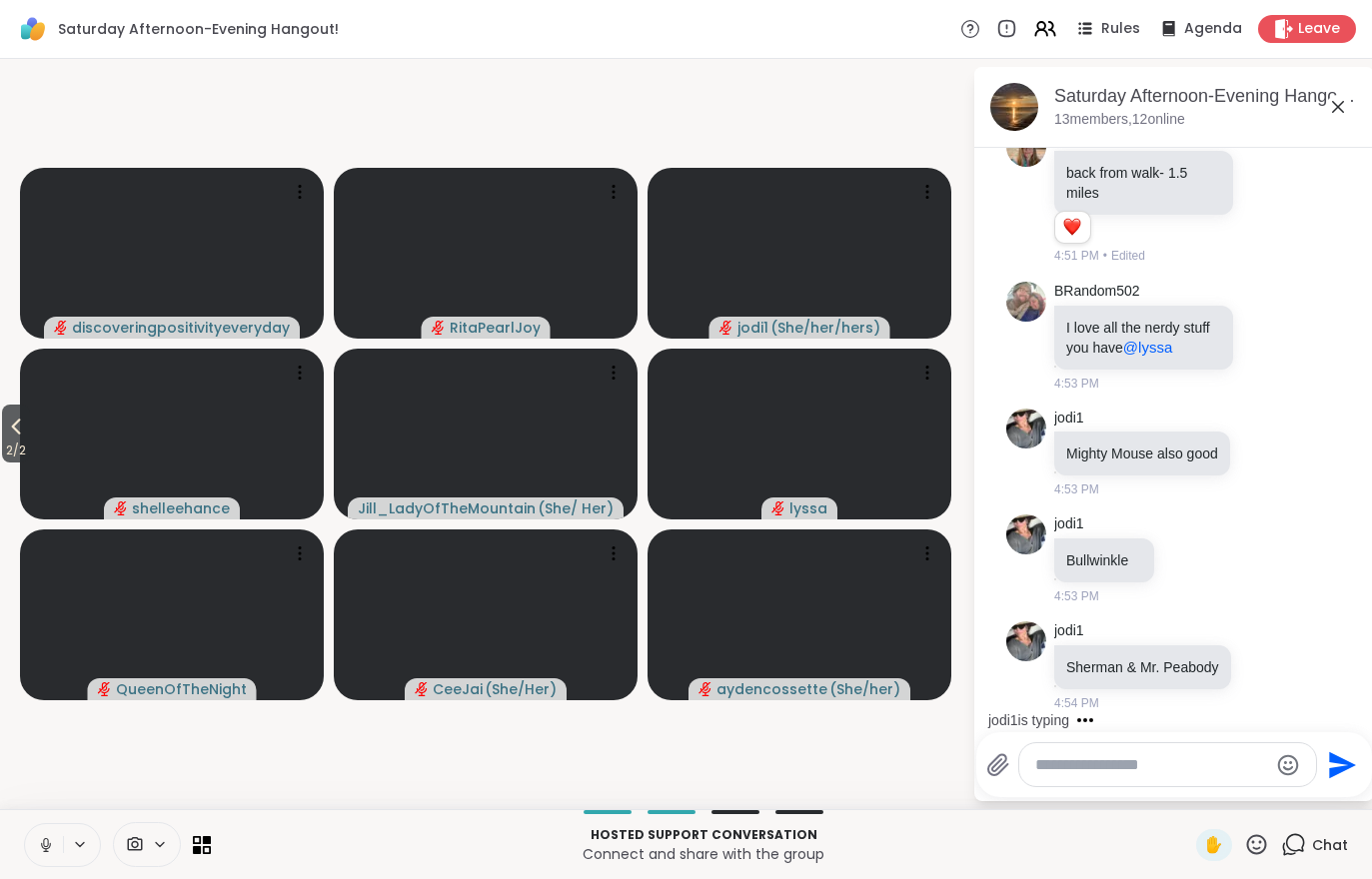 scroll, scrollTop: 4317, scrollLeft: 0, axis: vertical 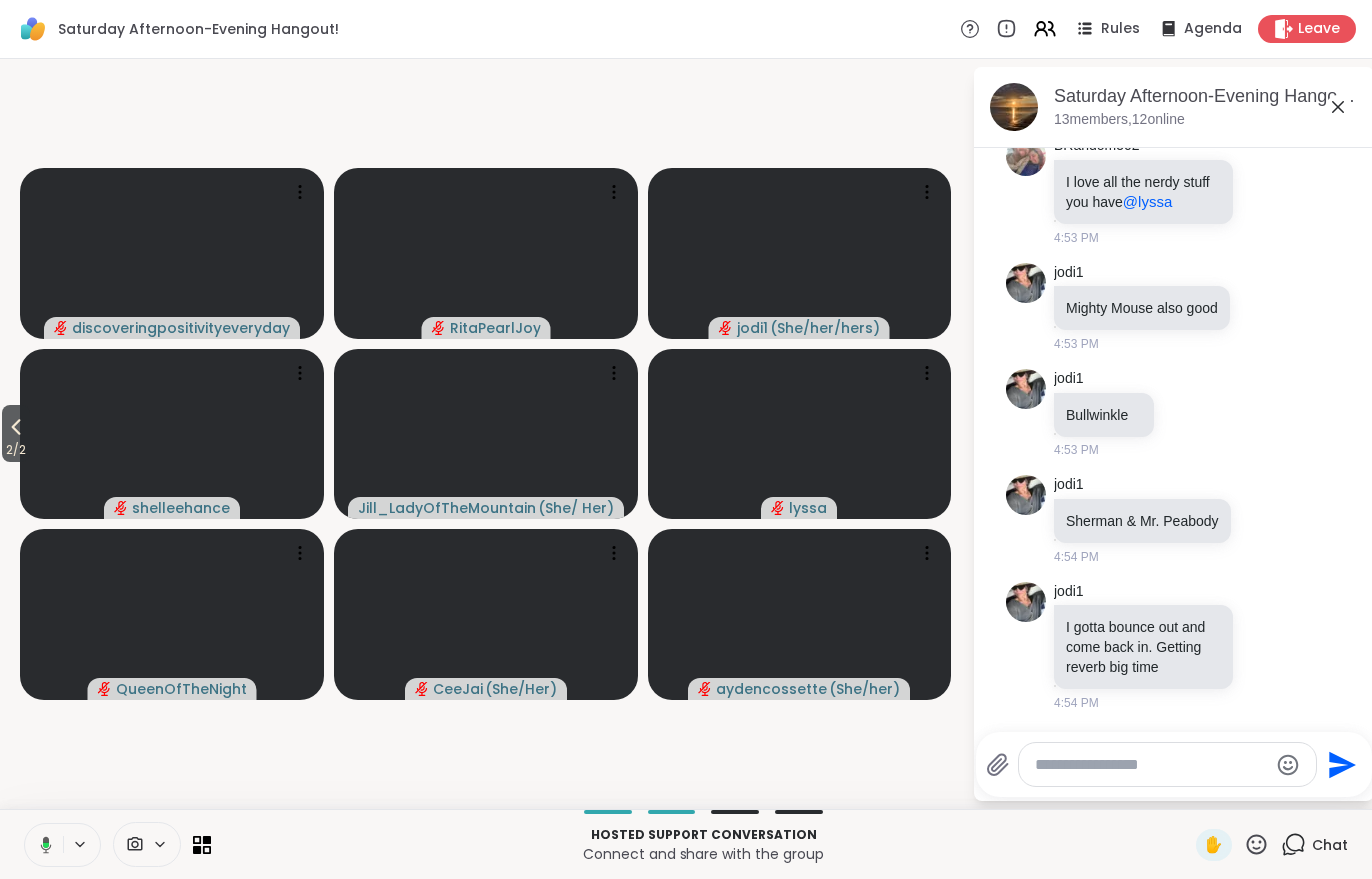 click on "2  /  2" at bounding box center (16, 450) 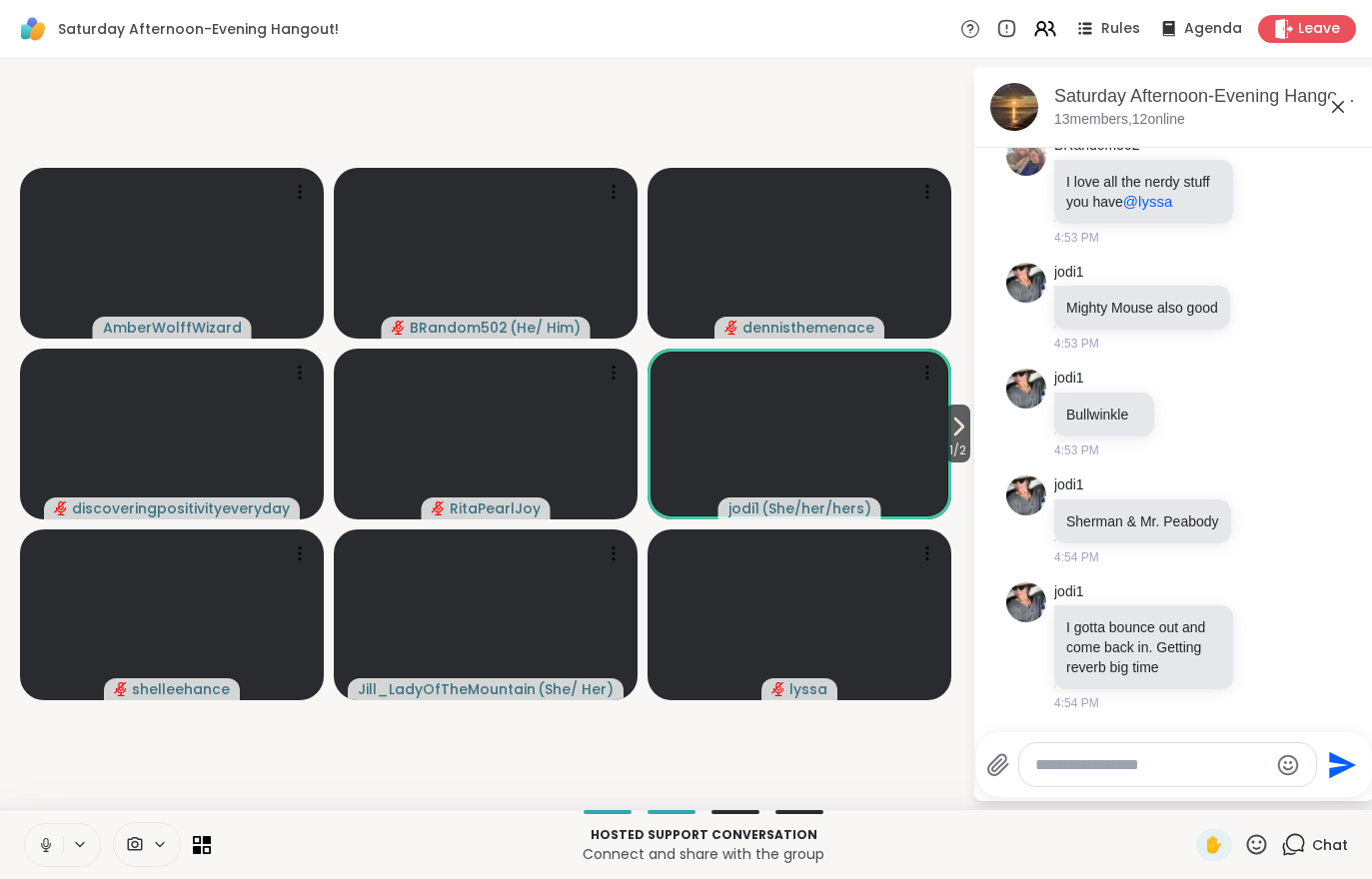 click 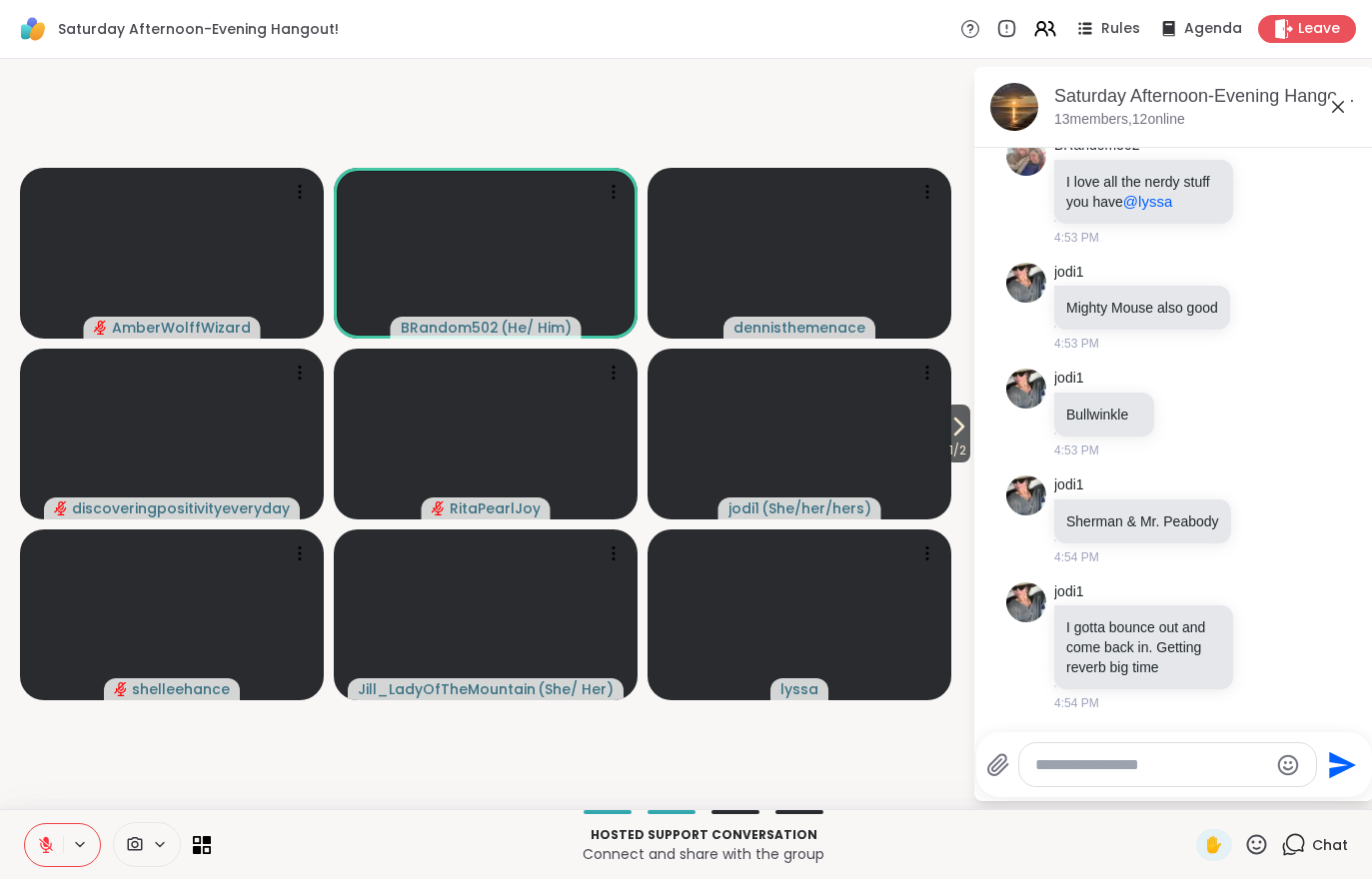 click at bounding box center (44, 845) 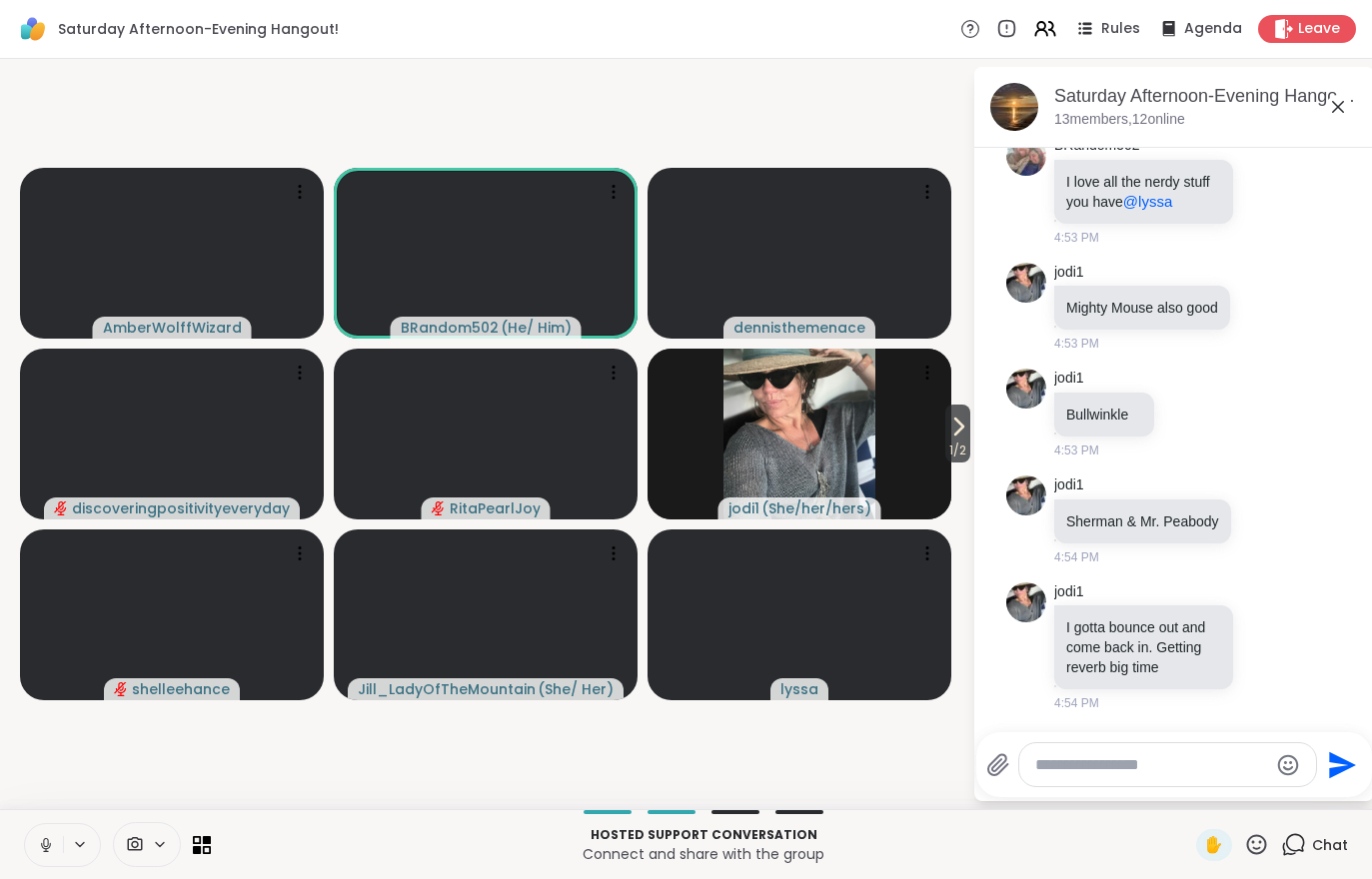 click 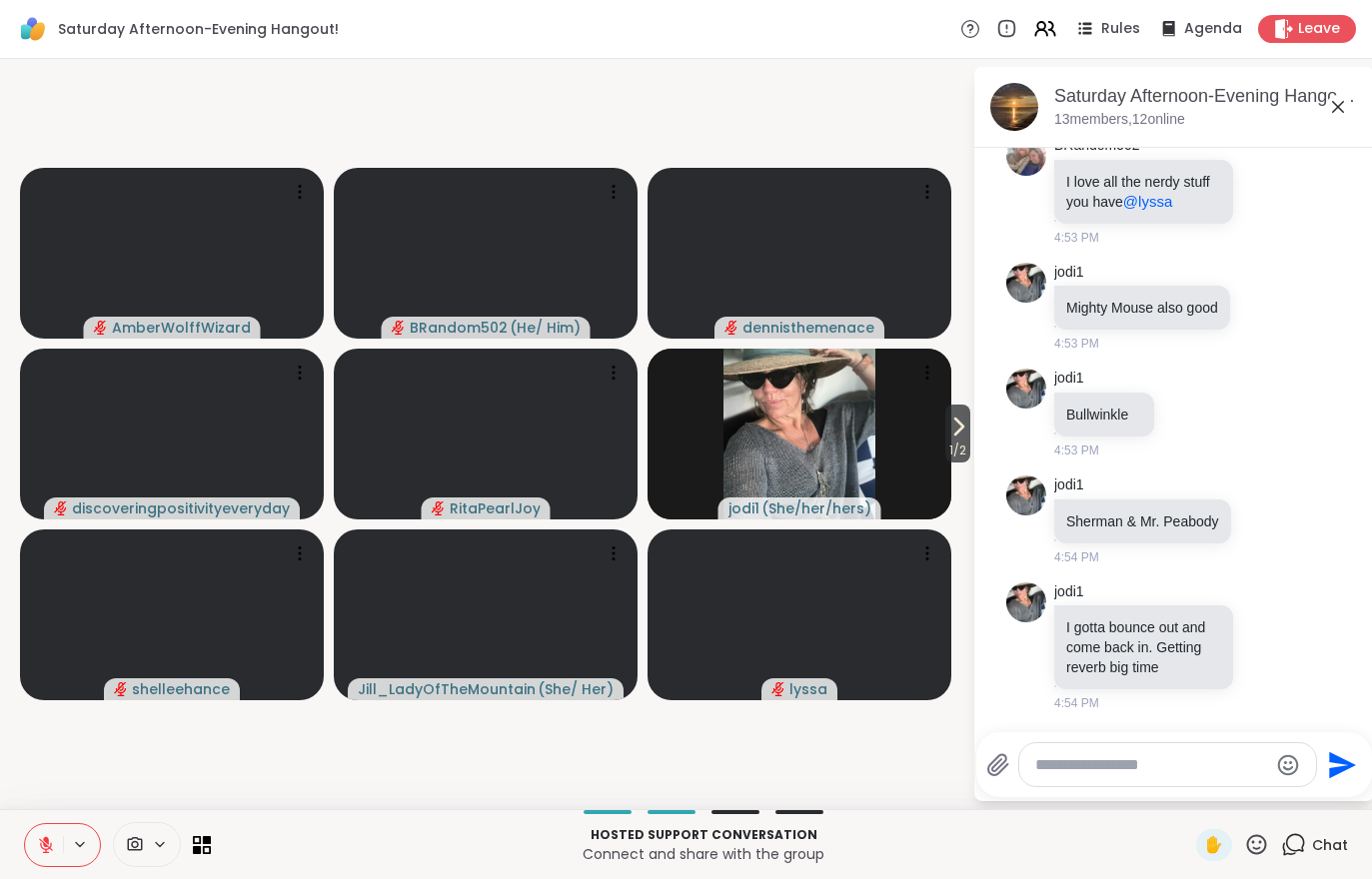 click at bounding box center (44, 845) 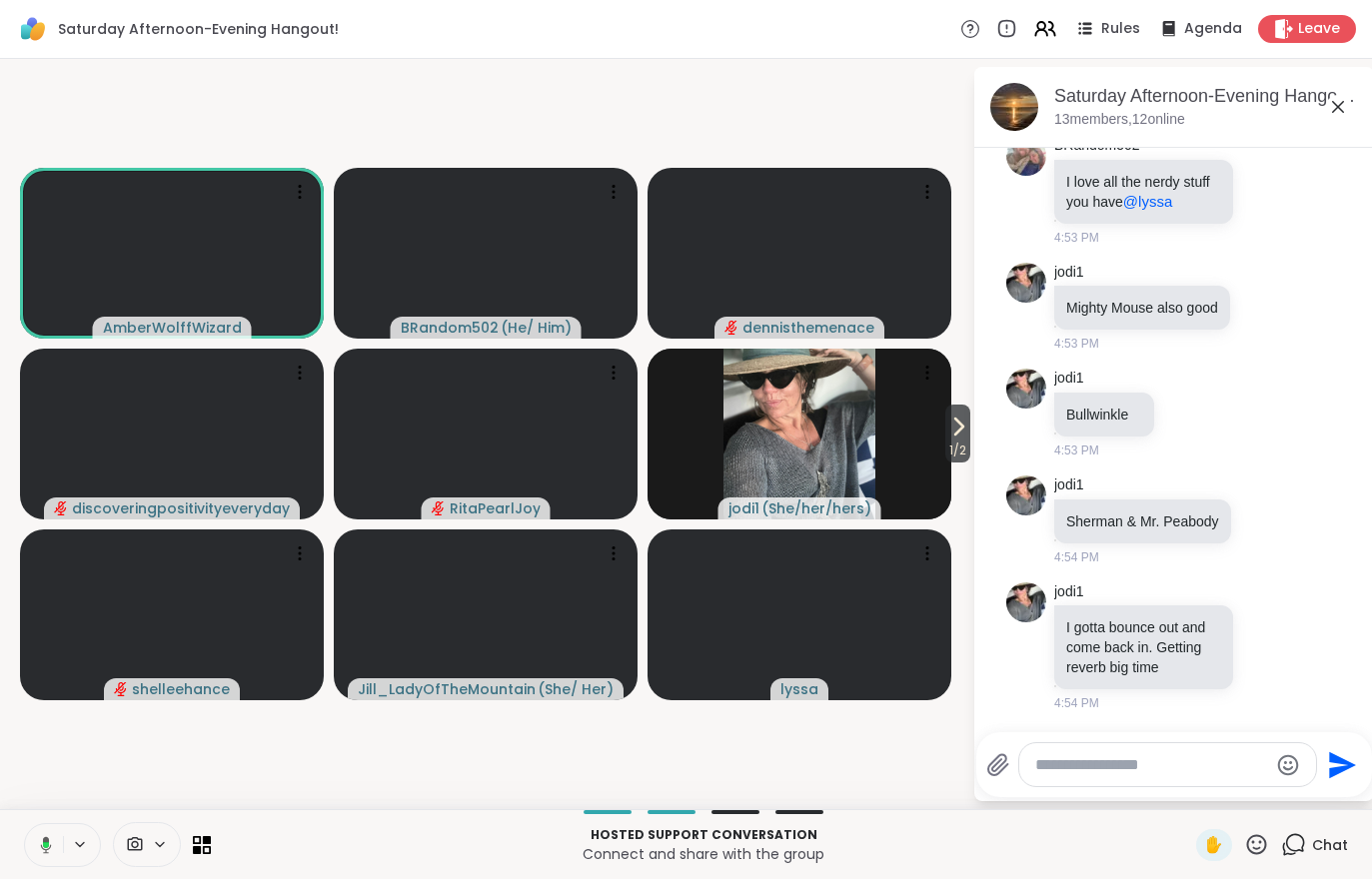 click 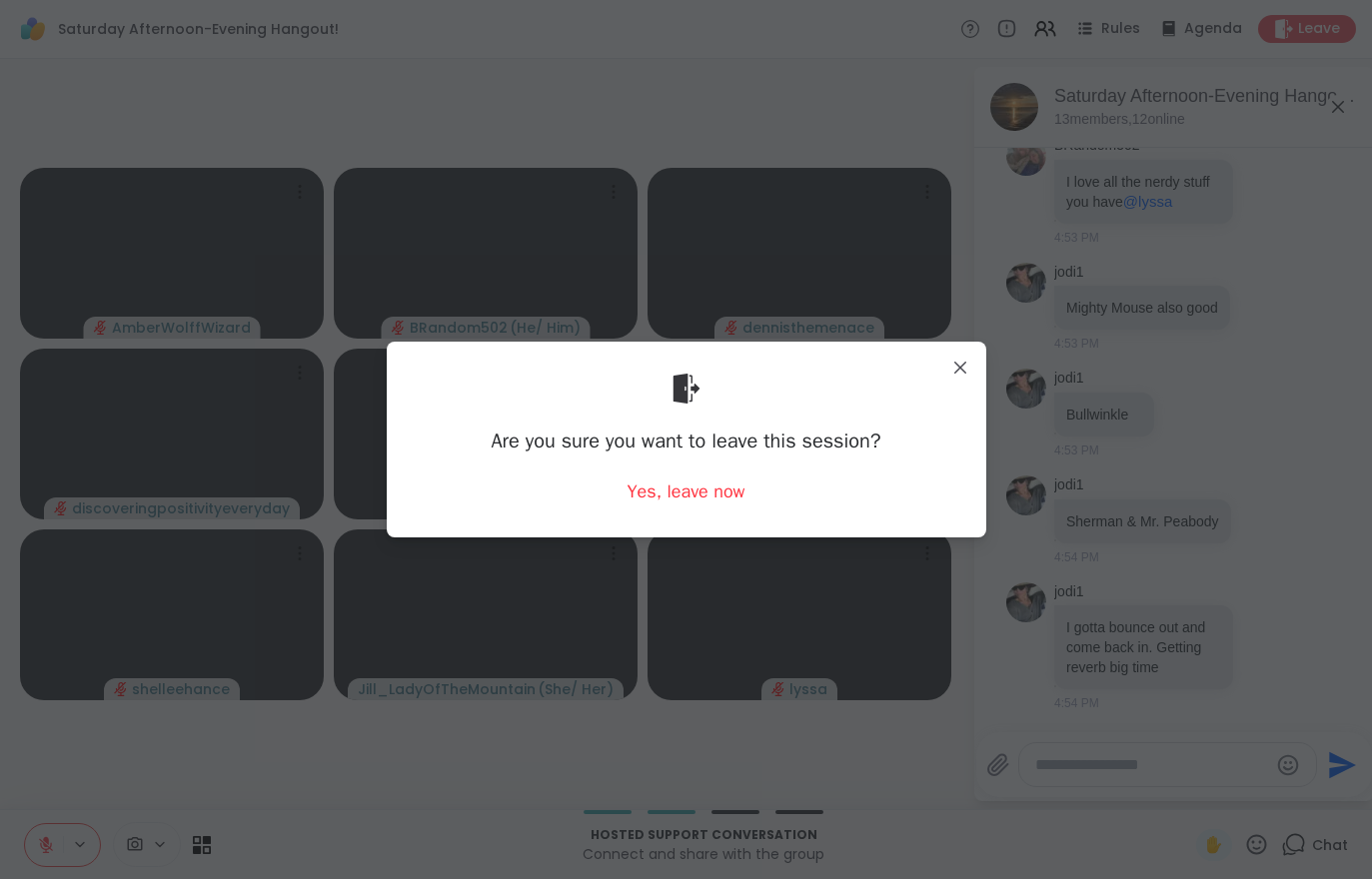 click on "Are you sure you want to leave this session? Yes, leave now" at bounding box center (686, 439) 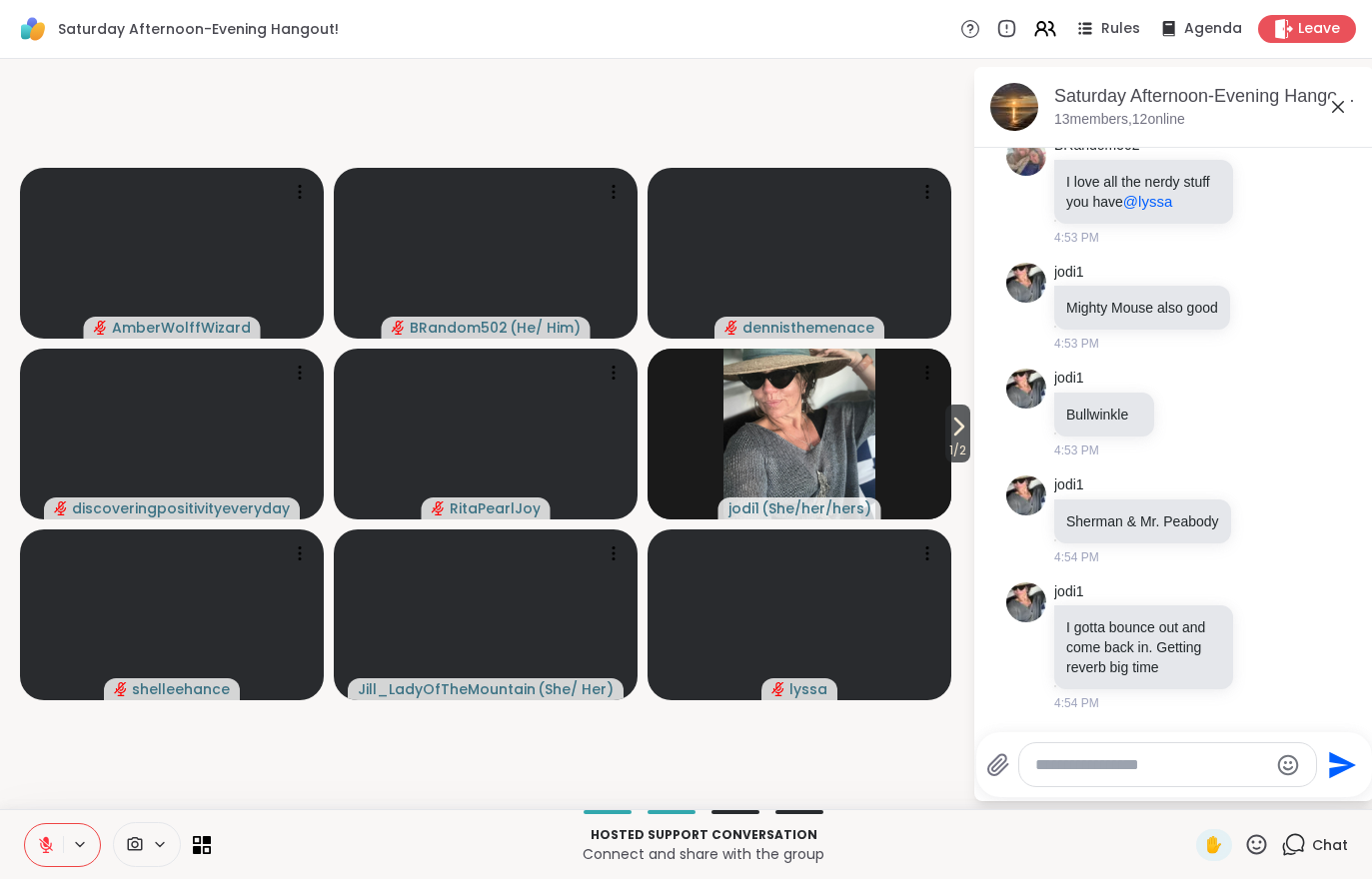 click at bounding box center (44, 845) 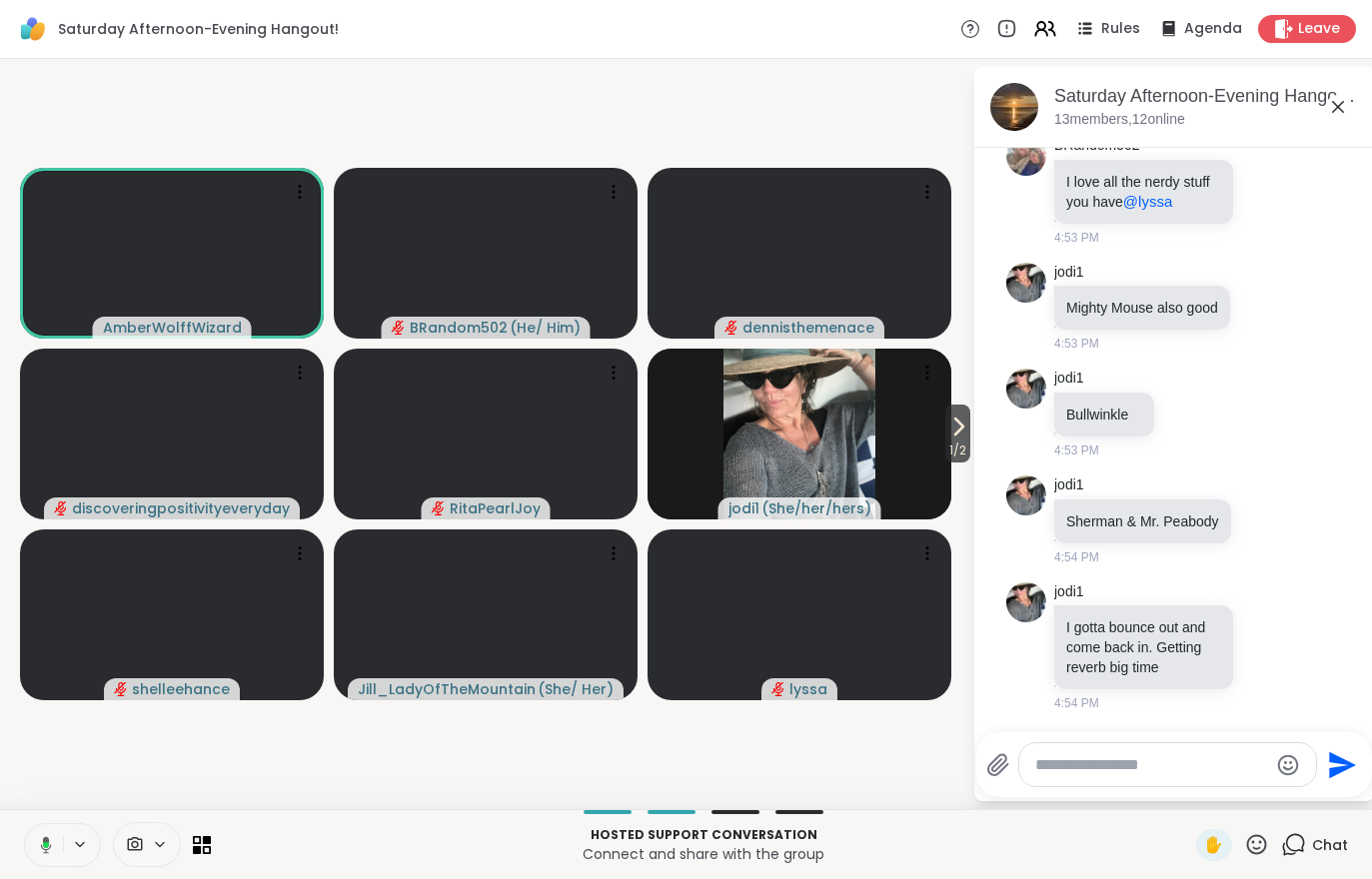 click on "1  /  2" at bounding box center [957, 450] 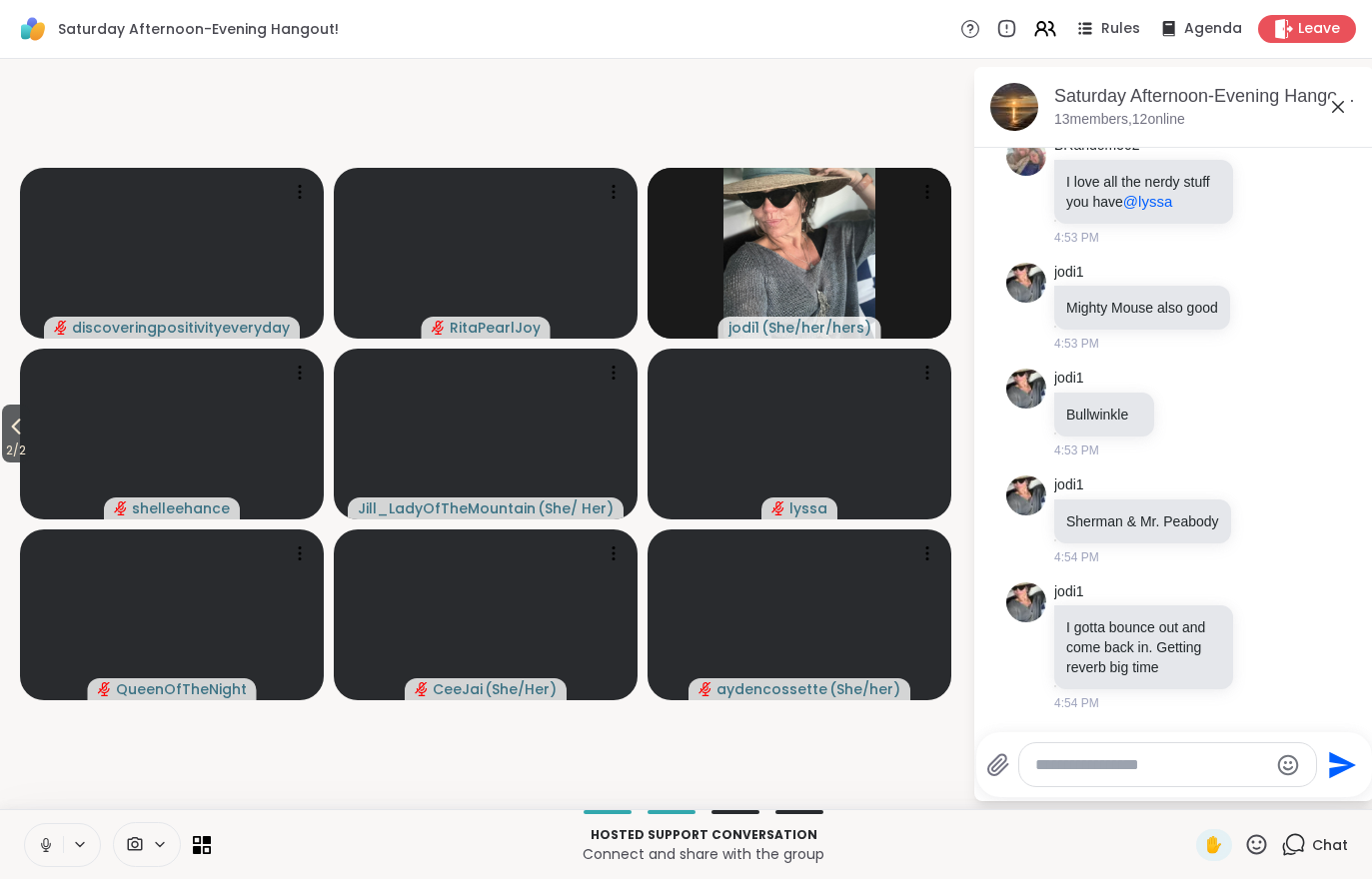 click 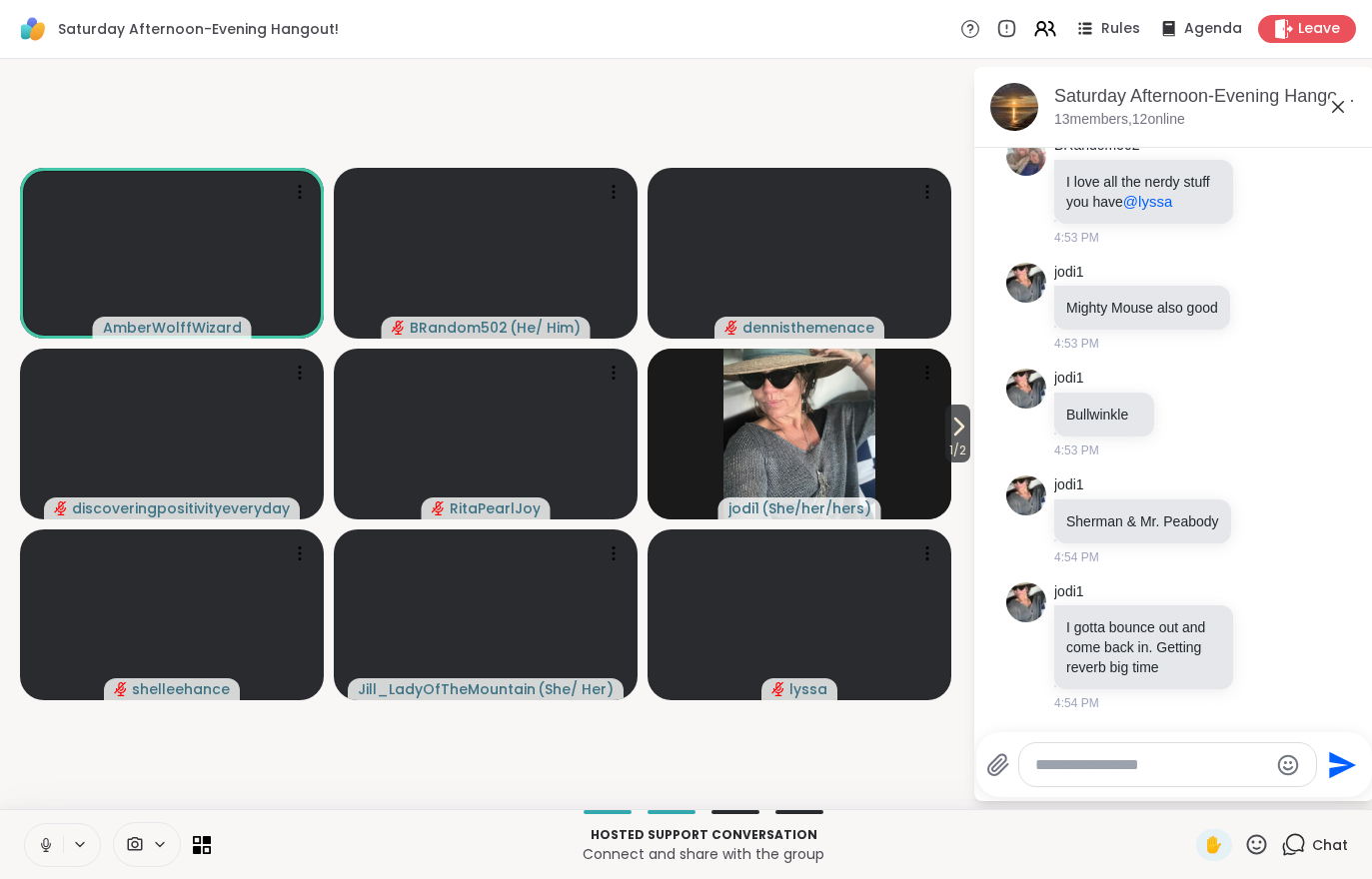 click 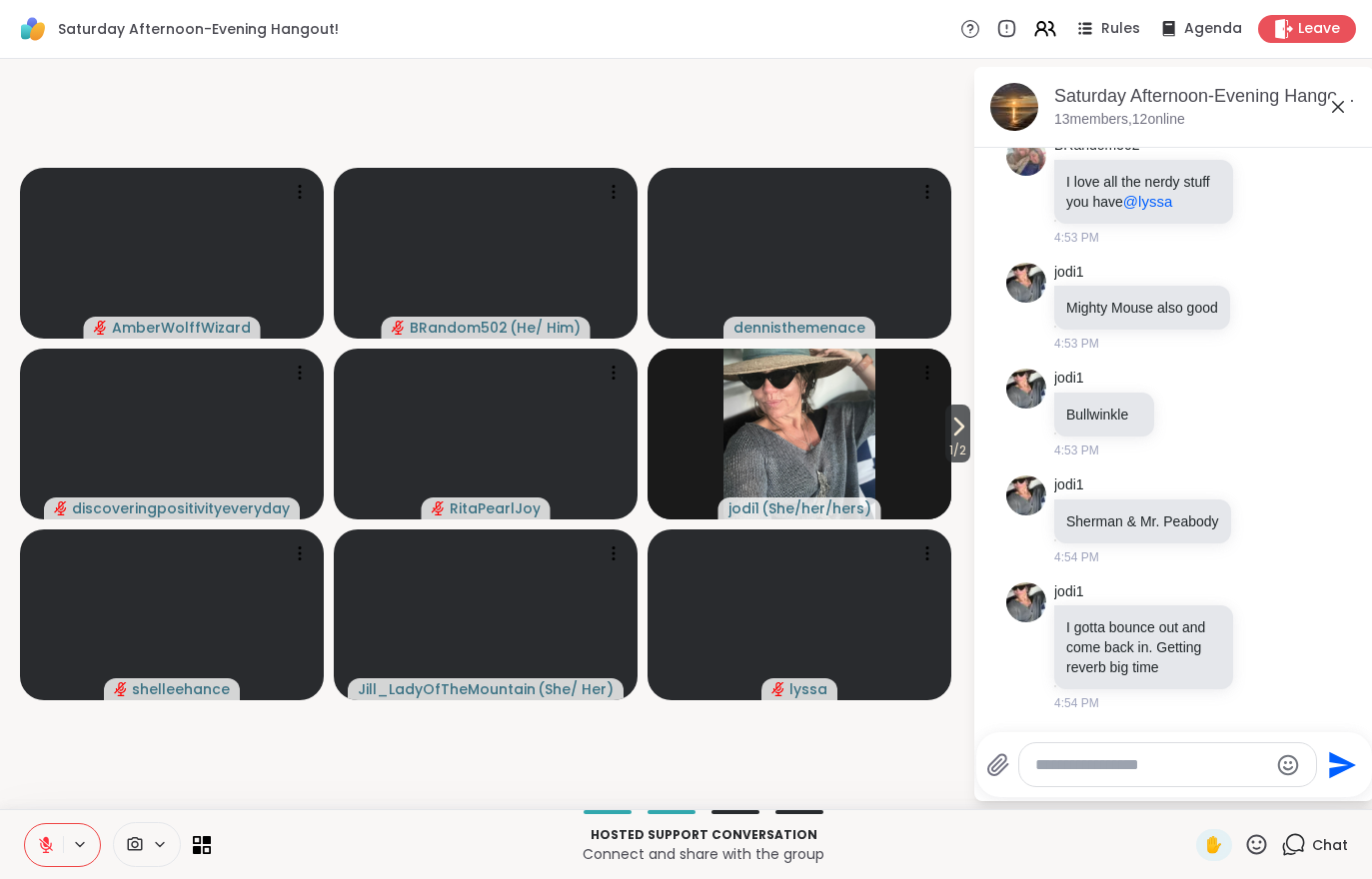scroll, scrollTop: 4345, scrollLeft: 0, axis: vertical 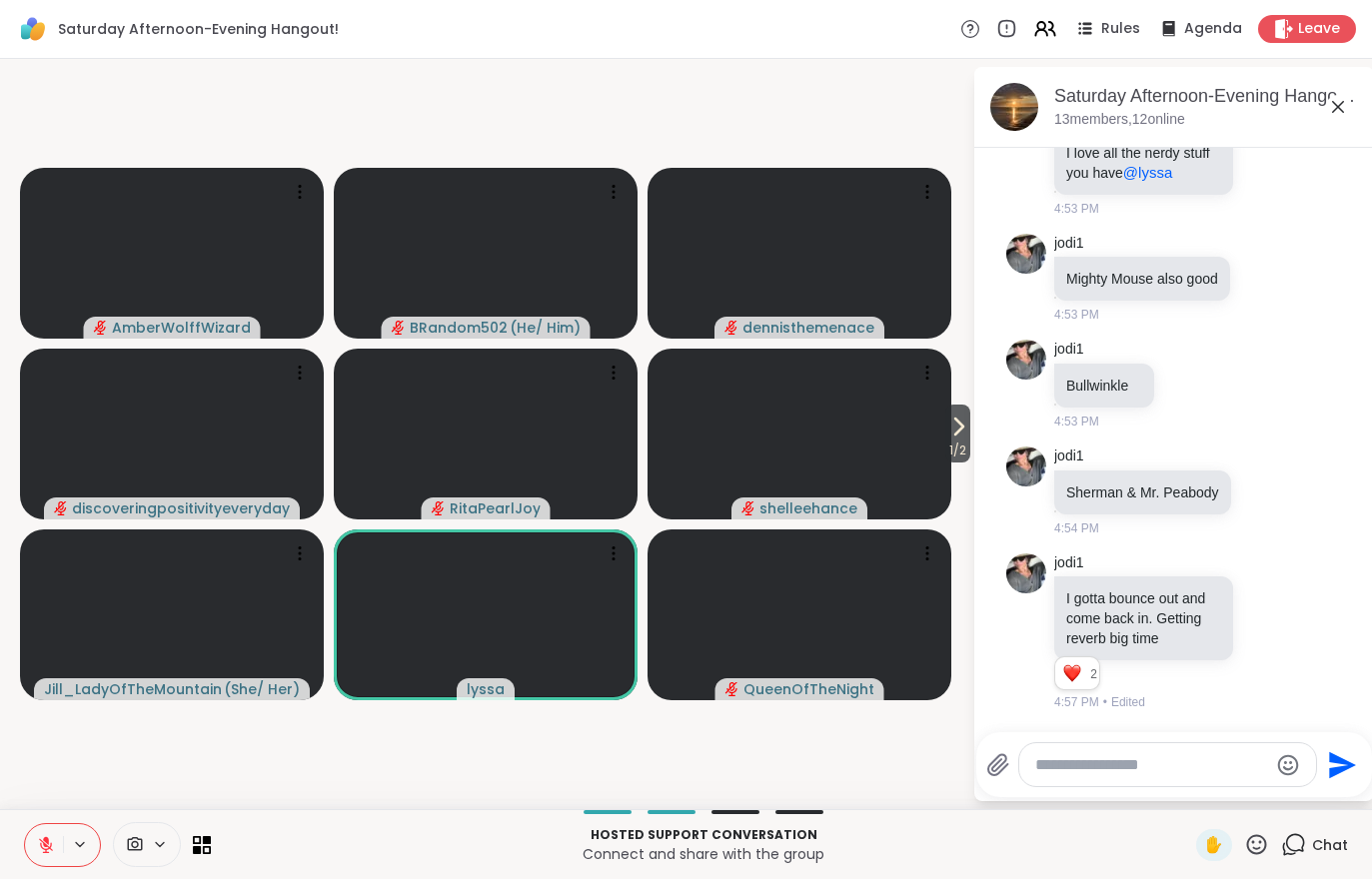 click on "1  /  2" at bounding box center [957, 450] 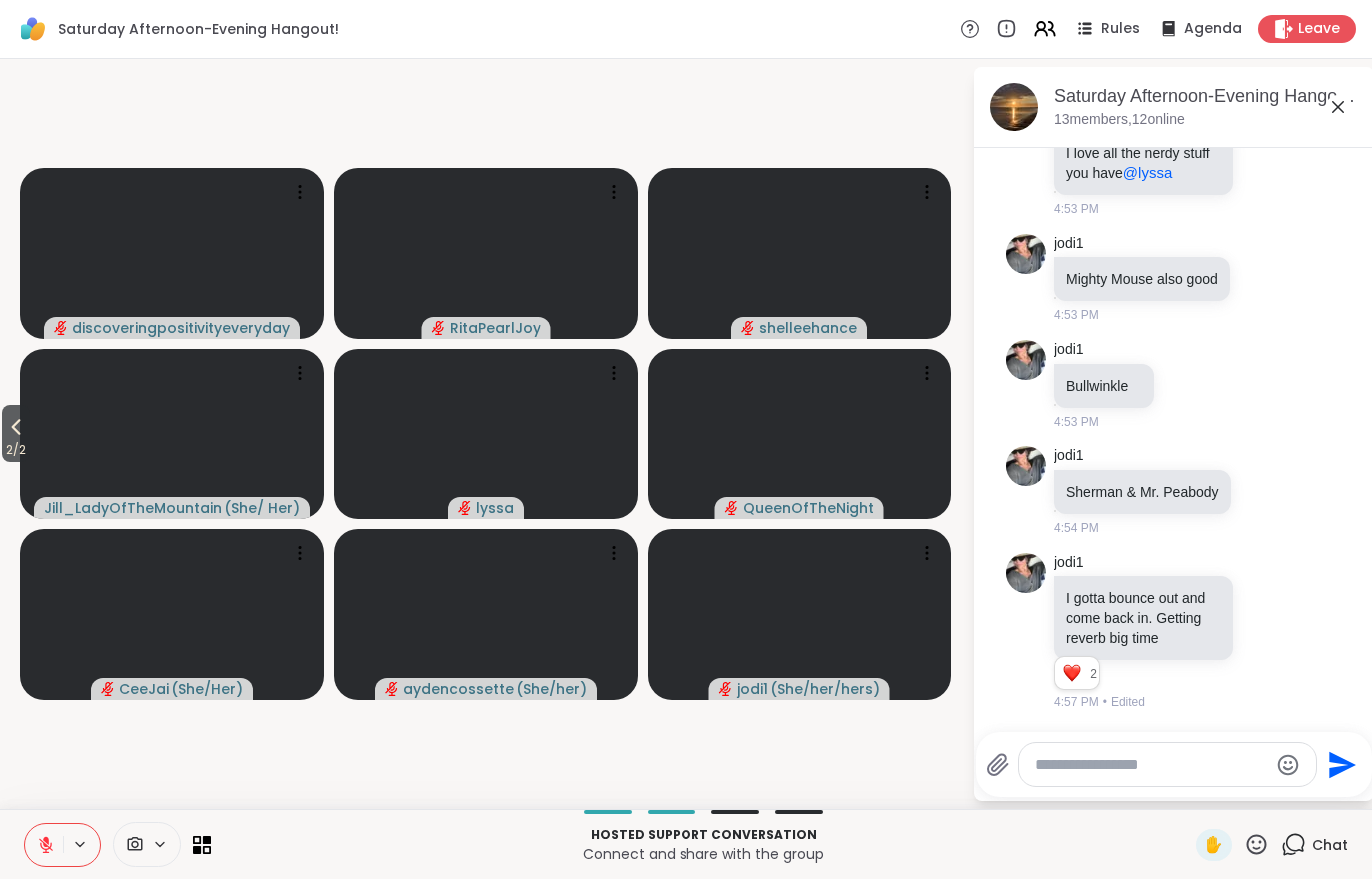 click at bounding box center [44, 845] 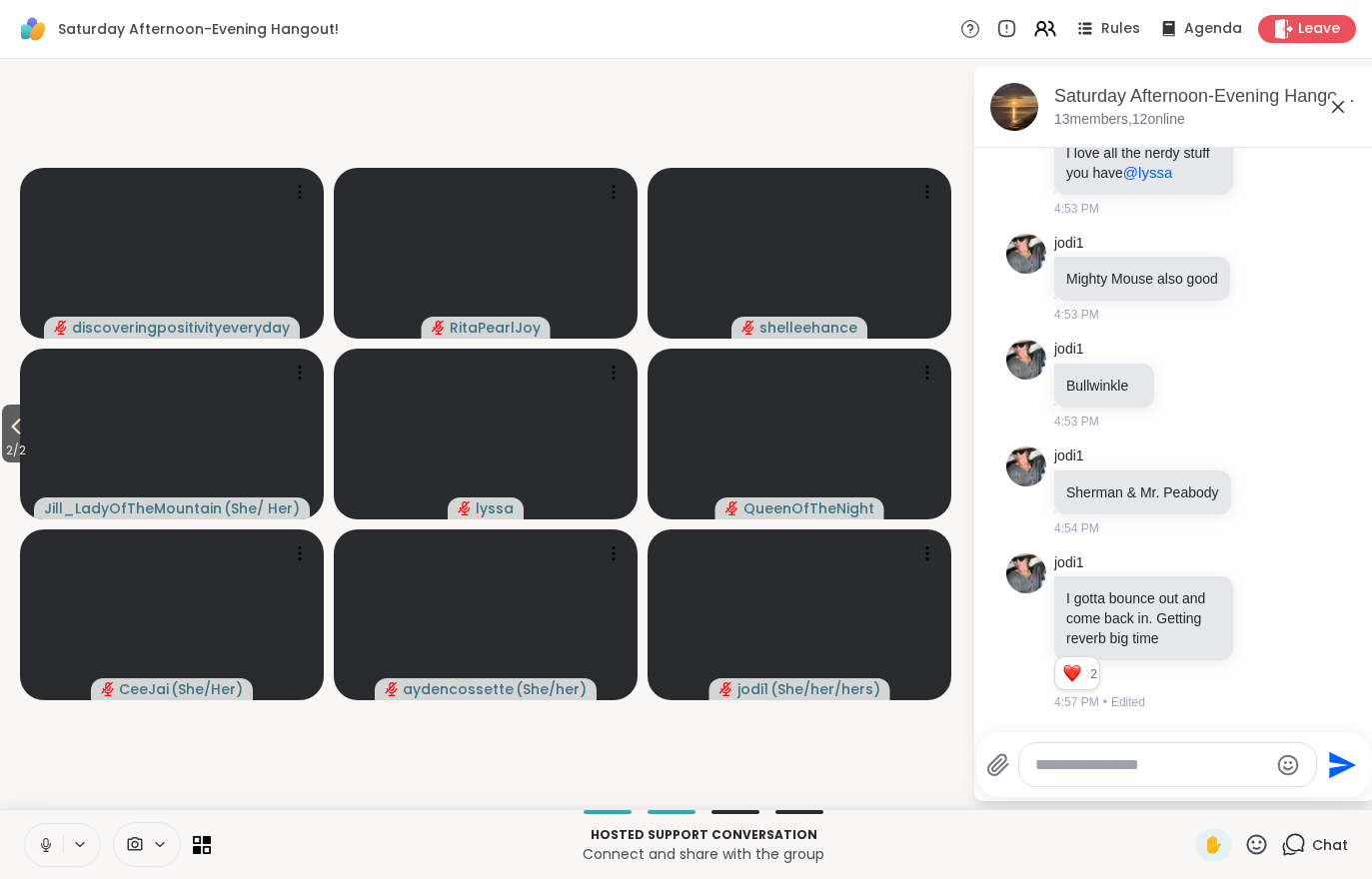 click on "2  /  2" at bounding box center [16, 450] 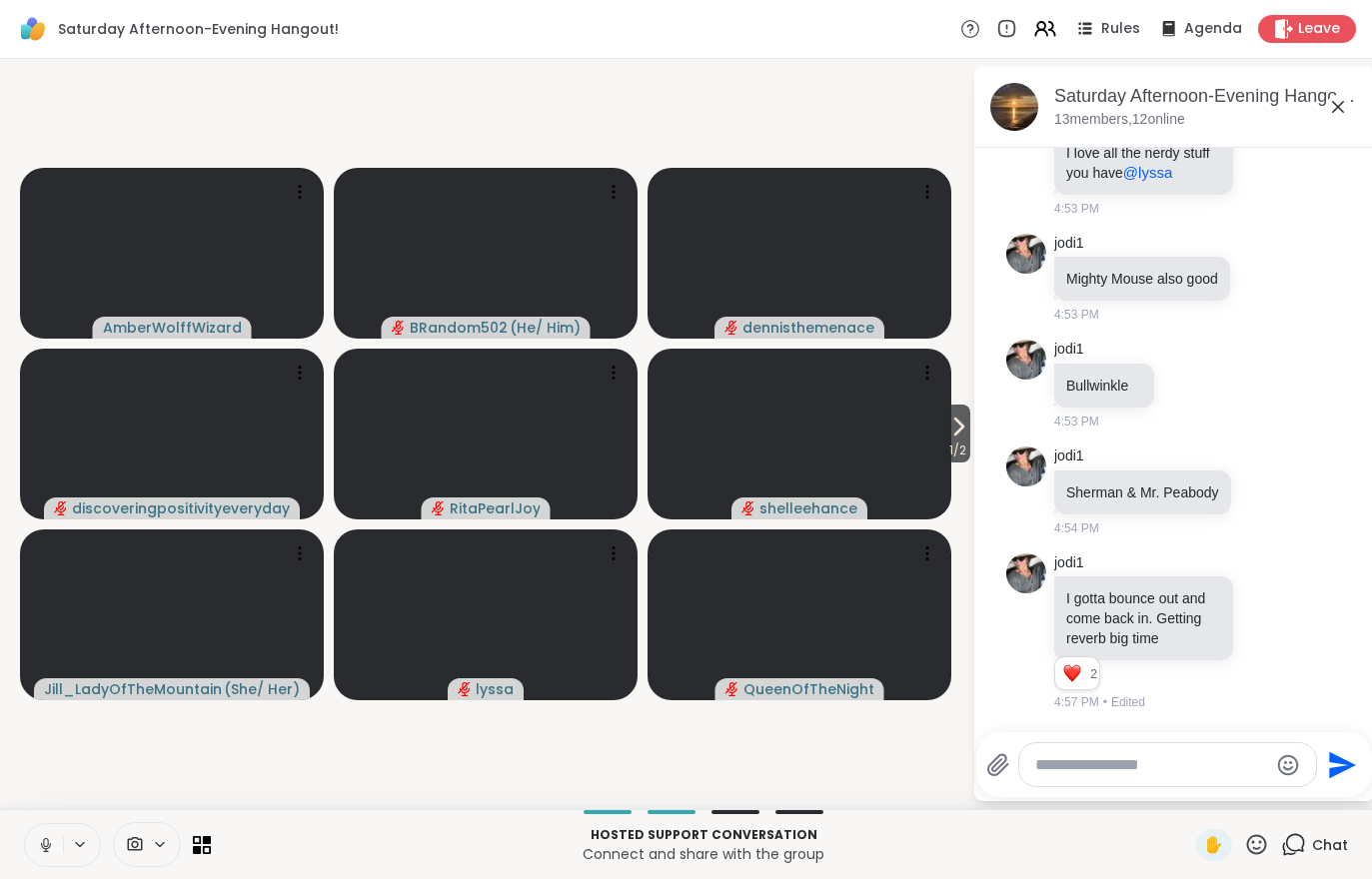 click on "Today BRandom502 I also thought about a nap 4:01 PM Recovery i had a hour nap before! 4:01 PM CeeJai Brb 4:03 PM d dennisthemenace just here to chill and have company 4:03 PM BRandom502 I was on an important call earlier that was more important than a nap.   1 1 4:08 PM • Edited Today lyssa killing me smalls   1 1 4:10 PM • Edited BRandom502 YouTube Whitney Houston - Queen Of The Night (Official HD Video) Official Video for ”Queen Of The Night” by Whitney HoustonListen to Whitney Houston: https://WhitneyHouston.lnk.to/listenYDWatch more Whitney Houston videos:... because every time I see  @QueenOfTheNight  name pop up  youtu.be/rFcnGLFGbL8?si=pLnyfxWkj23s64qO 4:14 PM • Edited Jill_LadyOfTheMountain taking dog for a walk before the rain starts- just saw the forecast- y'all have fun   1 1 4:45 PM • Edited QueenOfTheNight Brb coming in for landing 4:19 PM jodi1 Mustard 4:21 PM BRandom502 4:22 PM jodi1 Sounds like geno$ide 4:22 PM jodi1 Treats! And their Juha’s 4:23 PM Recovery 4:23 PM BRandom502" at bounding box center [1174, -1712] 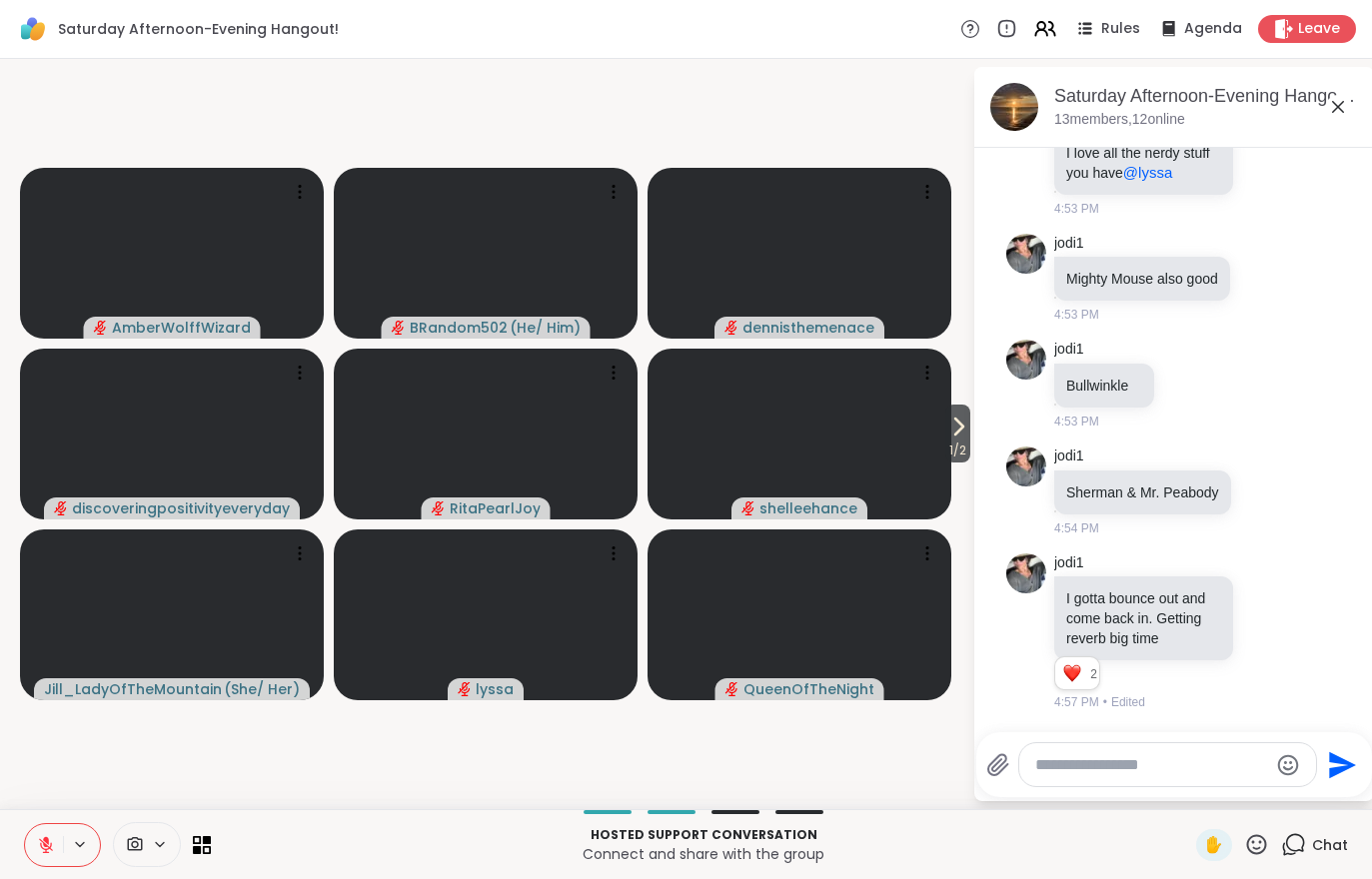click 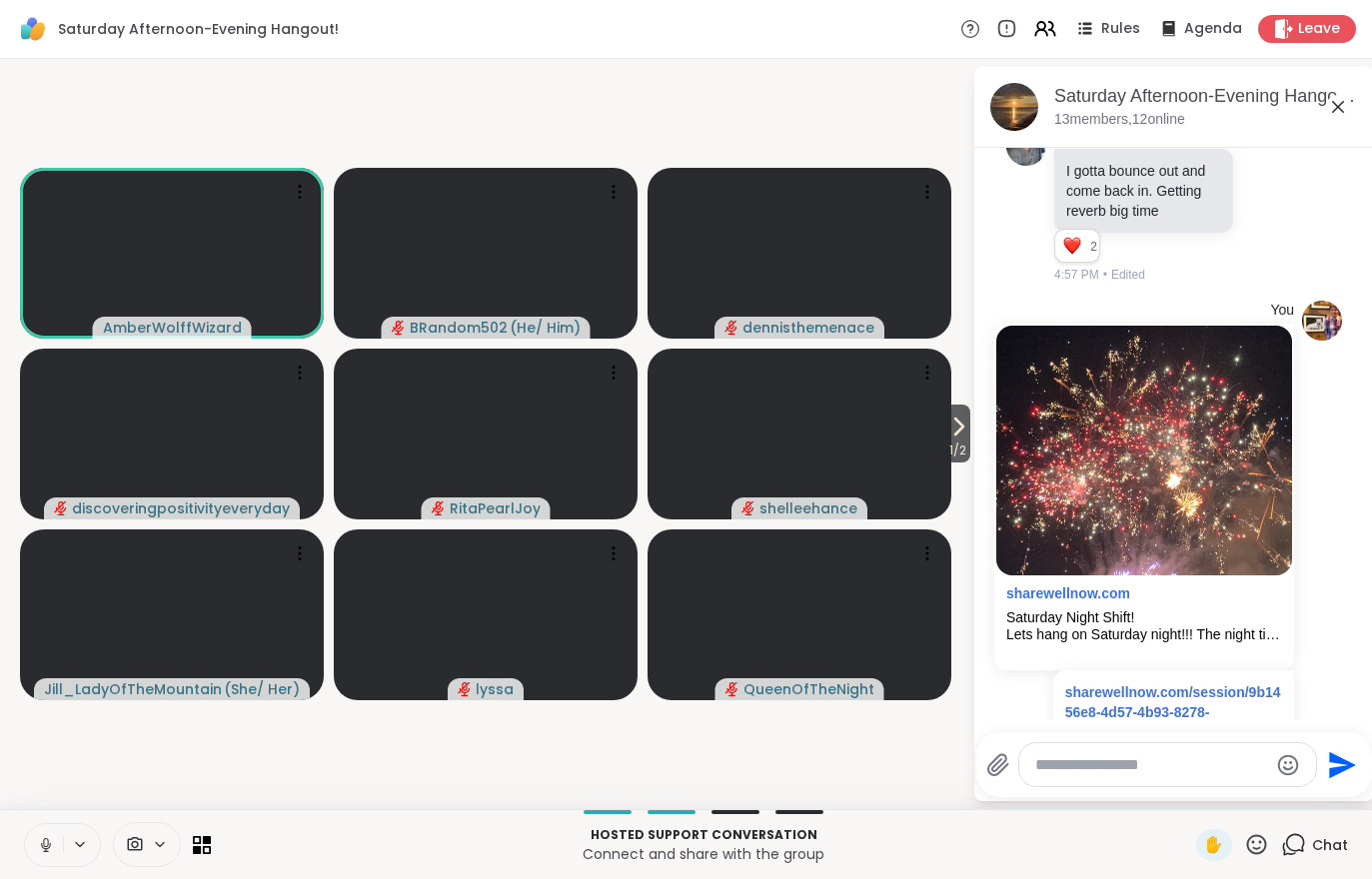scroll, scrollTop: 4834, scrollLeft: 0, axis: vertical 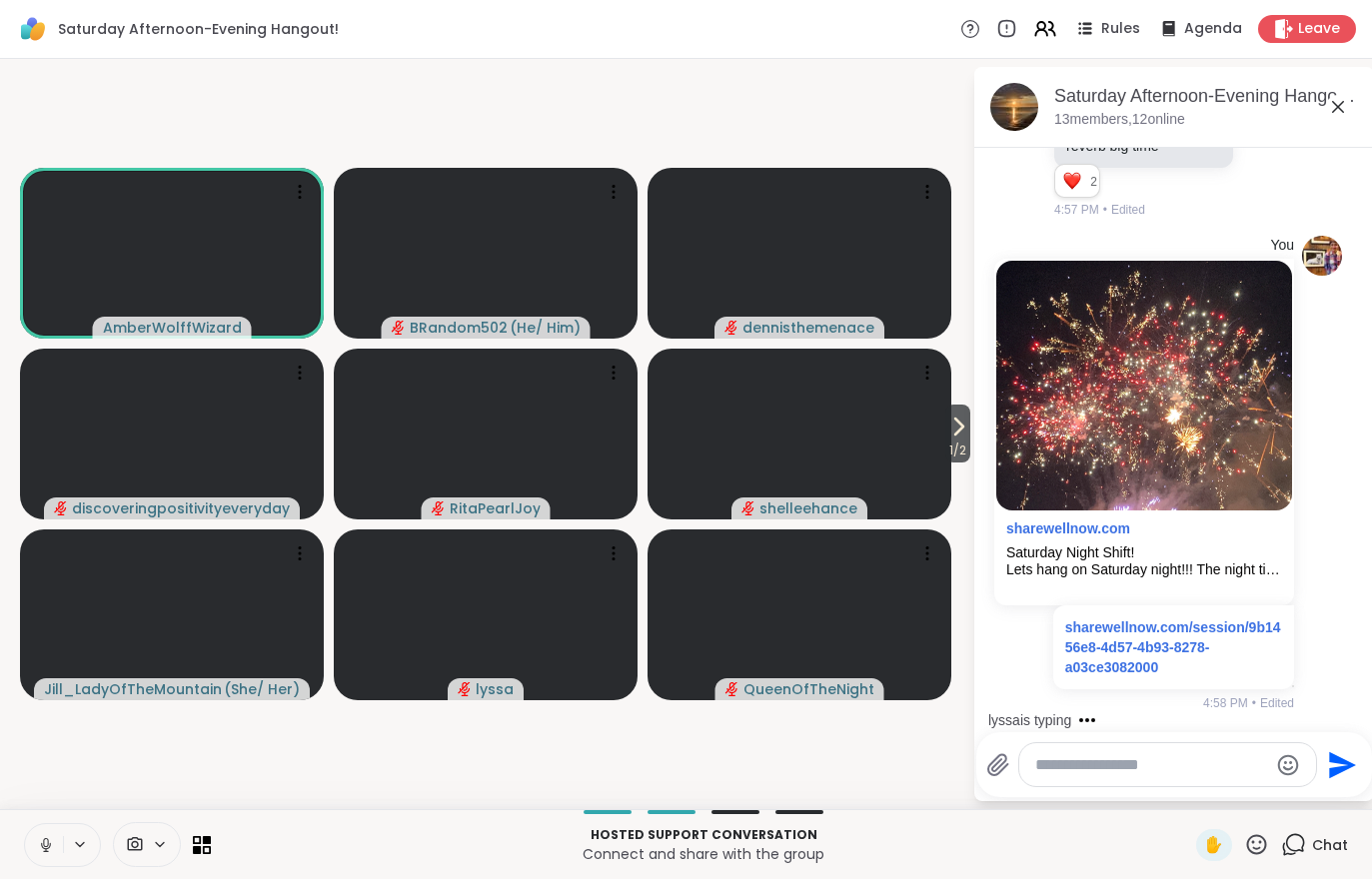 click 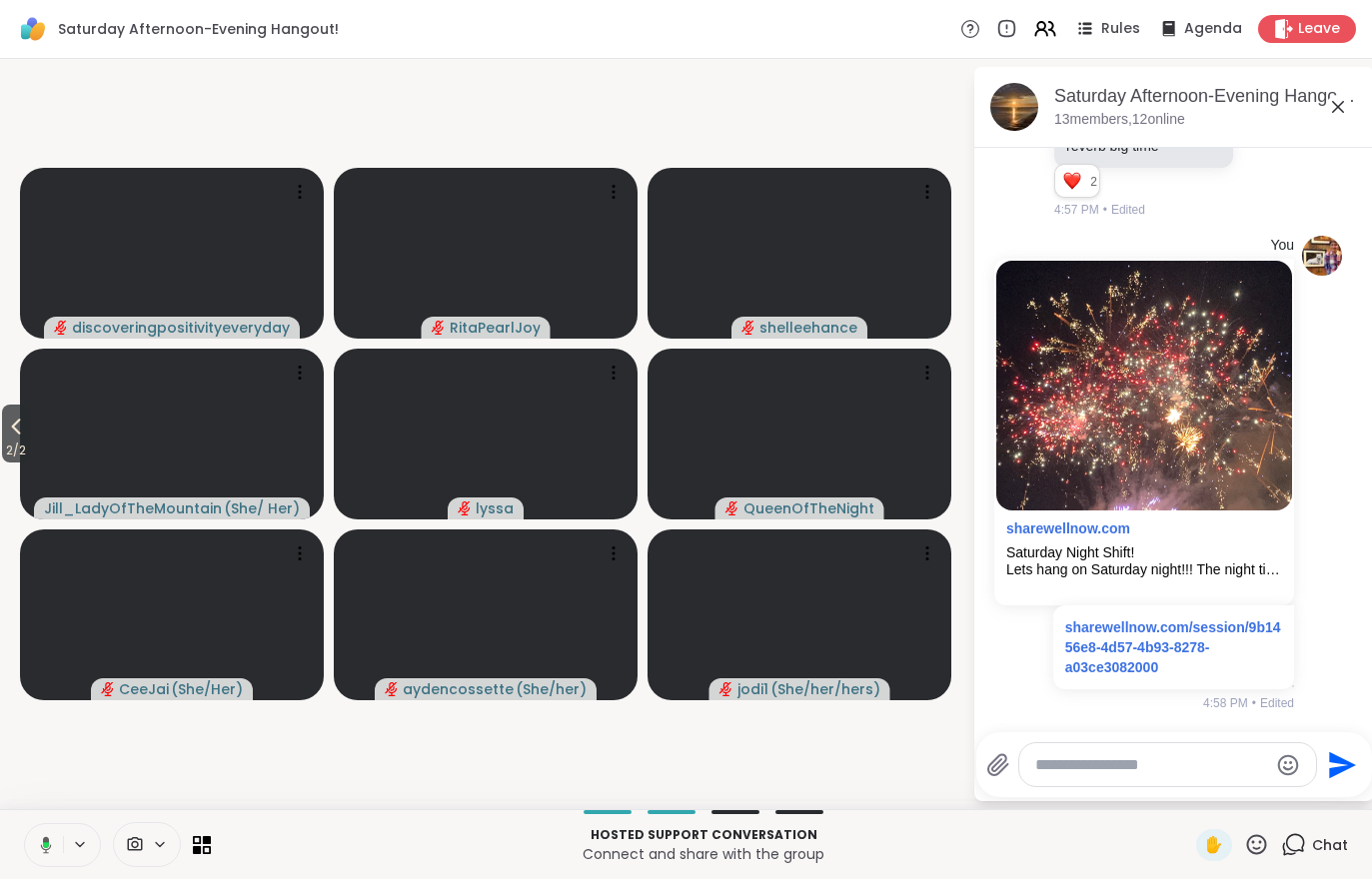 click on "2  /  2" at bounding box center [16, 450] 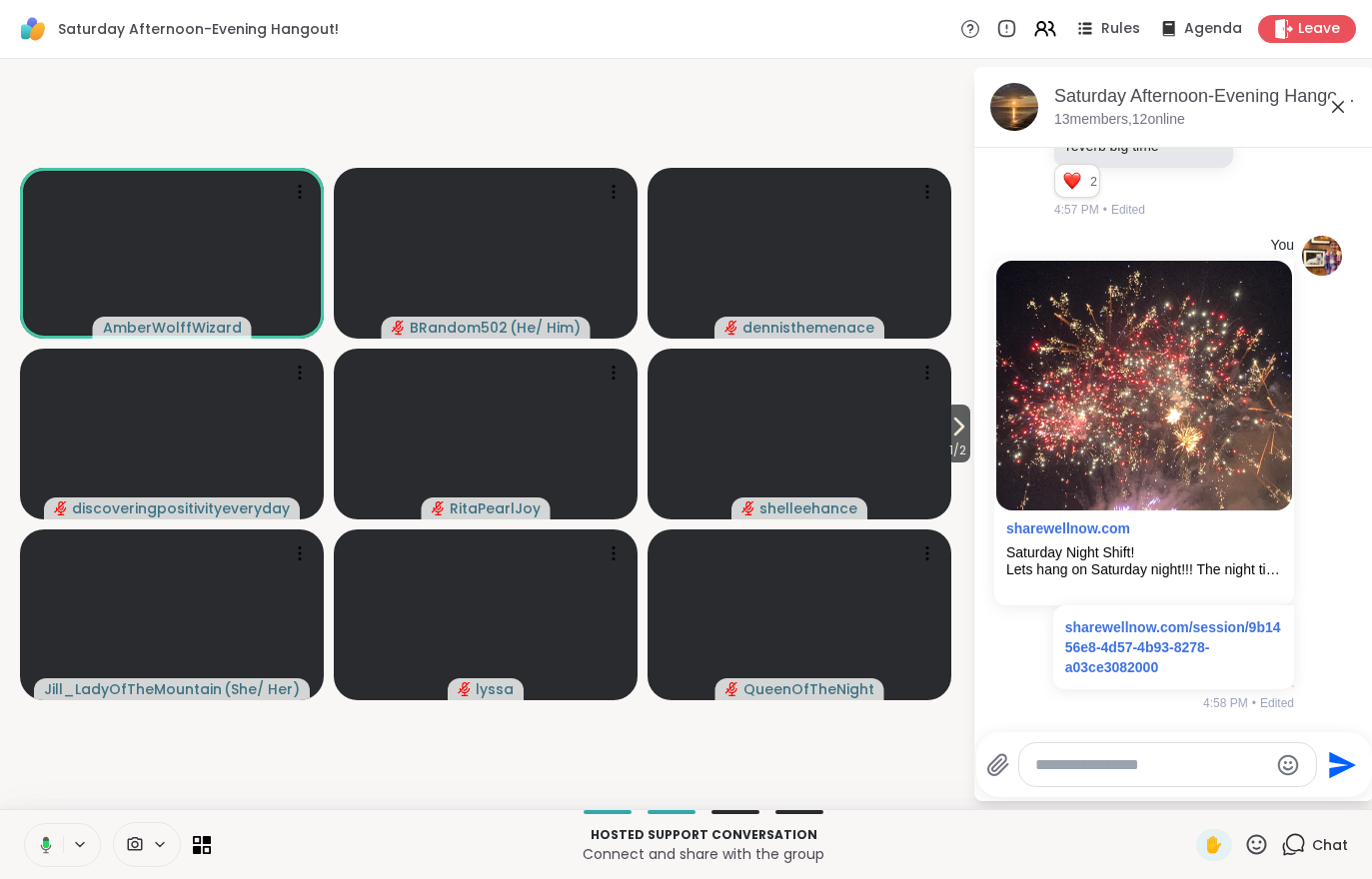 click on "1  /  2" at bounding box center (957, 450) 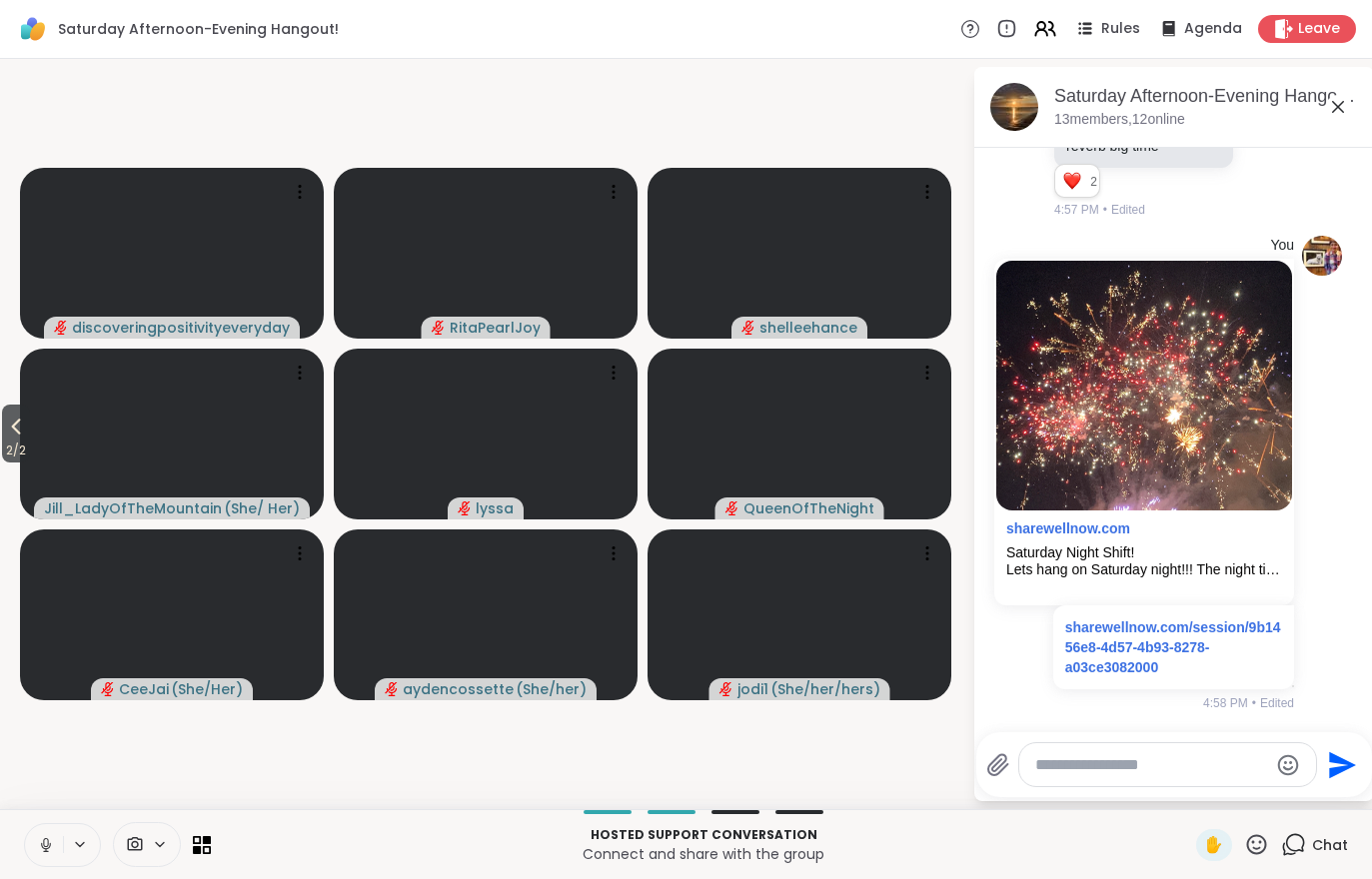 click on "2  /  2" at bounding box center (16, 434) 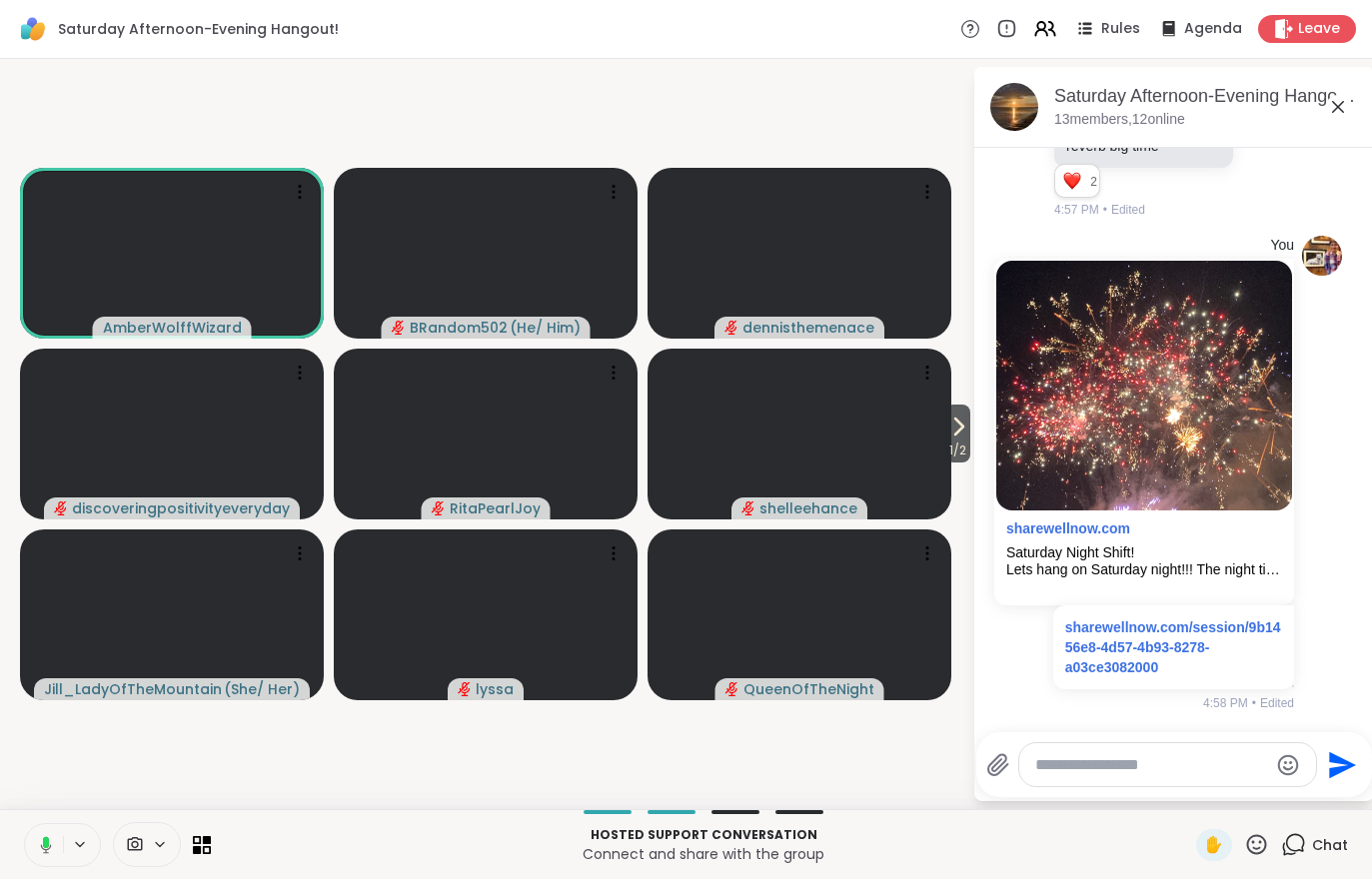 click on "1  /  2" at bounding box center [957, 450] 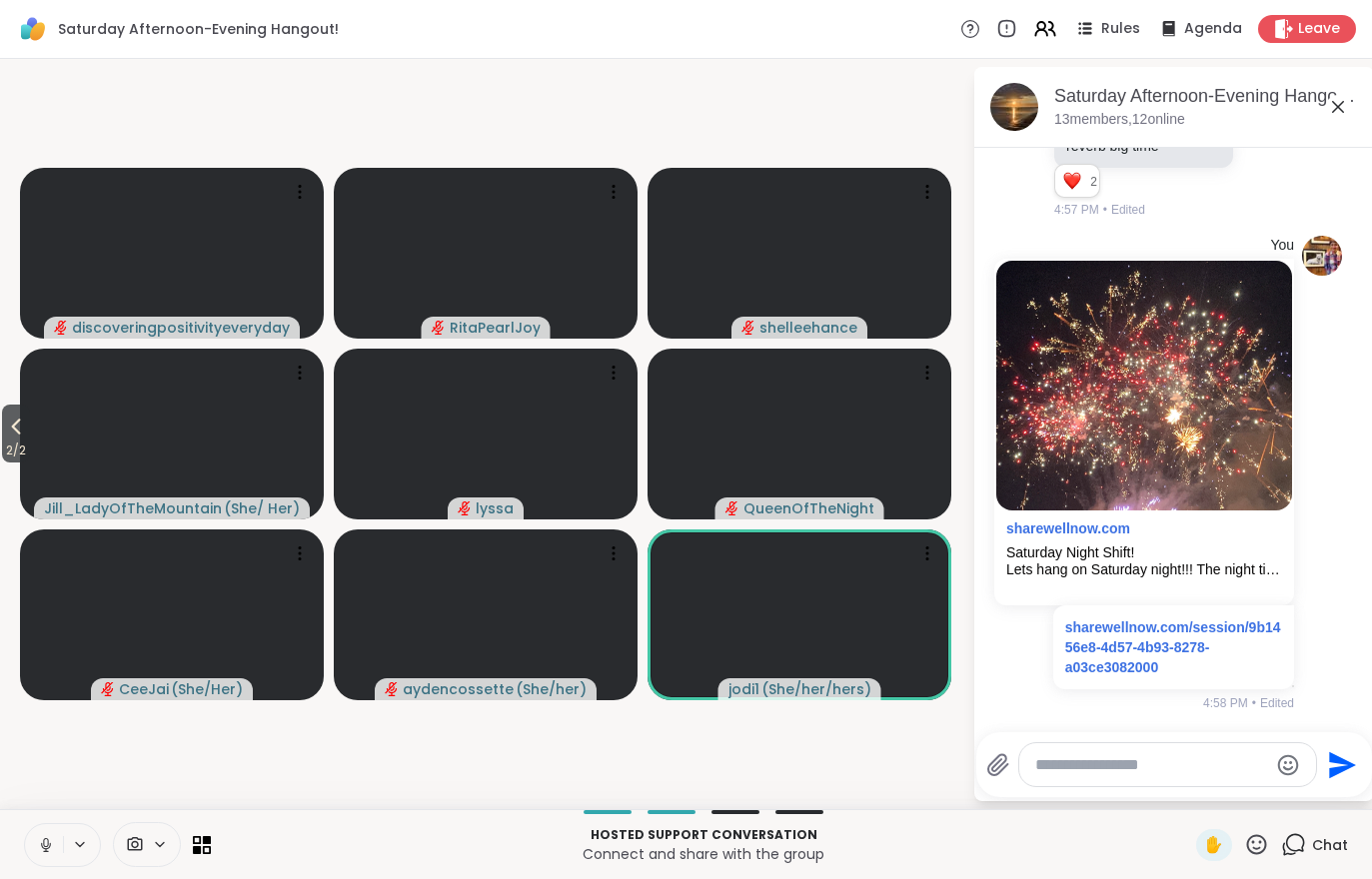 click on "2  /  2" at bounding box center [16, 450] 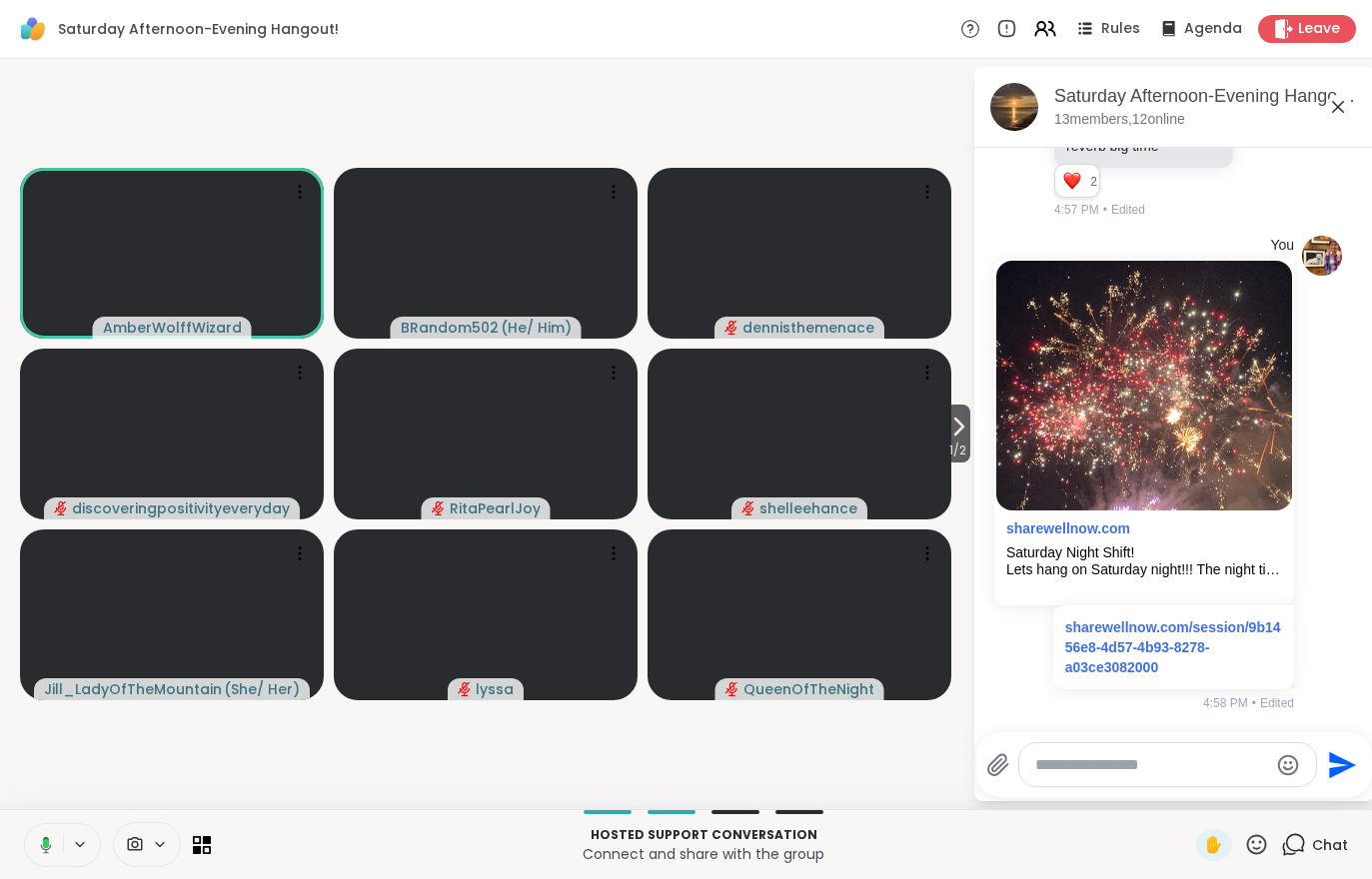 click on "1  /  2 AmberWolffWizard BRandom502 ( He/ Him ) dennisthemenace discoveringpositivityeveryday RitaPearlJoy shelleehance Jill_LadyOfTheMountain ( She/ Her ) lyssa QueenOfTheNight Saturday Afternoon-Evening Hangout! , Aug 02 13  members,  12  online Today BRandom502 I also thought about a nap 4:01 PM Recovery i had a hour nap before! 4:01 PM CeeJai Brb 4:03 PM d dennisthemenace just here to chill and have company 4:03 PM BRandom502 I was on an important call earlier that was more important than a nap.   1 1 4:08 PM • Edited Today lyssa killing me smalls   1 1 4:10 PM • Edited BRandom502 YouTube Whitney Houston - Queen Of The Night (Official HD Video) Official Video for ”Queen Of The Night” by Whitney HoustonListen to Whitney Houston: https://WhitneyHouston.lnk.to/listenYDWatch more Whitney Houston videos:... because every time I see  @QueenOfTheNight  name pop up  youtu.be/rFcnGLFGbL8?si=pLnyfxWkj23s64qO 4:14 PM • Edited Jill_LadyOfTheMountain   1 1 4:45 PM • Edited QueenOfTheNight 4:19 PM jodi1" at bounding box center [686, 434] 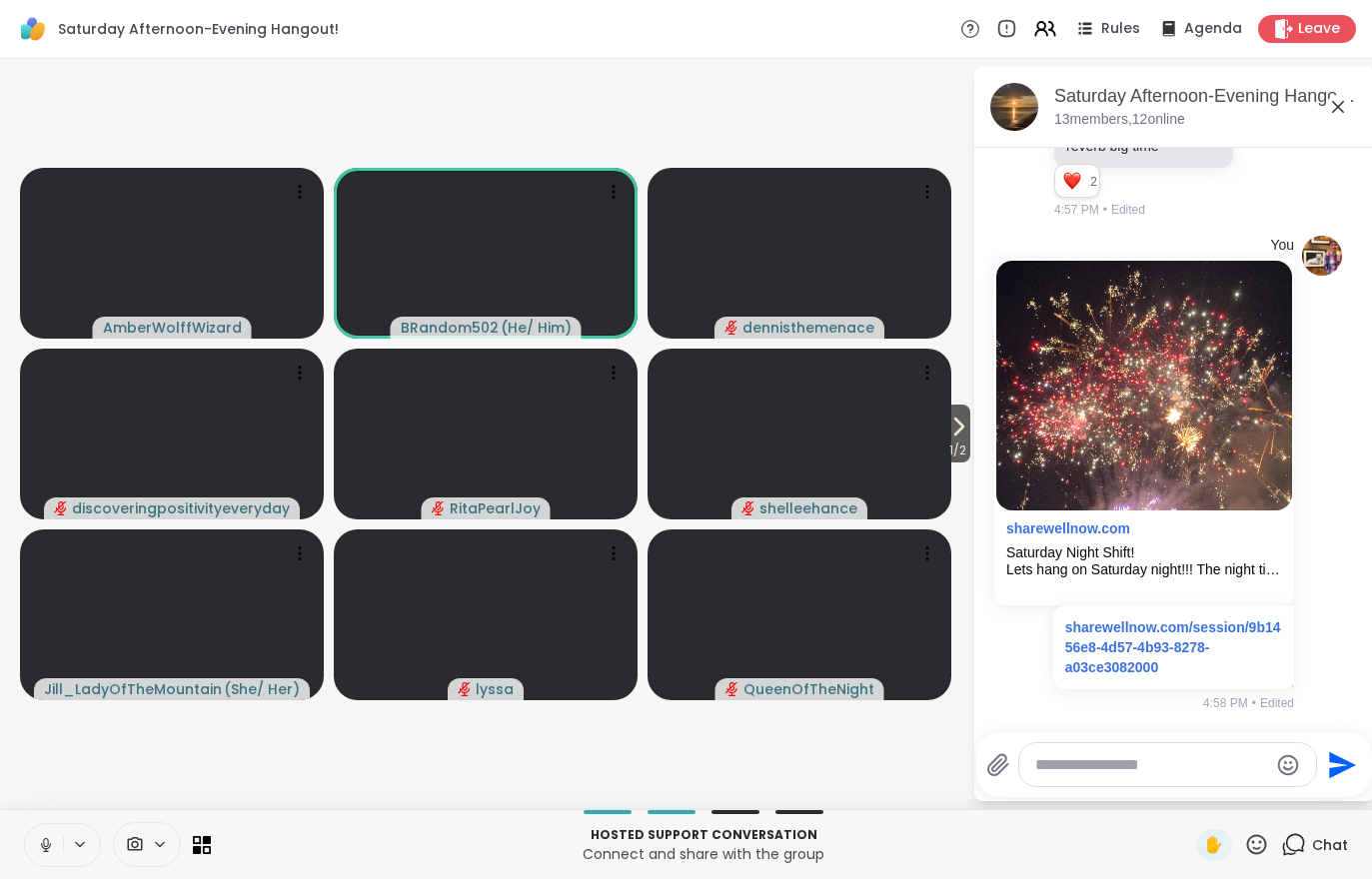 click 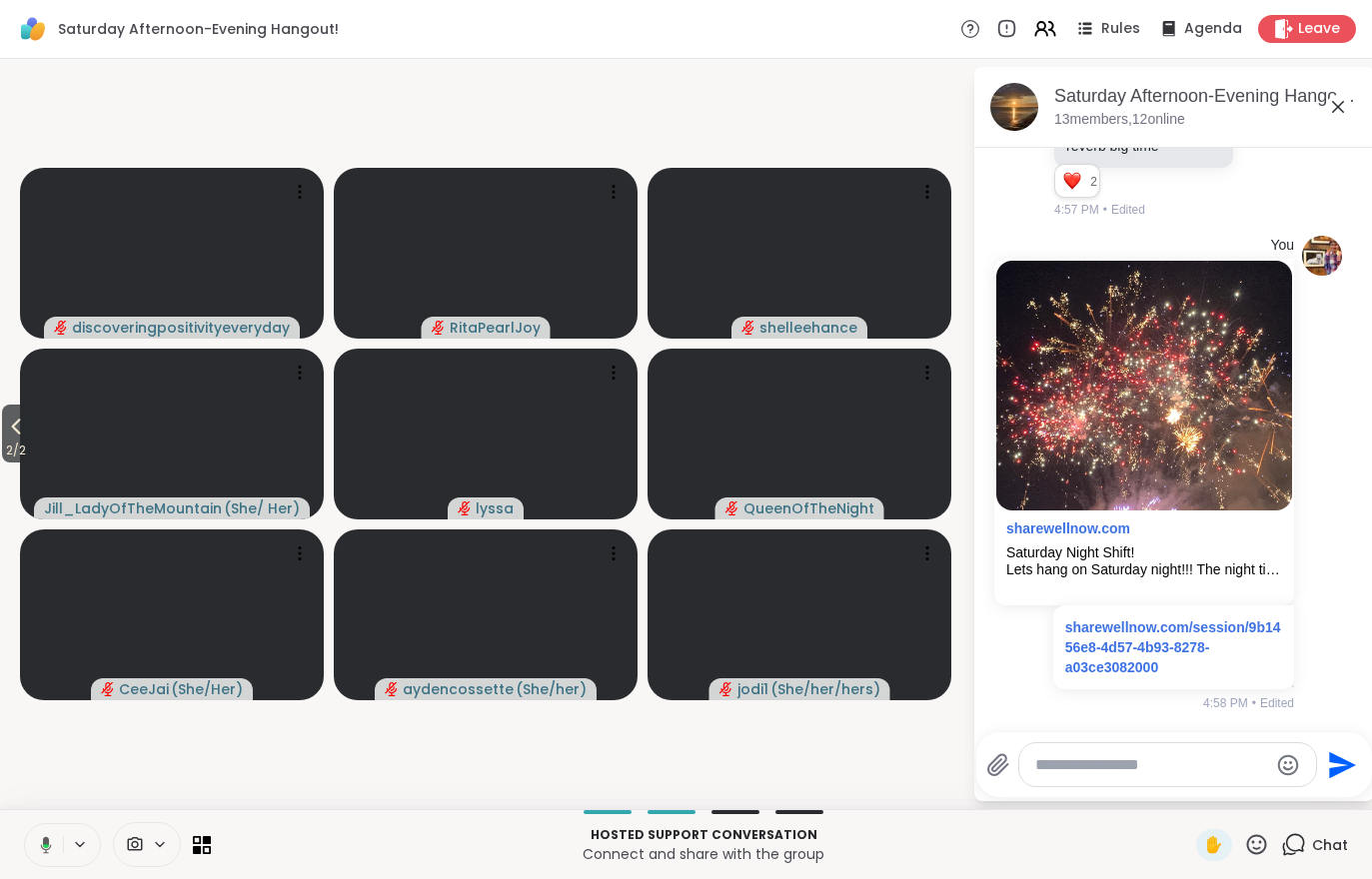 click at bounding box center (42, 845) 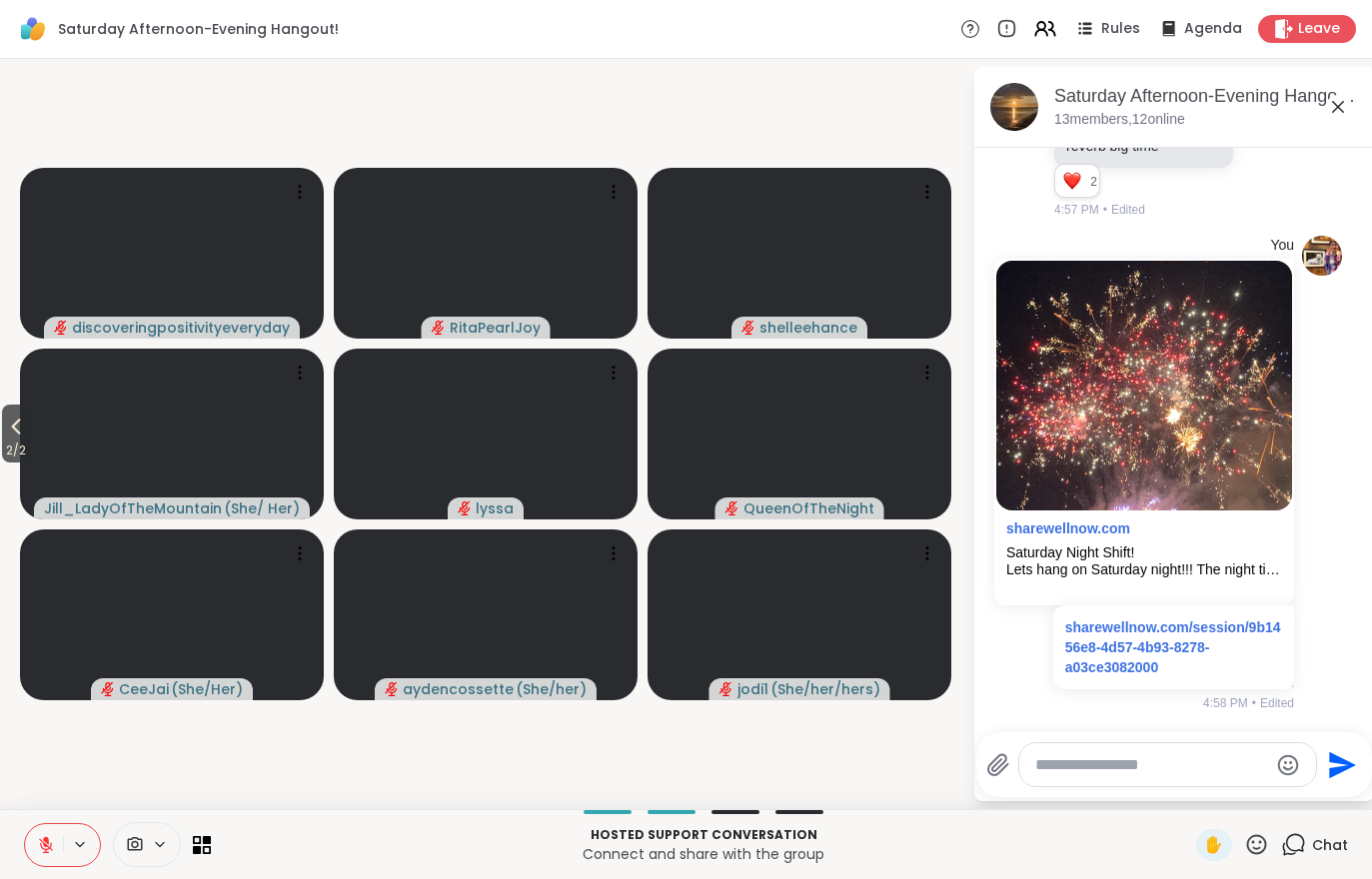 click 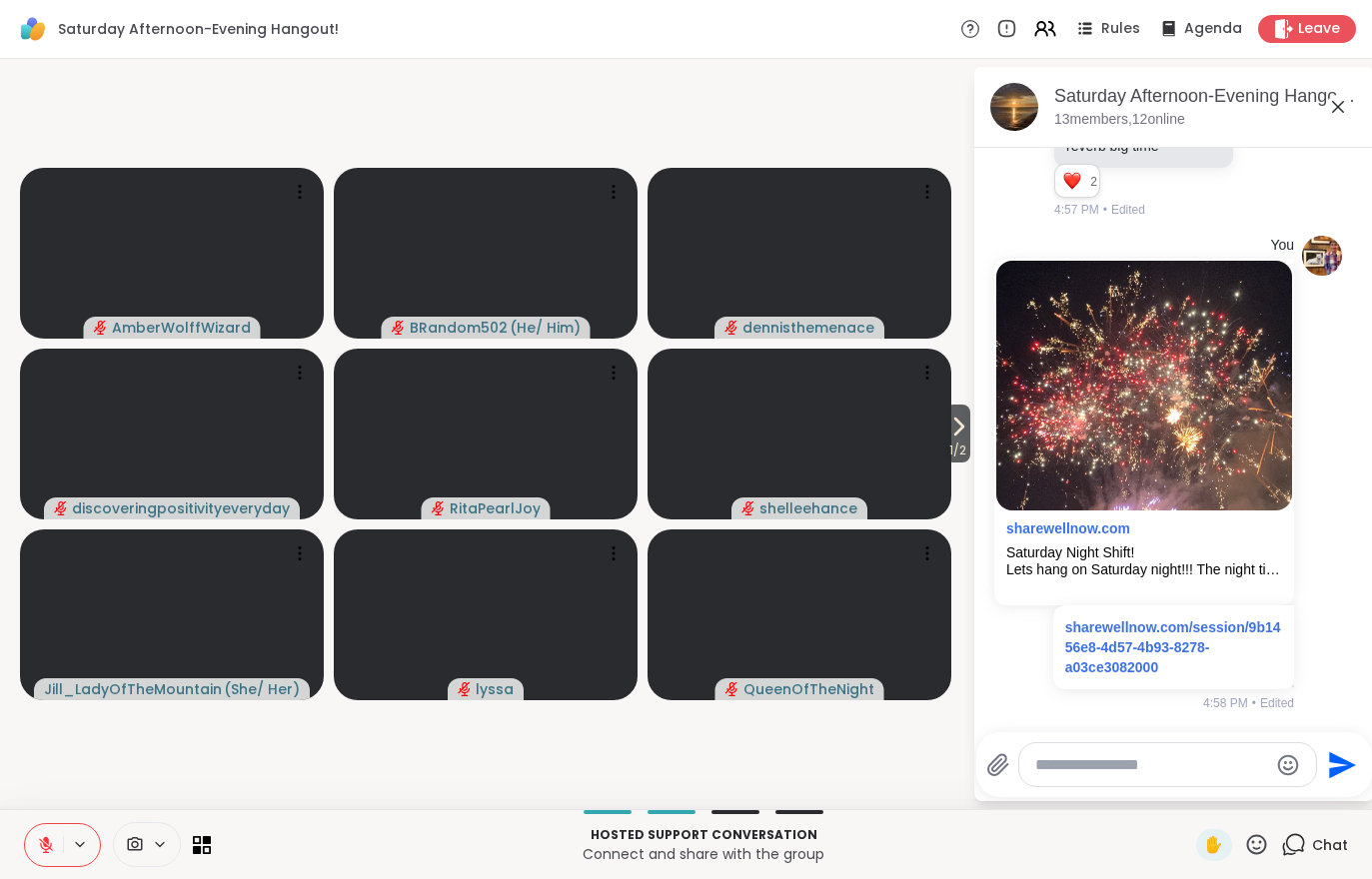click at bounding box center [44, 845] 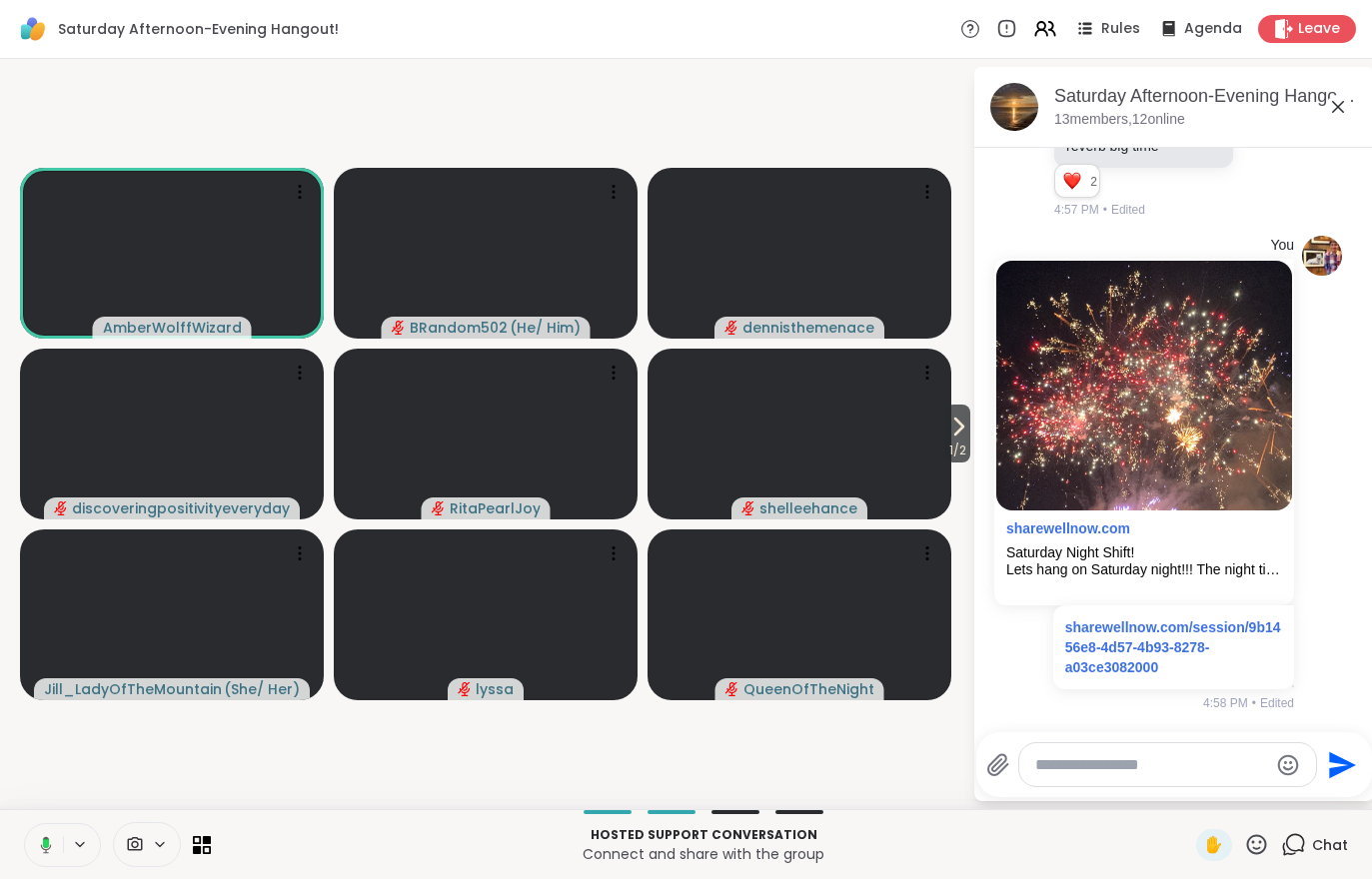 click on "Hosted support conversation Connect and share with the group ✋ Chat" at bounding box center (686, 844) 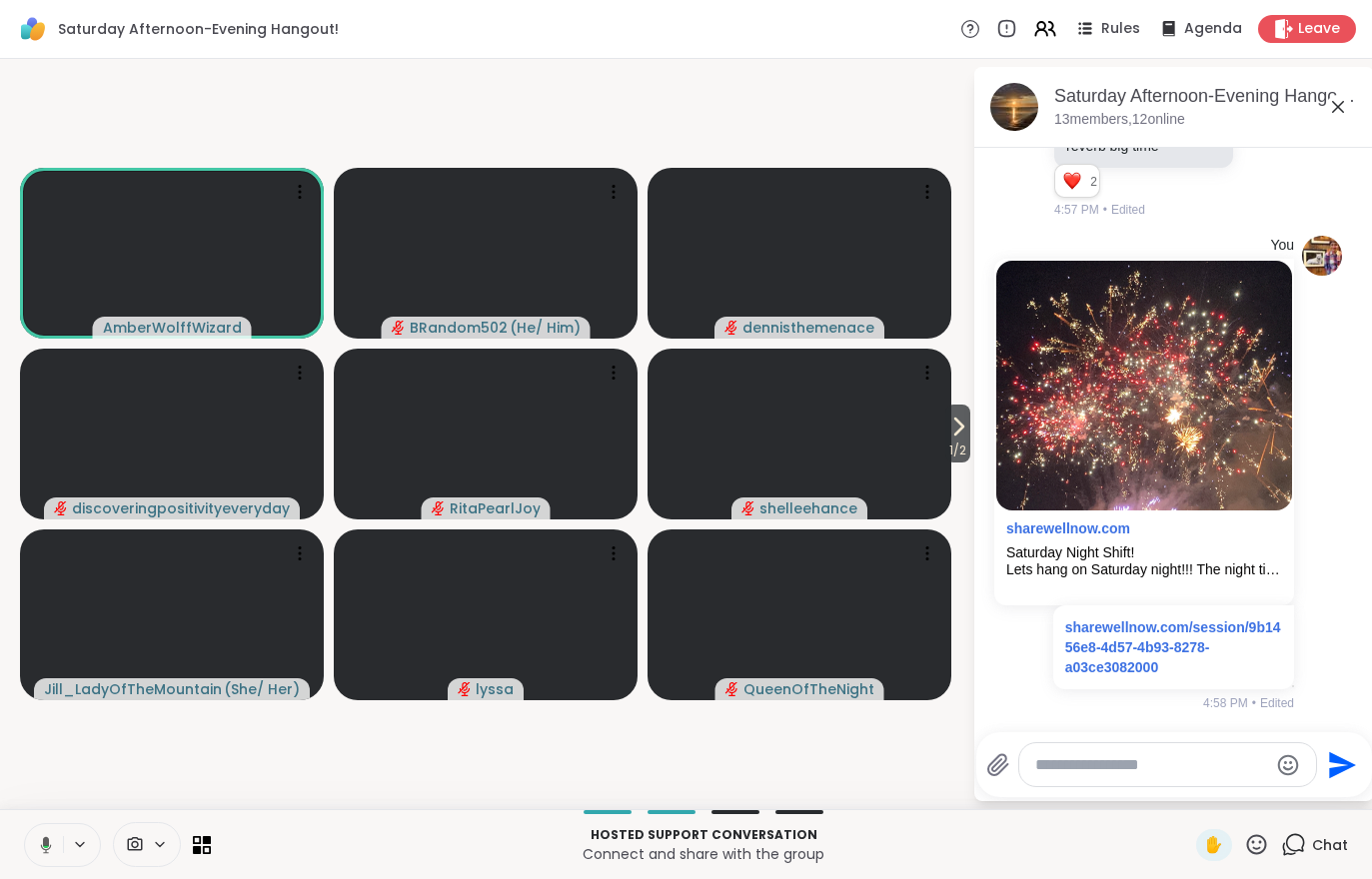click at bounding box center (42, 845) 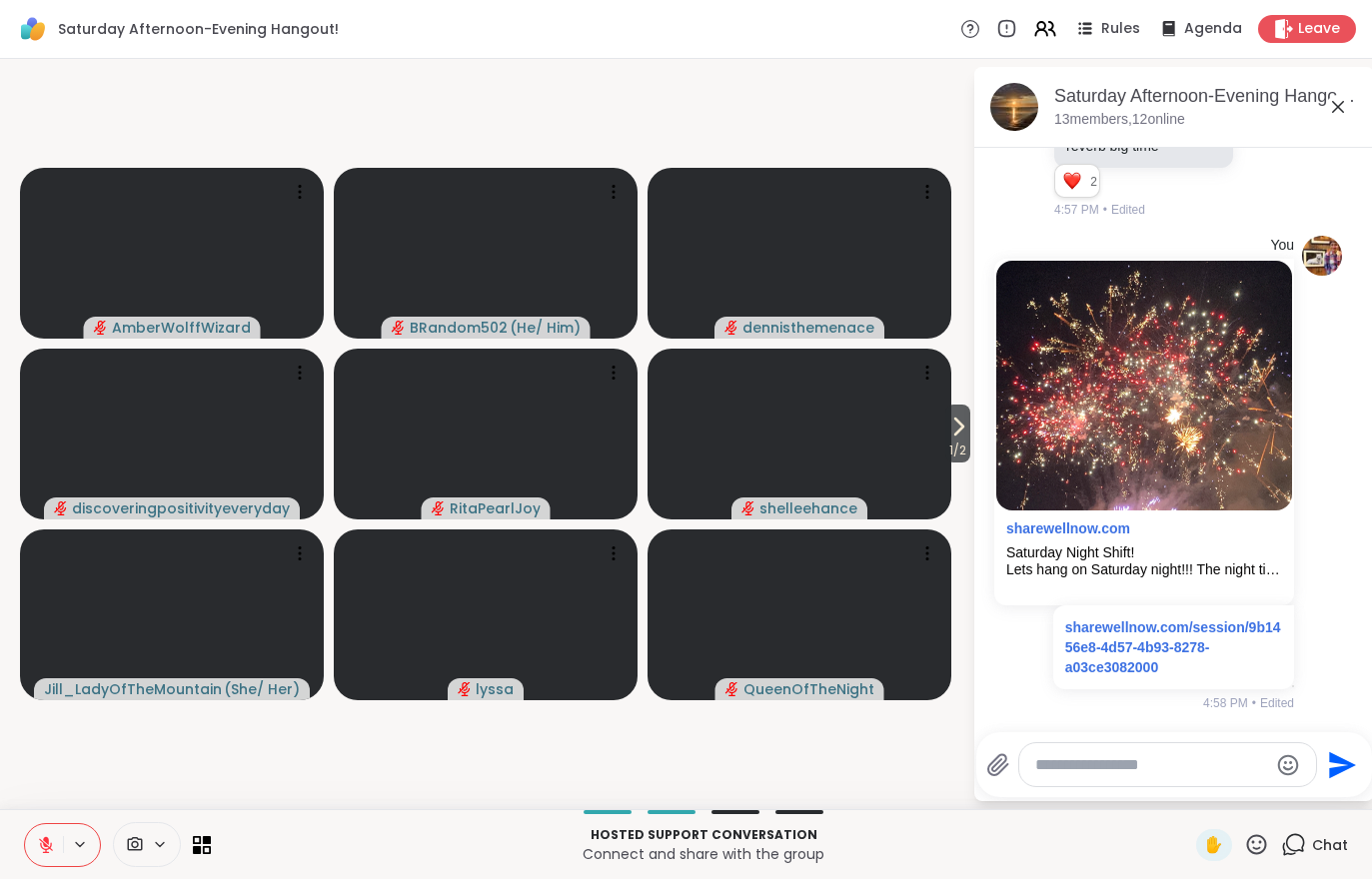 click at bounding box center (44, 845) 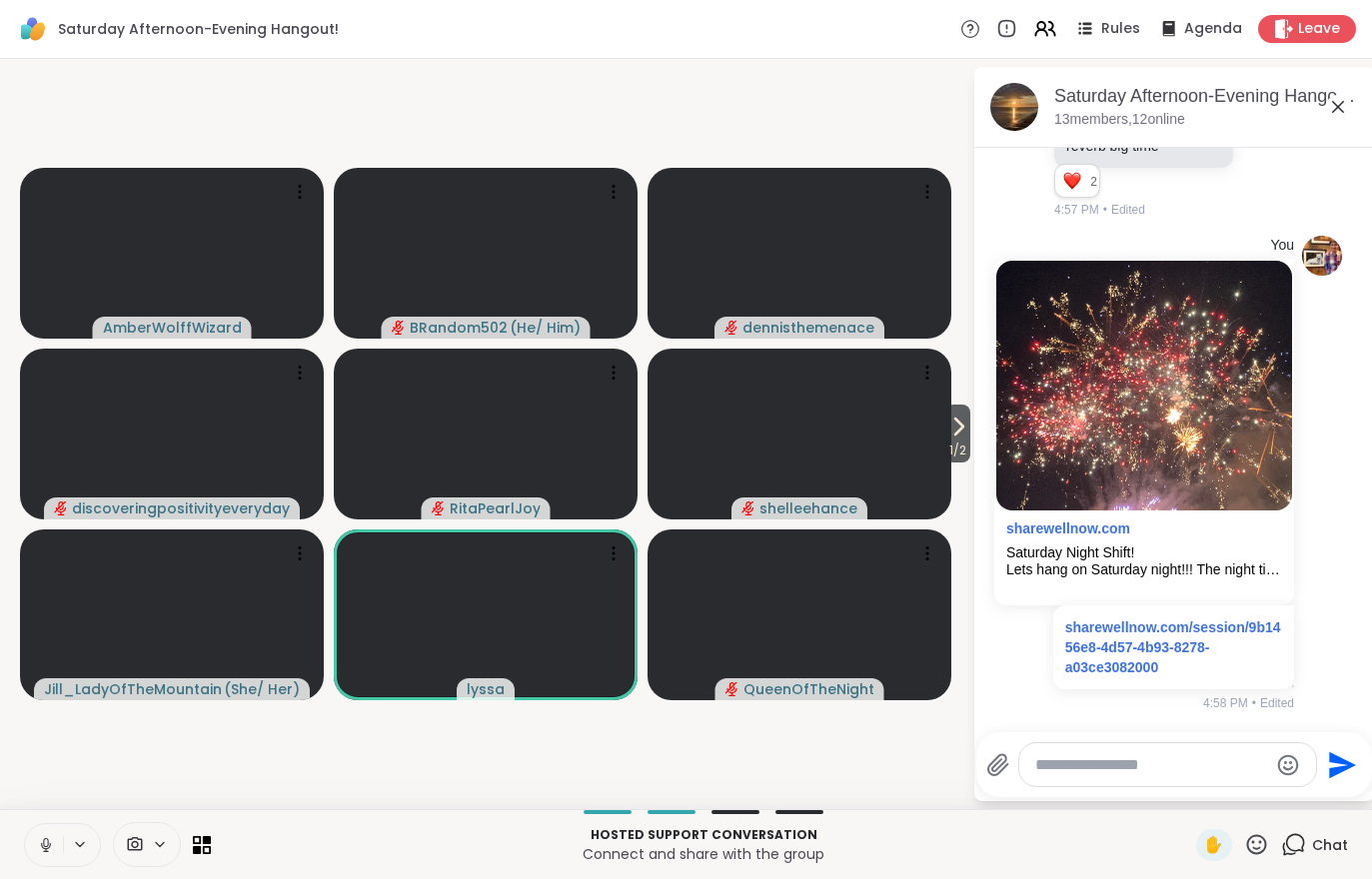click at bounding box center [44, 845] 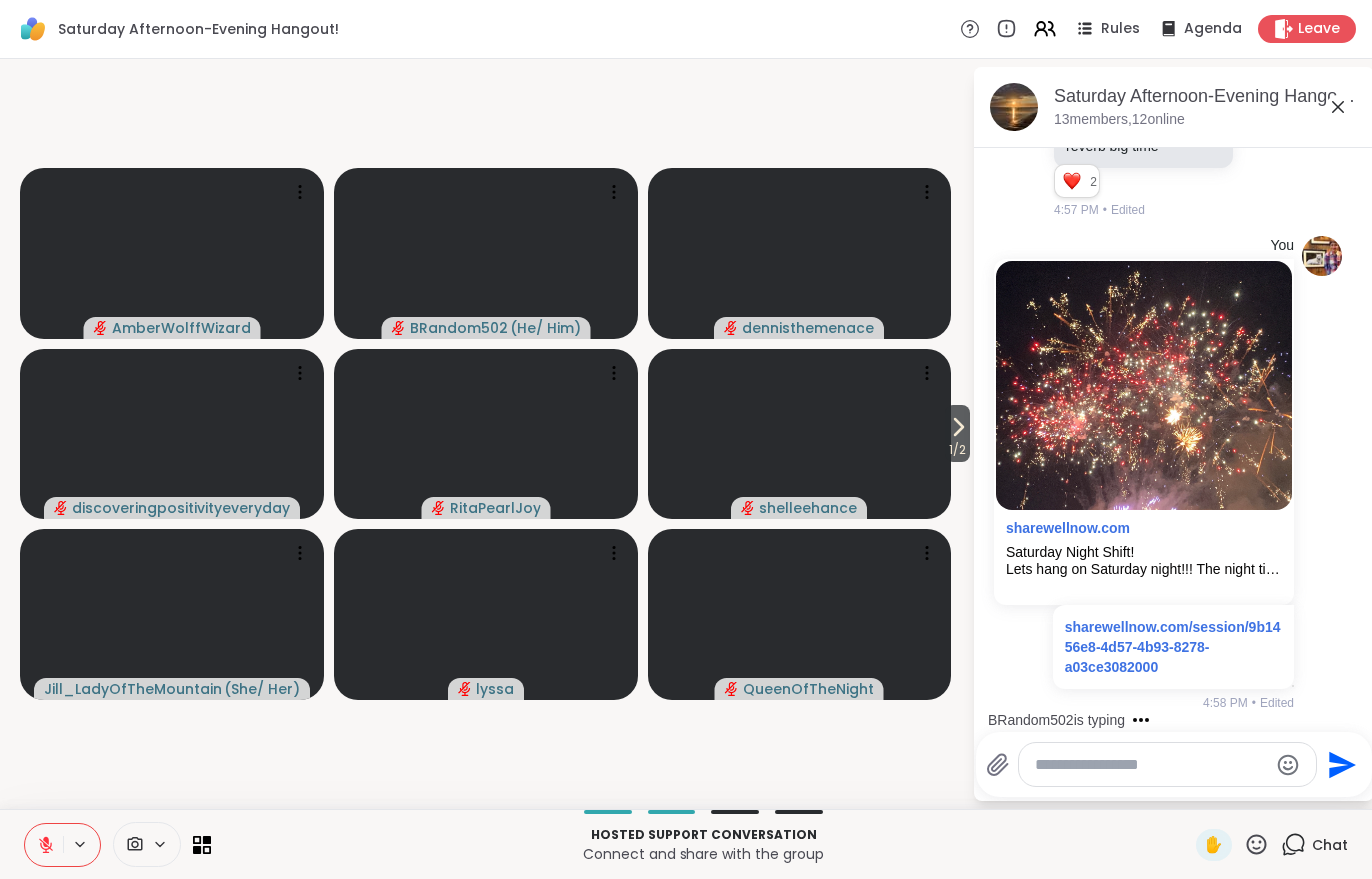 click at bounding box center (44, 845) 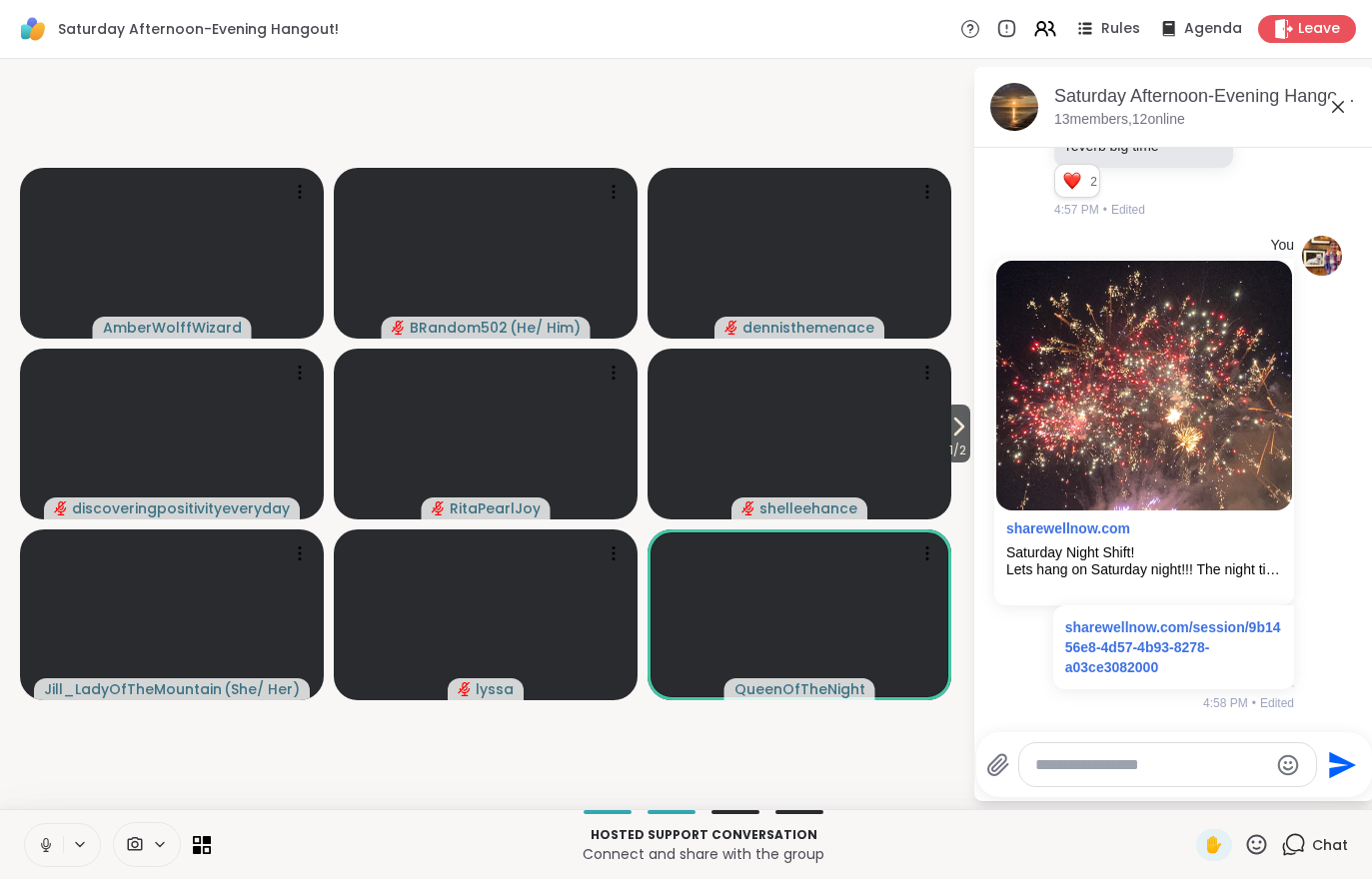 click on "1  /  2" at bounding box center (957, 434) 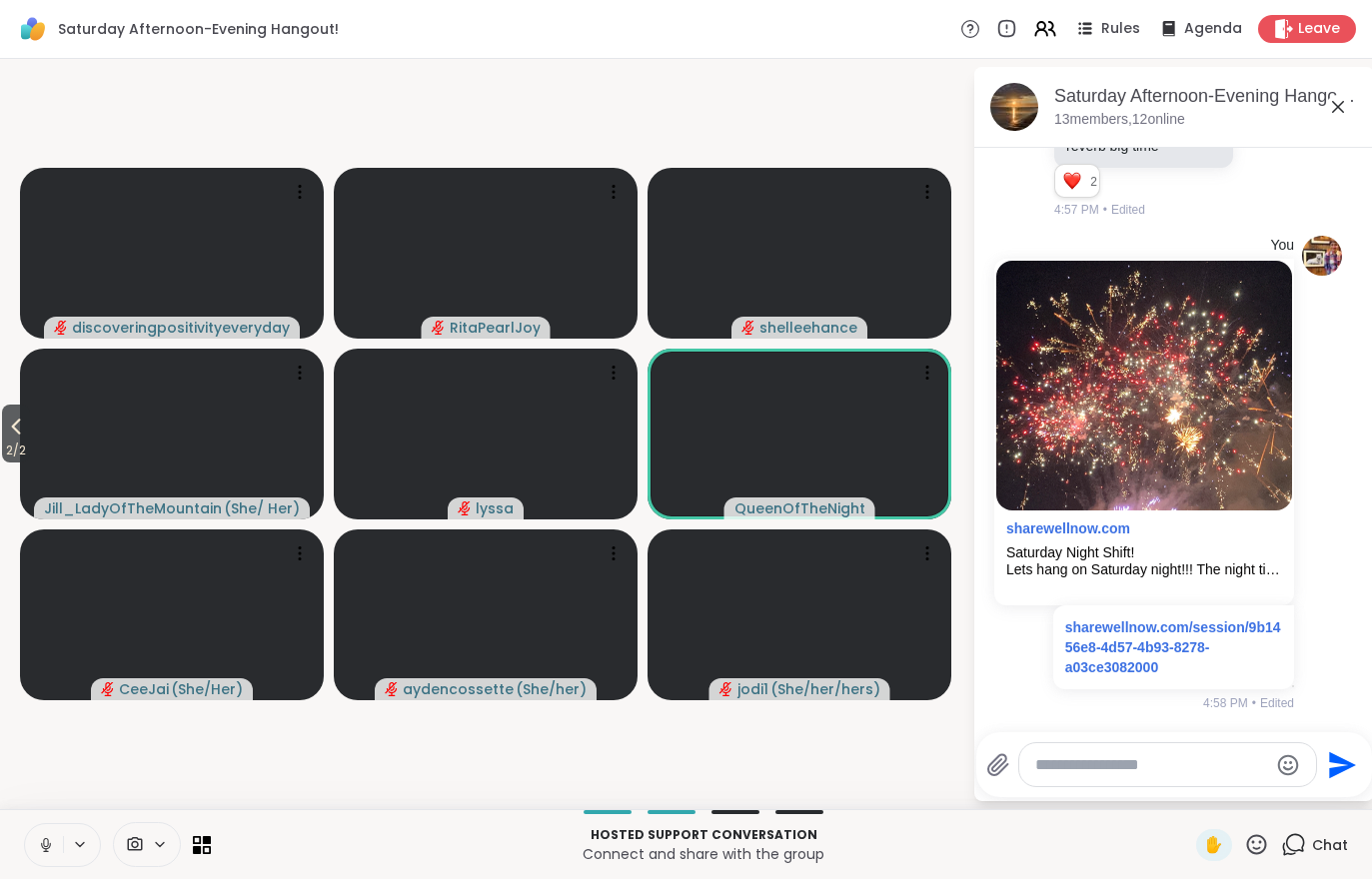 scroll, scrollTop: 4960, scrollLeft: 0, axis: vertical 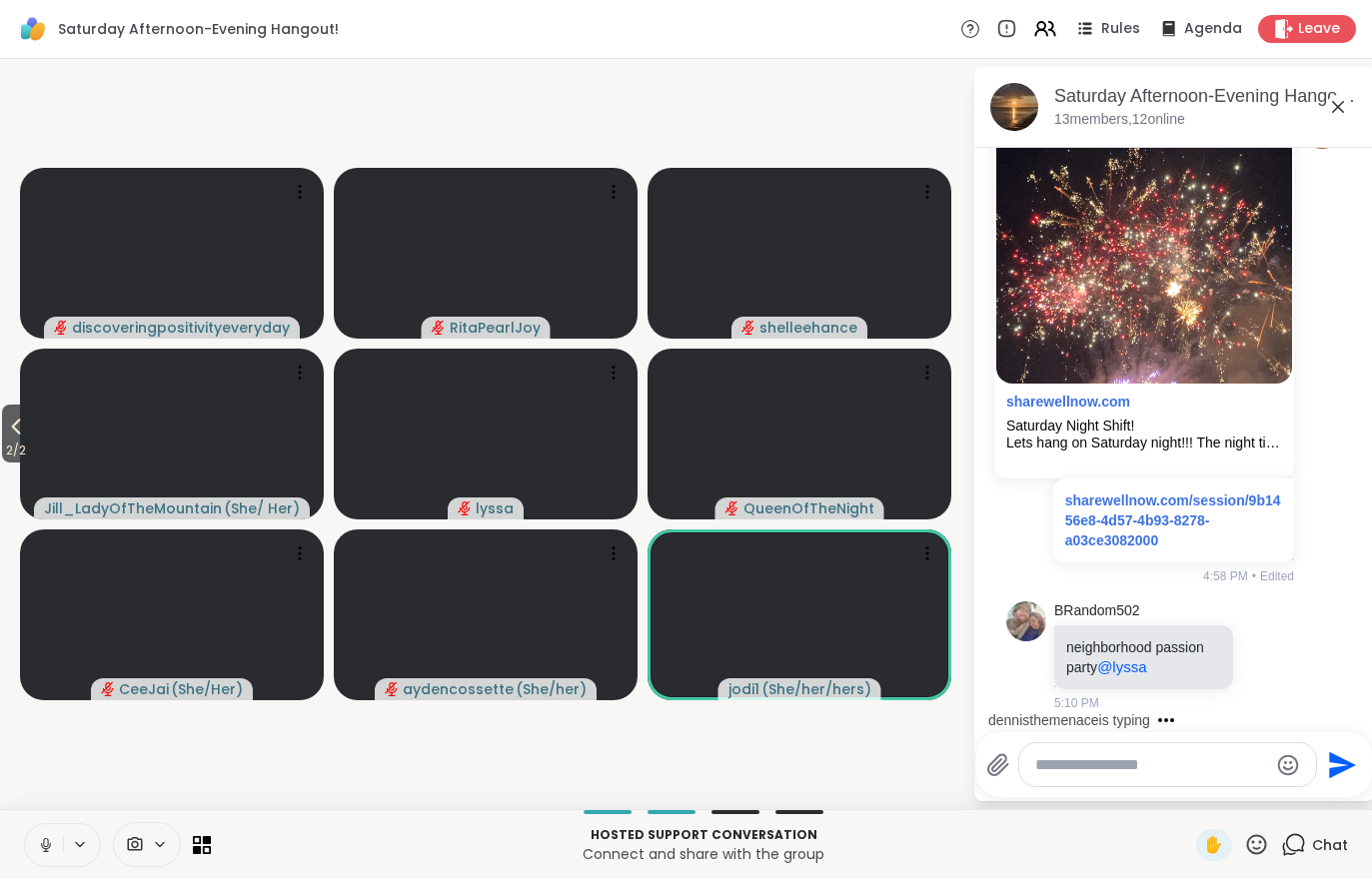click on "2  /  2" at bounding box center (16, 450) 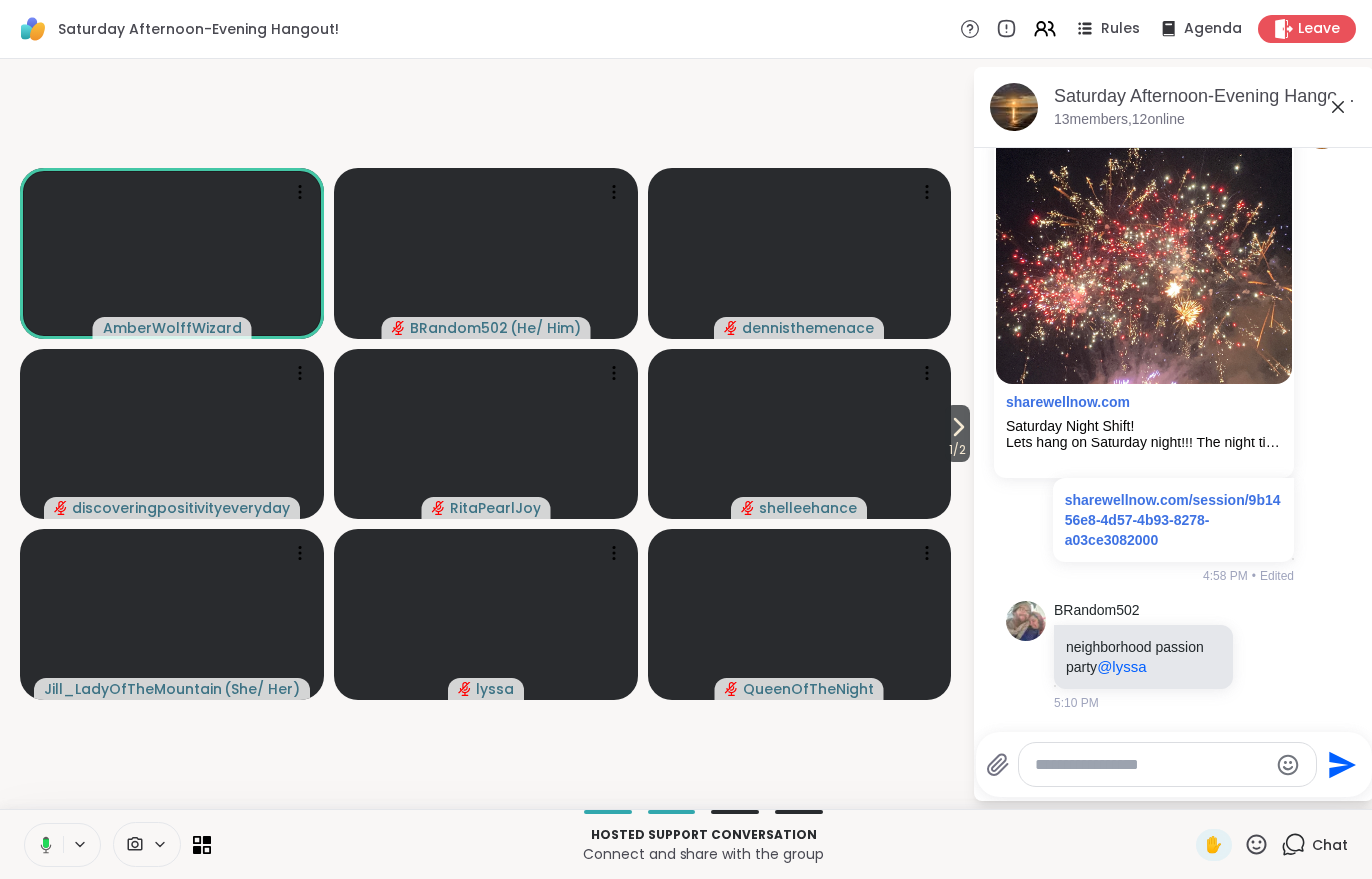 click on "1  /  2" at bounding box center [957, 450] 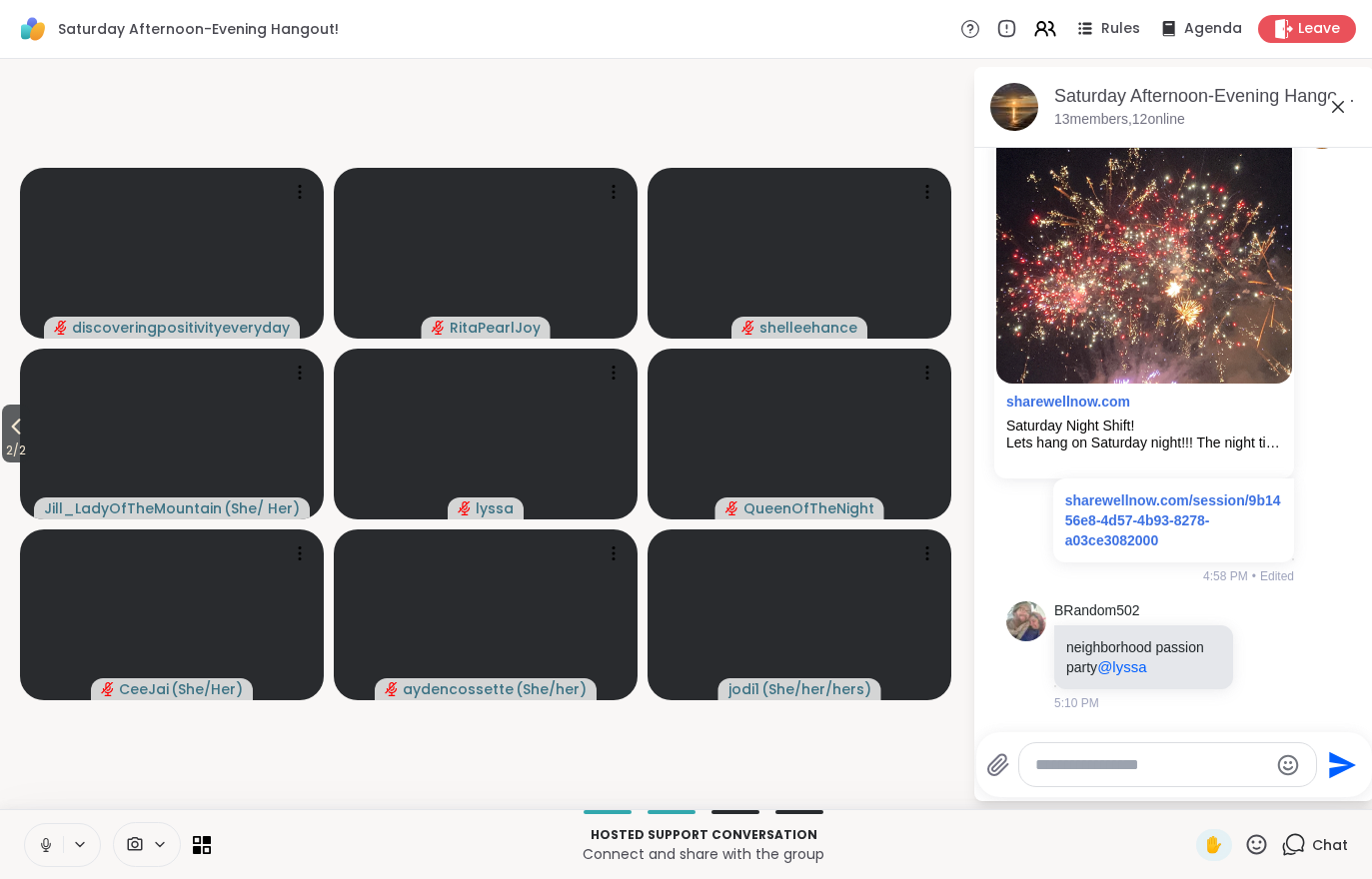 click on "2  /  2" at bounding box center (16, 450) 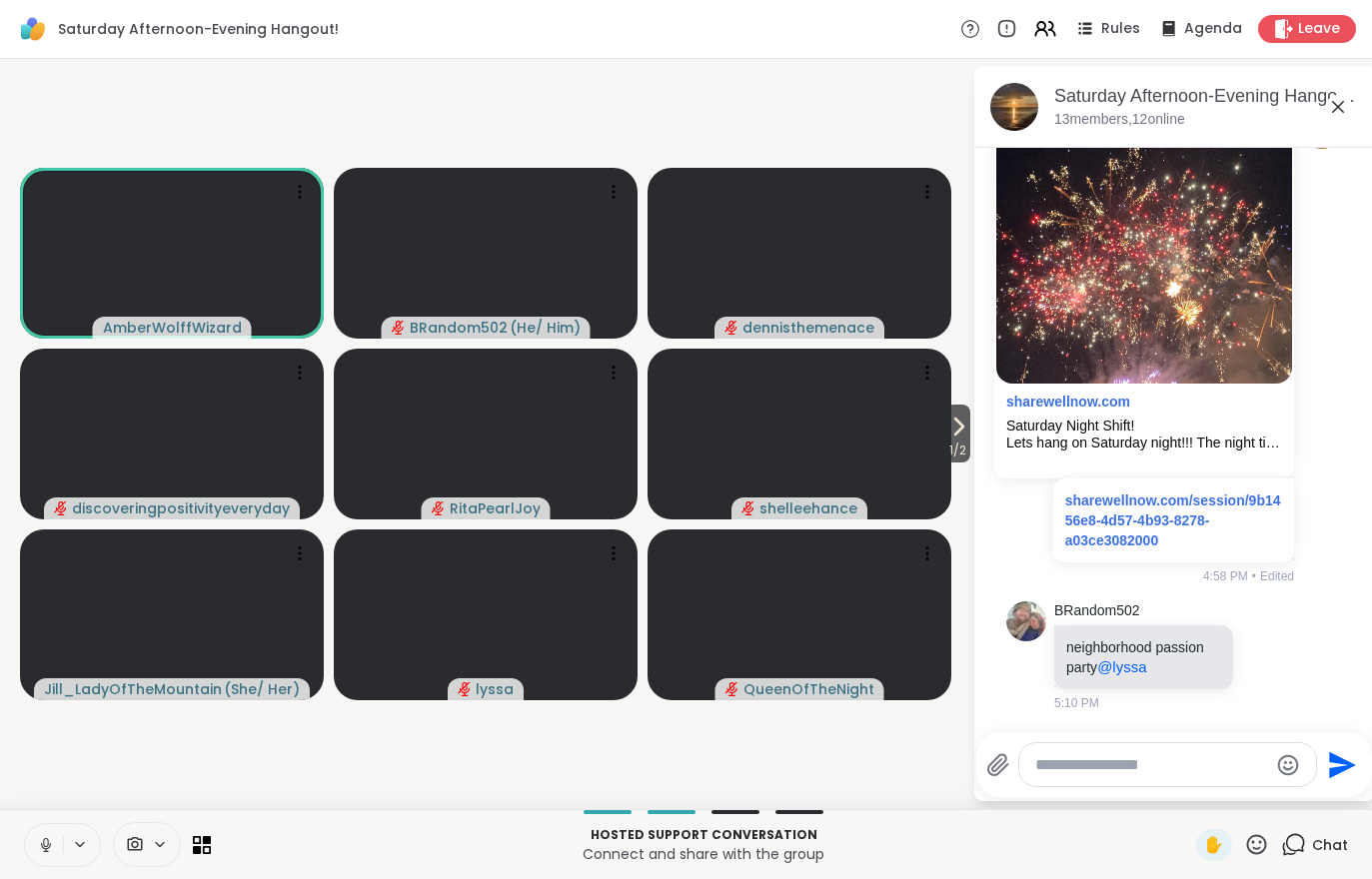 click at bounding box center [133, 844] 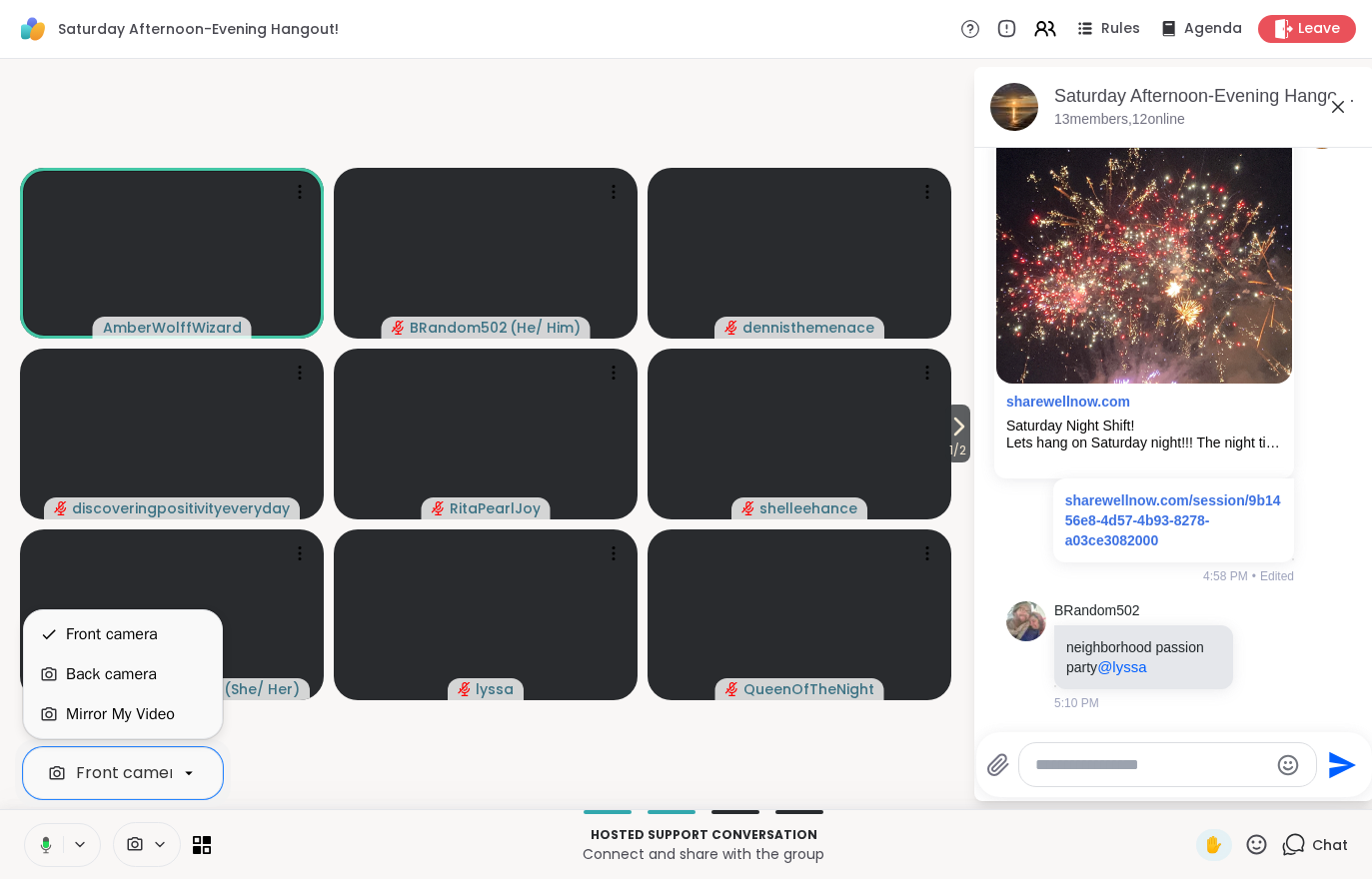 click on "Back camera" at bounding box center [111, 674] 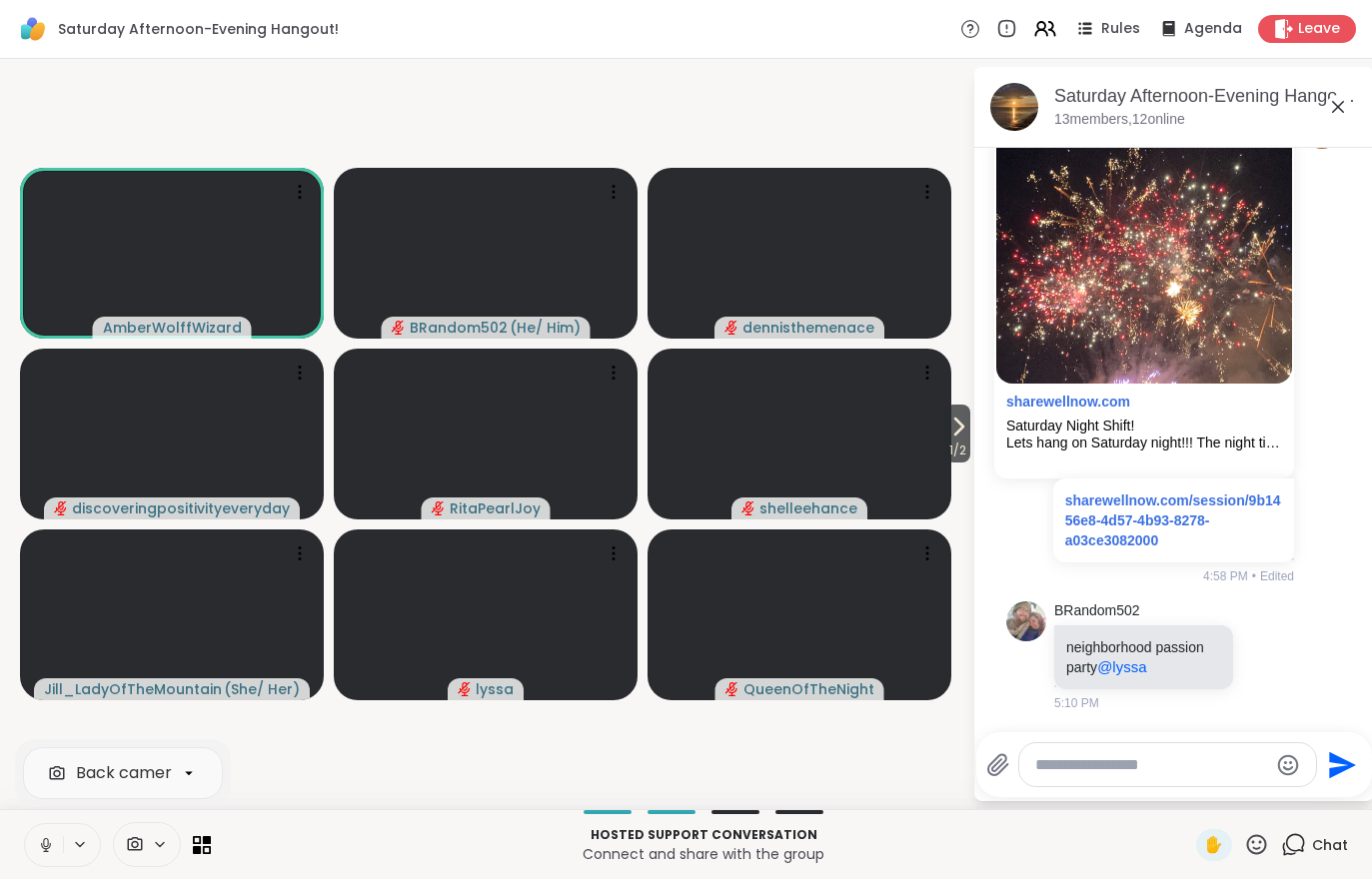 click on "1  /  2" at bounding box center (957, 450) 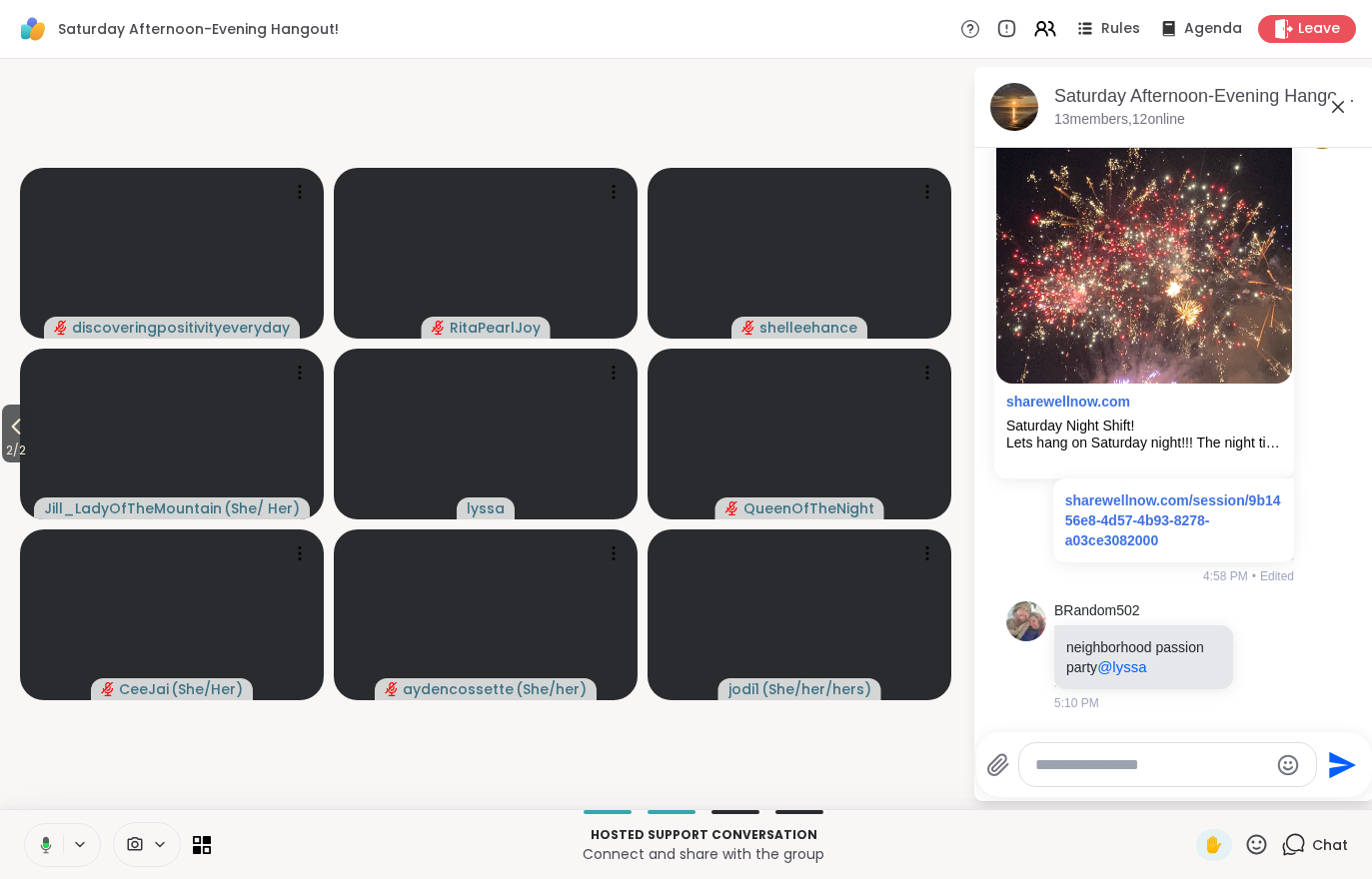 click on "2  /  2" at bounding box center [16, 450] 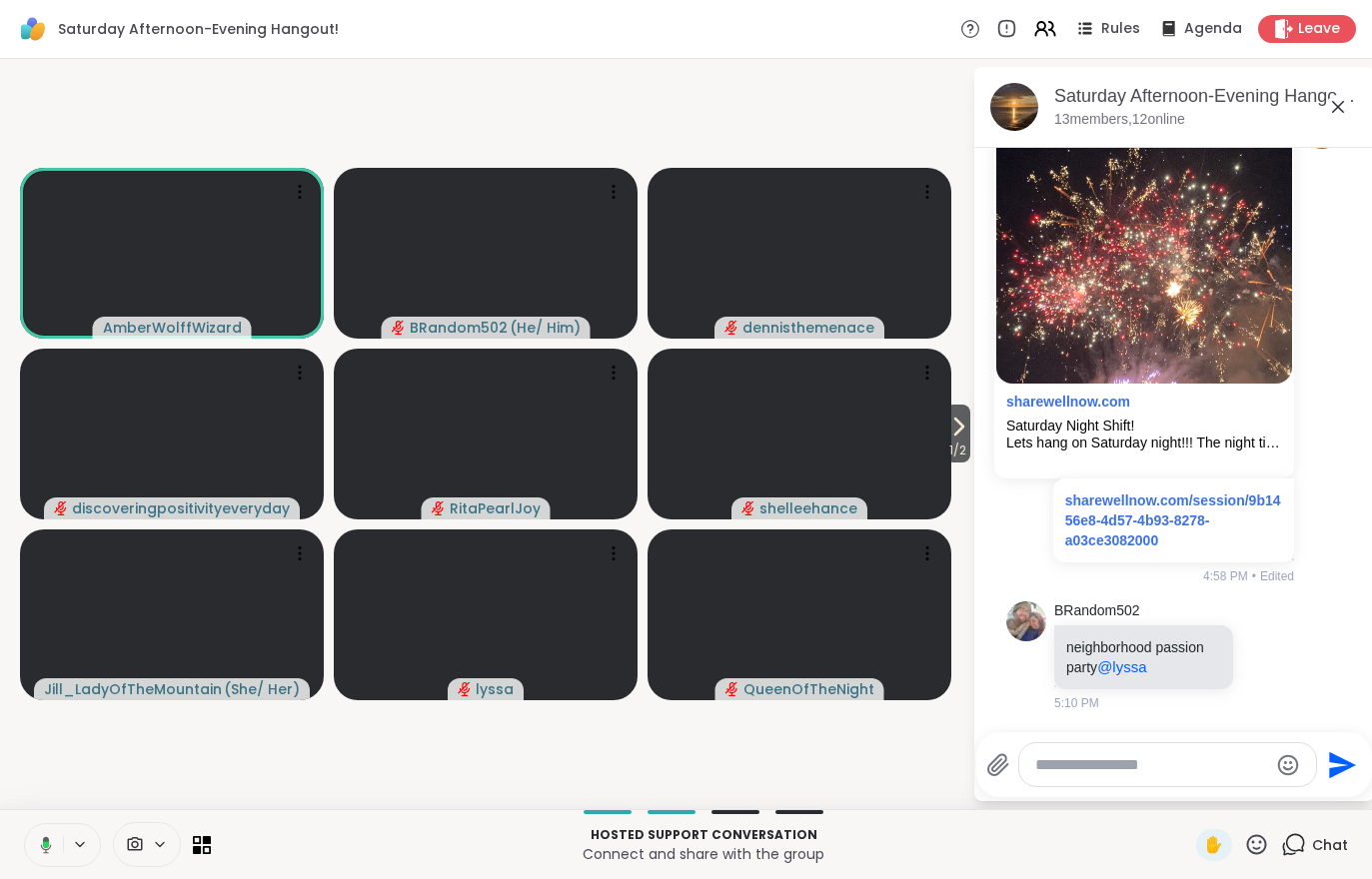 click 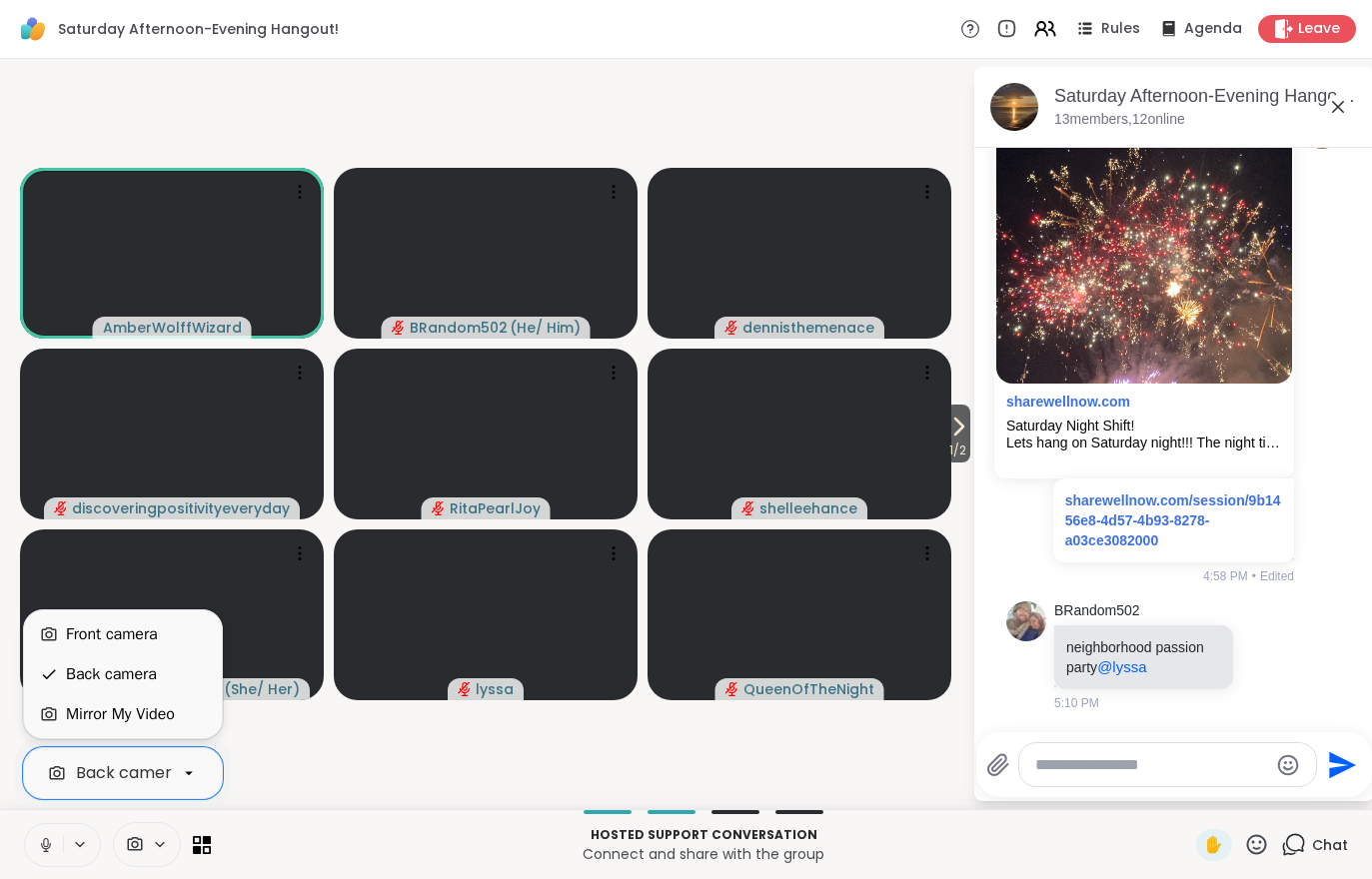 click on "Front camera" at bounding box center (112, 634) 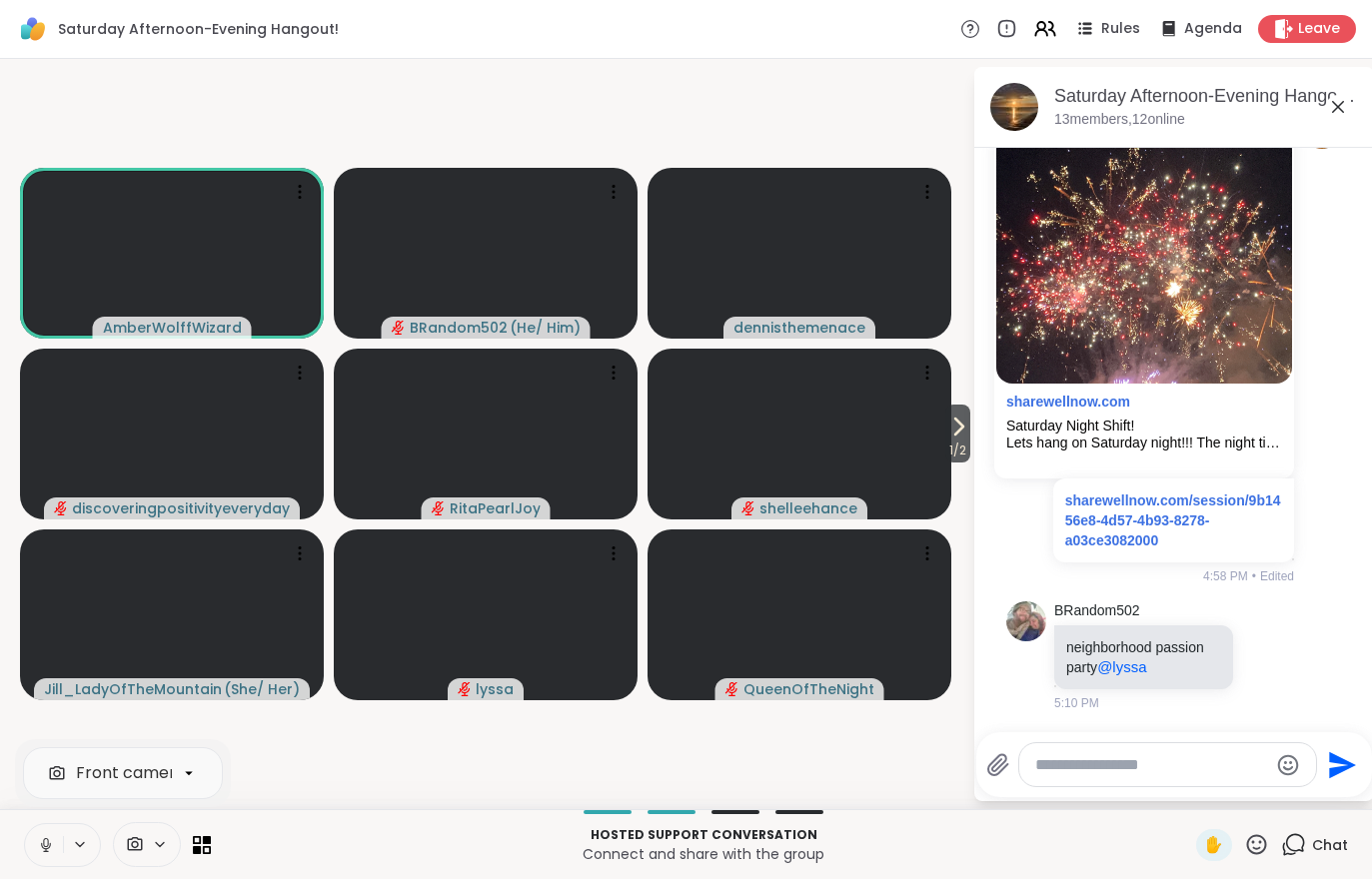 click on "1  /  2" at bounding box center [957, 450] 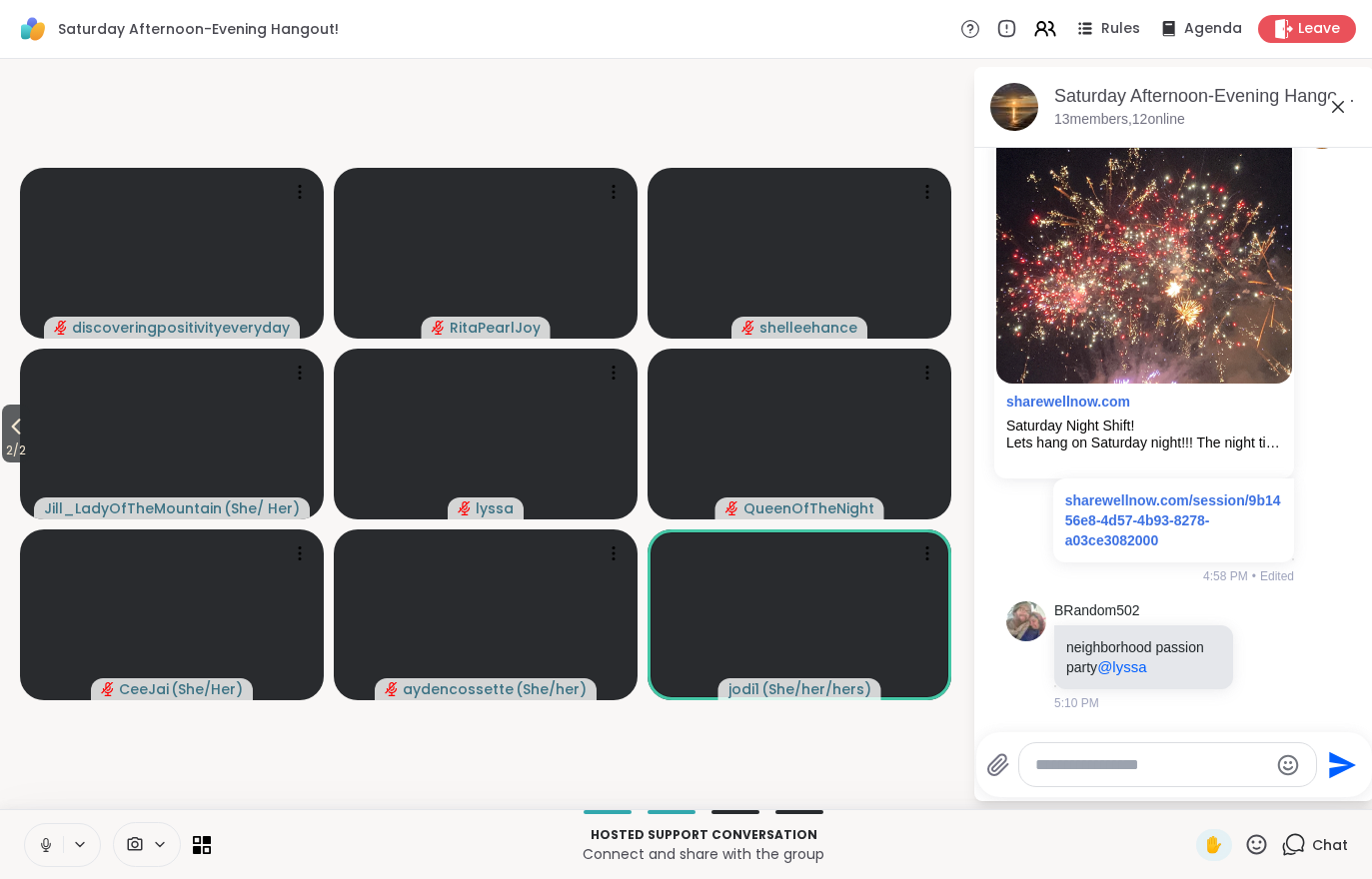 click 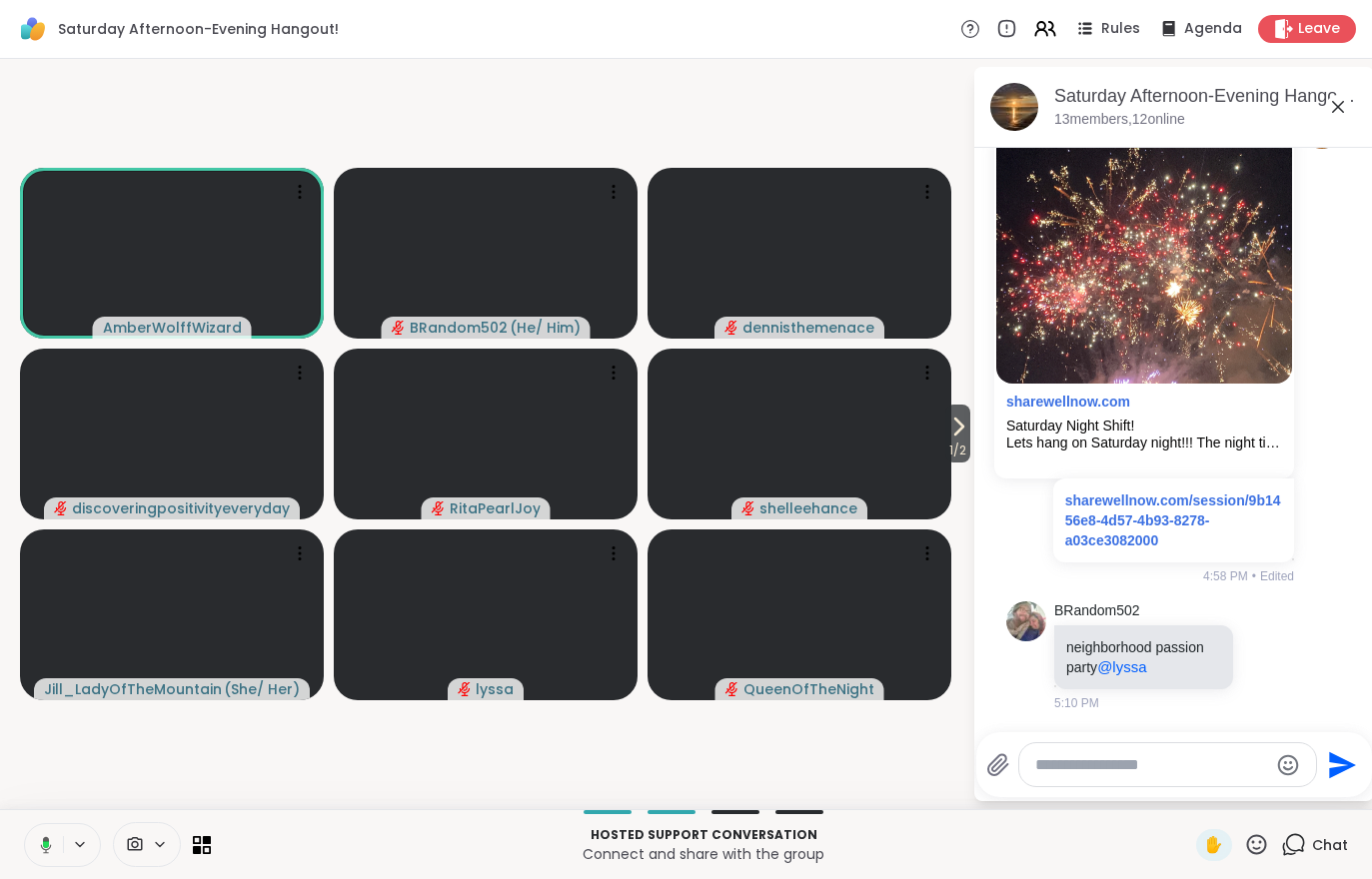 click on "Connect and share with the group" at bounding box center [703, 854] 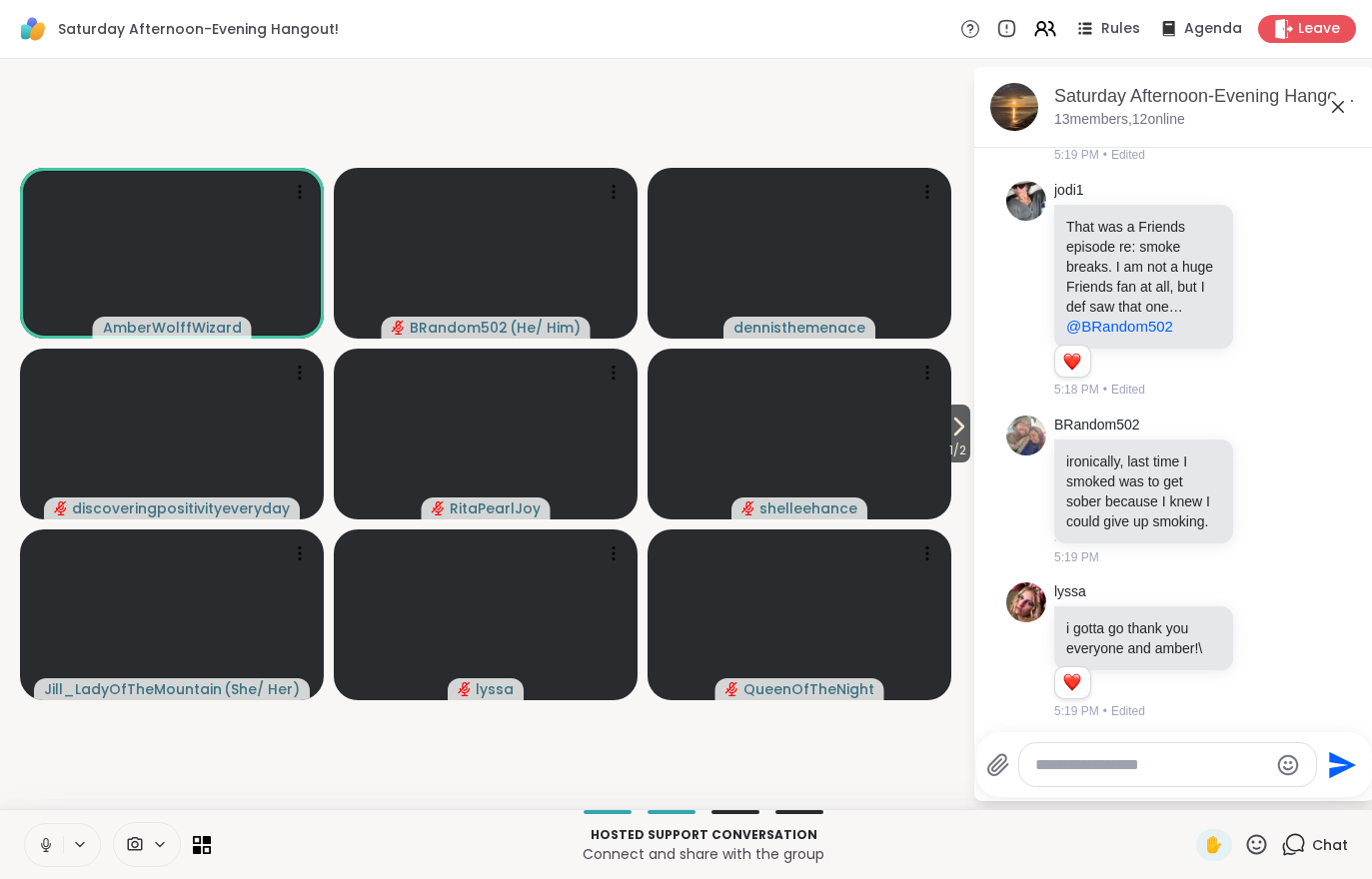 scroll, scrollTop: 5542, scrollLeft: 0, axis: vertical 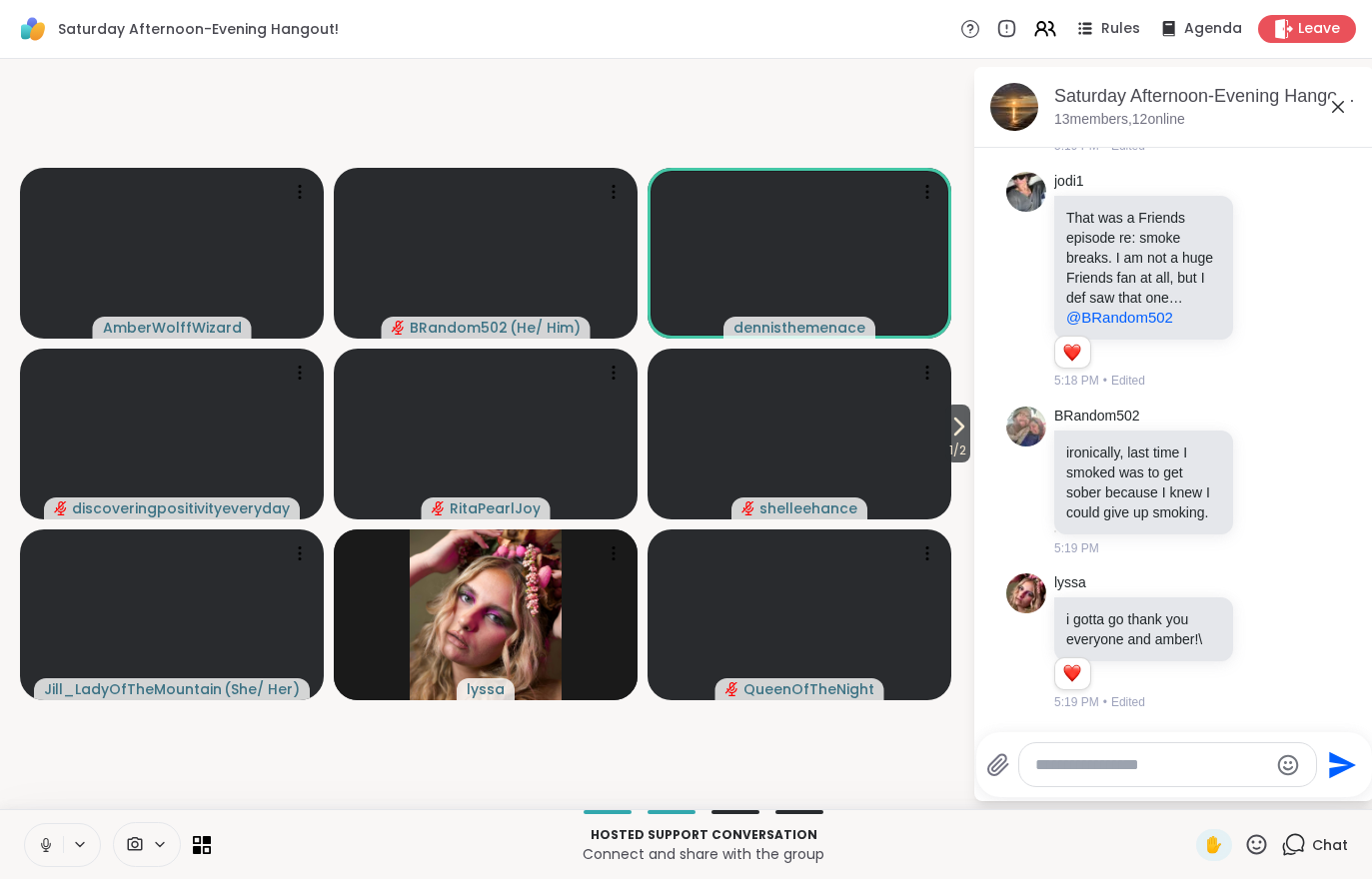 click 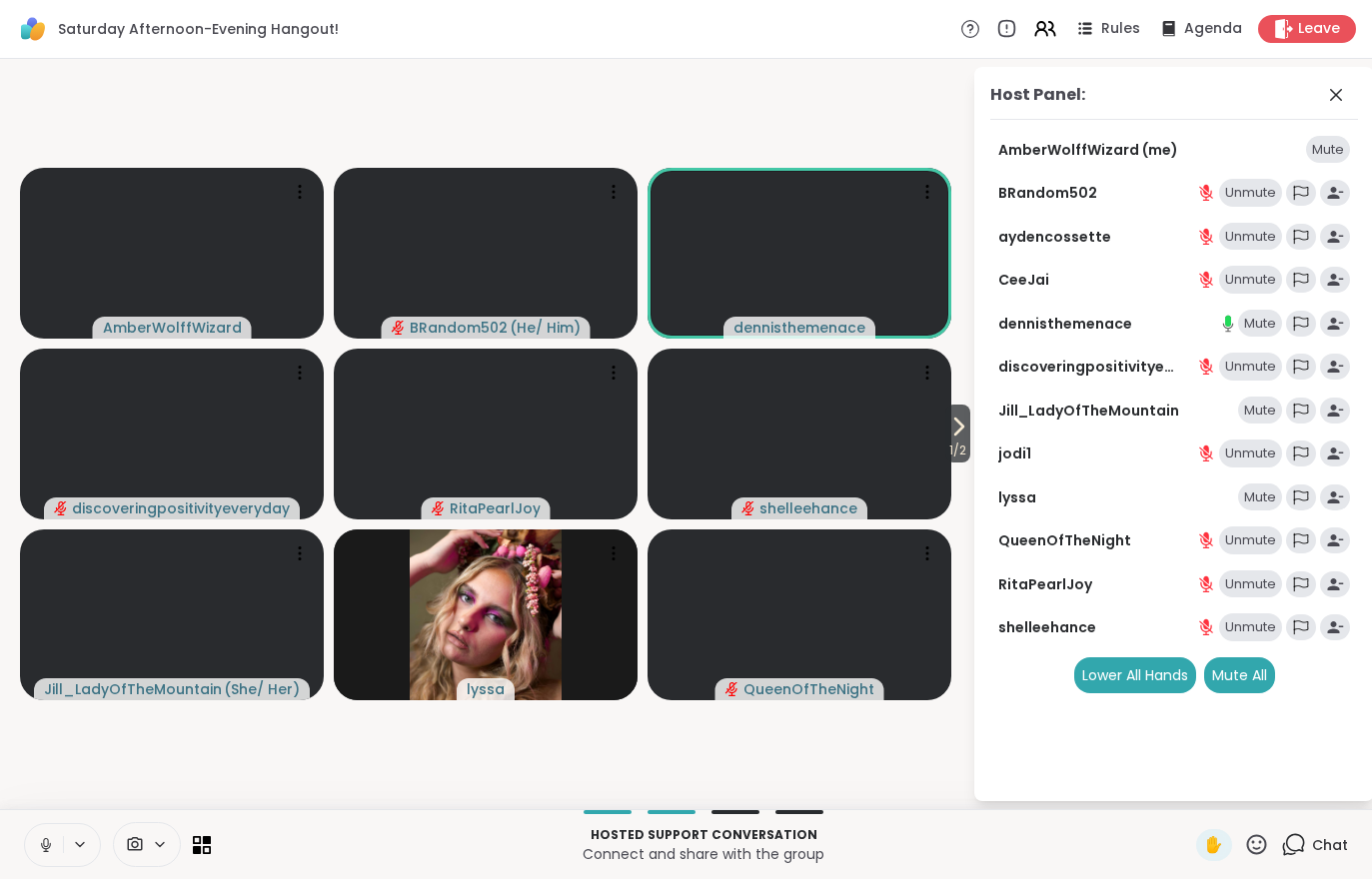click on "Mute All" at bounding box center [1239, 675] 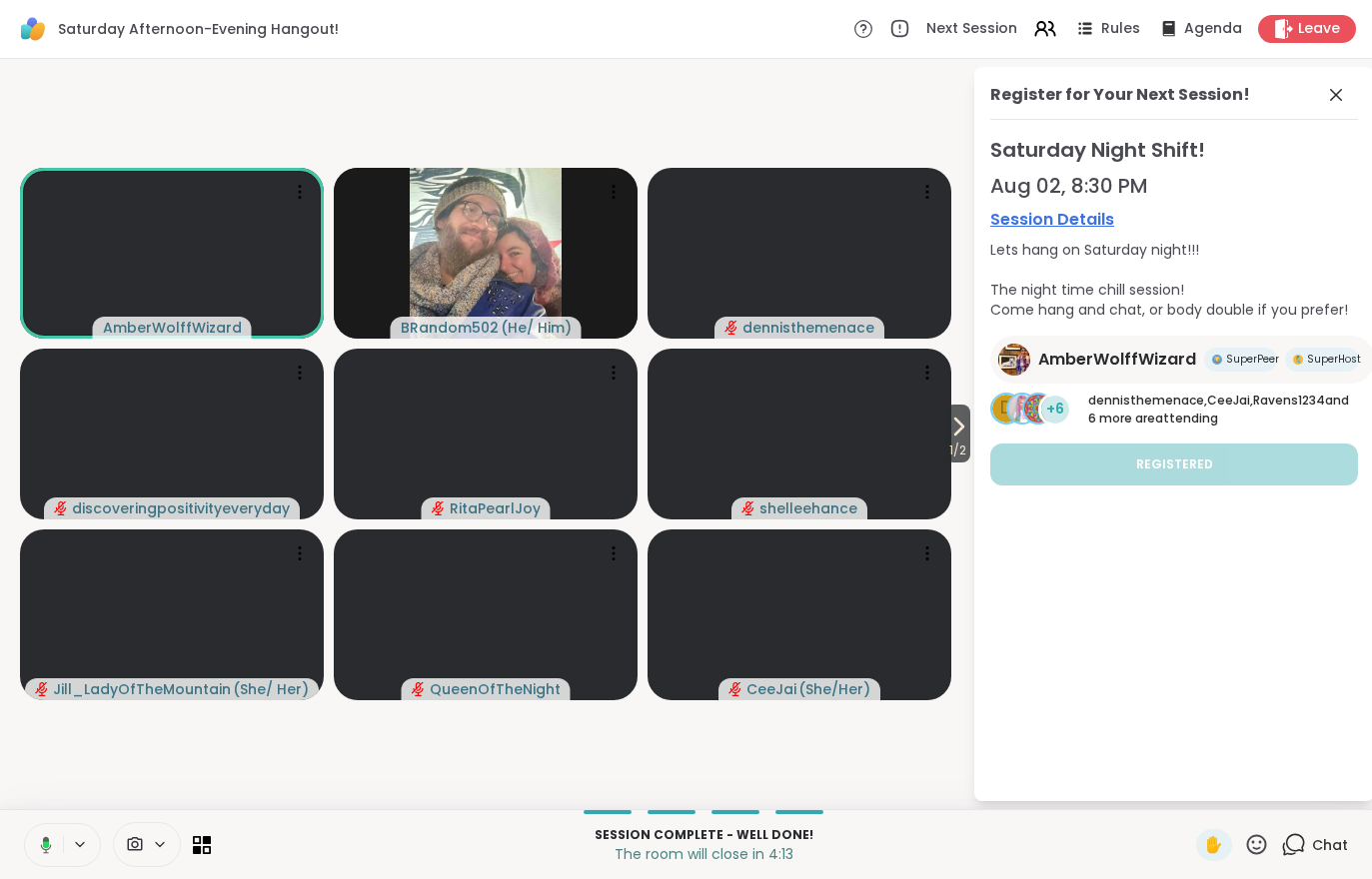 click 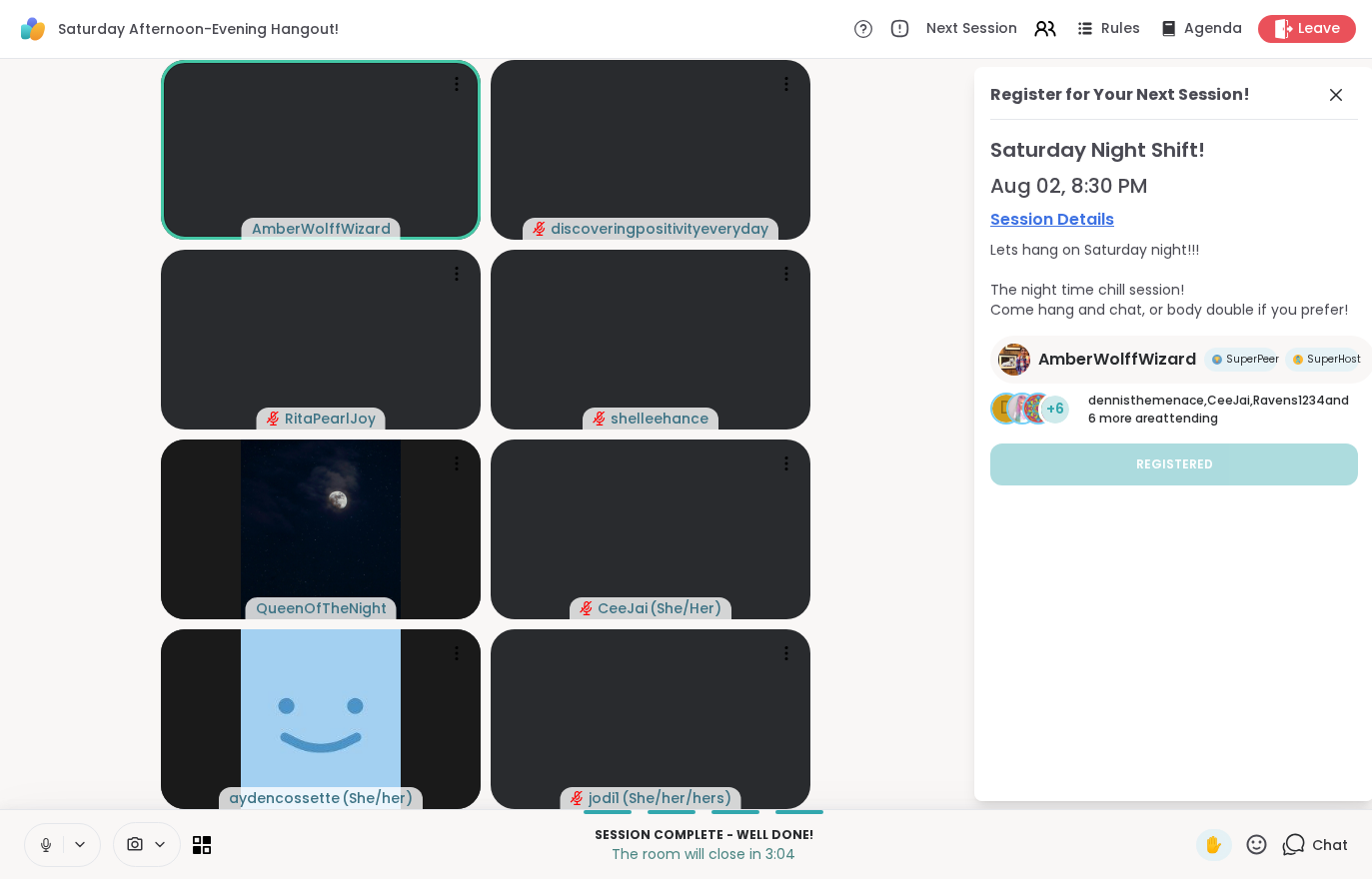 click on "Leave" at bounding box center [1319, 29] 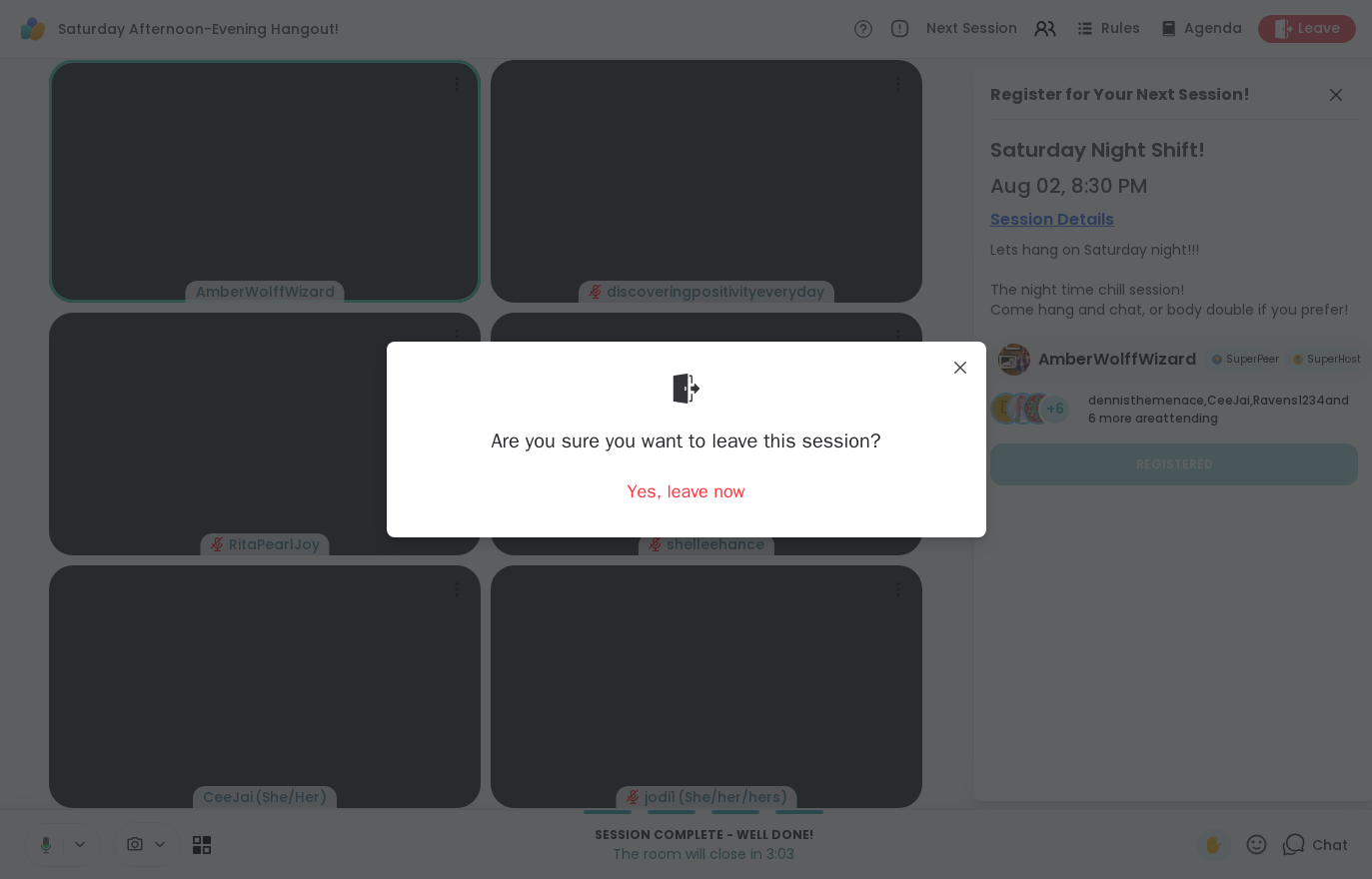 click on "Yes, leave now" at bounding box center (686, 491) 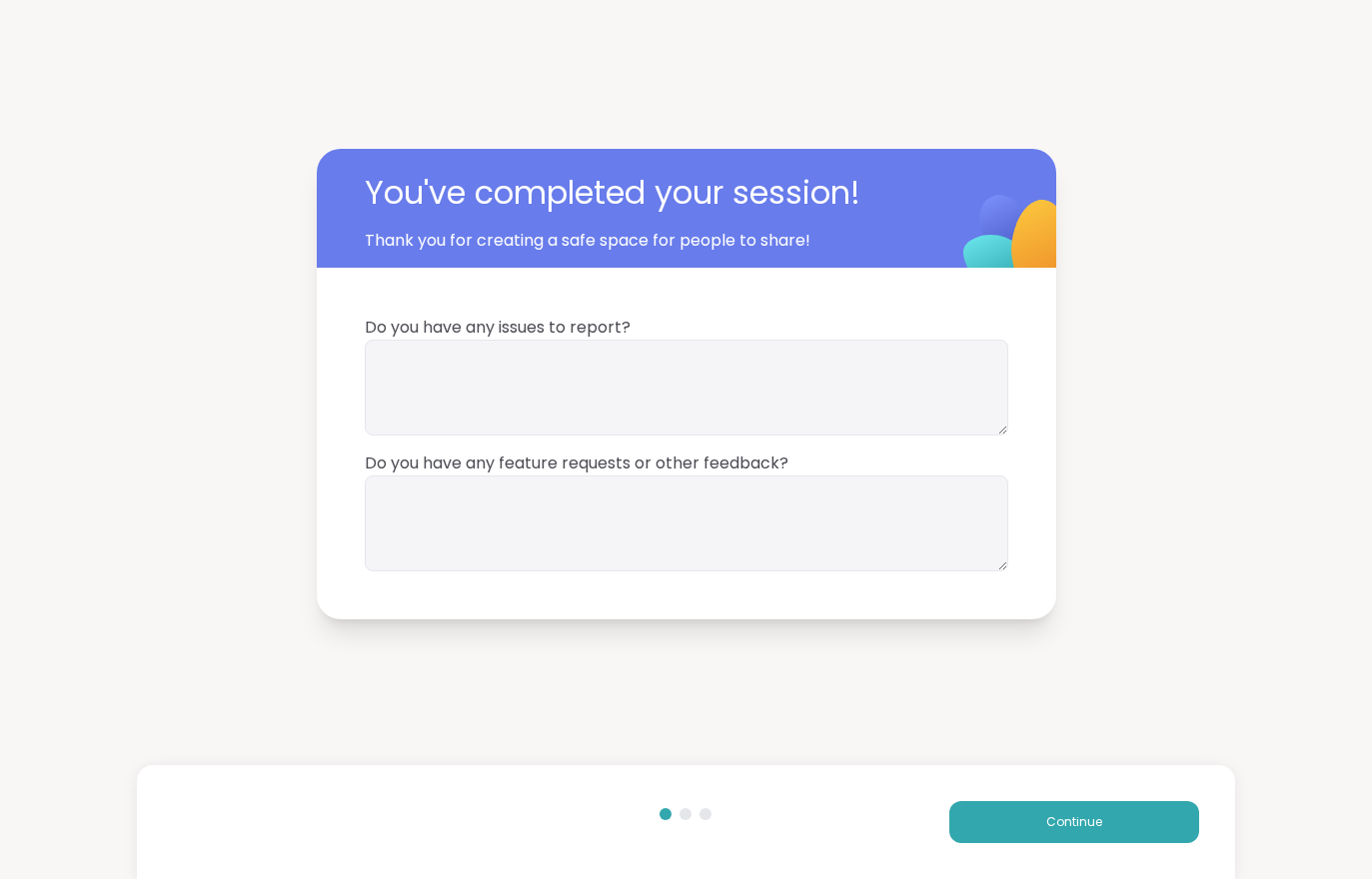 click on "Continue" at bounding box center (1074, 822) 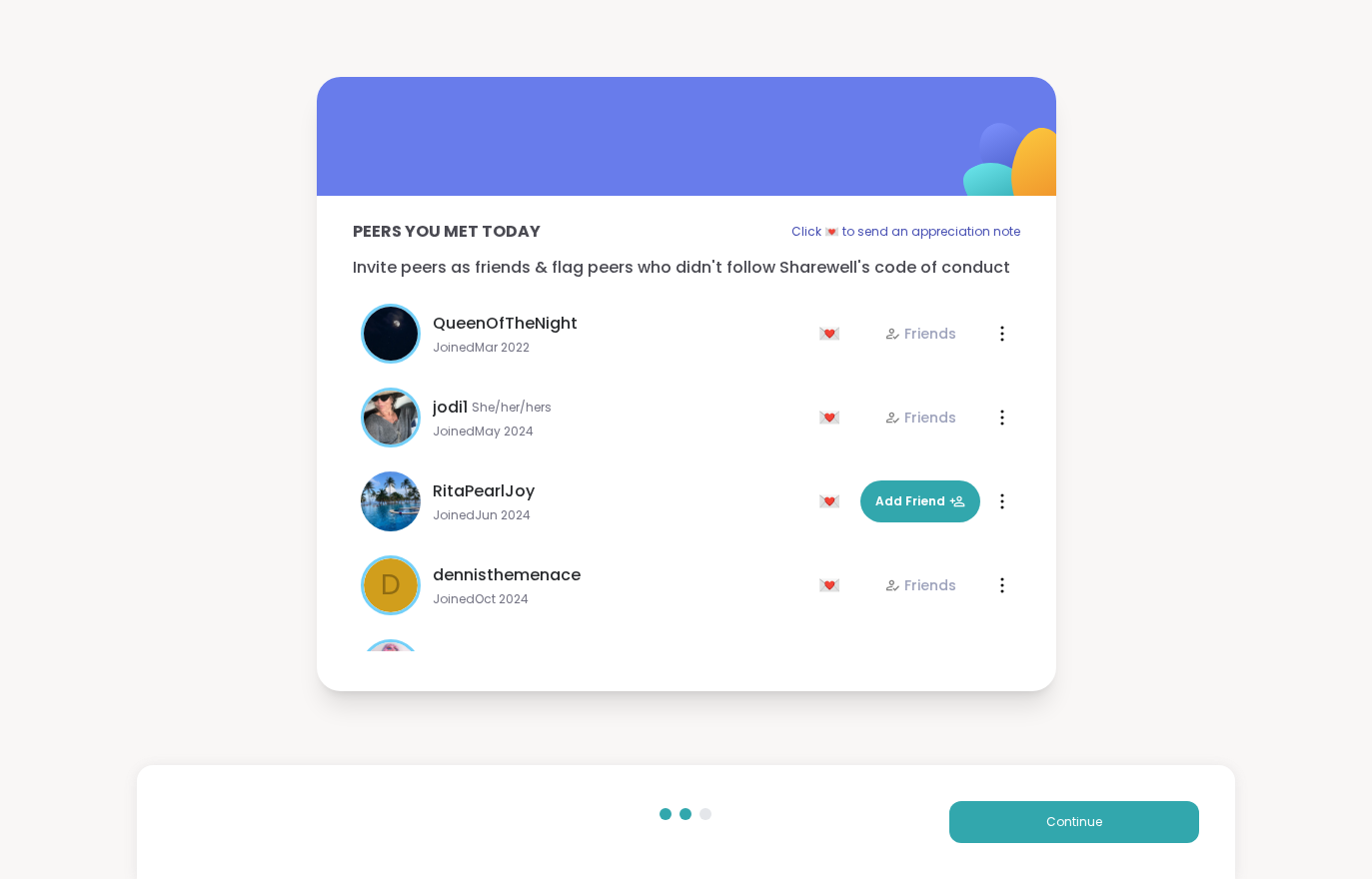 click on "Continue" at bounding box center [1074, 822] 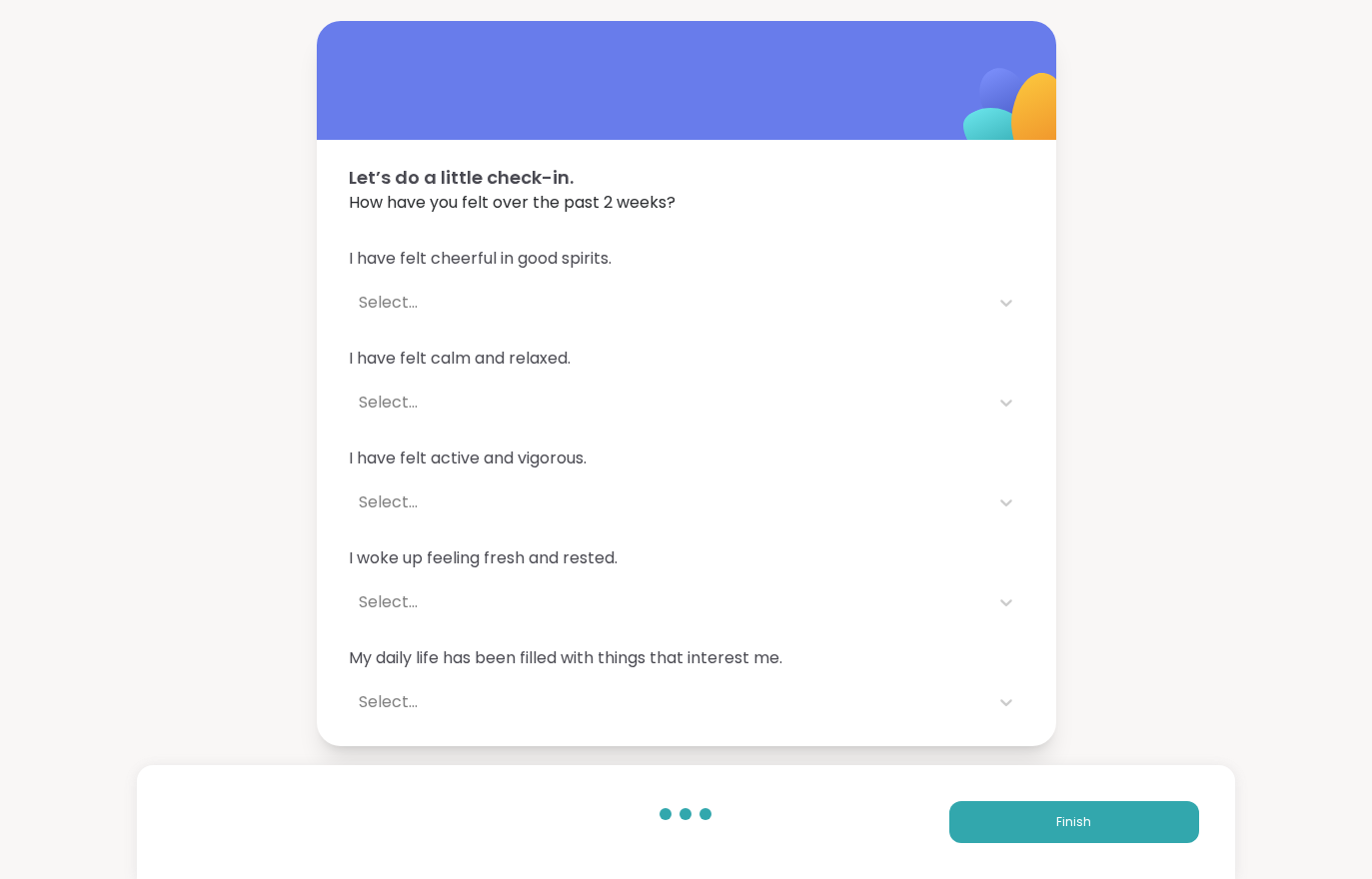 click on "Finish" at bounding box center [1074, 822] 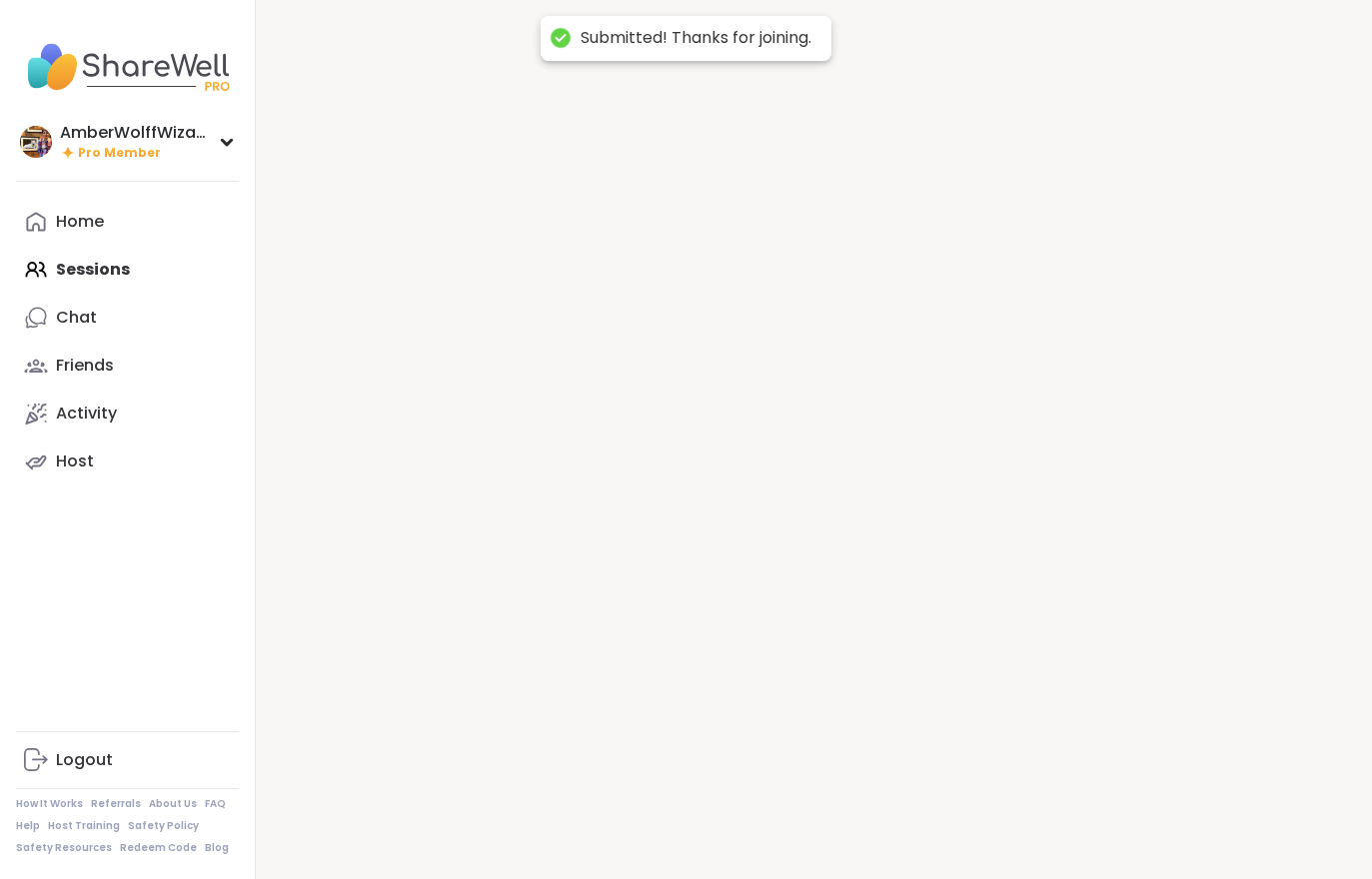 click at bounding box center (813, 440) 